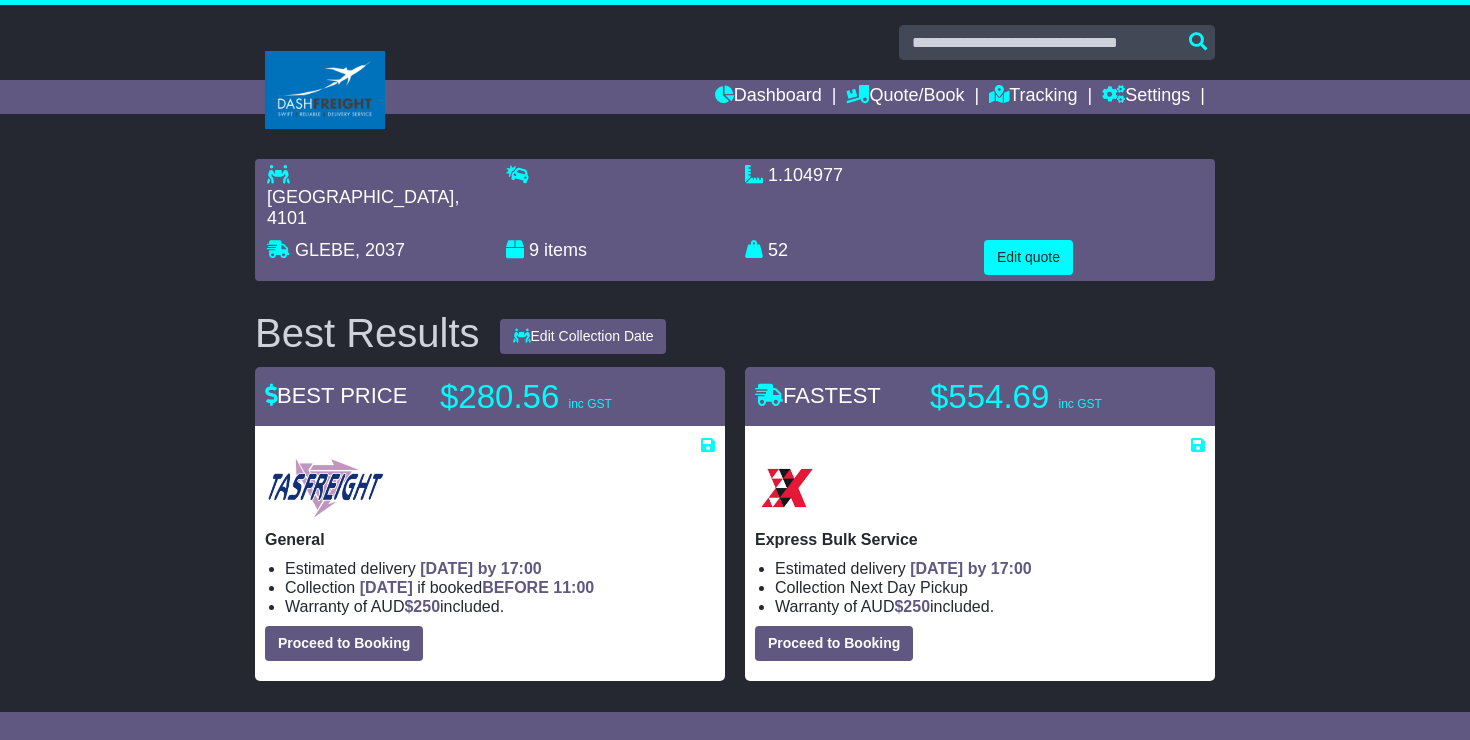 scroll, scrollTop: 0, scrollLeft: 0, axis: both 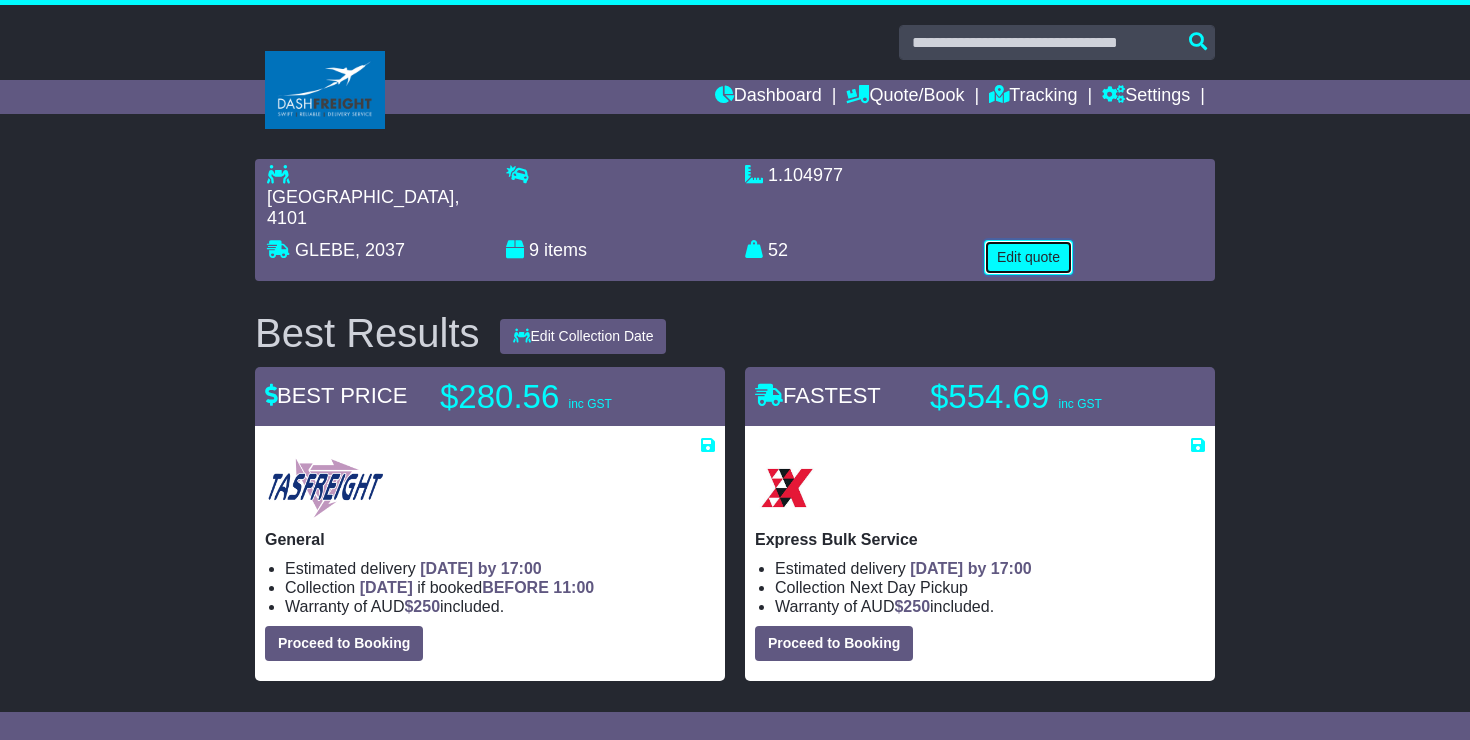 click on "Edit quote" at bounding box center [1028, 257] 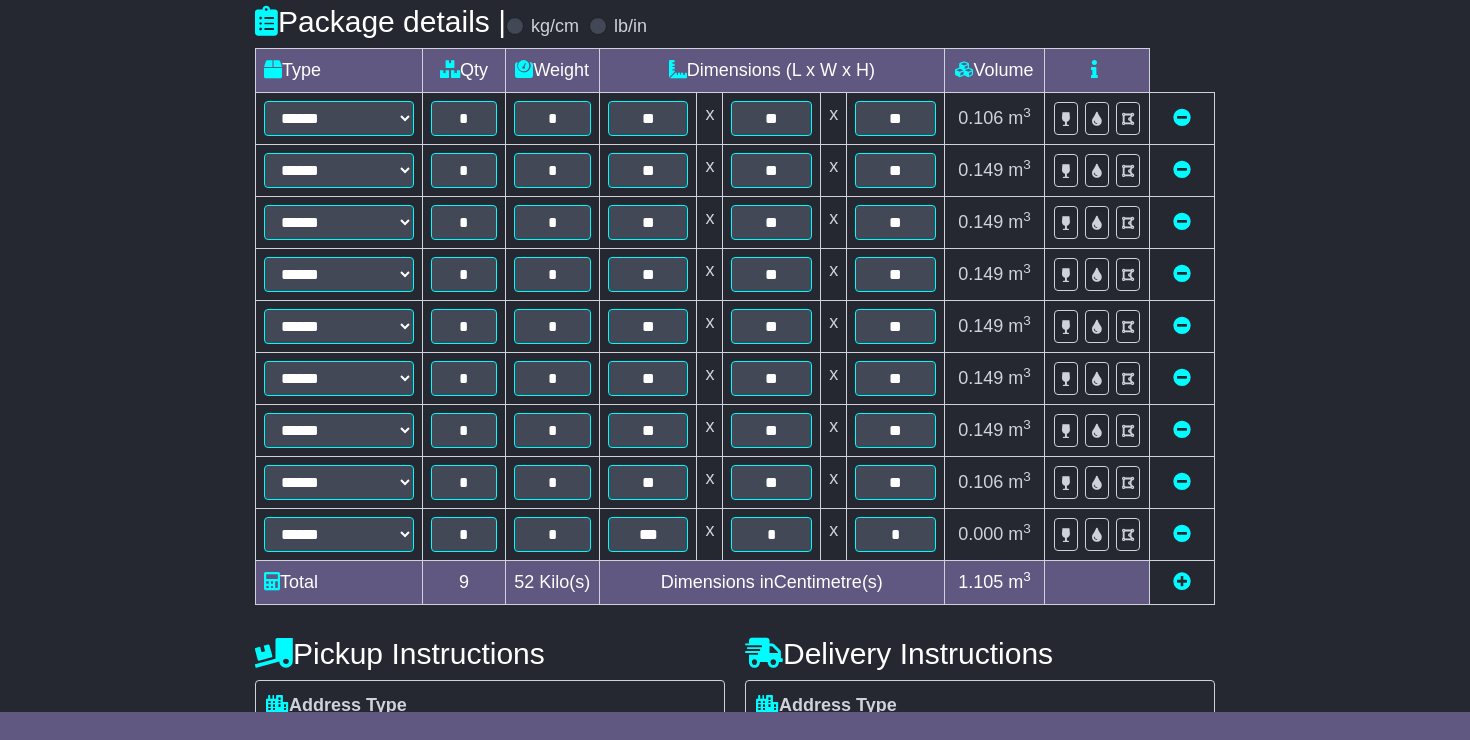 scroll, scrollTop: 483, scrollLeft: 0, axis: vertical 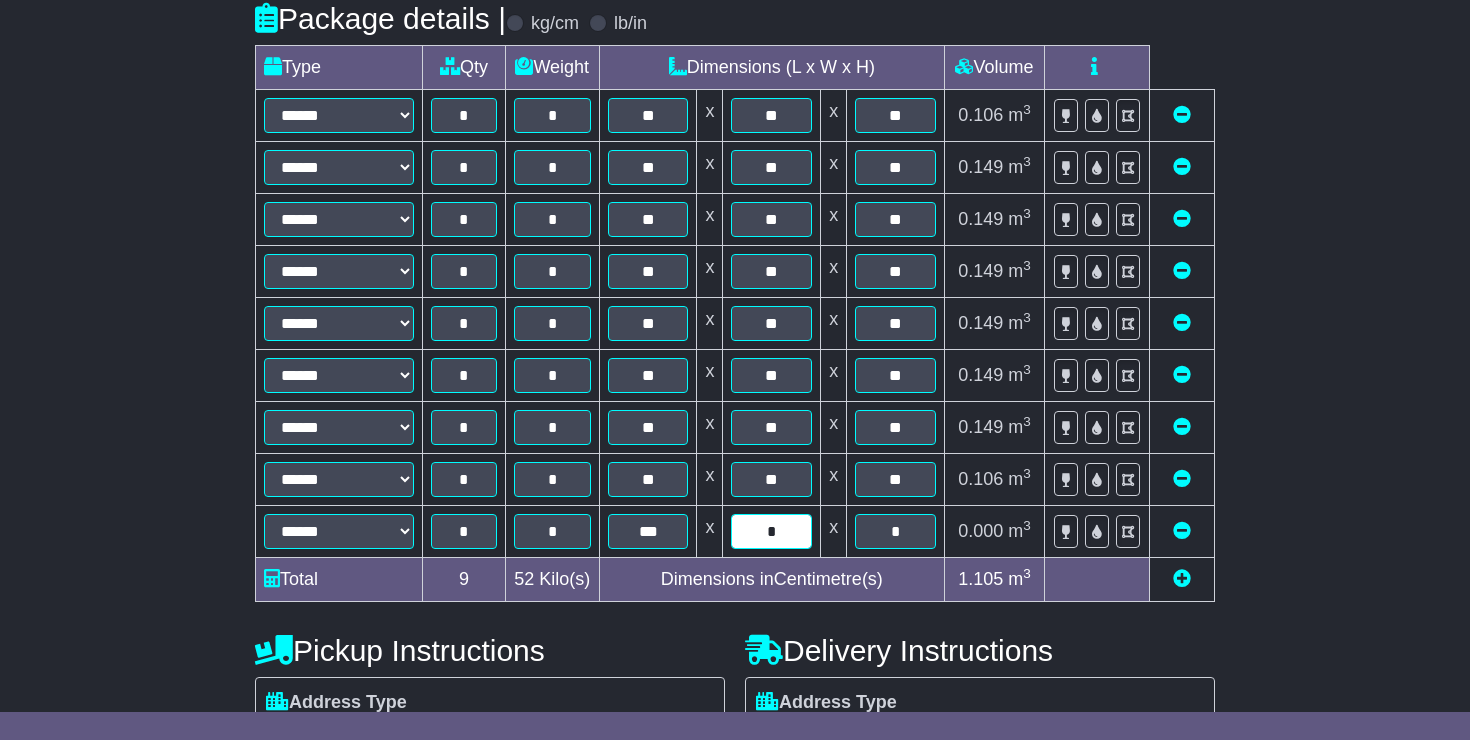 click on "*" at bounding box center [771, 531] 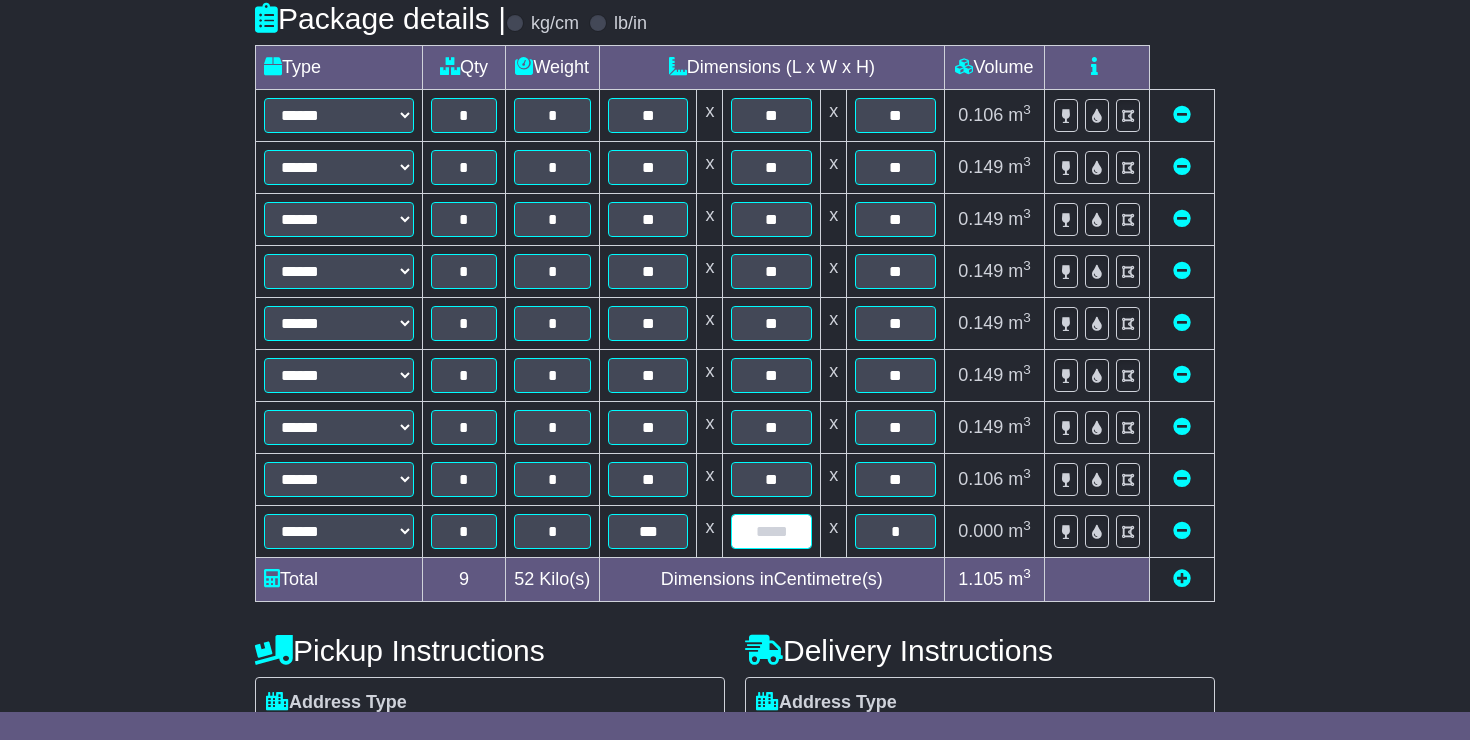 type on "*" 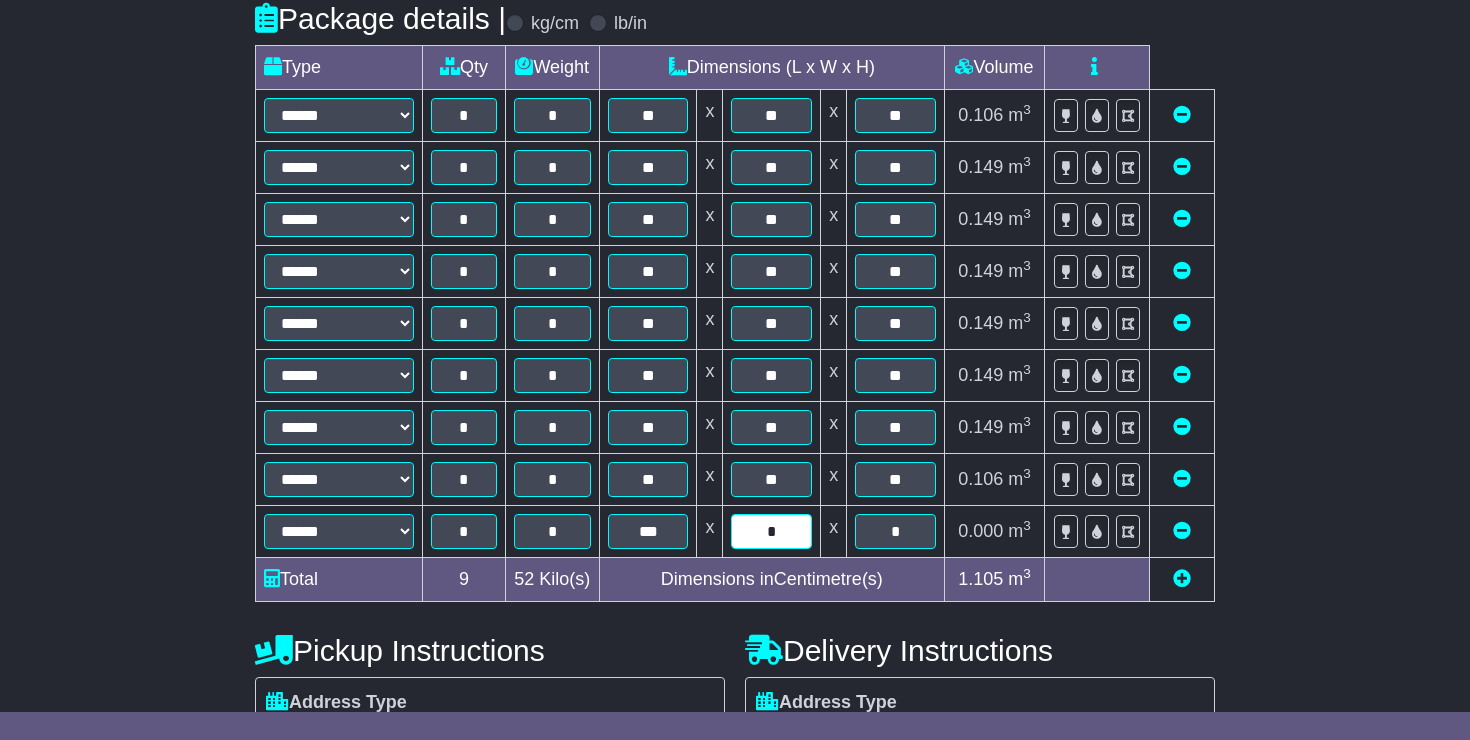 type on "*" 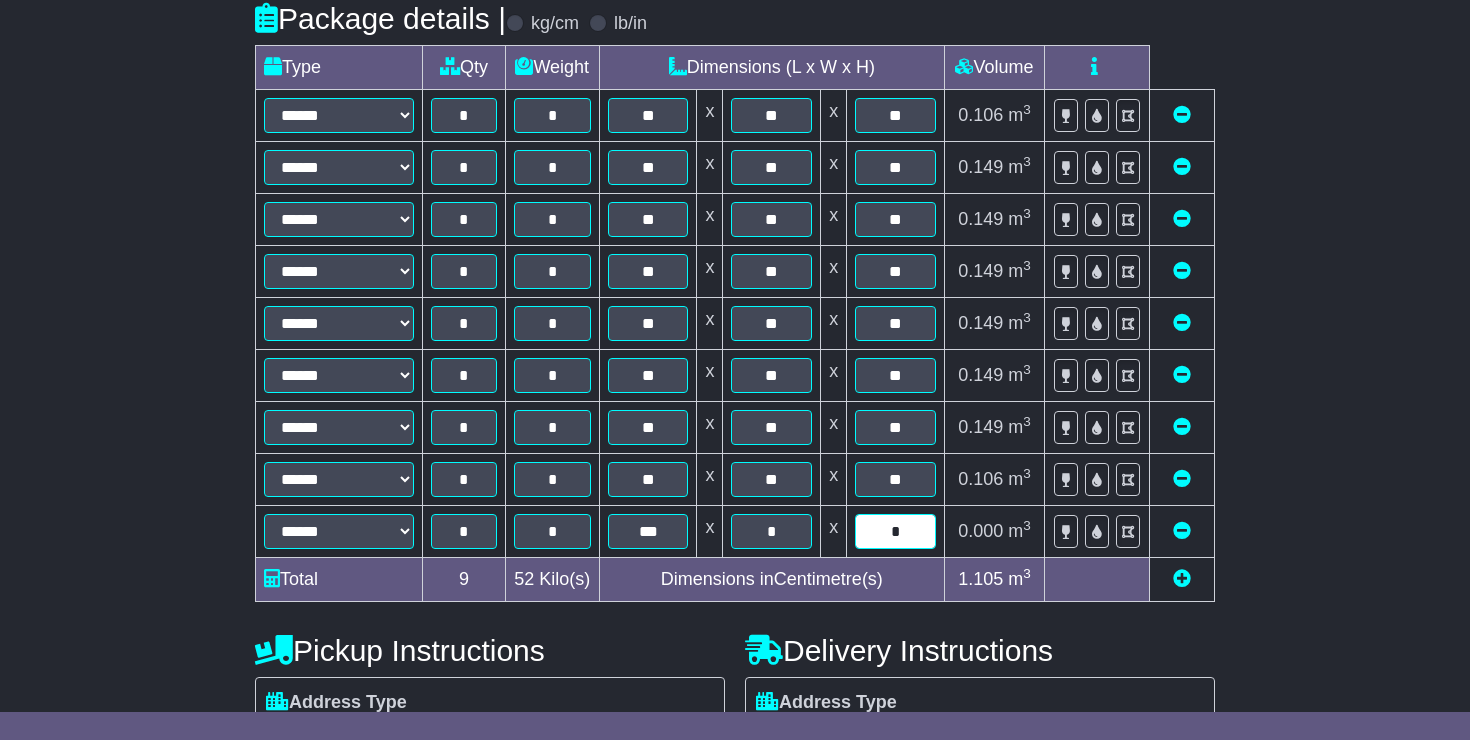 type on "*" 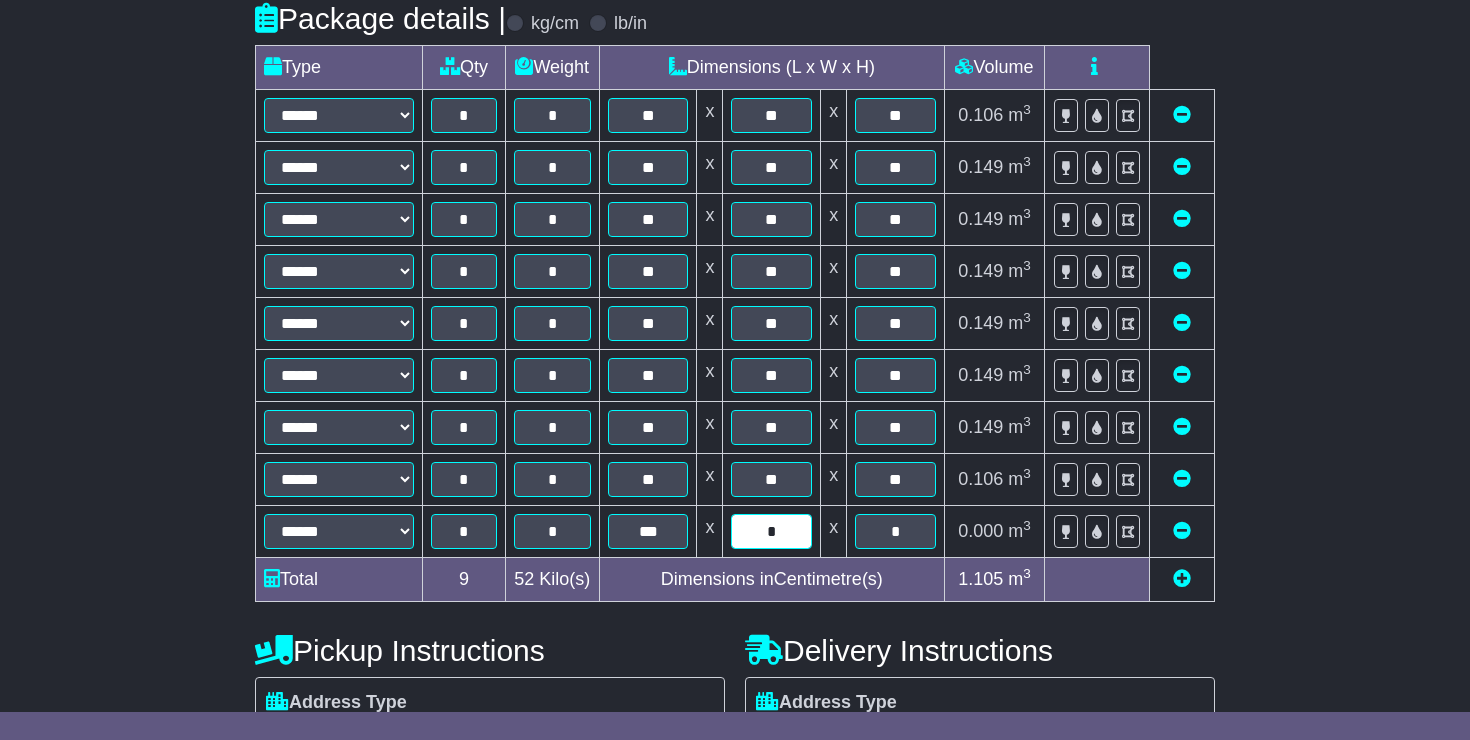 click on "*" at bounding box center (771, 531) 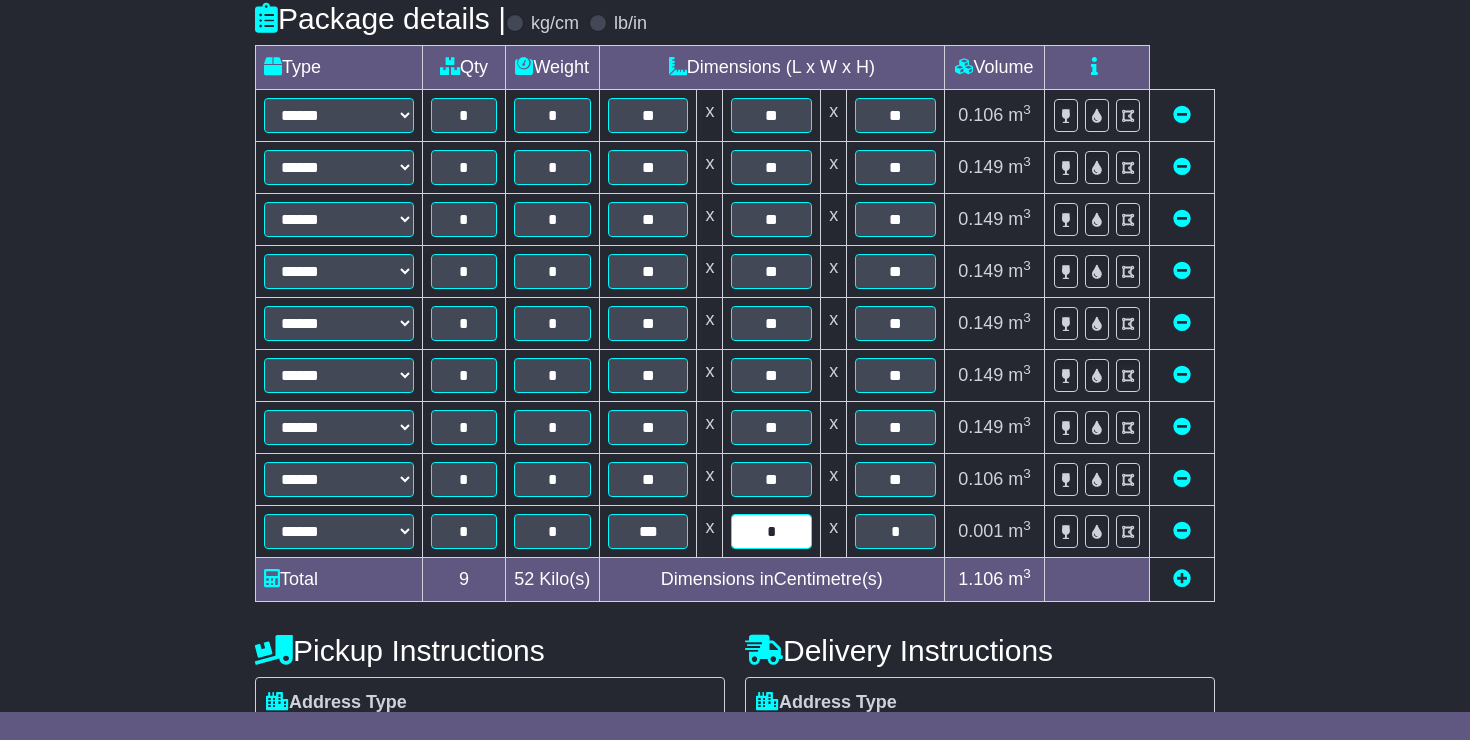 type on "*" 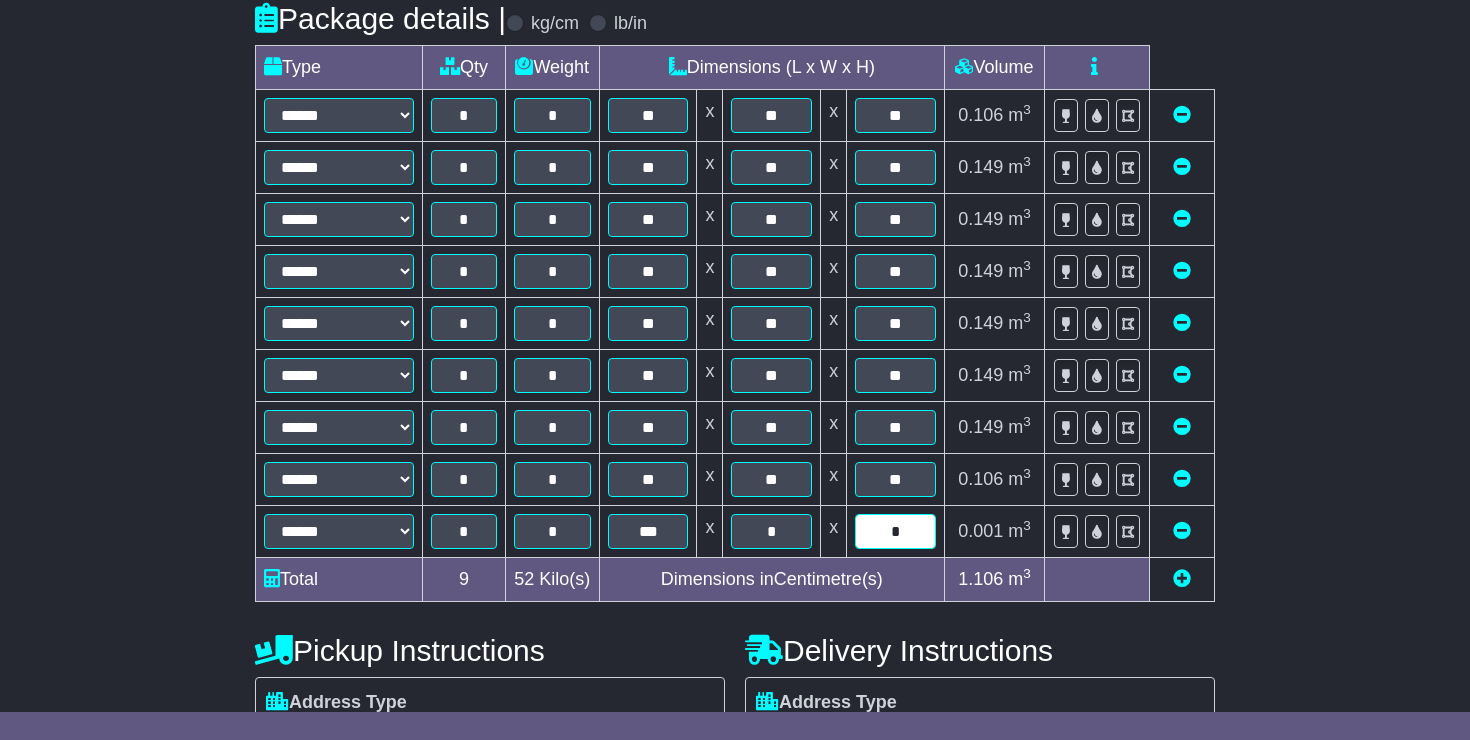 click on "*" at bounding box center (895, 531) 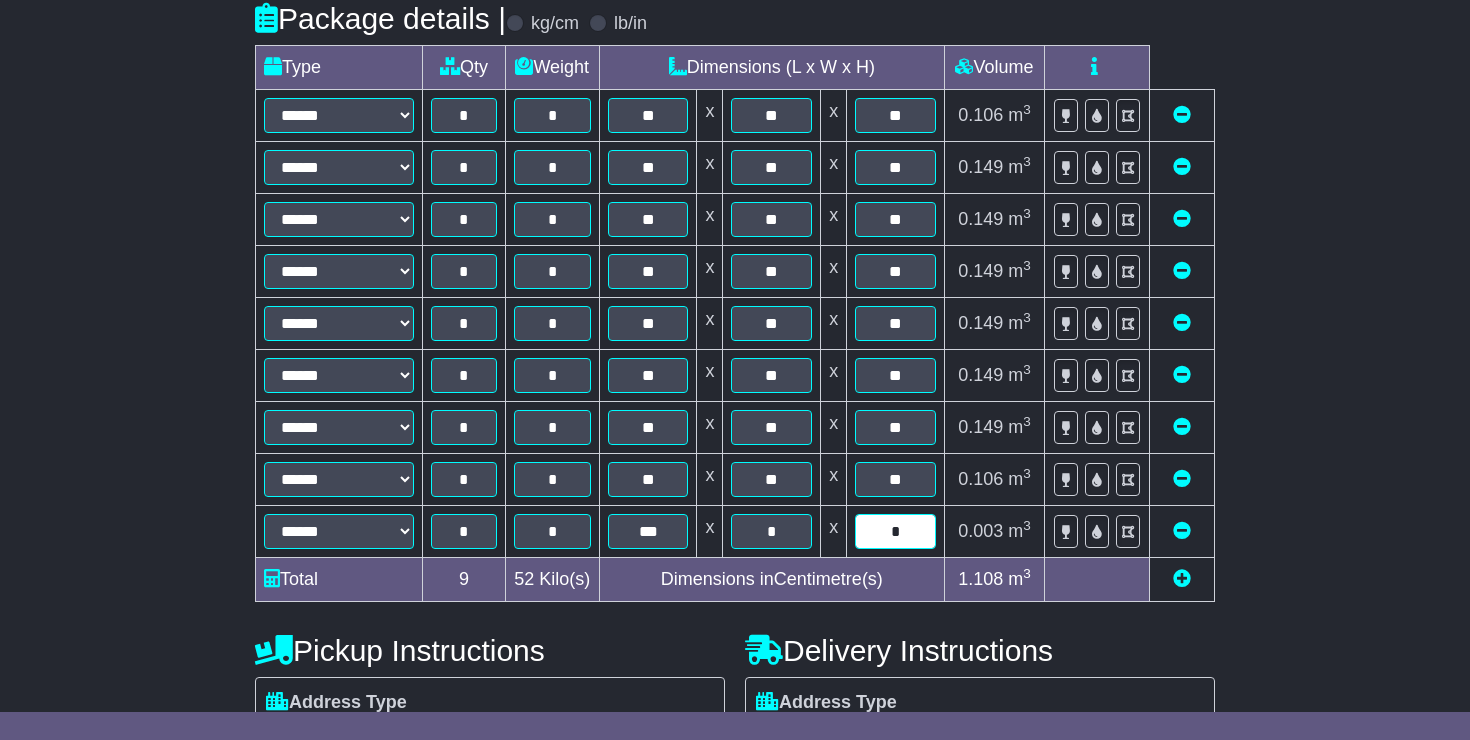 type on "*" 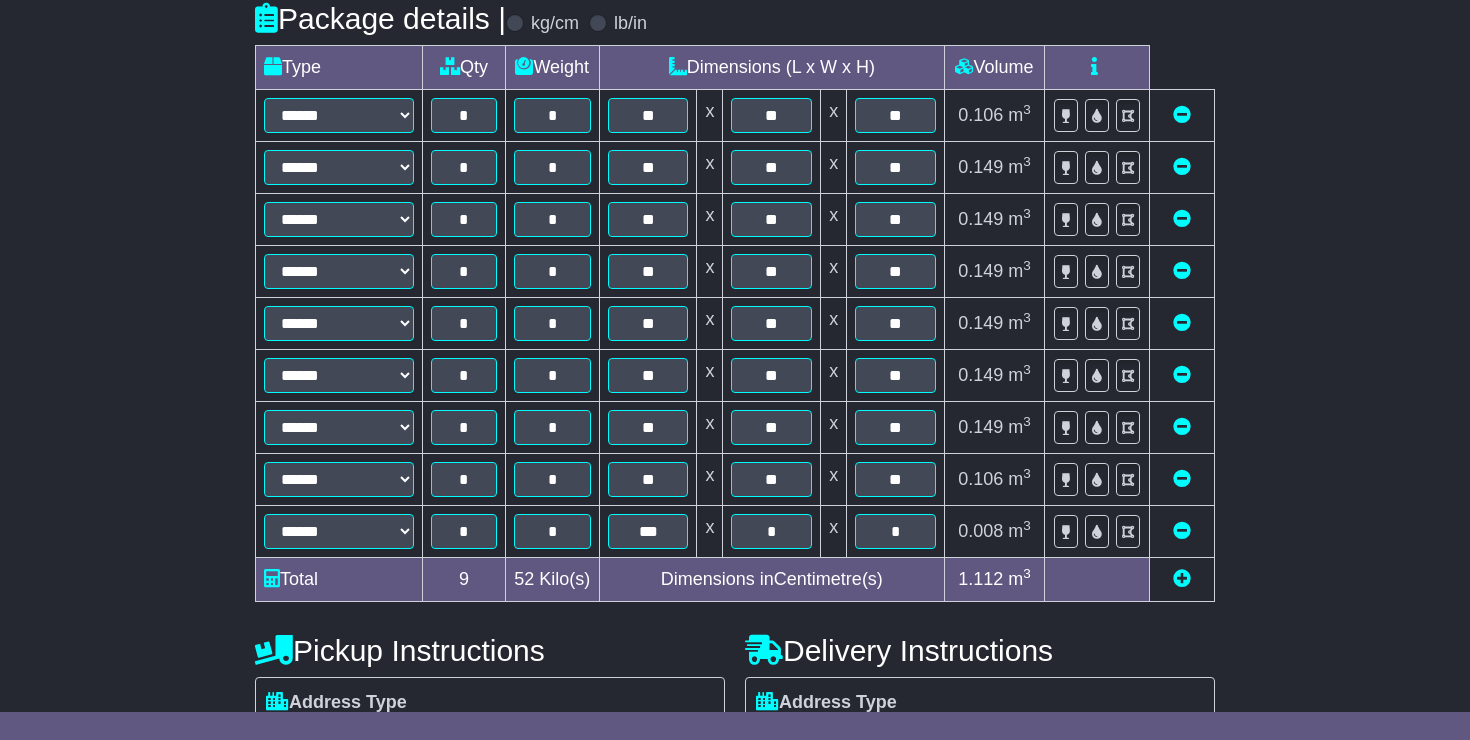 click at bounding box center (1182, 578) 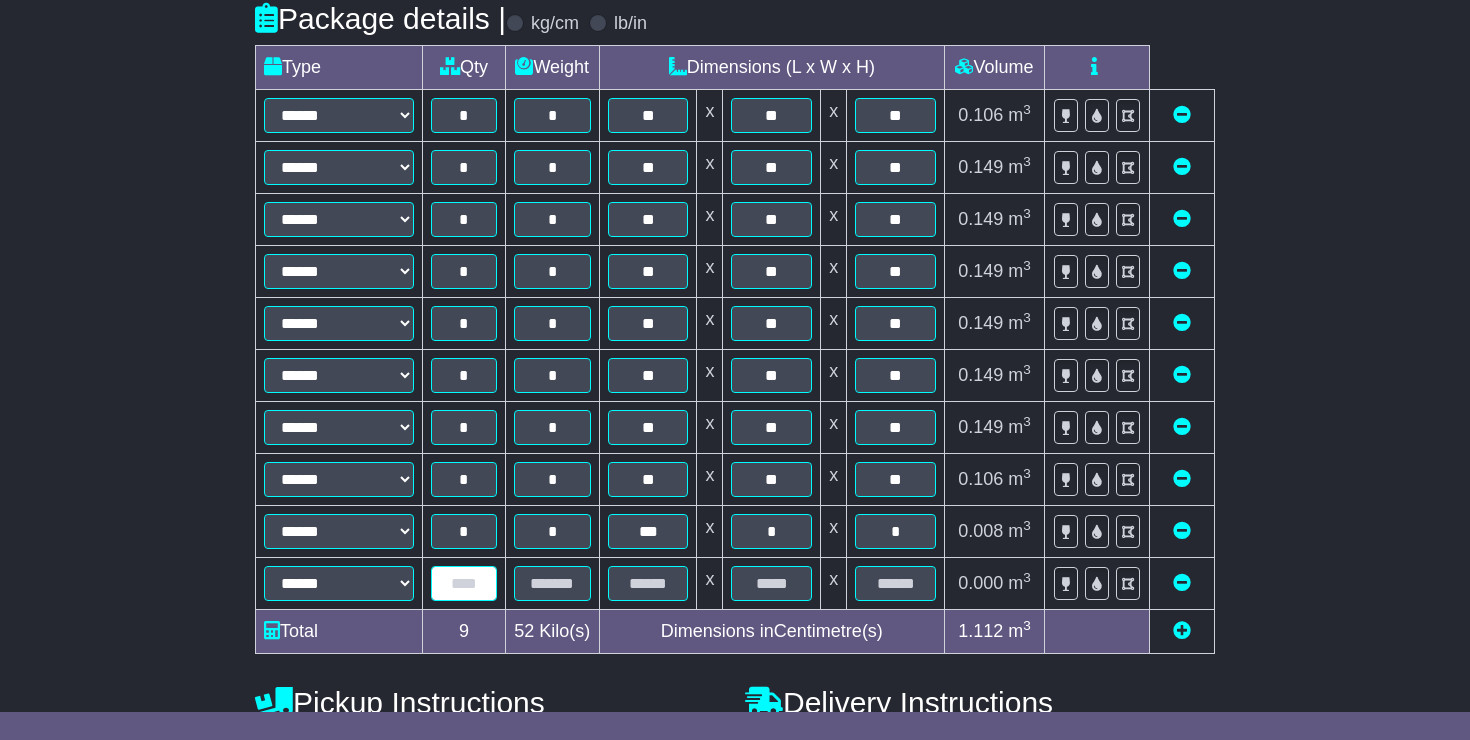 click at bounding box center (464, 583) 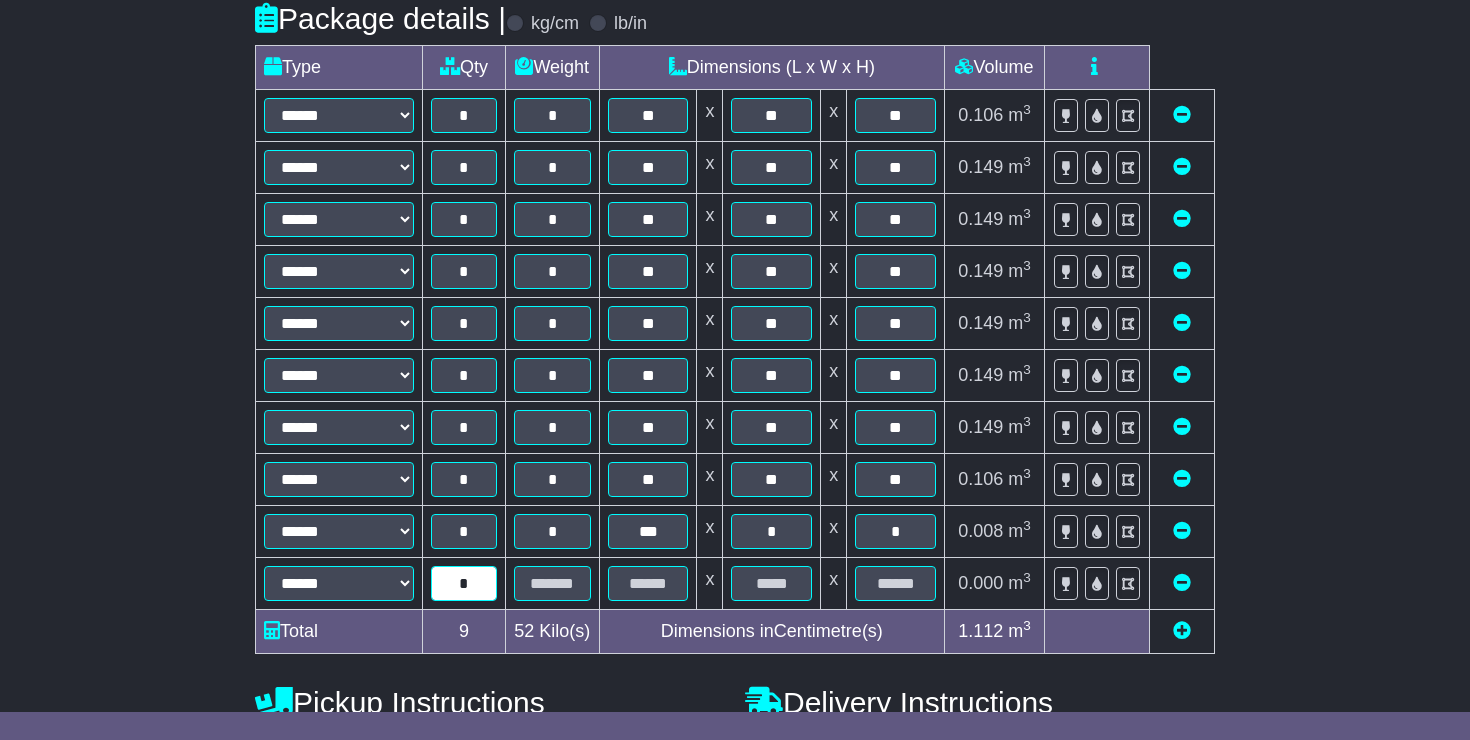 type on "*" 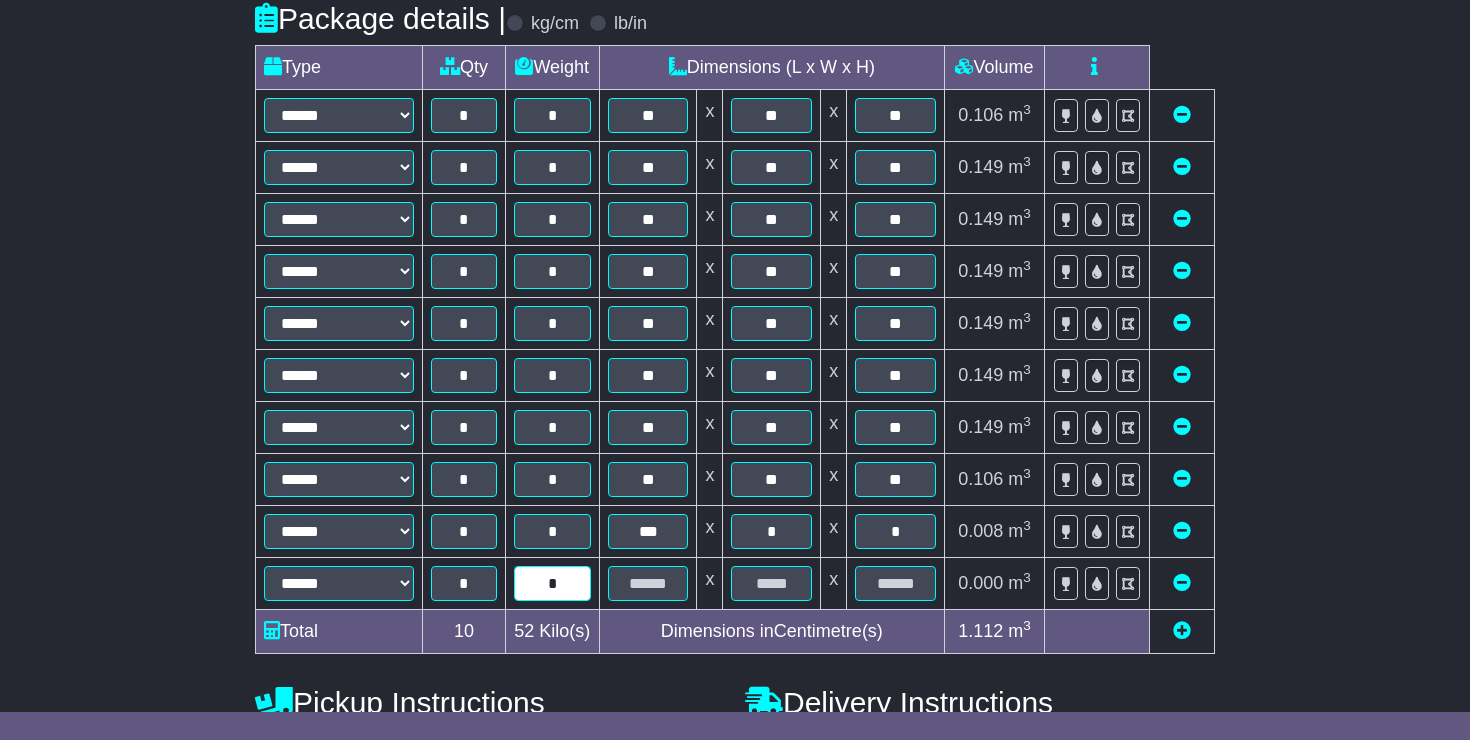 type on "*" 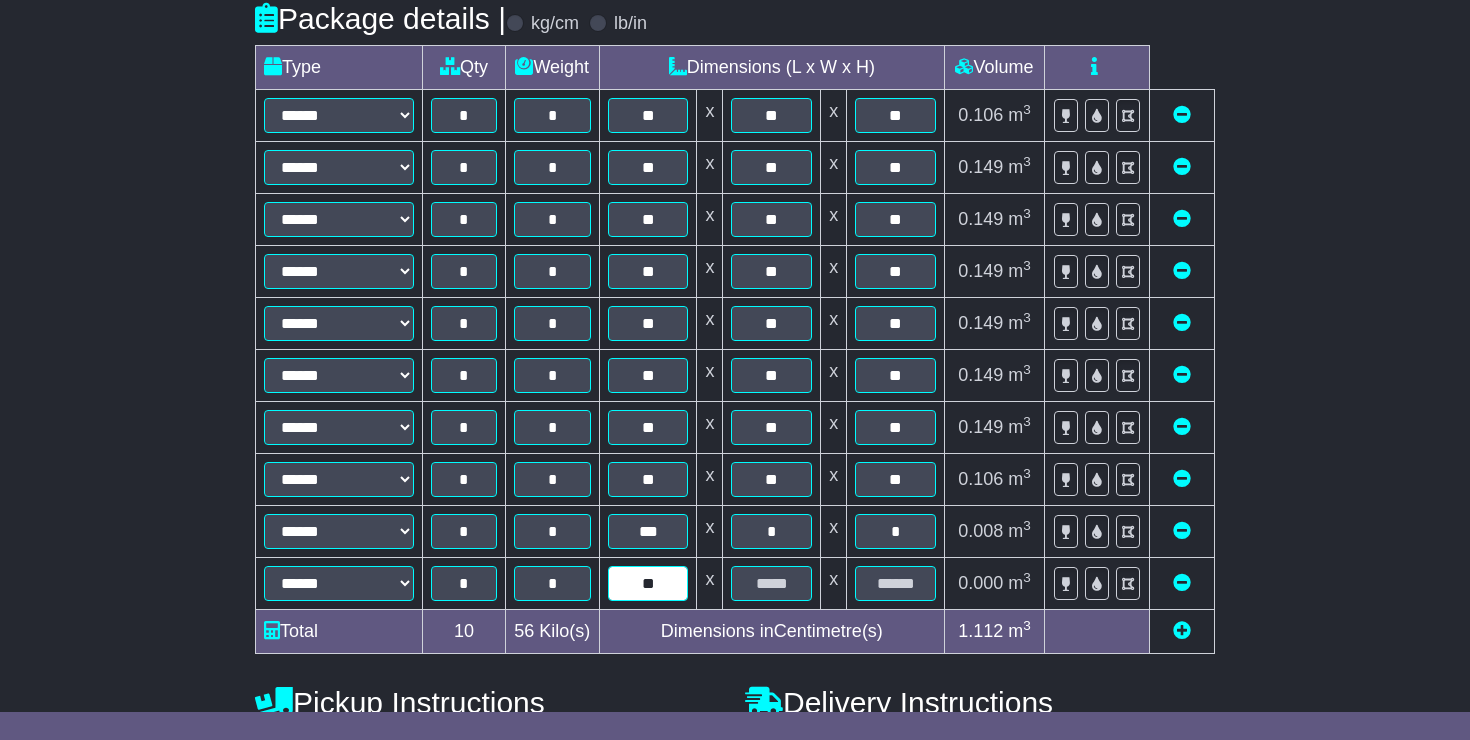 type on "*" 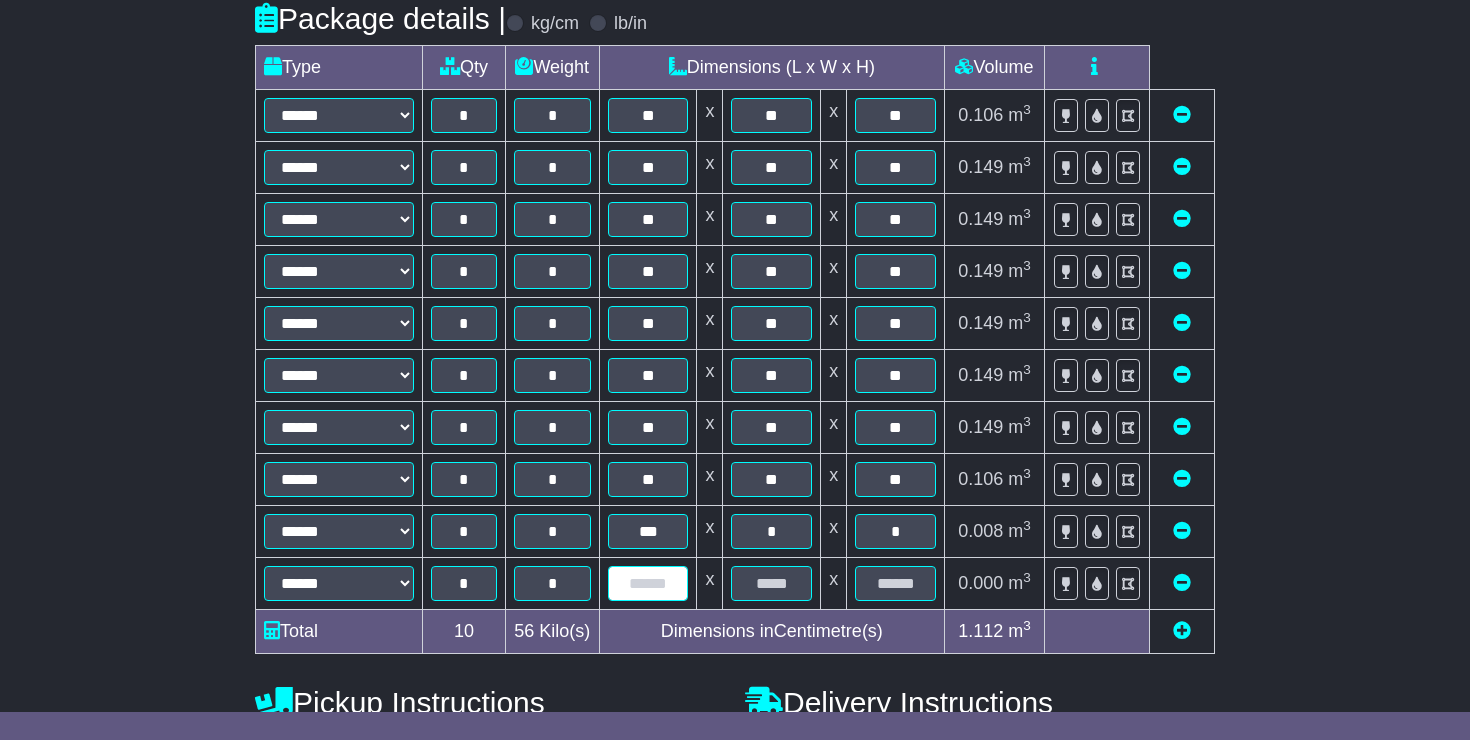 type on "*" 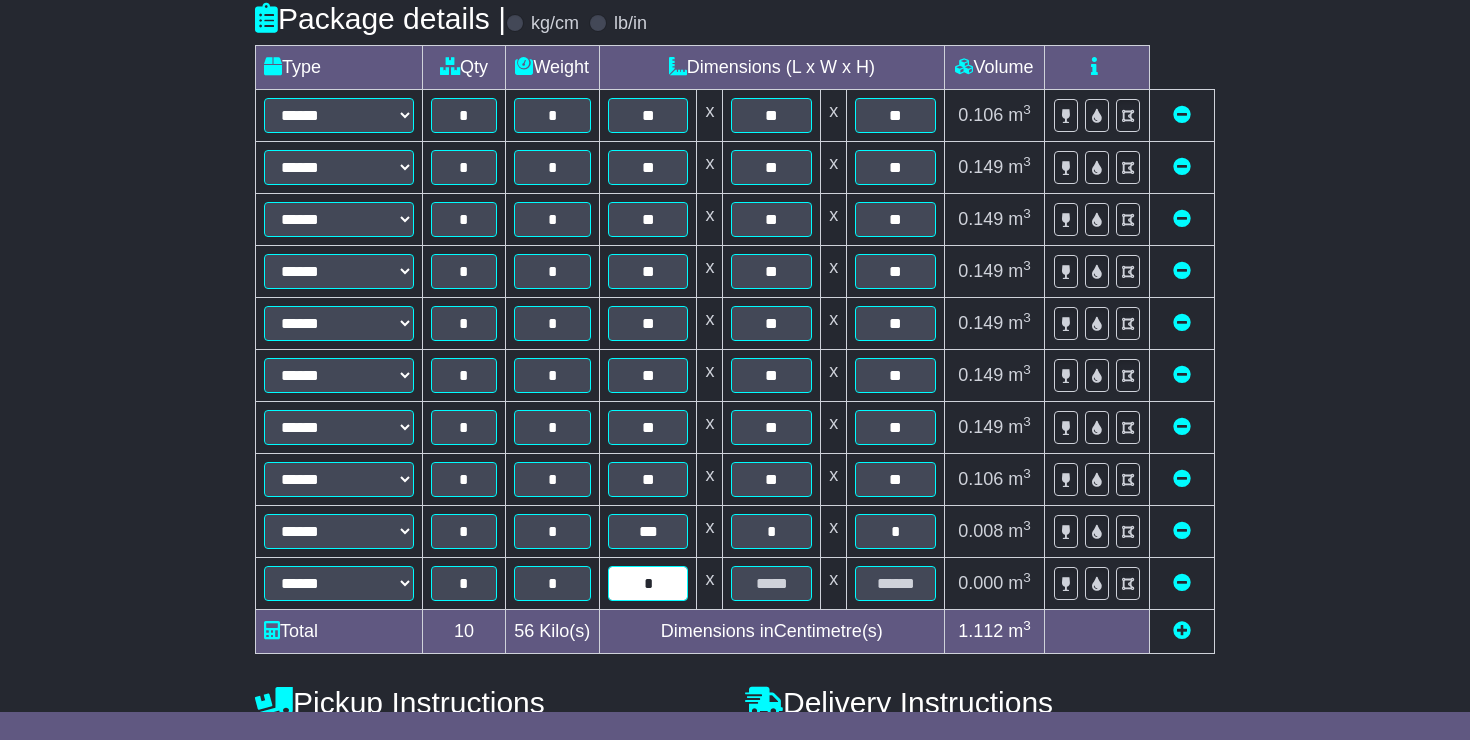 type 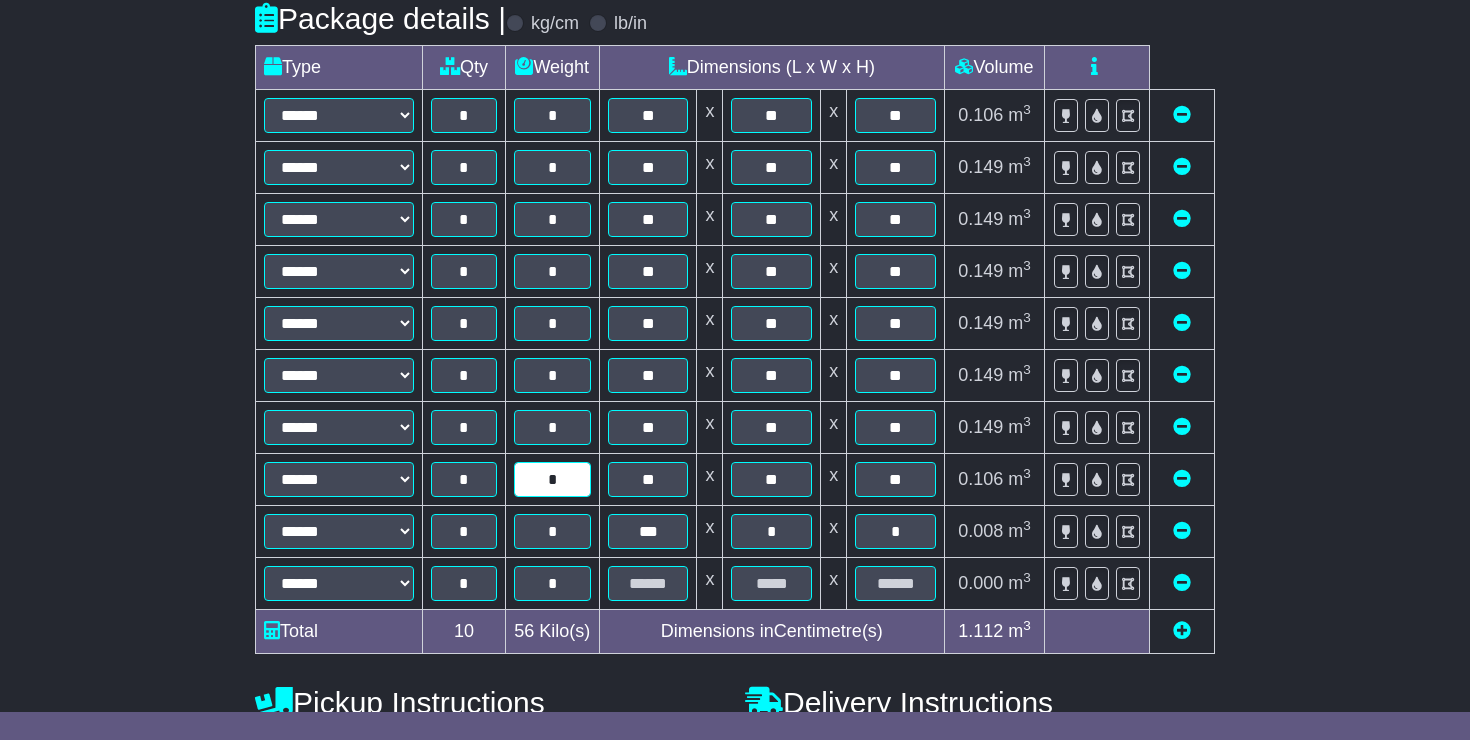 click on "*" at bounding box center [552, 479] 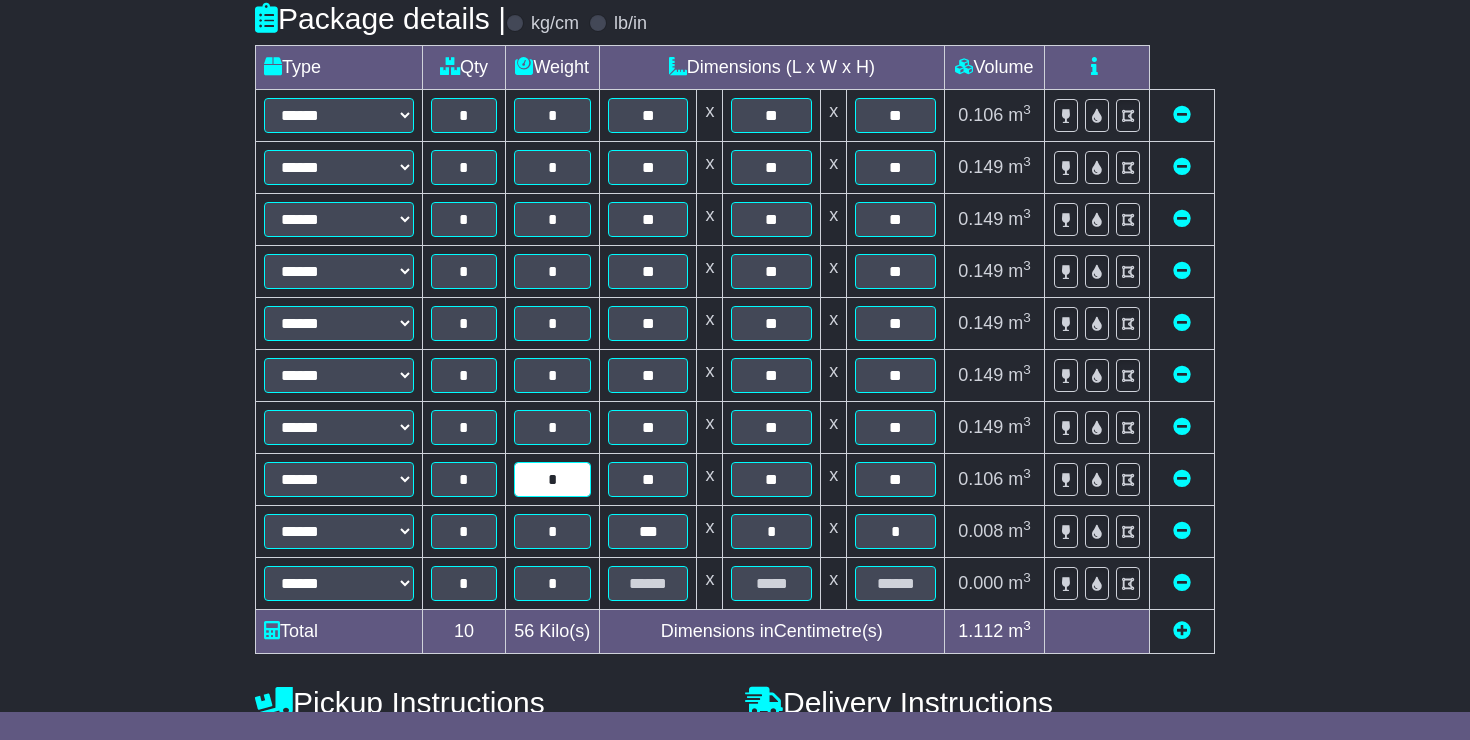 type on "*" 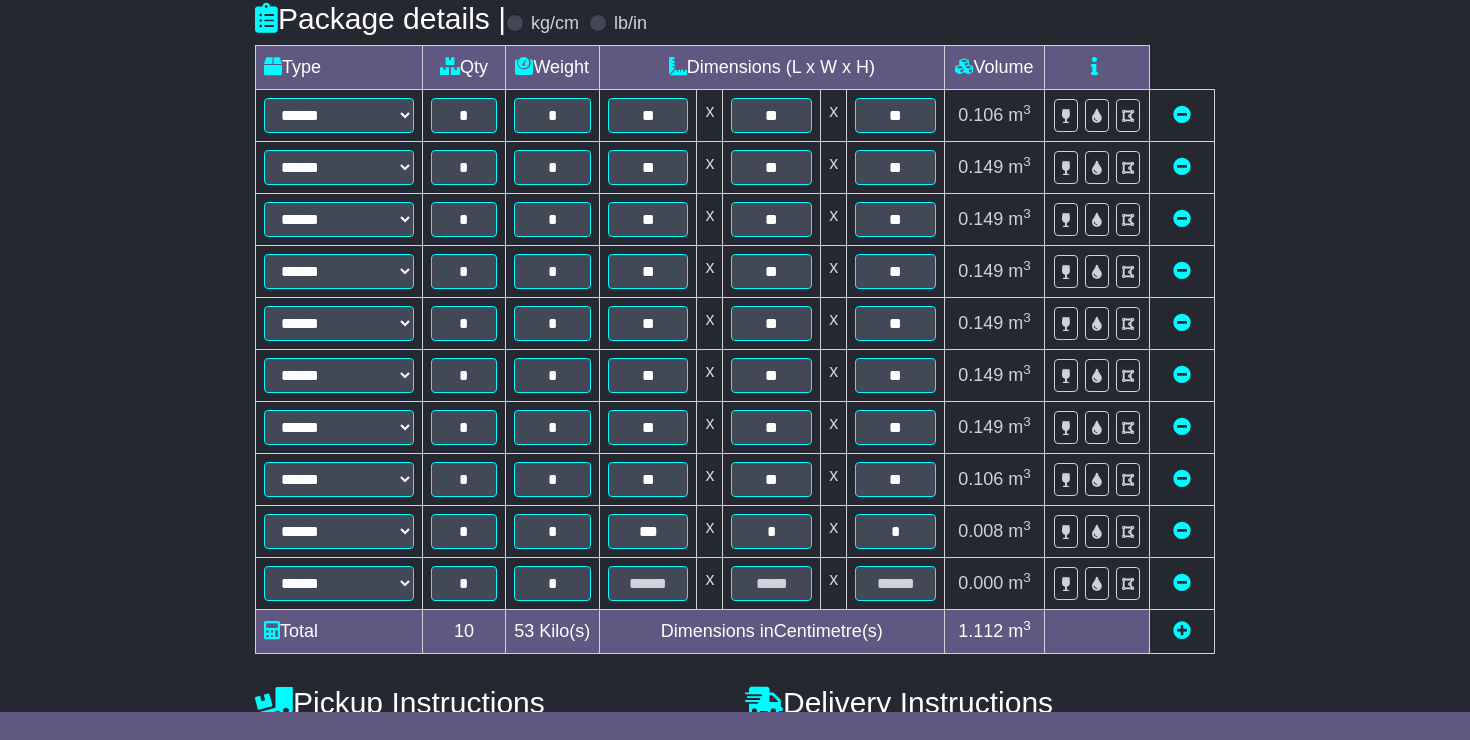 click at bounding box center [1182, 582] 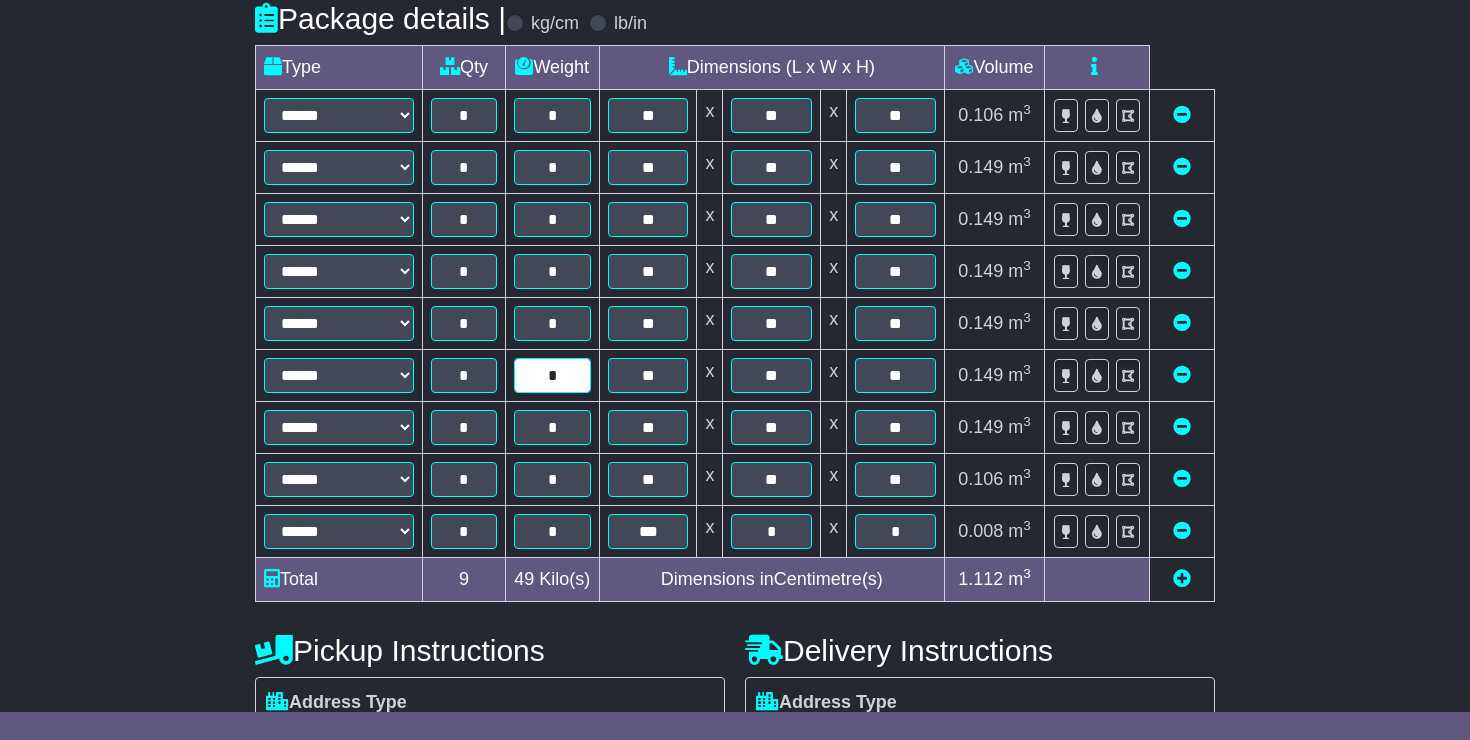 click on "*" at bounding box center [552, 375] 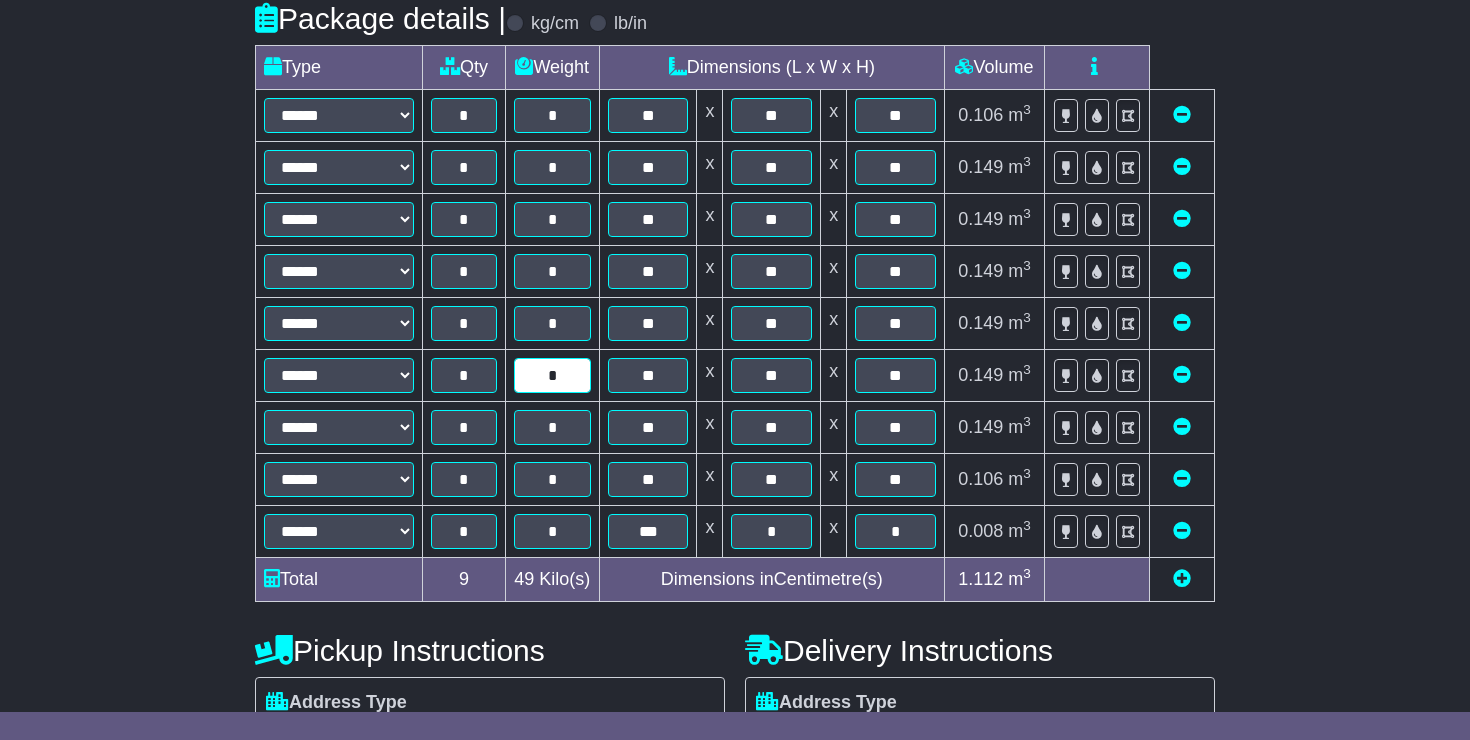 type on "*" 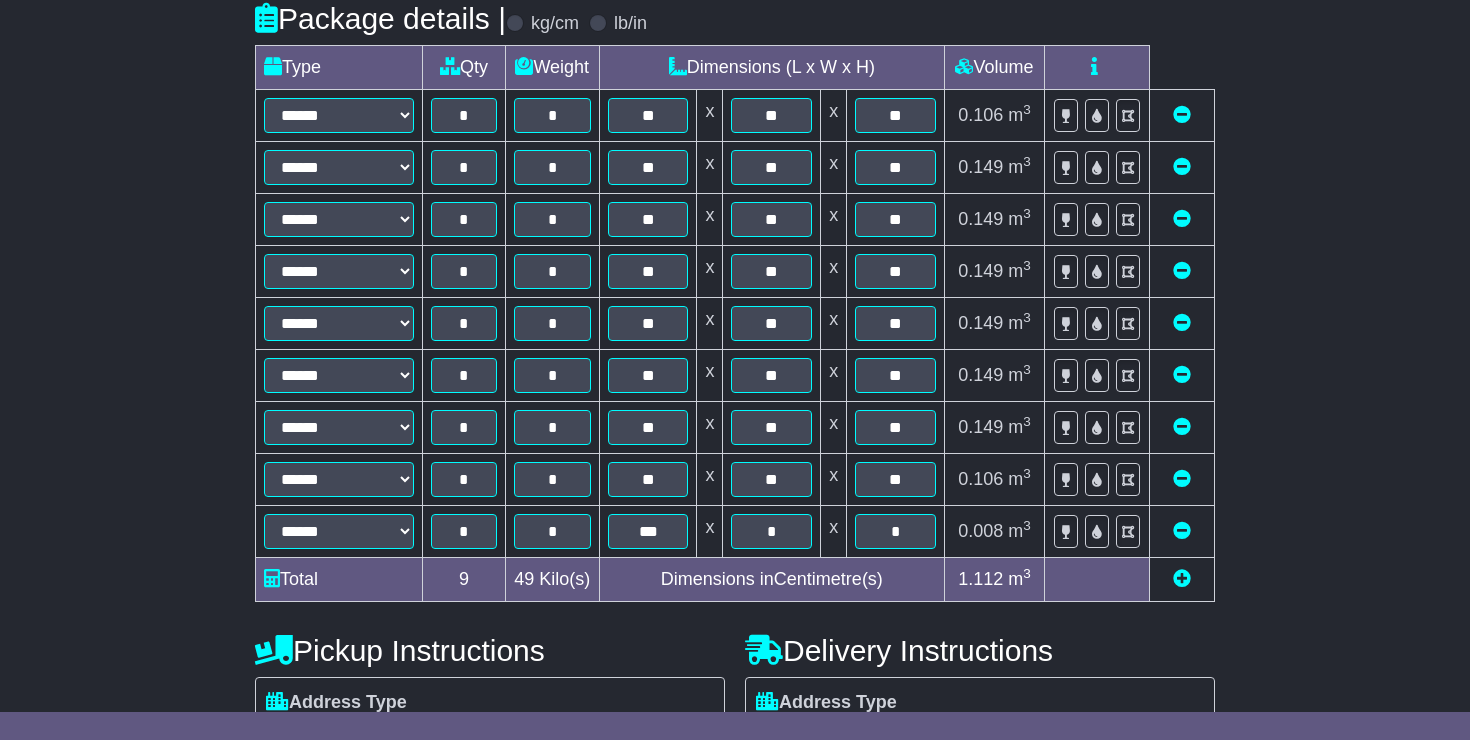 click at bounding box center (1182, 578) 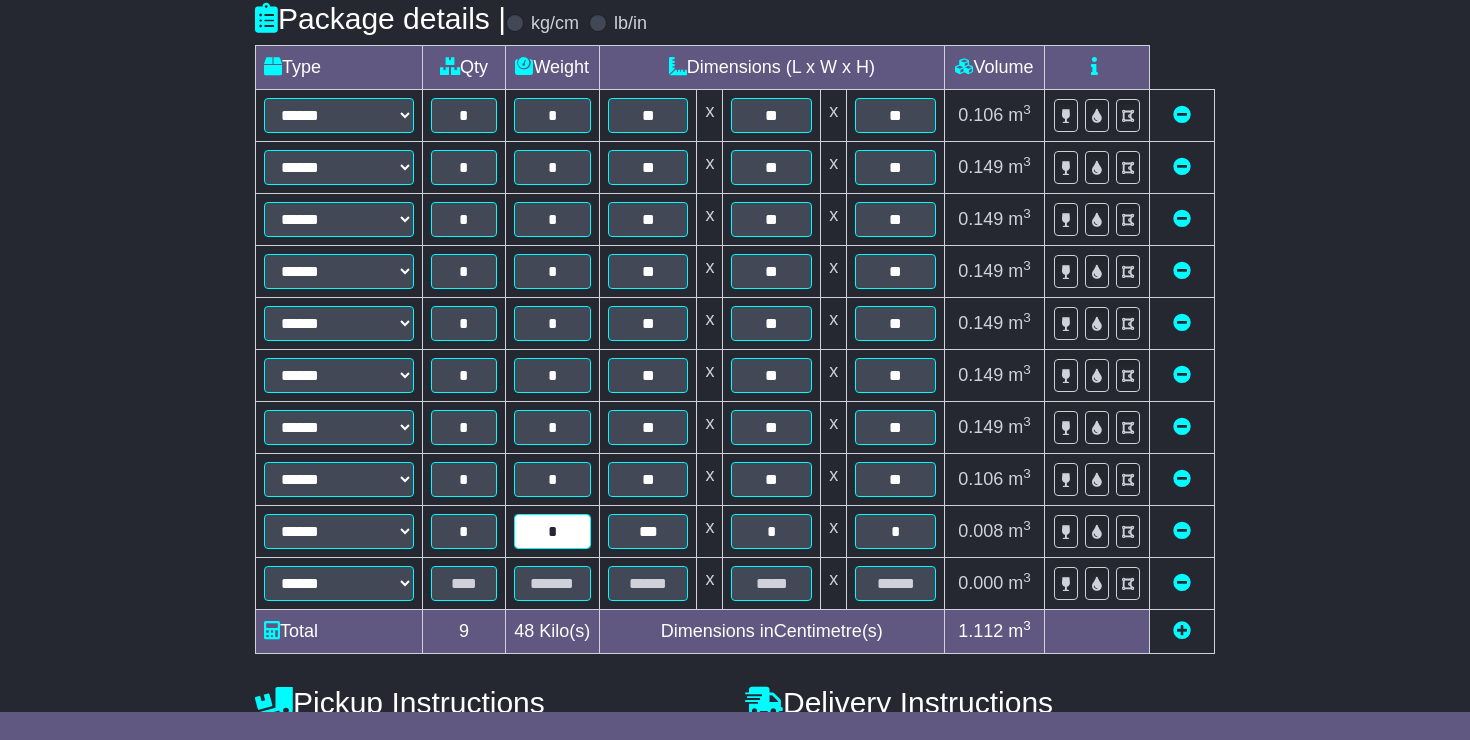 click on "*" at bounding box center [552, 531] 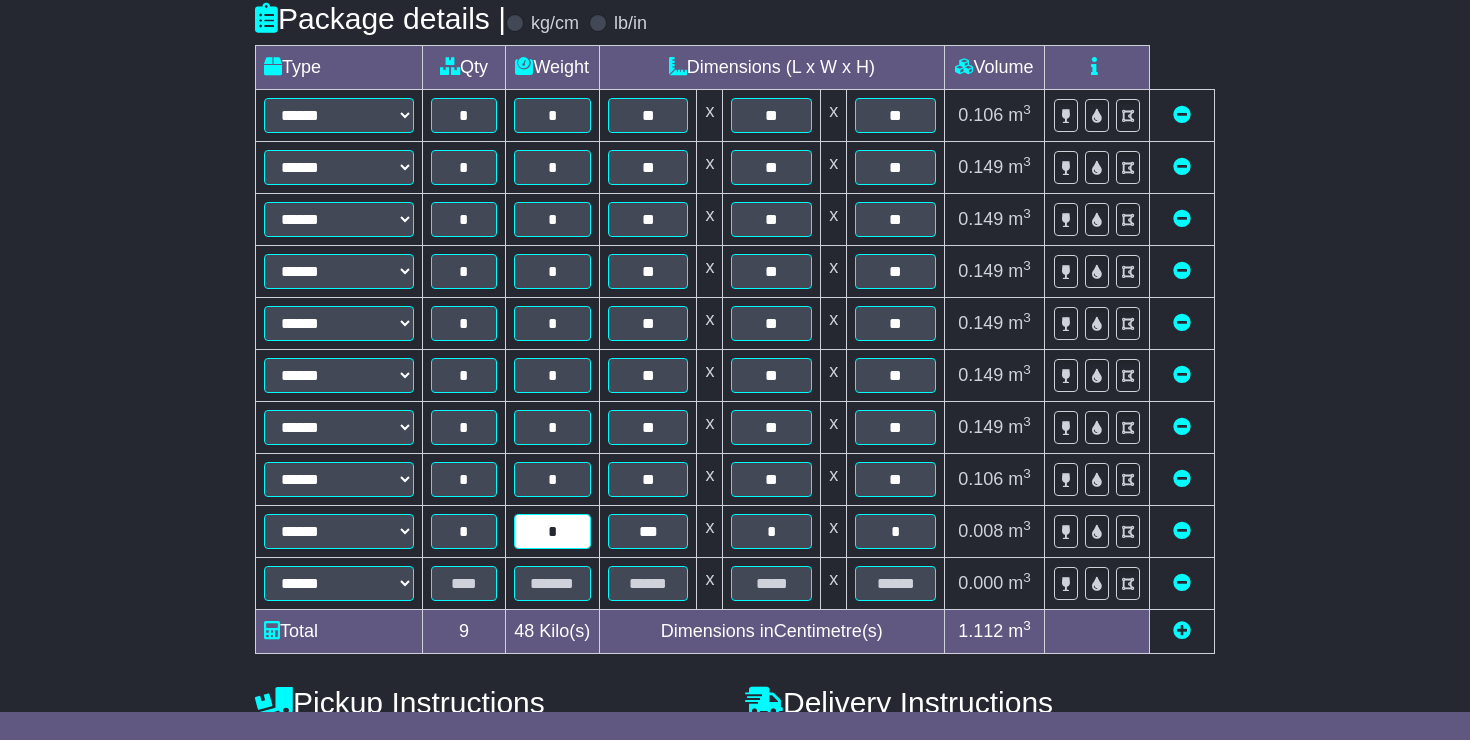 type on "*" 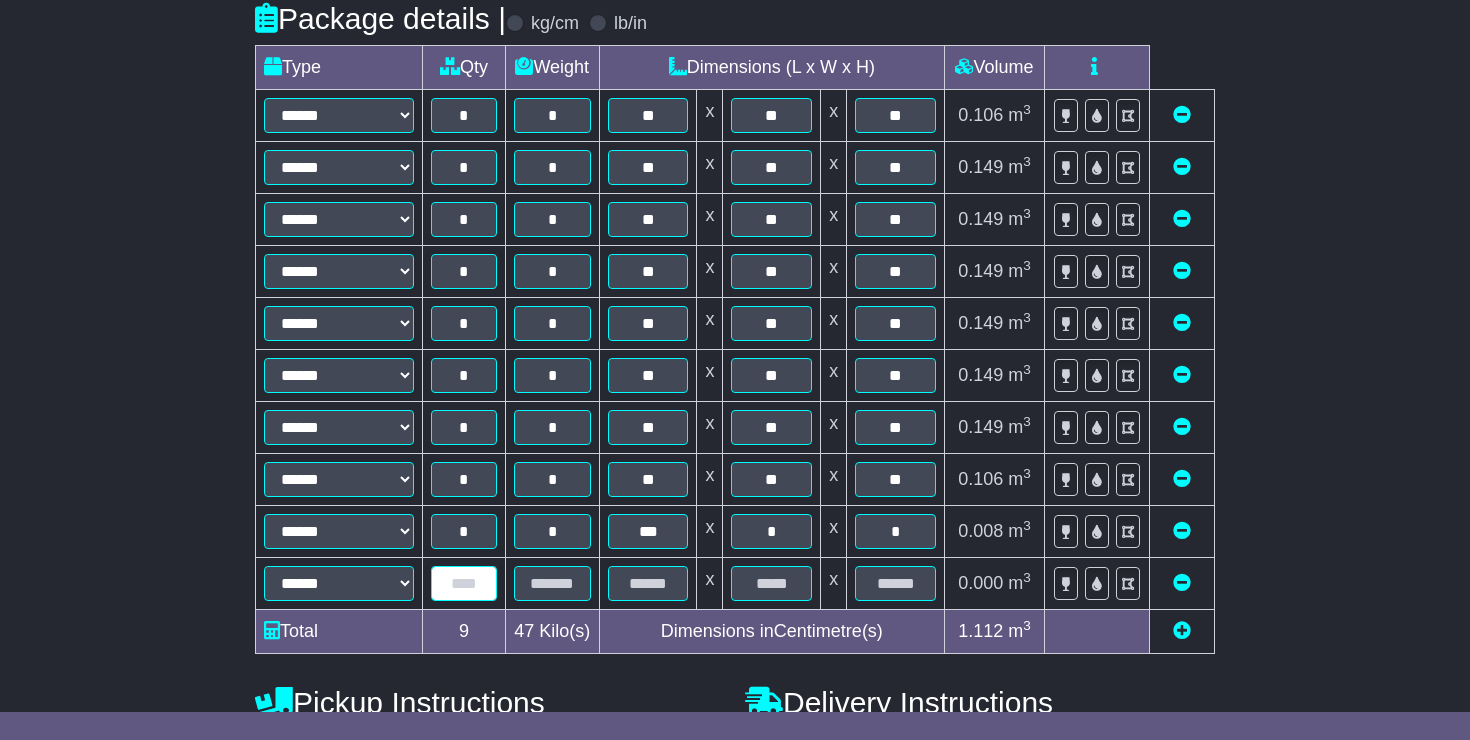 click at bounding box center [464, 583] 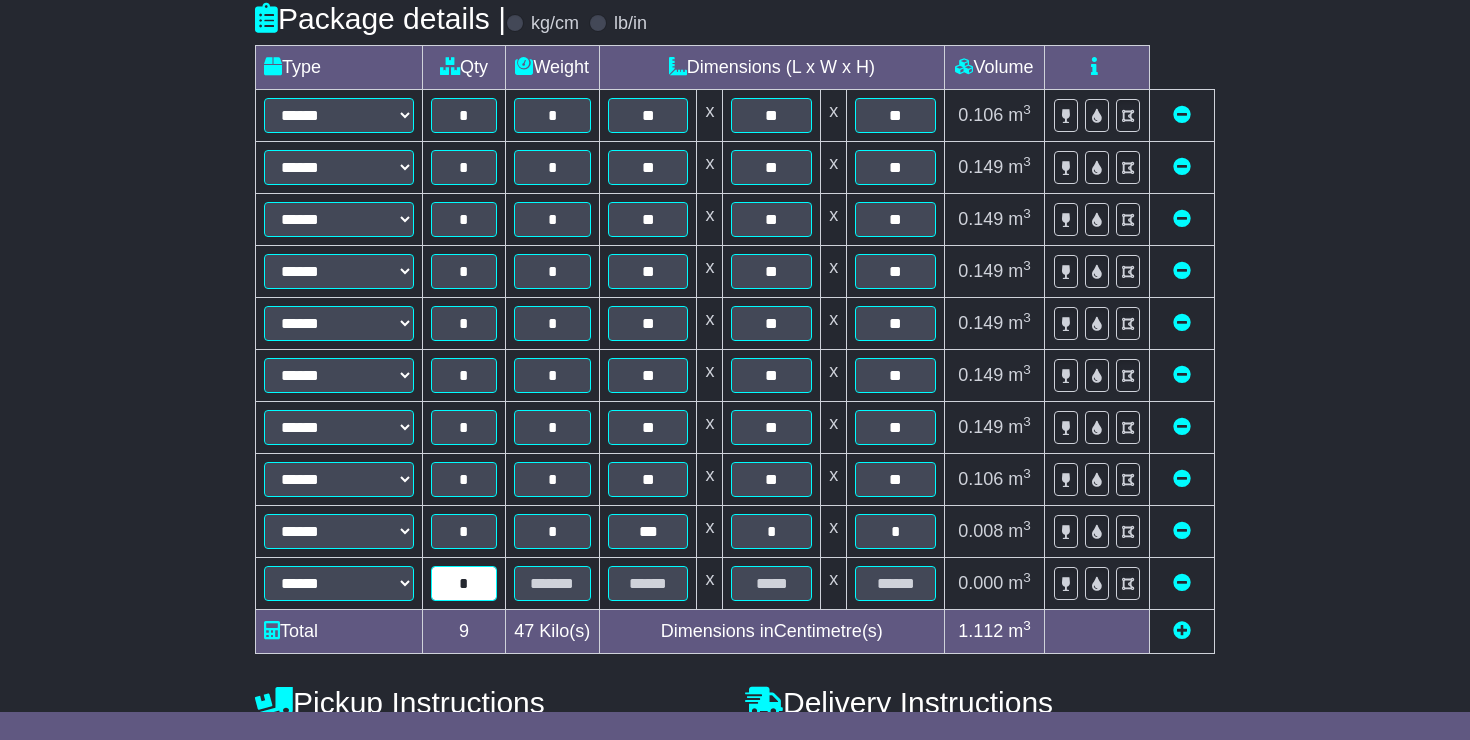 type on "*" 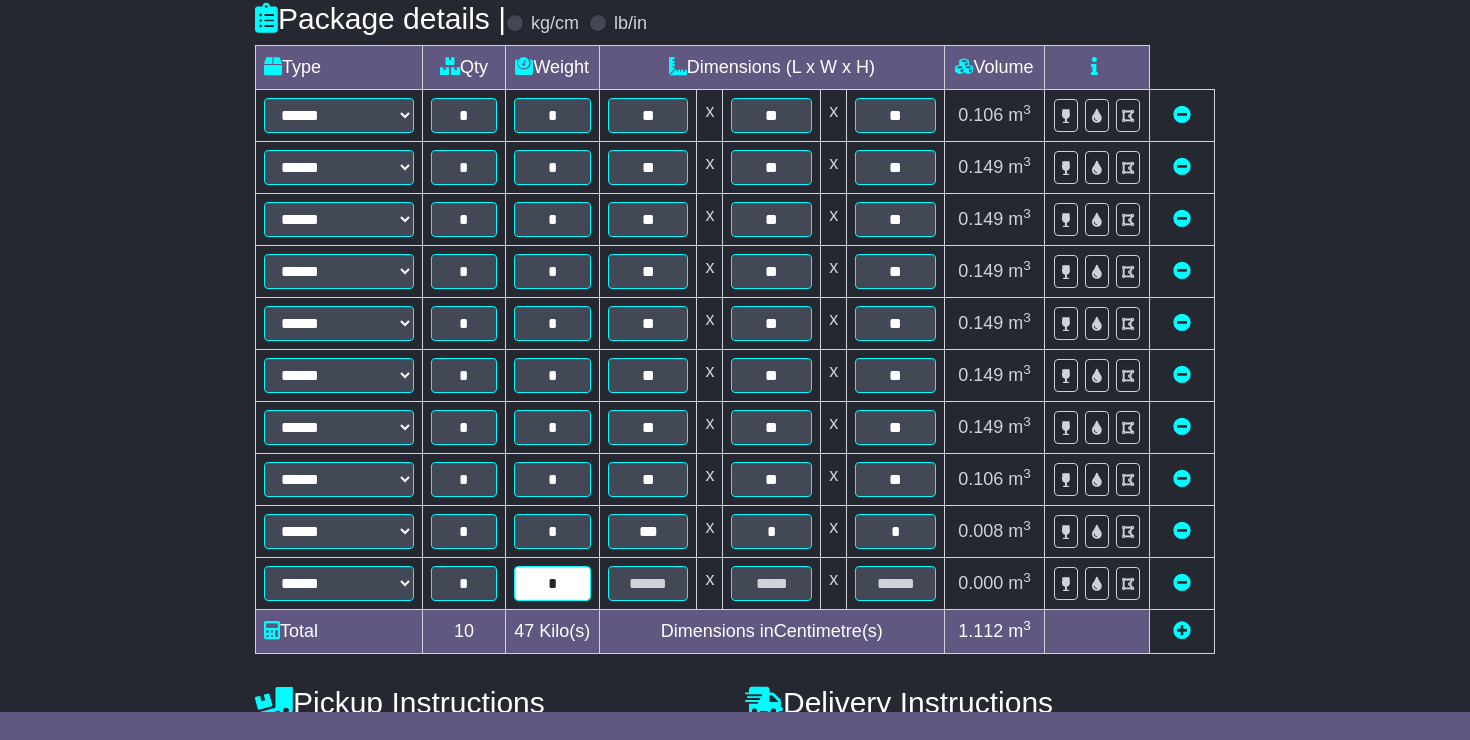 type on "*" 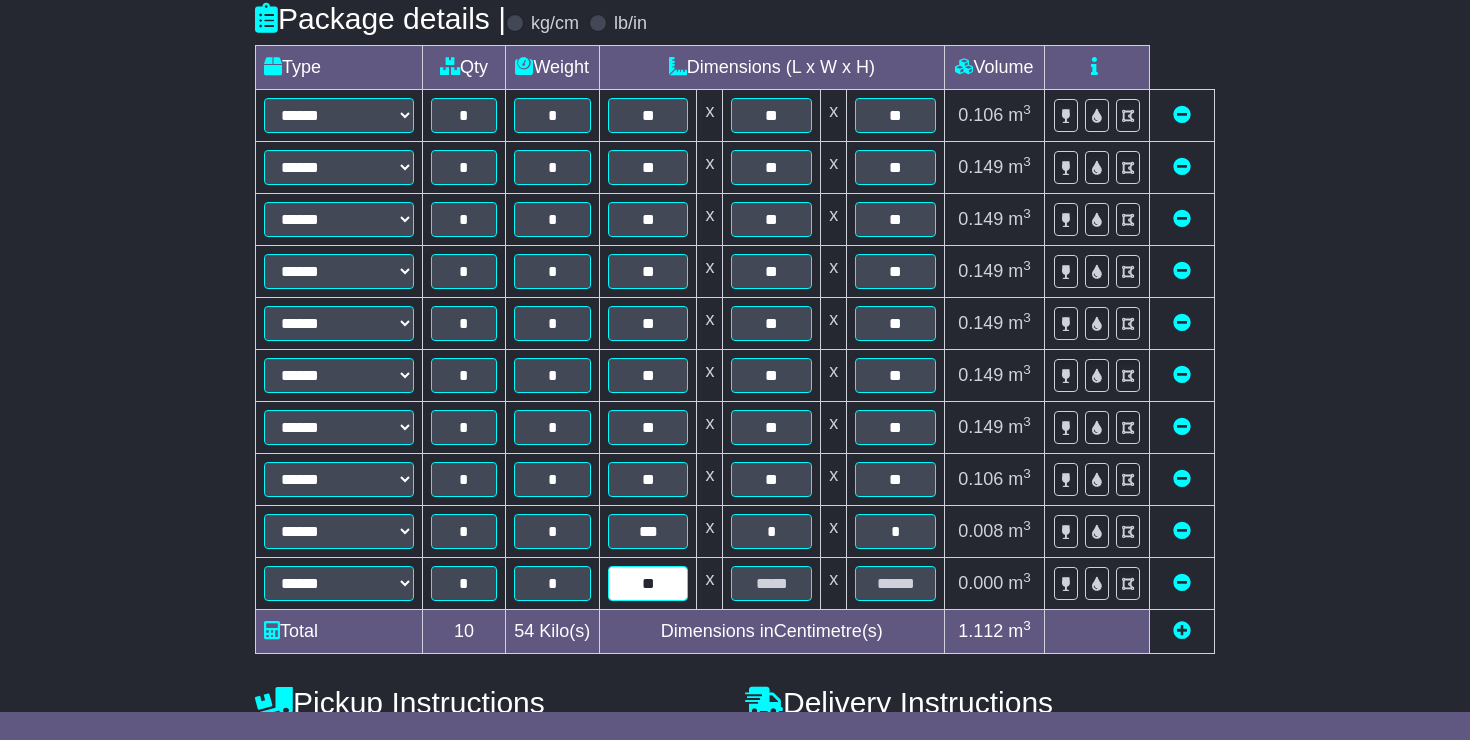 type on "**" 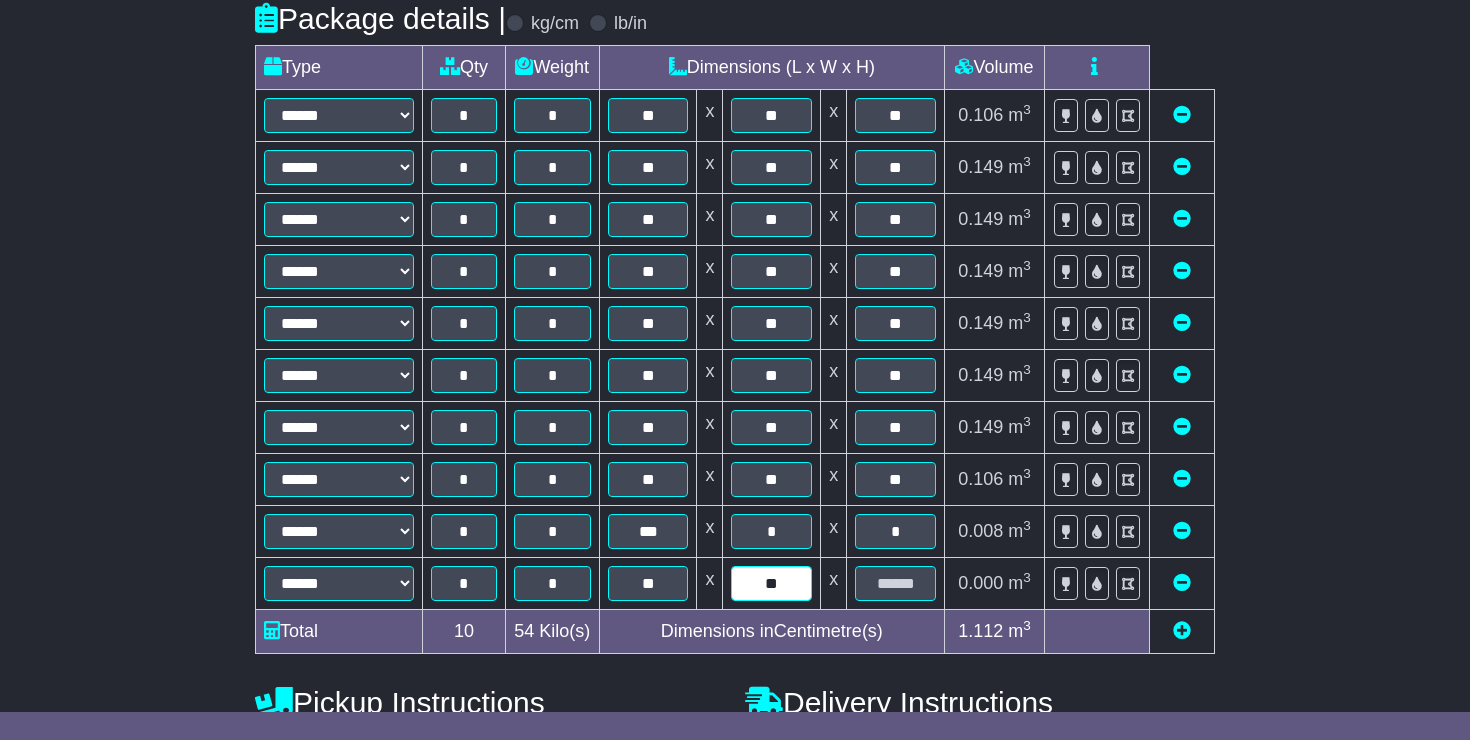 type on "**" 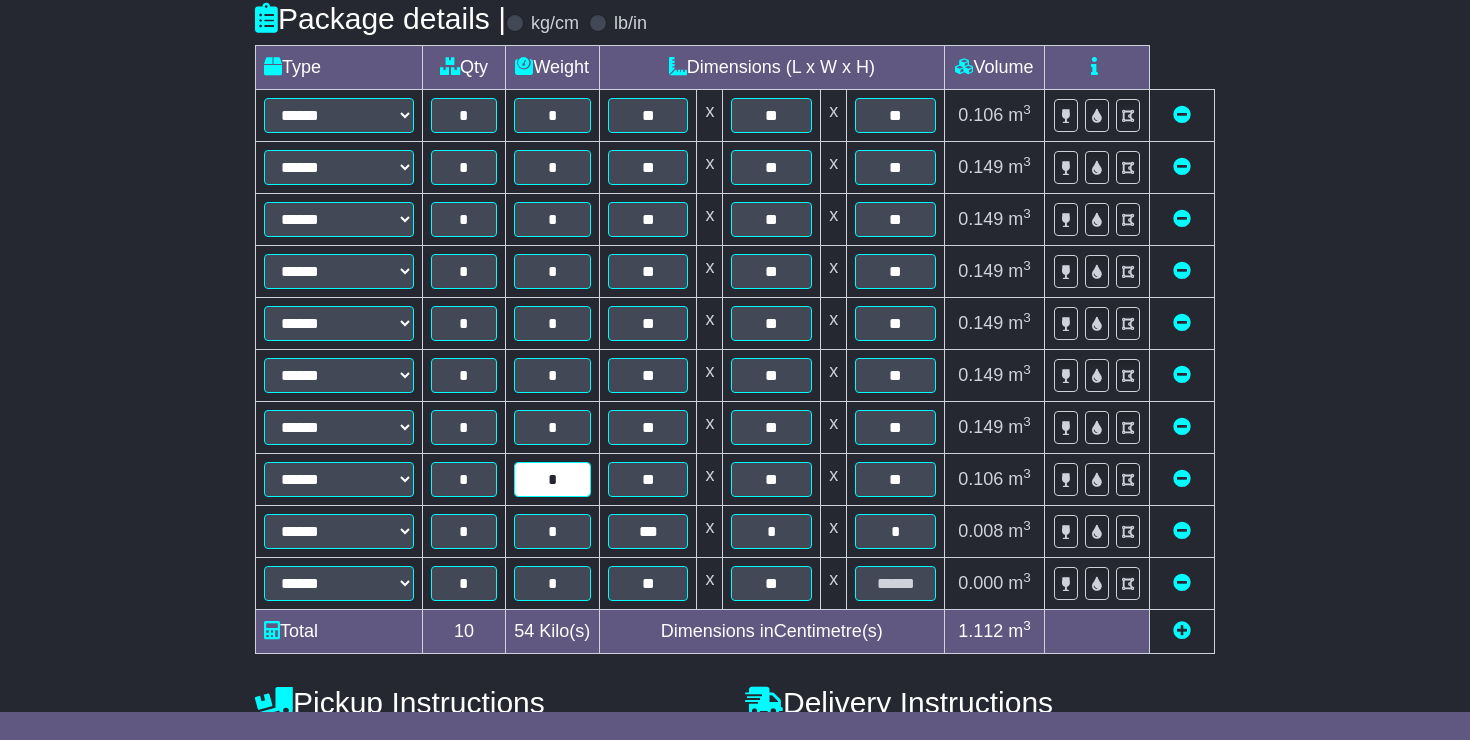 click on "*" at bounding box center (552, 479) 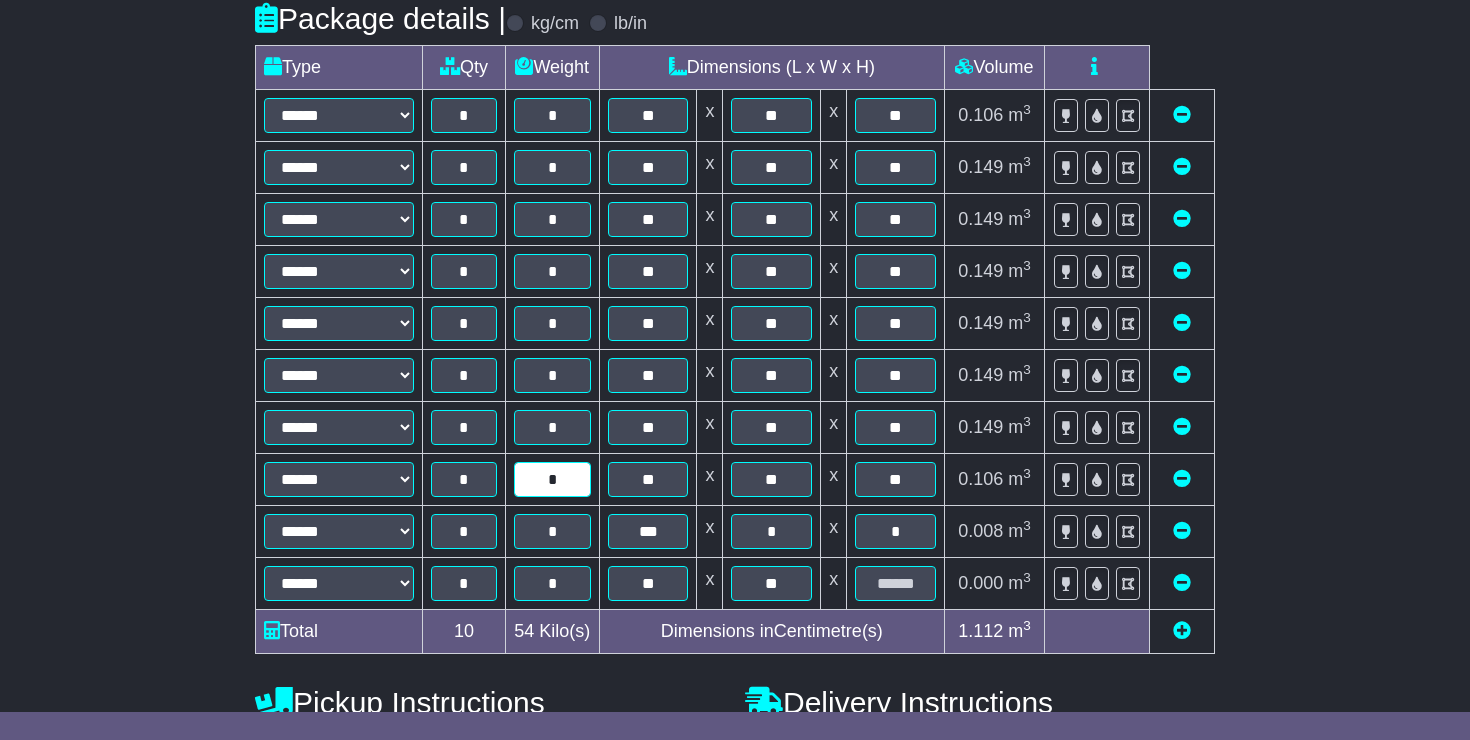 type on "*" 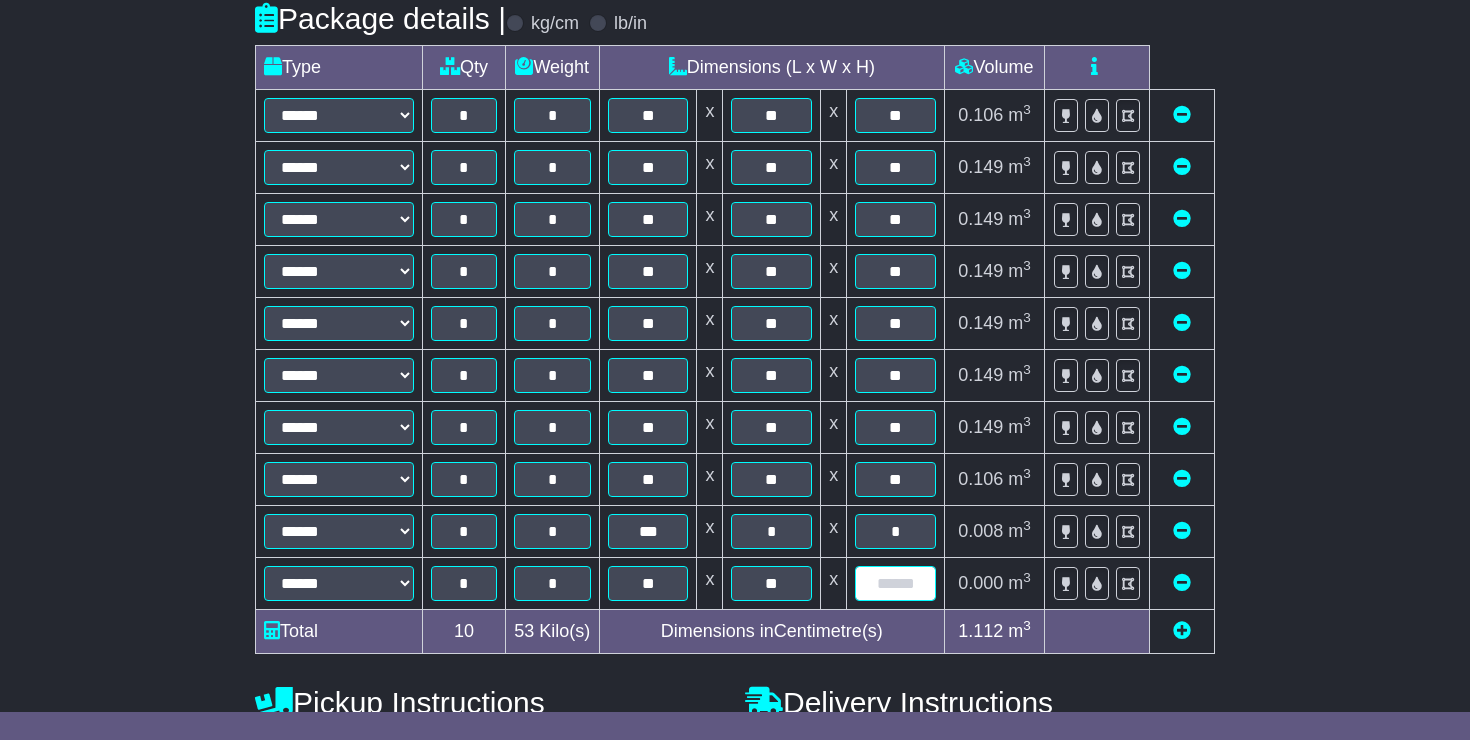 click at bounding box center (895, 583) 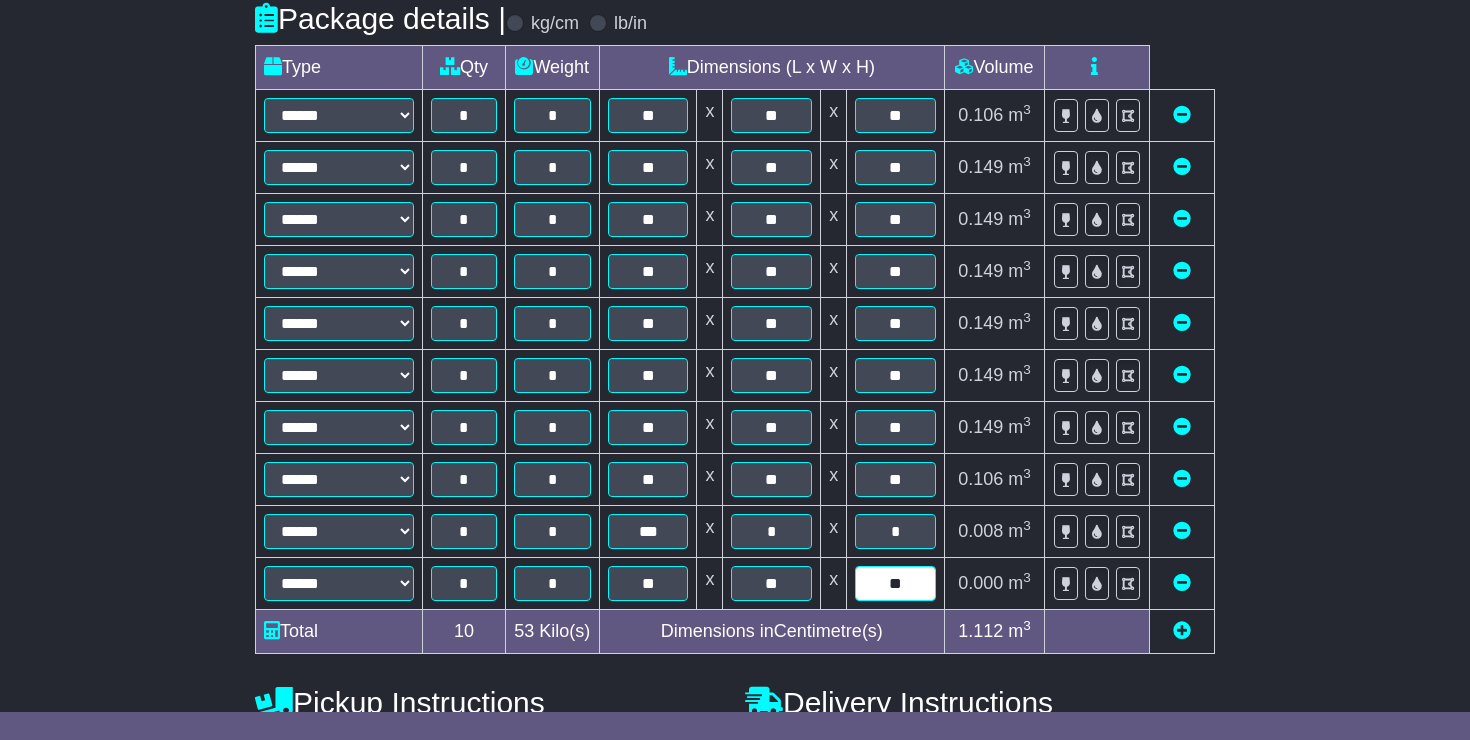 type on "**" 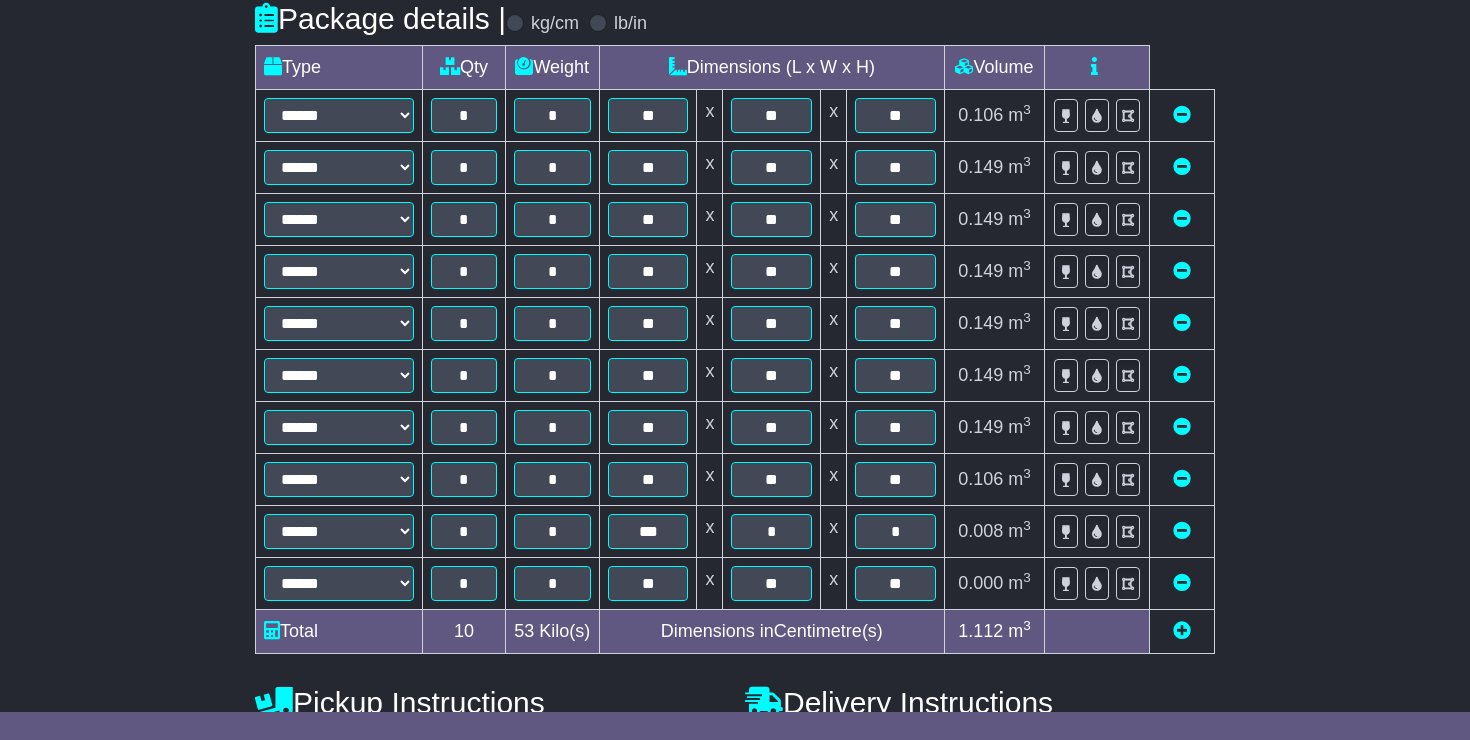 click on "**********" at bounding box center [735, 464] 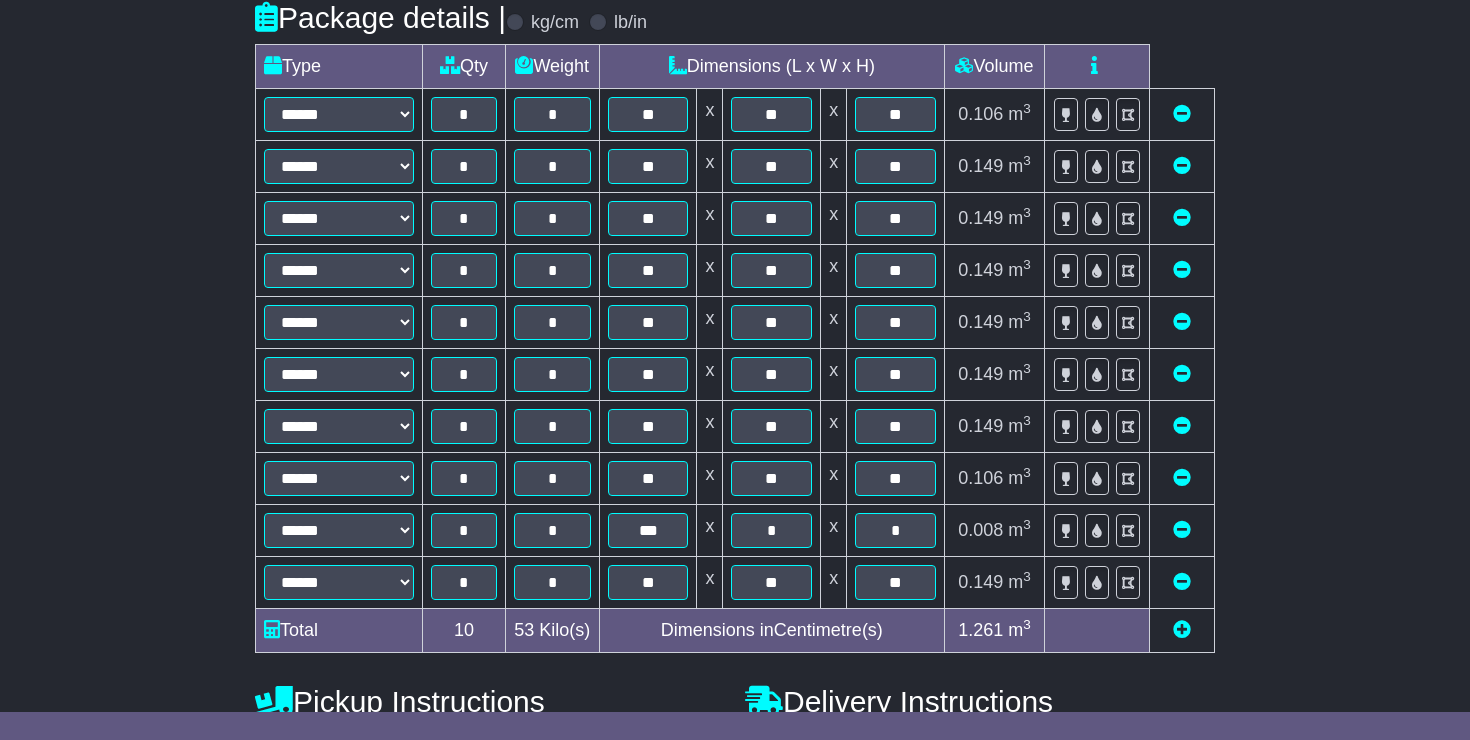 scroll, scrollTop: 481, scrollLeft: 0, axis: vertical 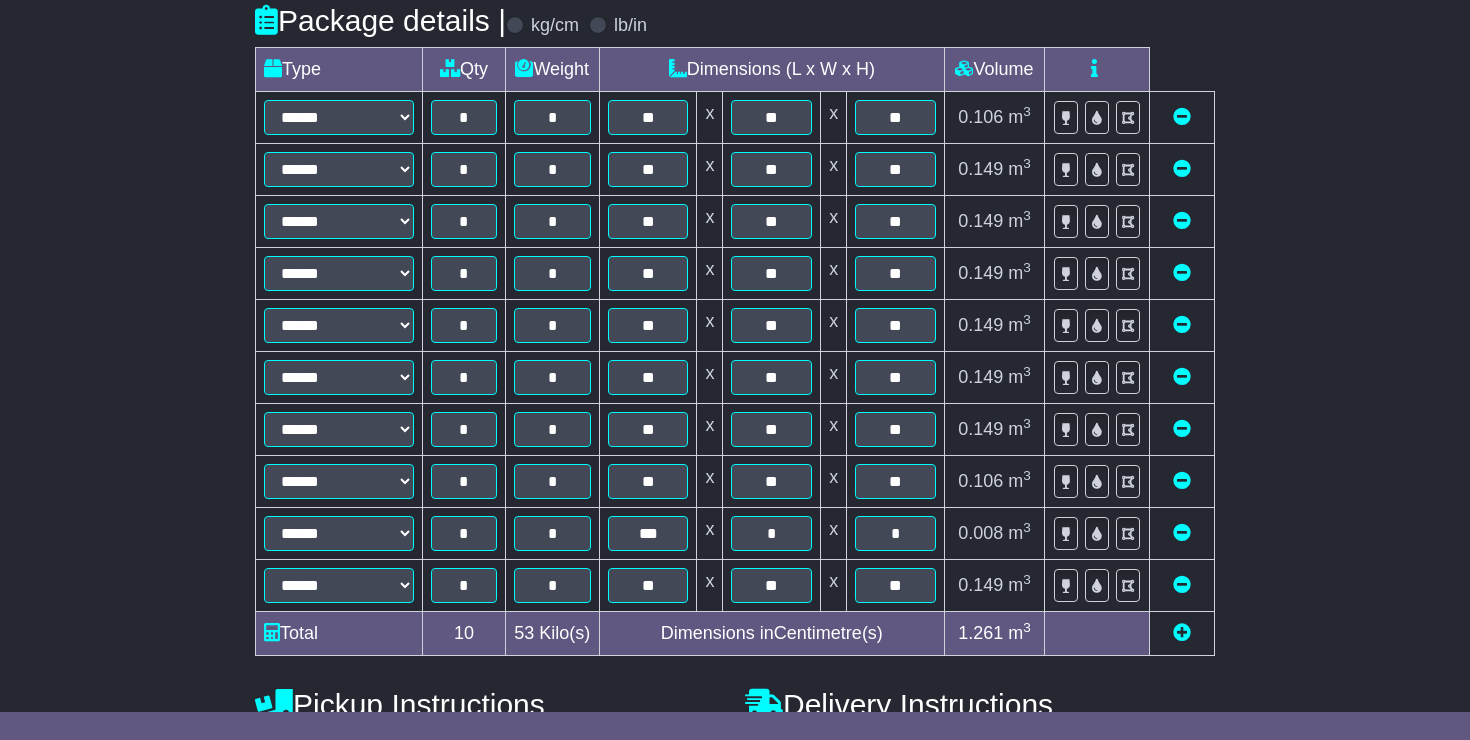 click on "**********" at bounding box center (735, 466) 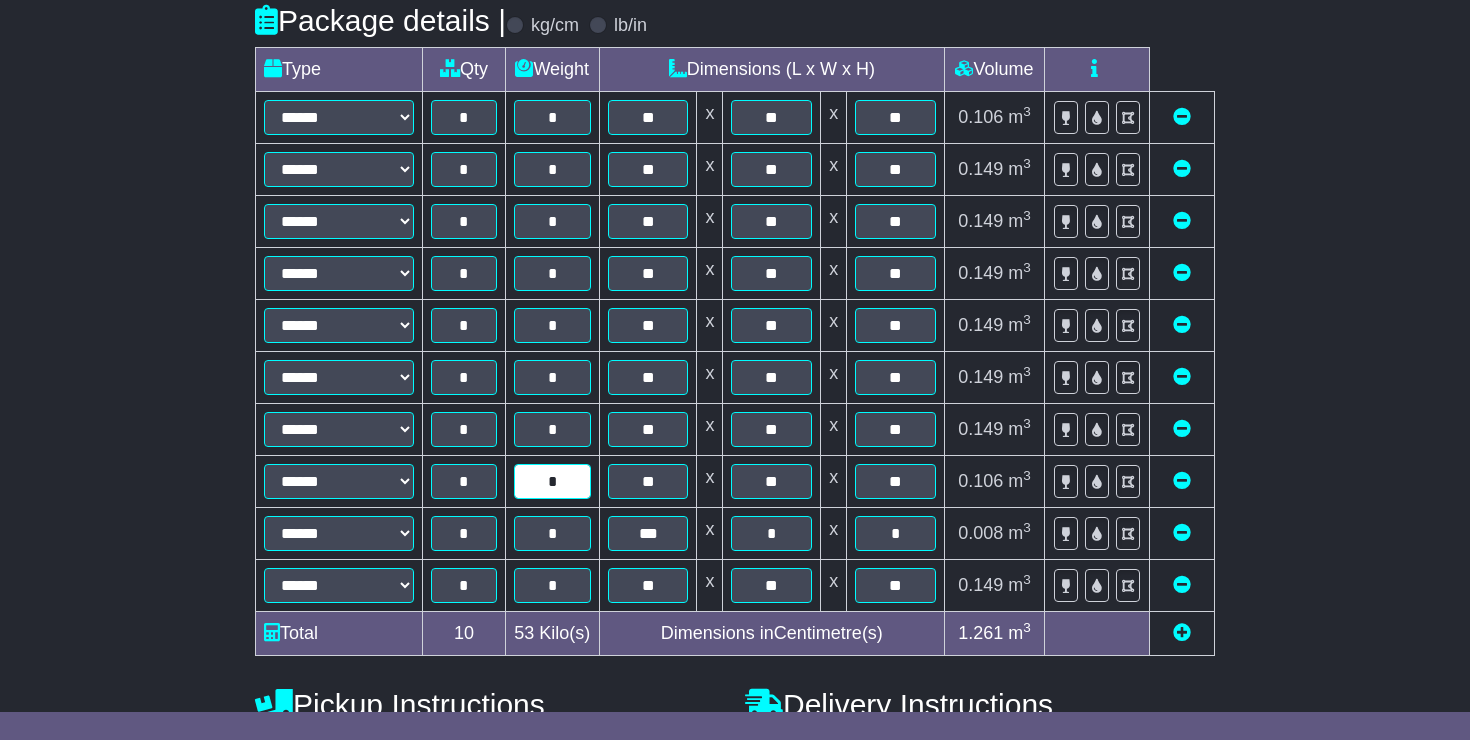 click on "*" at bounding box center (552, 481) 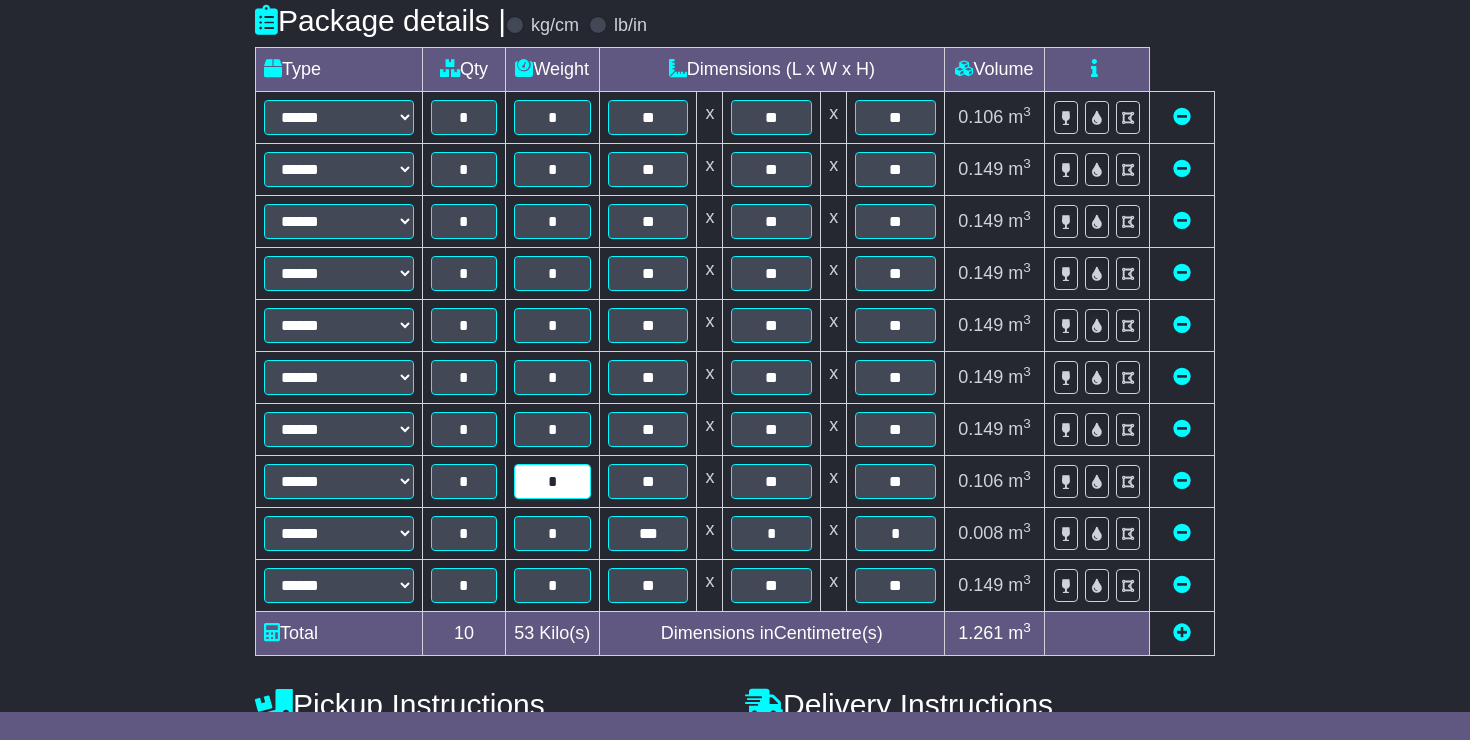 type on "*" 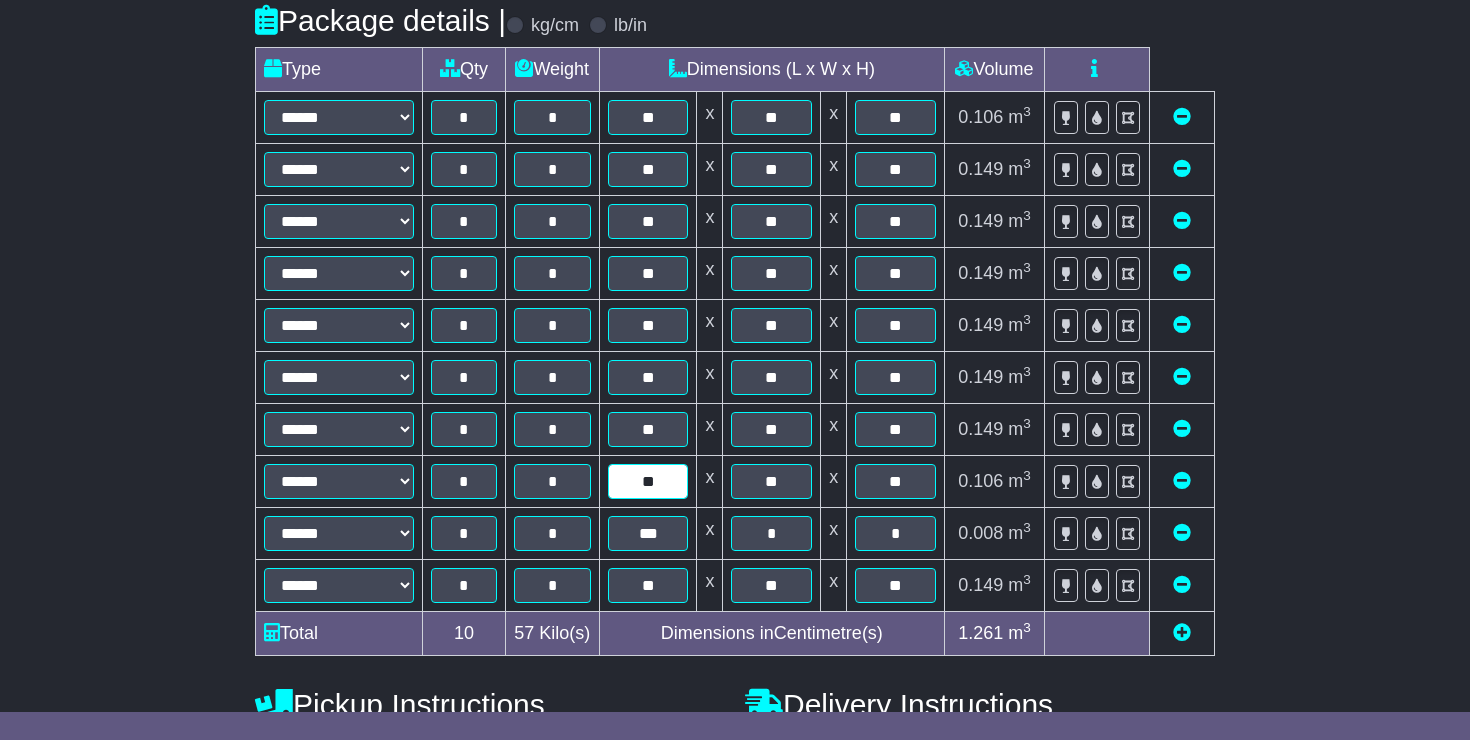 type on "**" 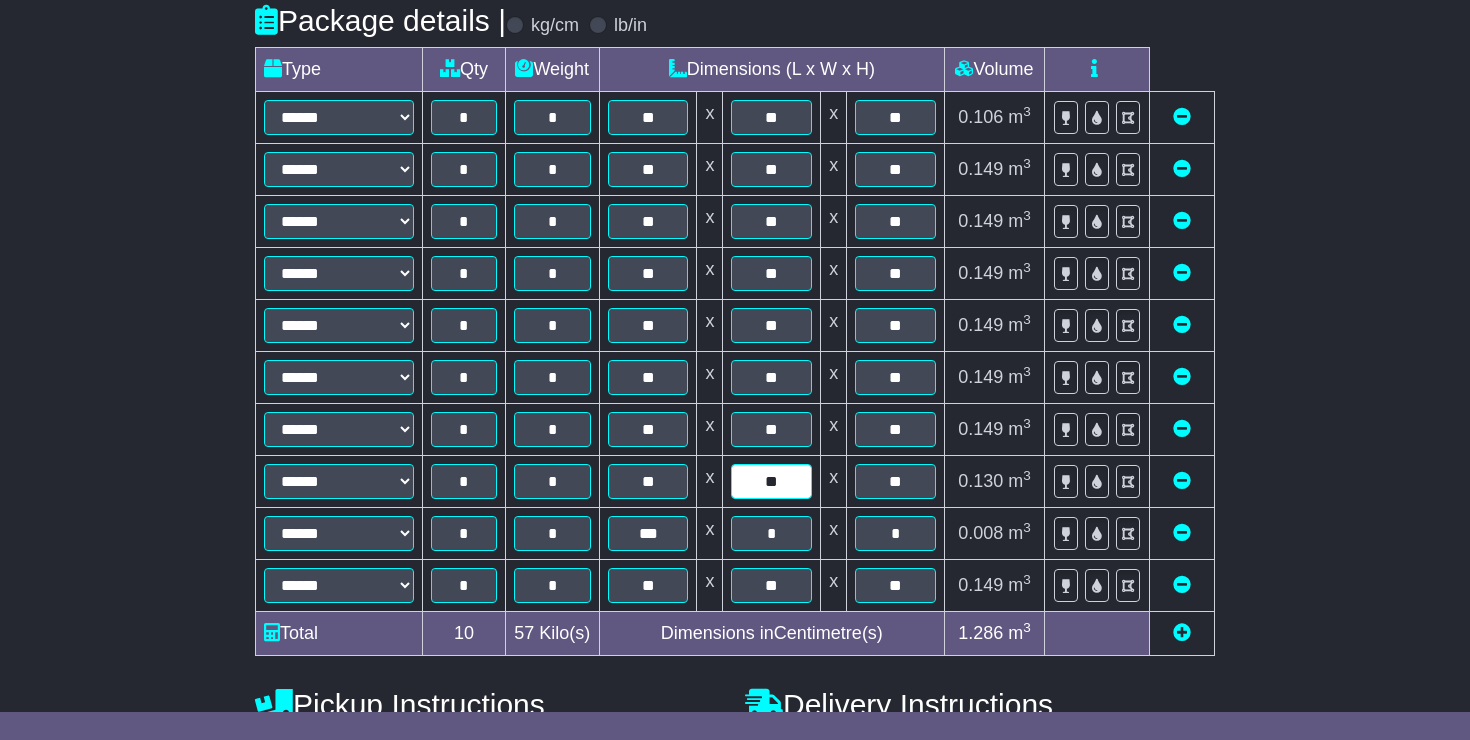 type on "**" 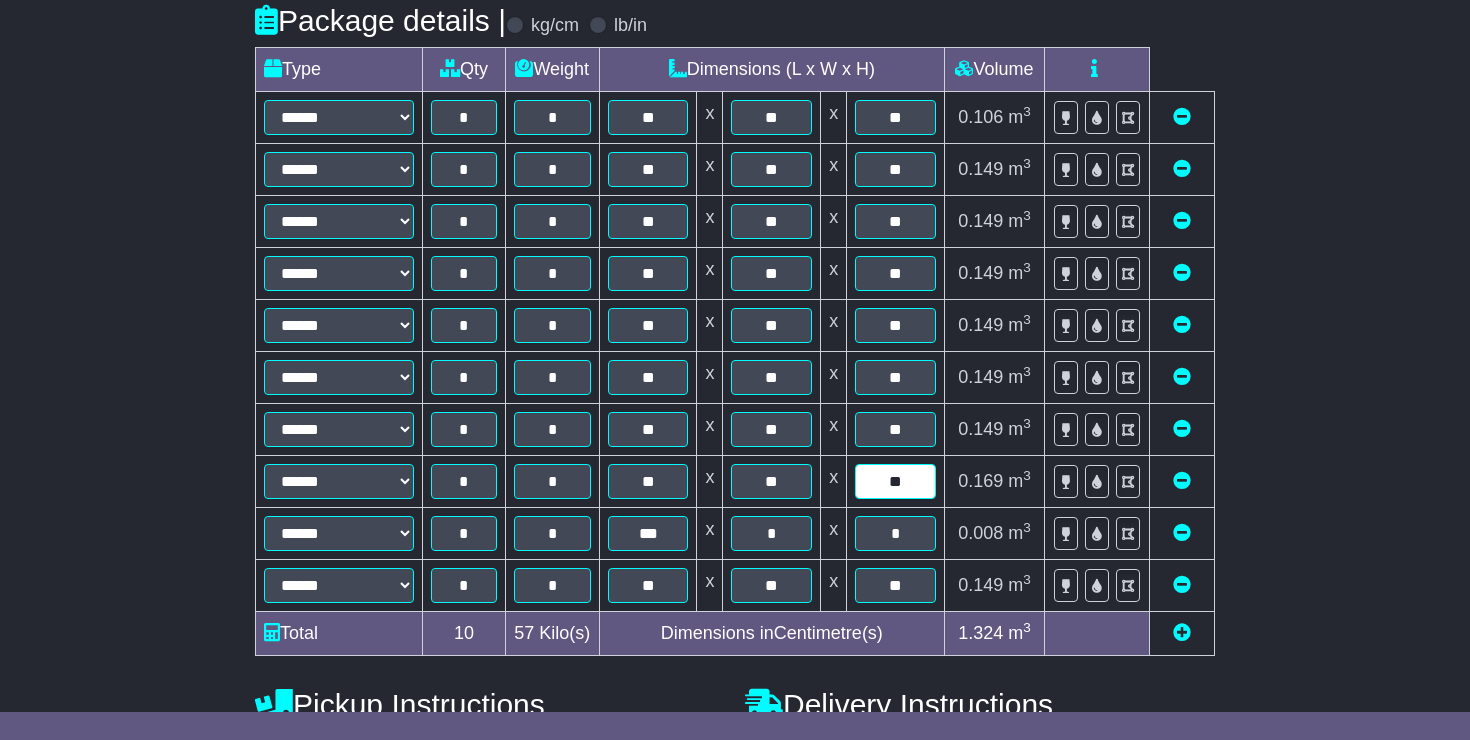 type on "**" 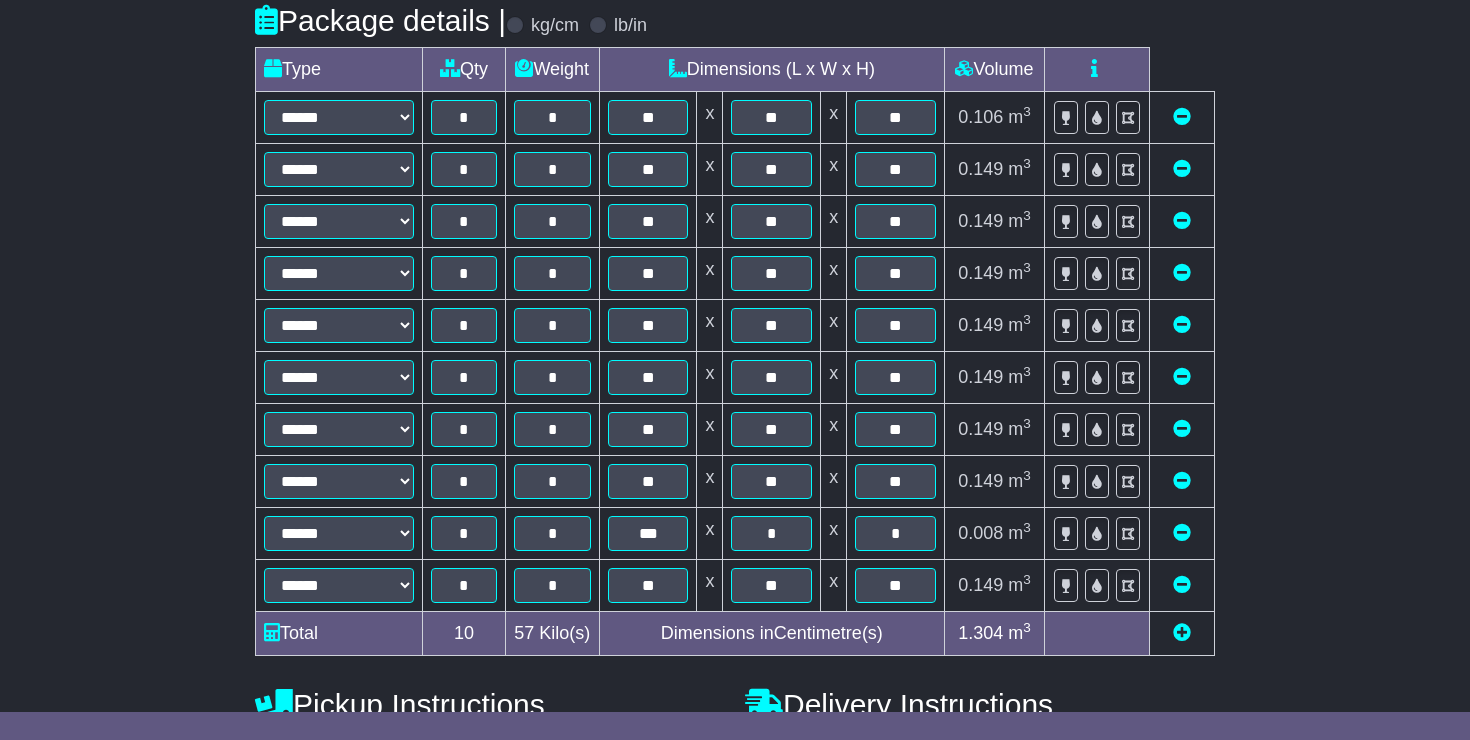 click on "**********" at bounding box center (735, 466) 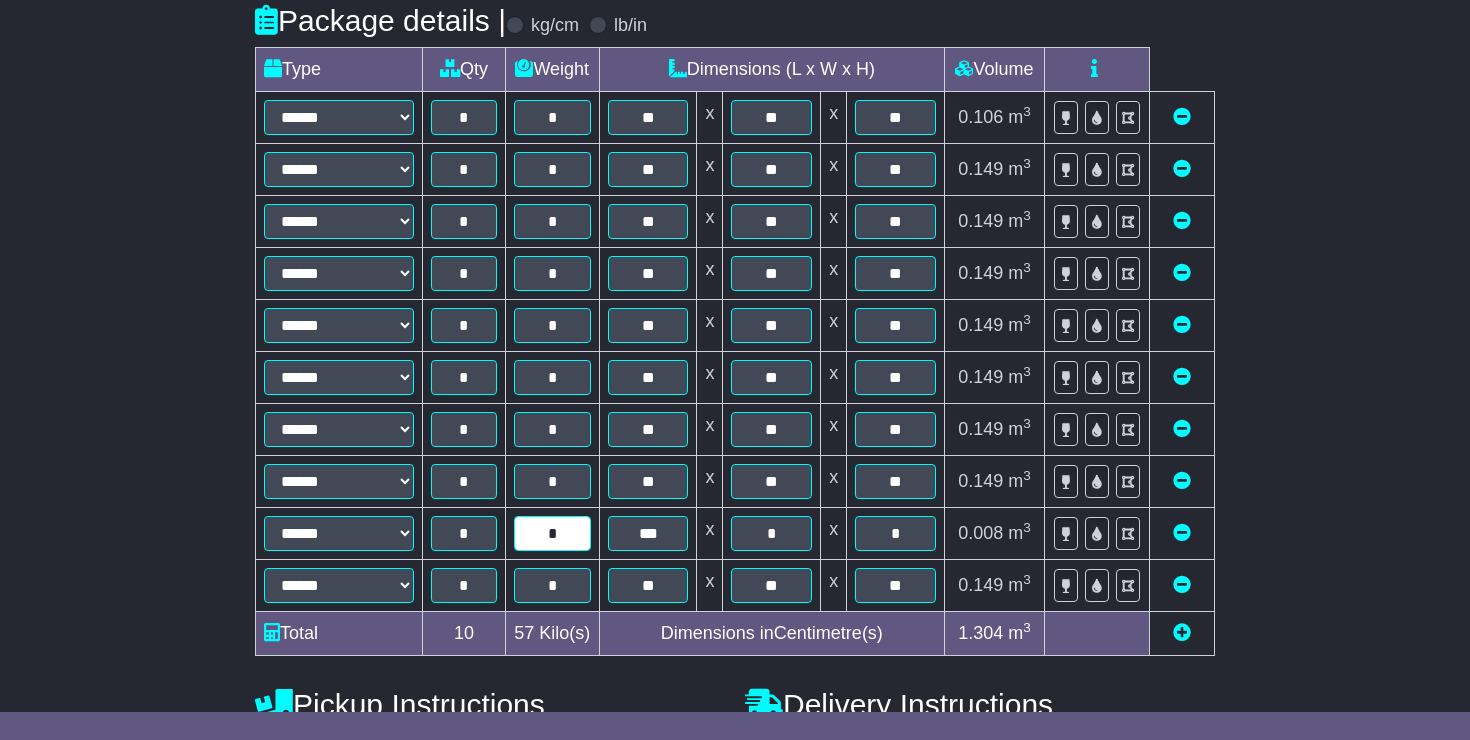 click on "*" at bounding box center [552, 533] 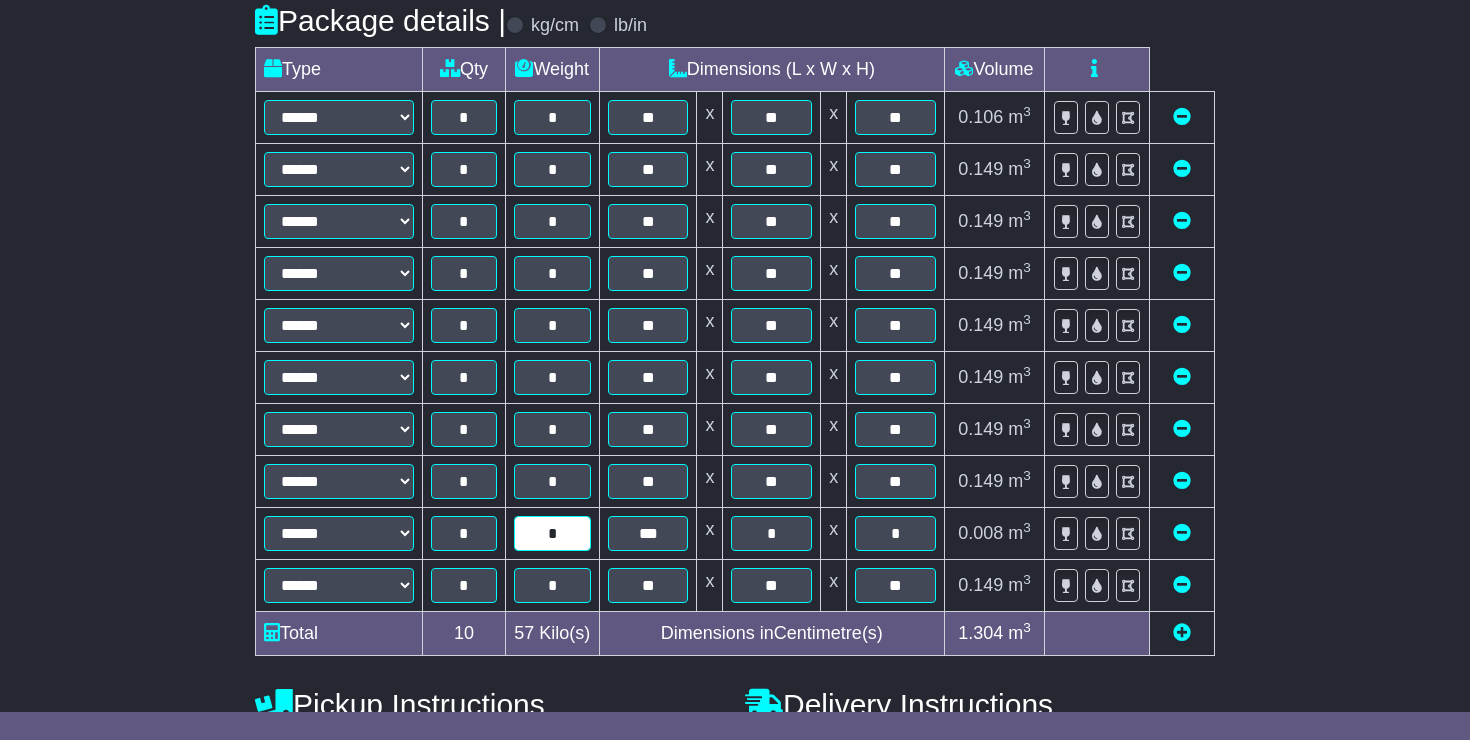 type on "*" 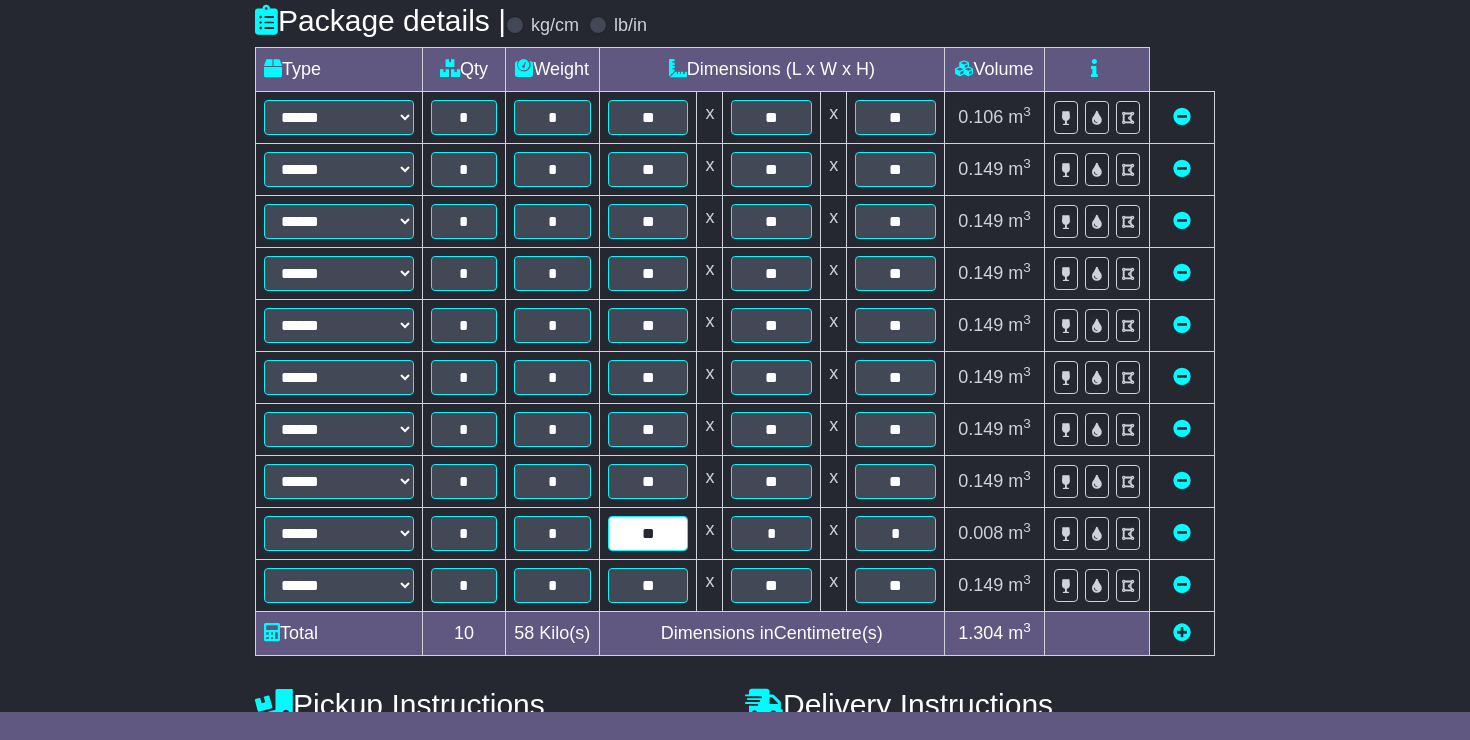 type on "**" 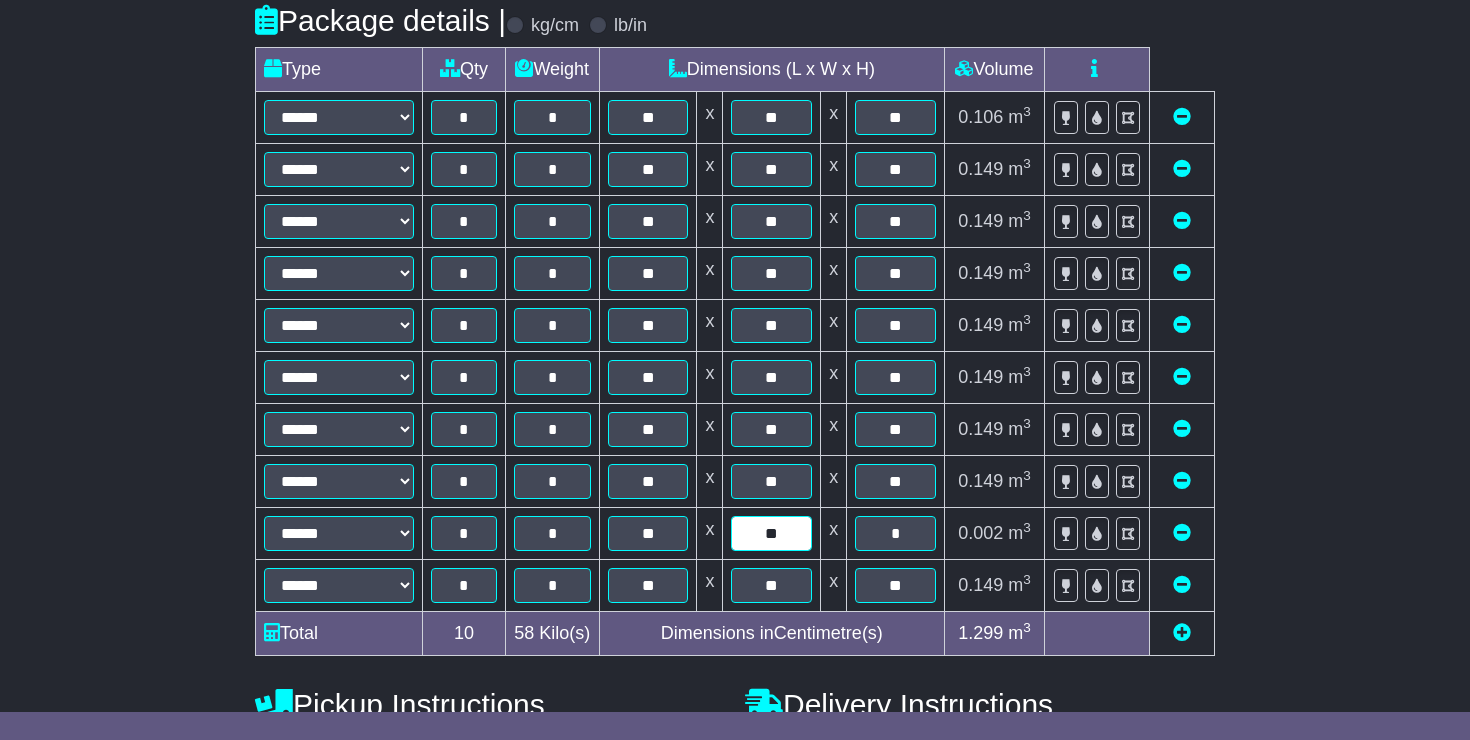type on "**" 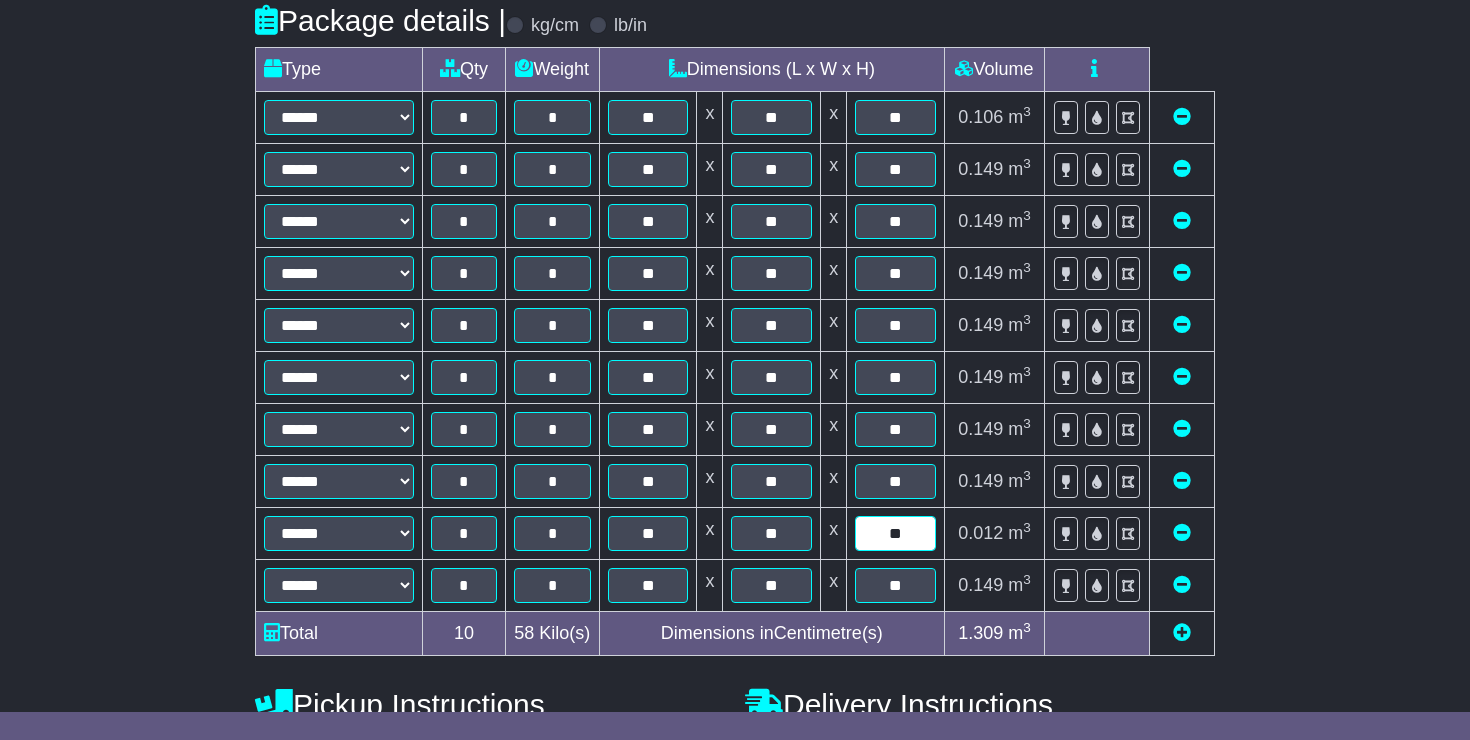 type on "**" 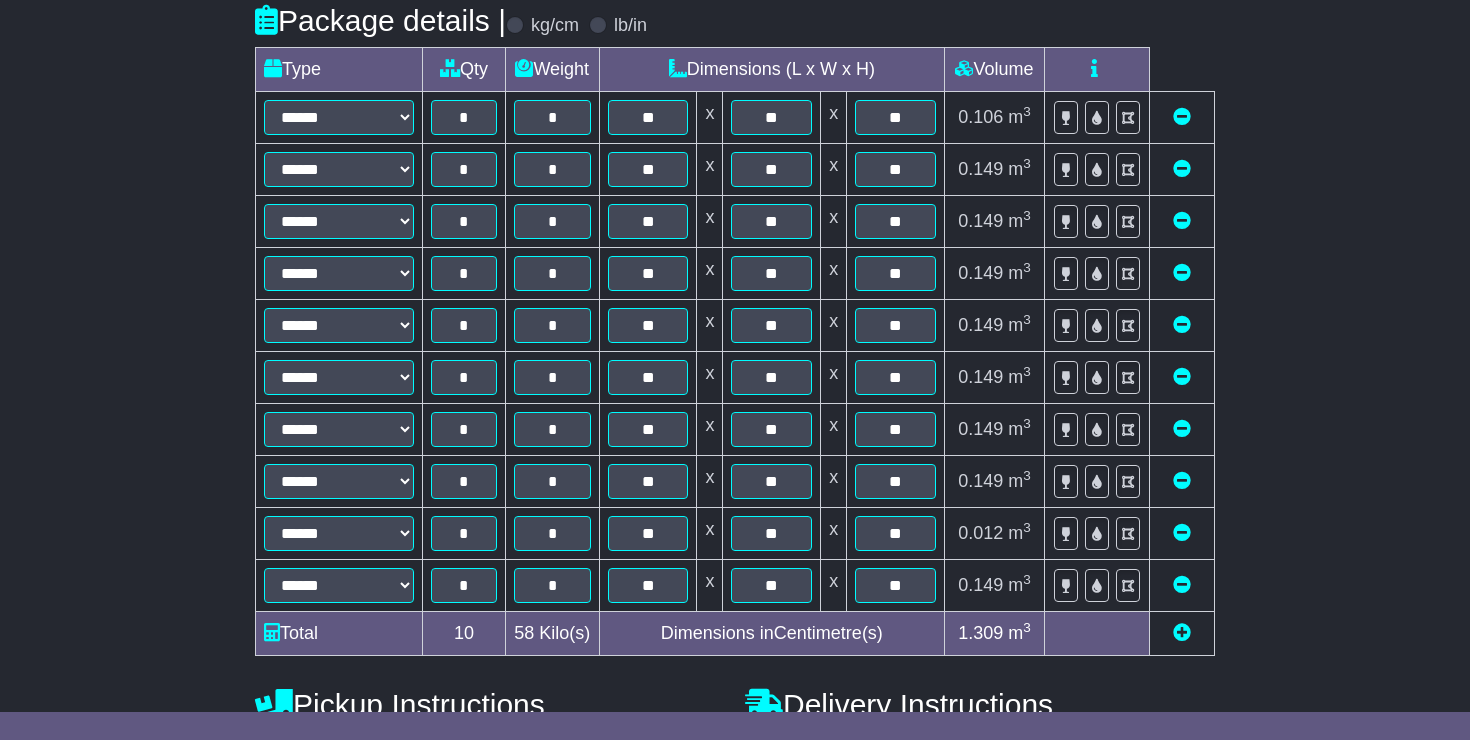 click on "**********" at bounding box center [735, 466] 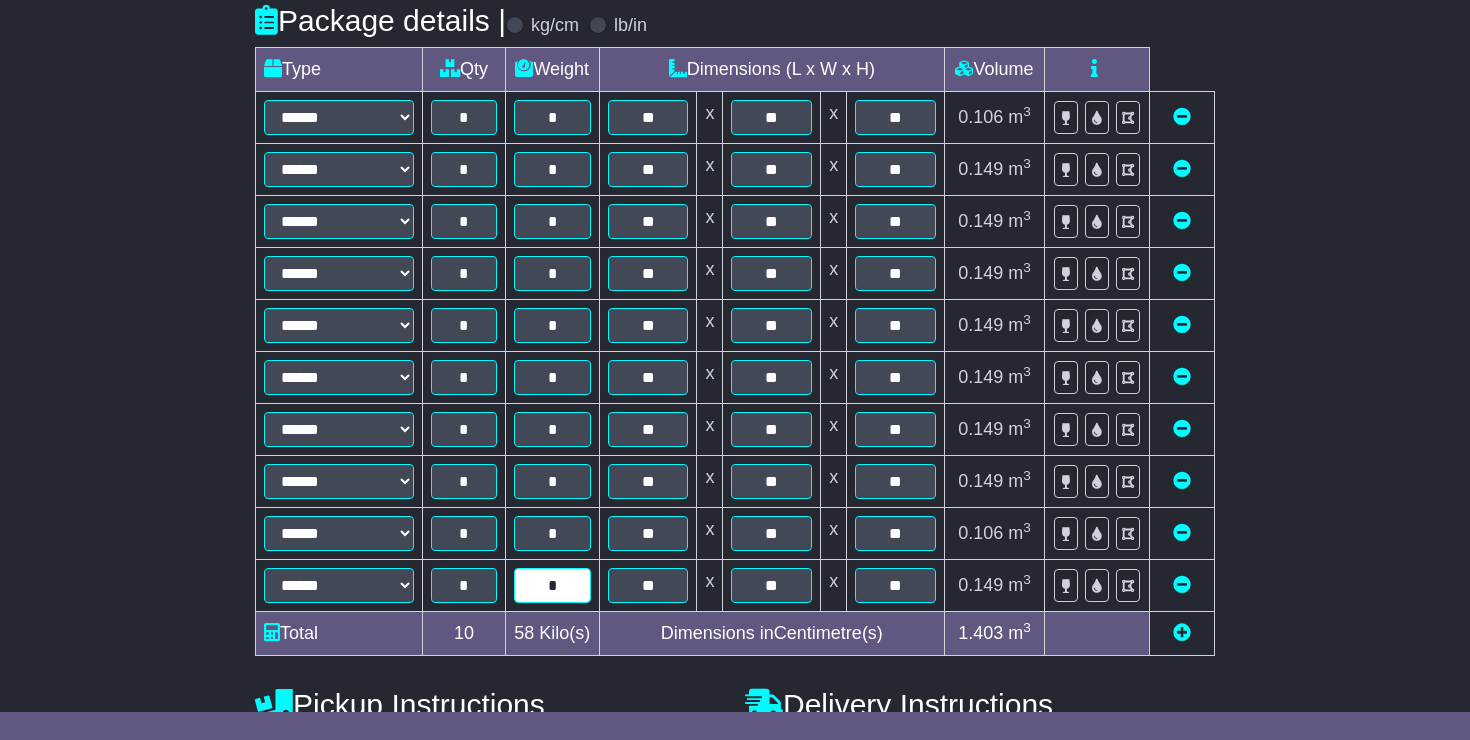 click on "*" at bounding box center [552, 585] 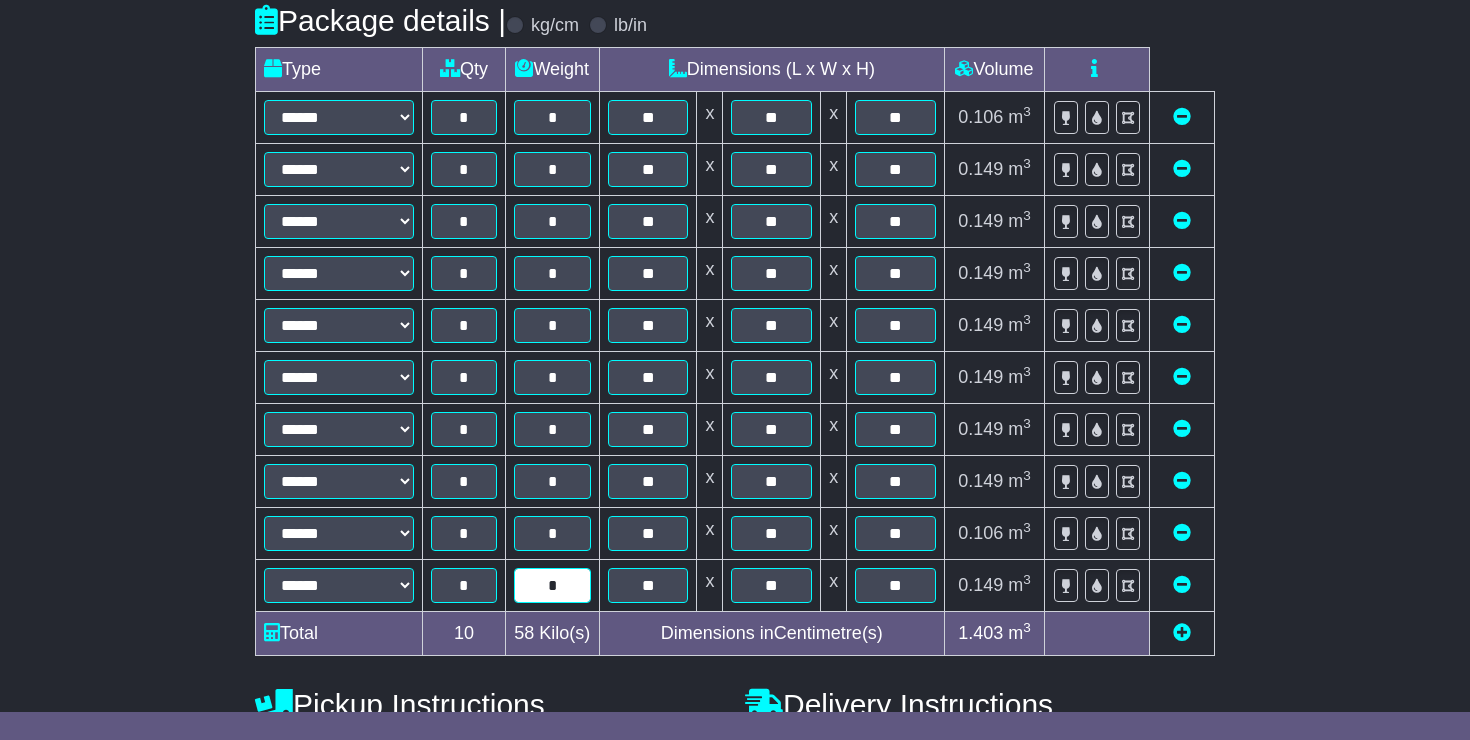 type on "*" 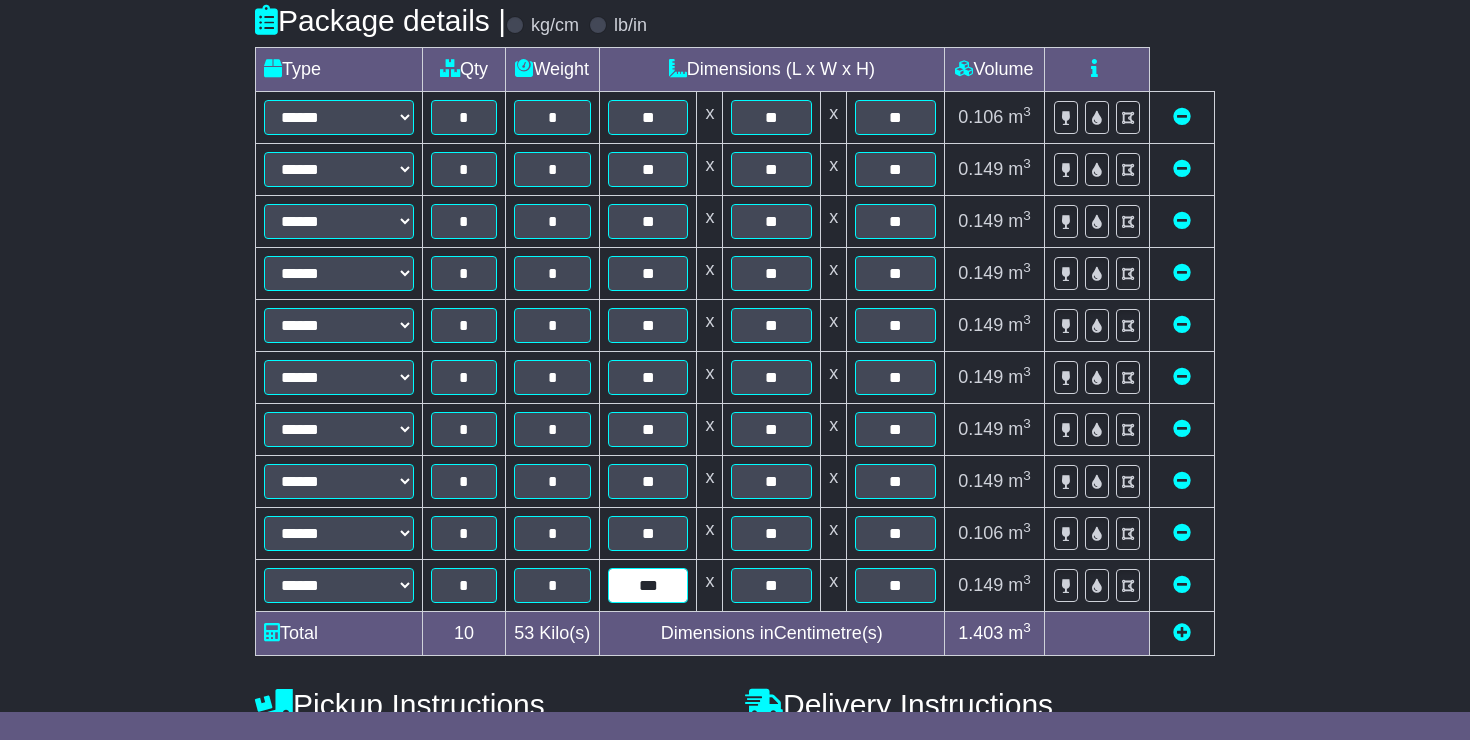 type on "***" 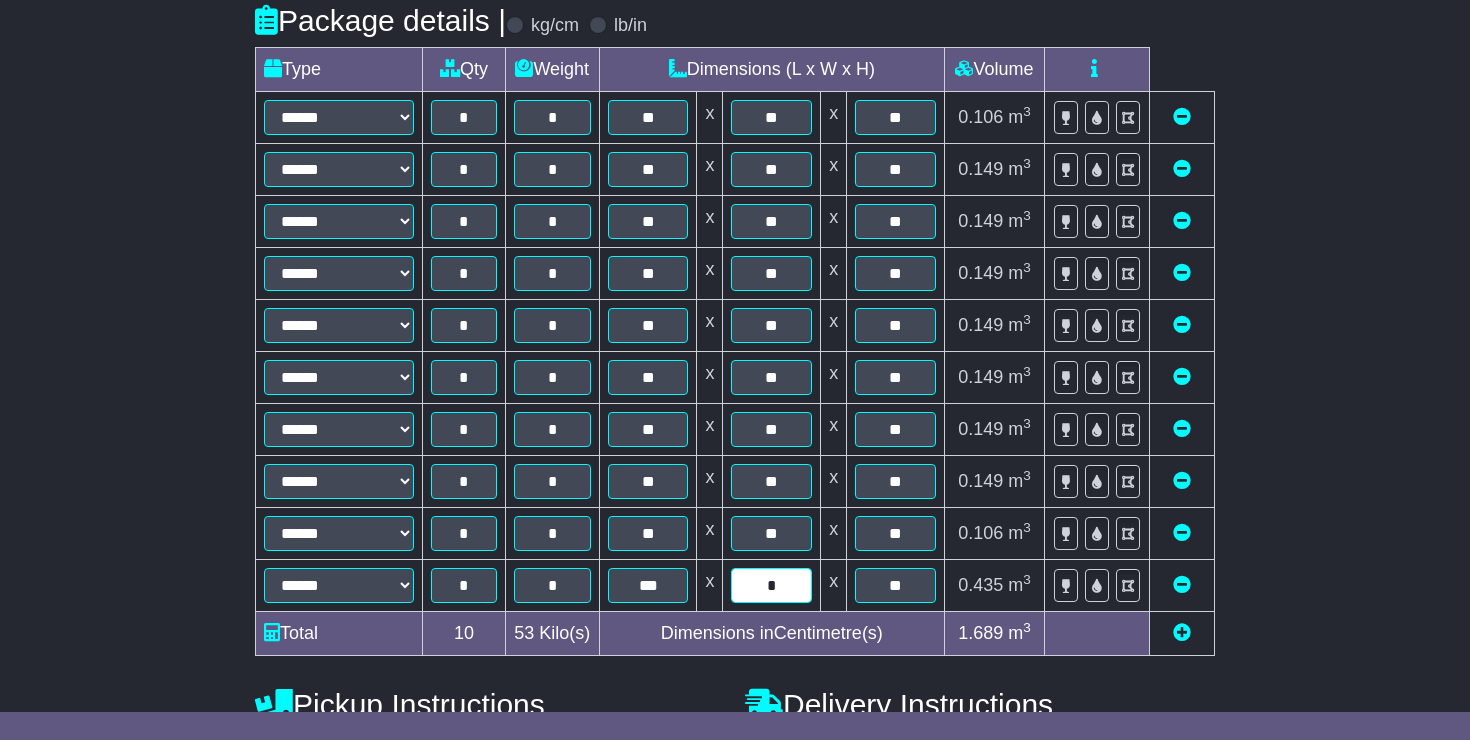 type on "*" 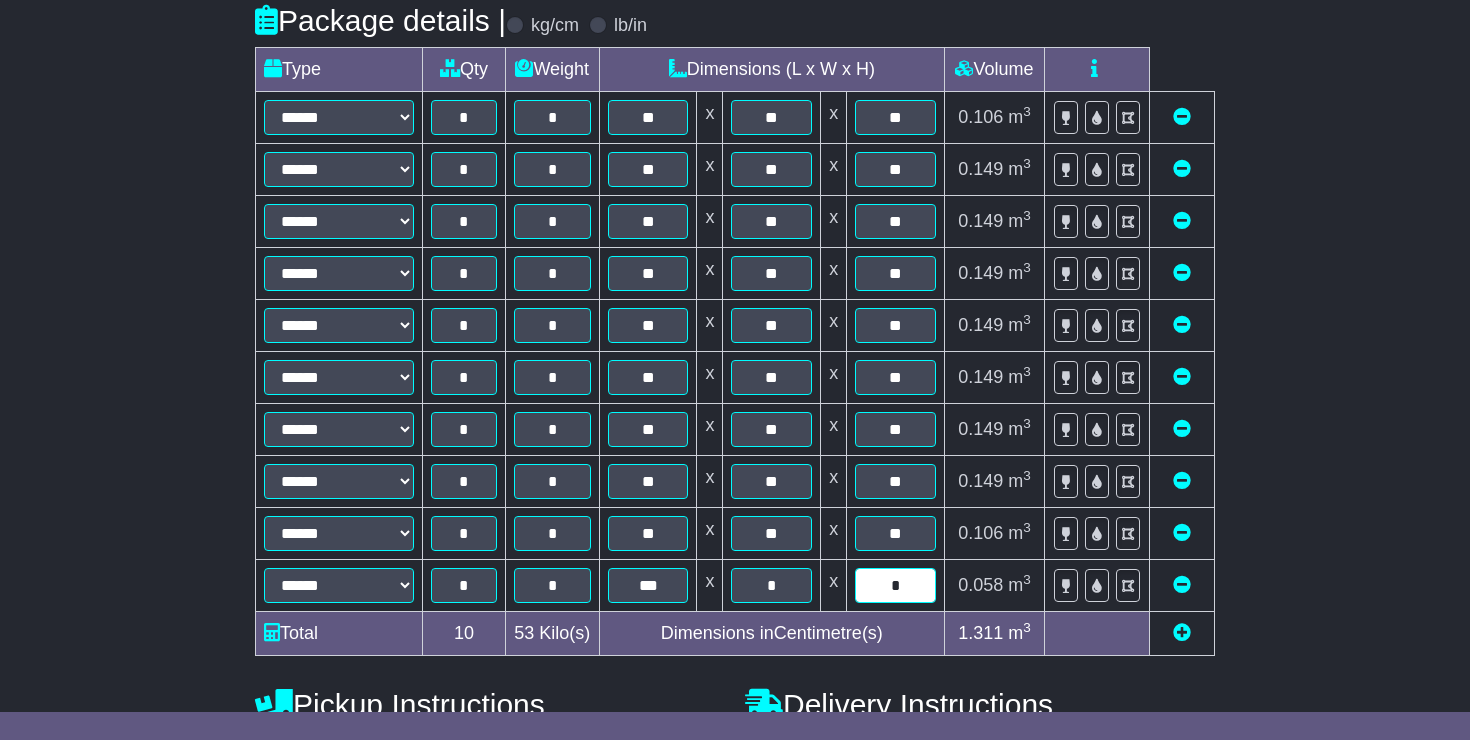 type on "*" 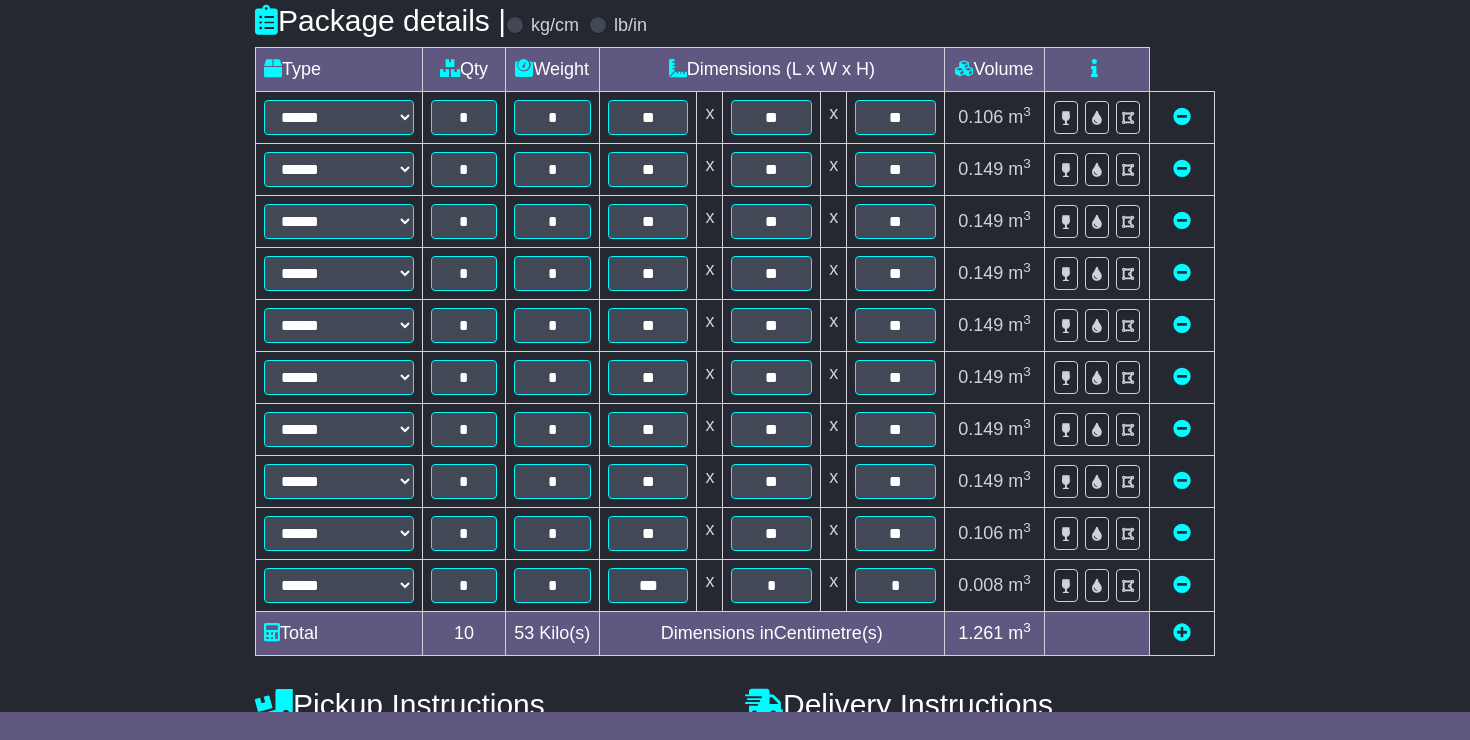 click on "**********" at bounding box center (735, 466) 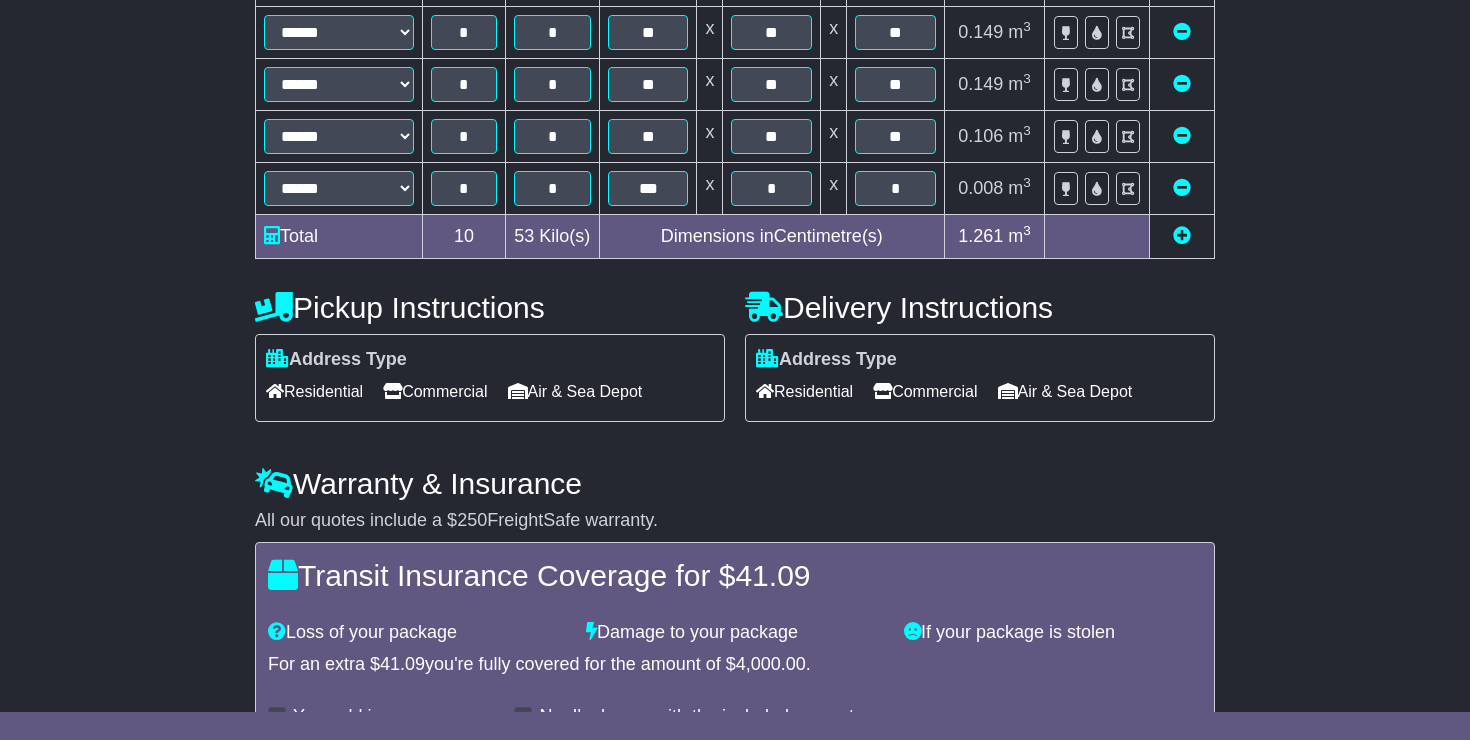 scroll, scrollTop: 1006, scrollLeft: 0, axis: vertical 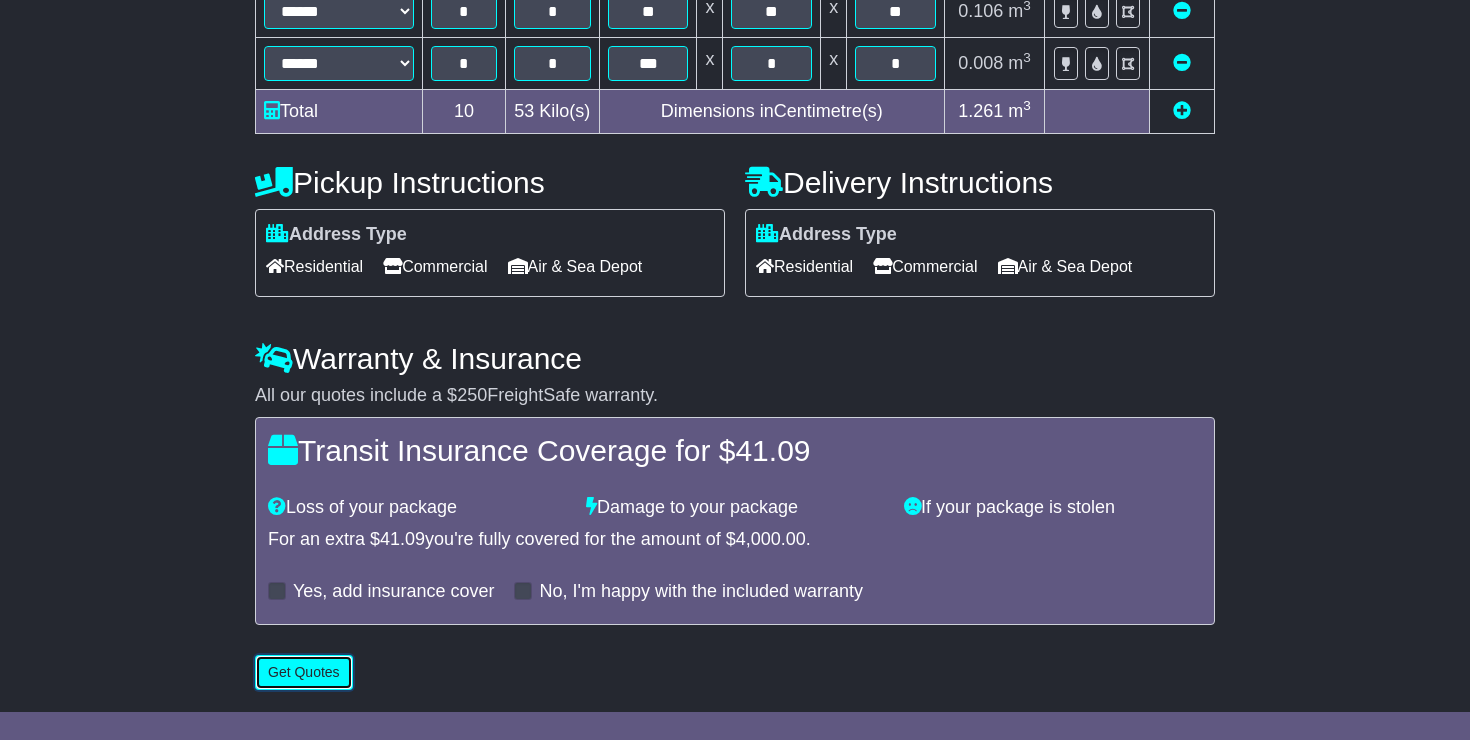click on "Get Quotes" at bounding box center [304, 672] 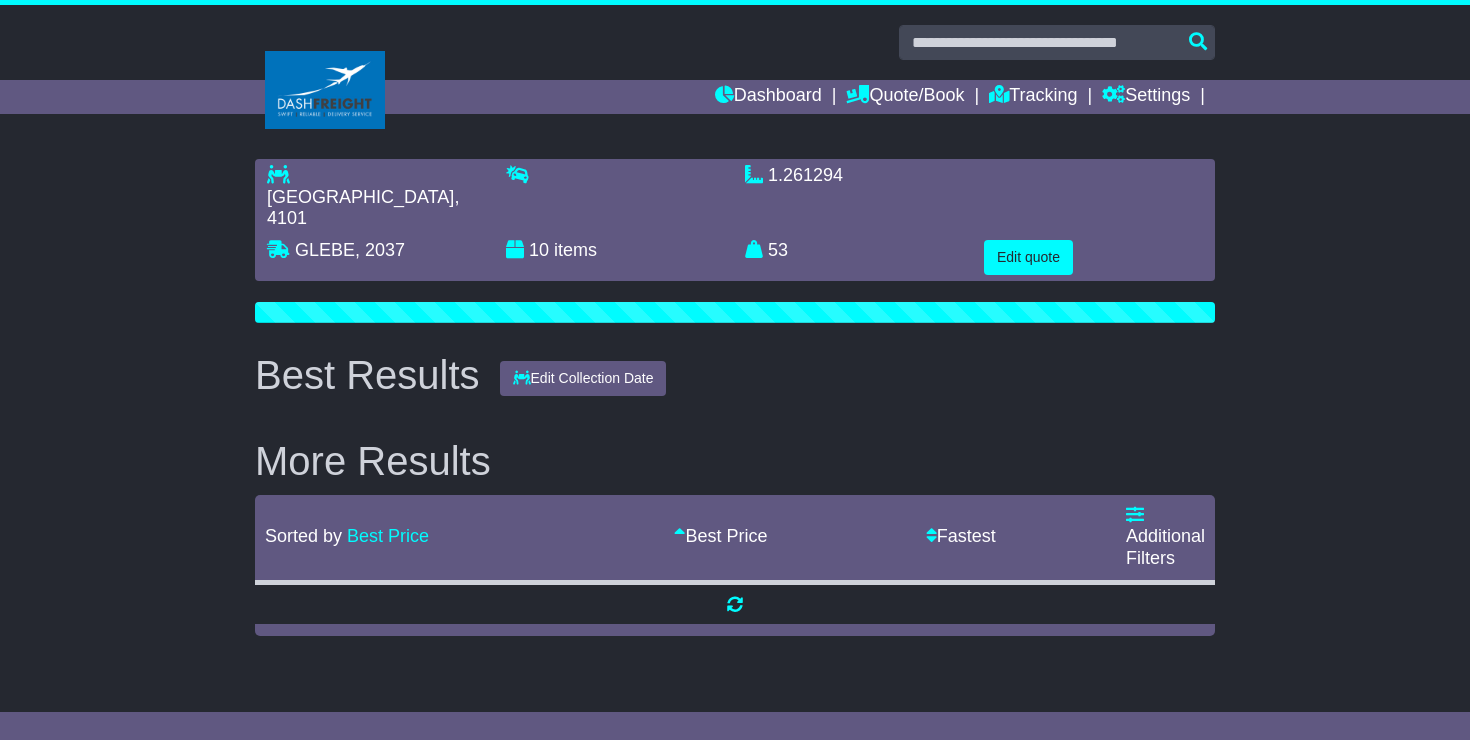 scroll, scrollTop: 0, scrollLeft: 0, axis: both 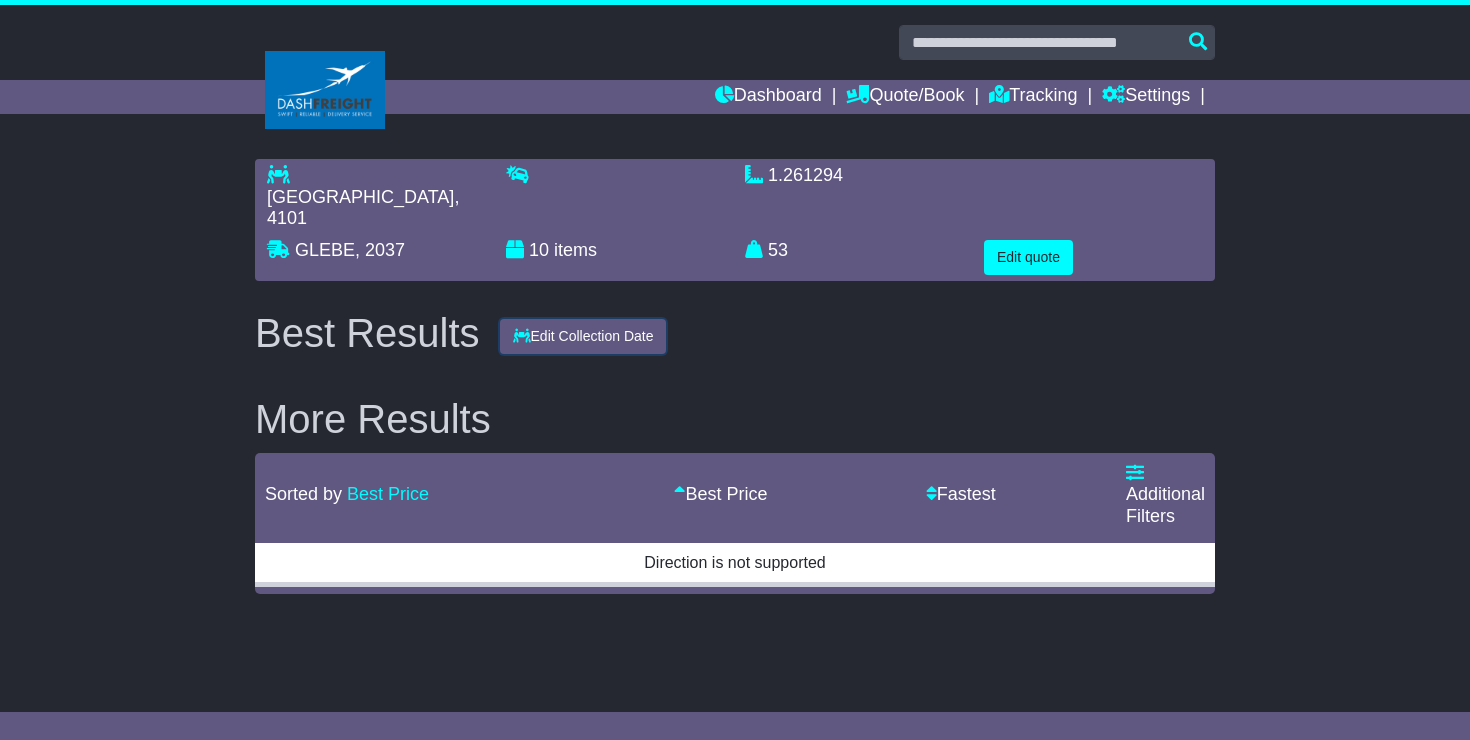 click on "Edit Collection Date" at bounding box center [583, 336] 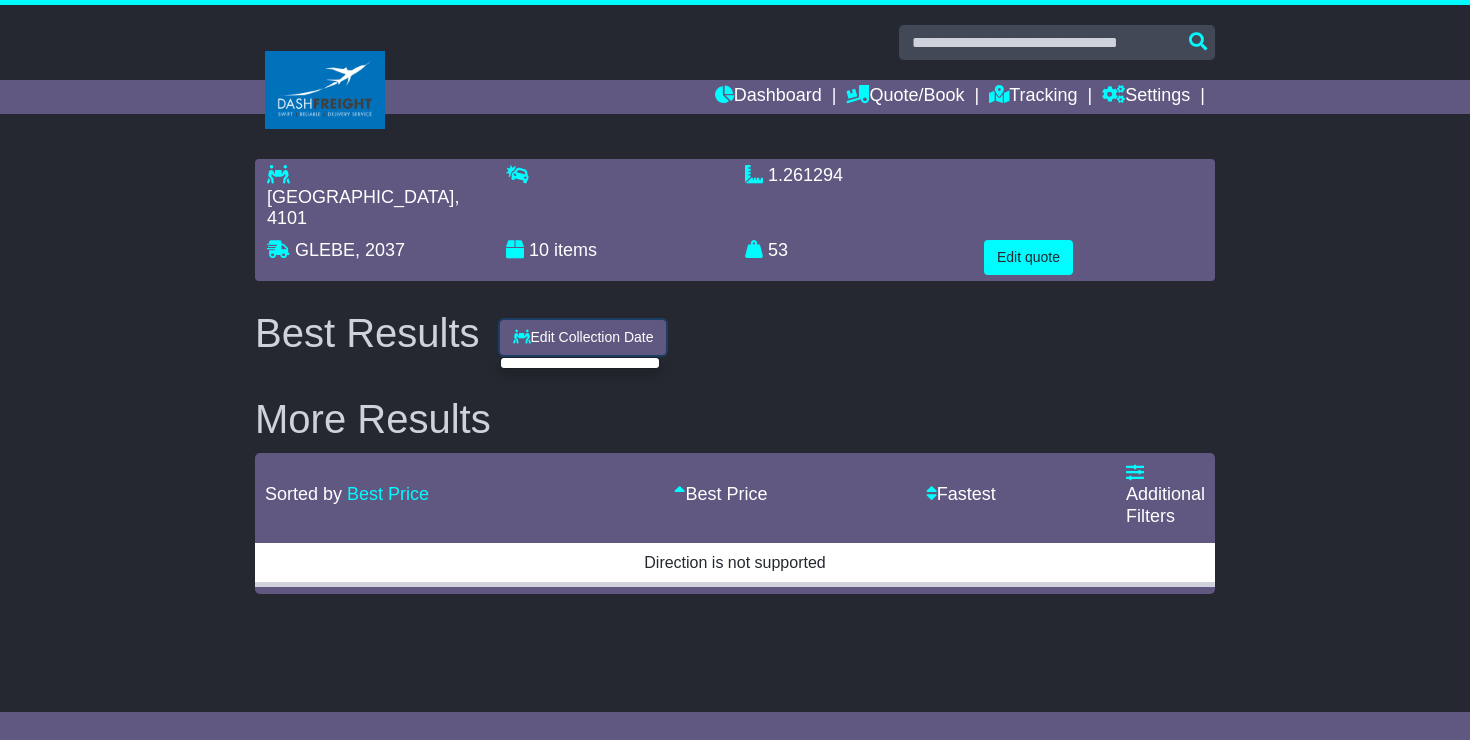 click on "Edit Collection Date" at bounding box center (583, 337) 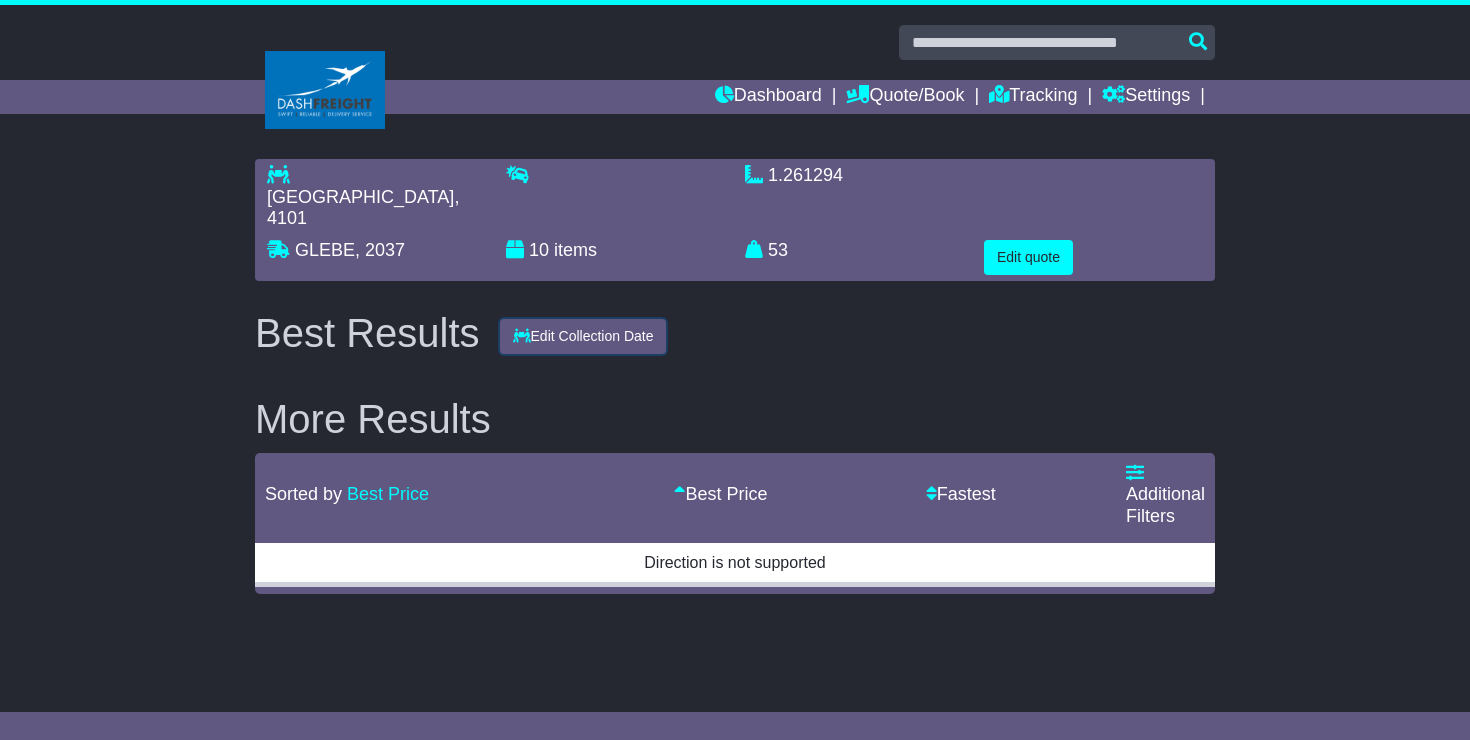 click on "Edit Collection Date" at bounding box center (583, 336) 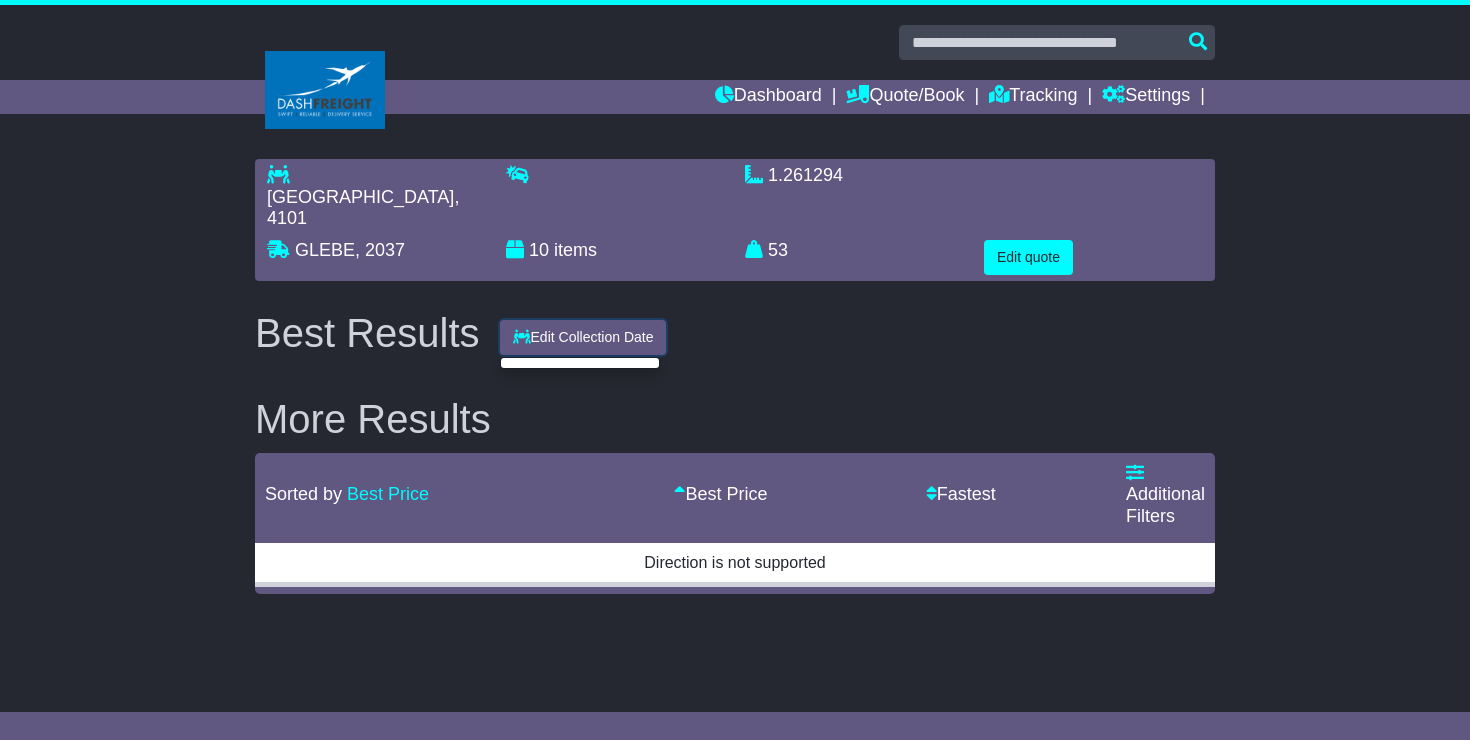 click on "Edit Collection Date" at bounding box center (583, 337) 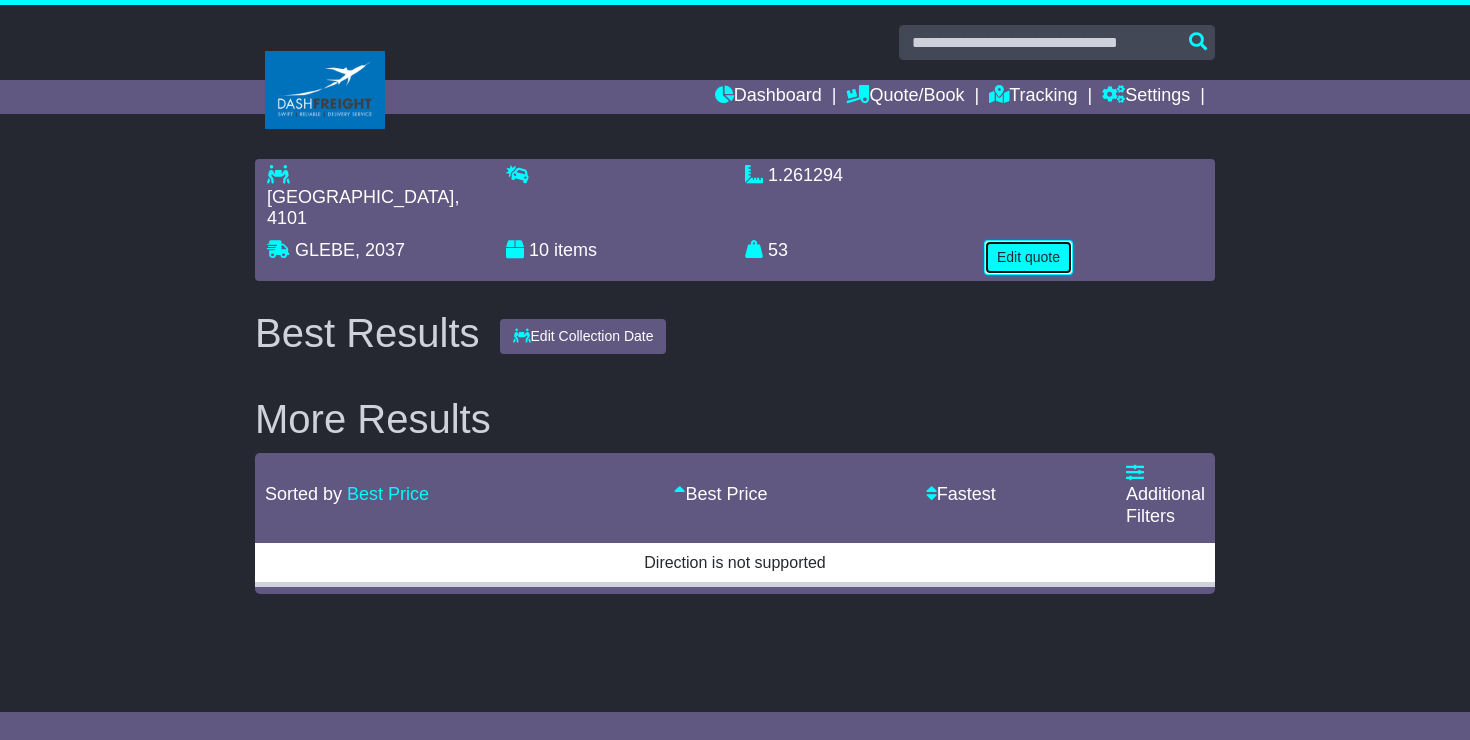 click on "Edit quote" at bounding box center [1028, 257] 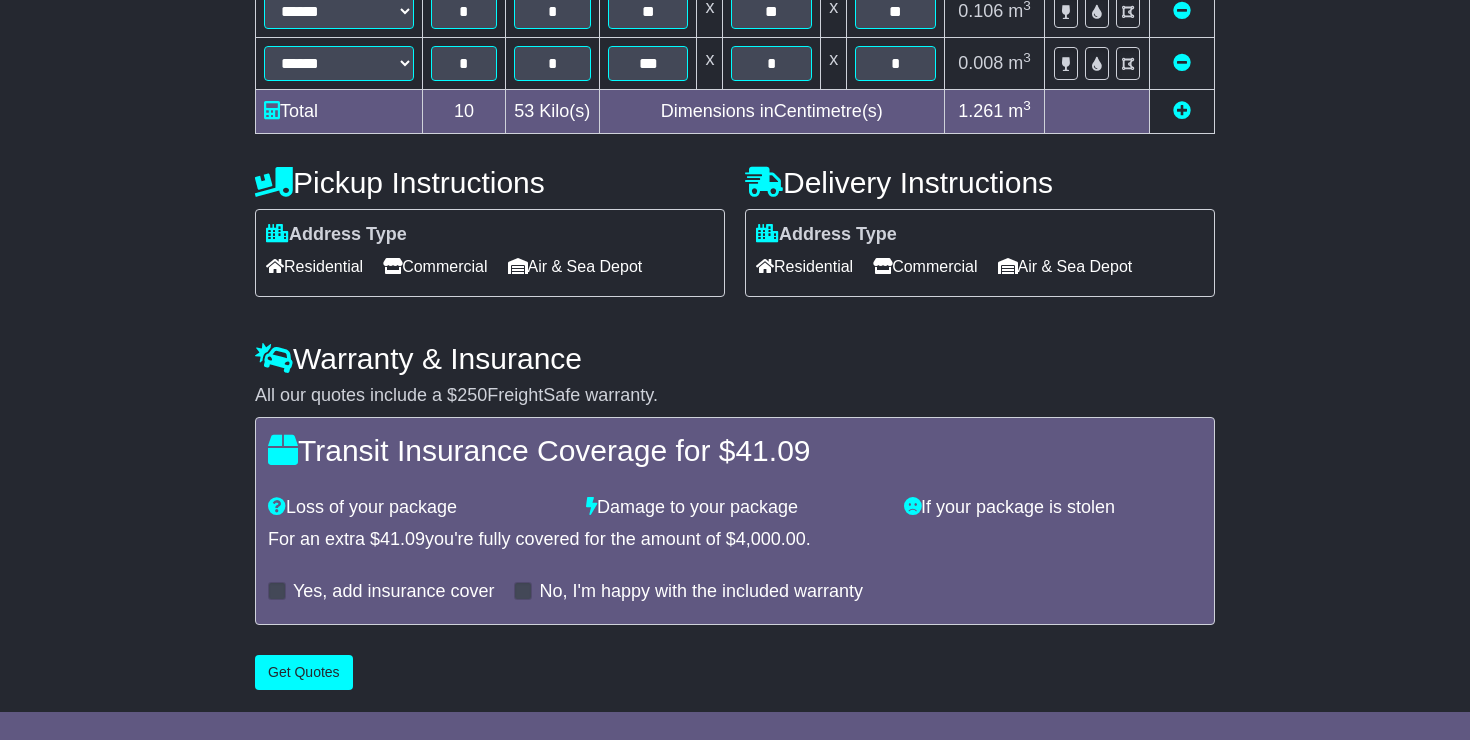 scroll, scrollTop: 1006, scrollLeft: 0, axis: vertical 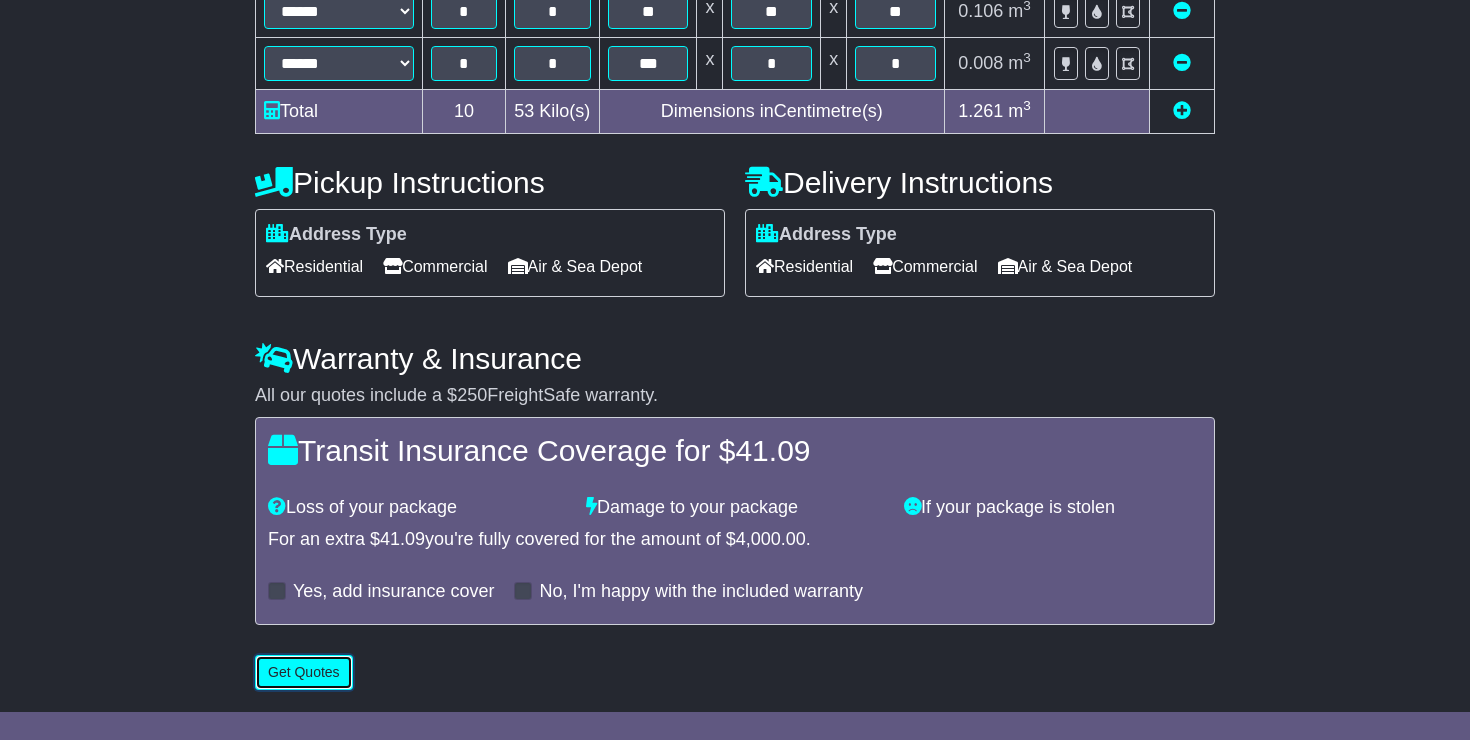 click on "Get Quotes" at bounding box center (304, 672) 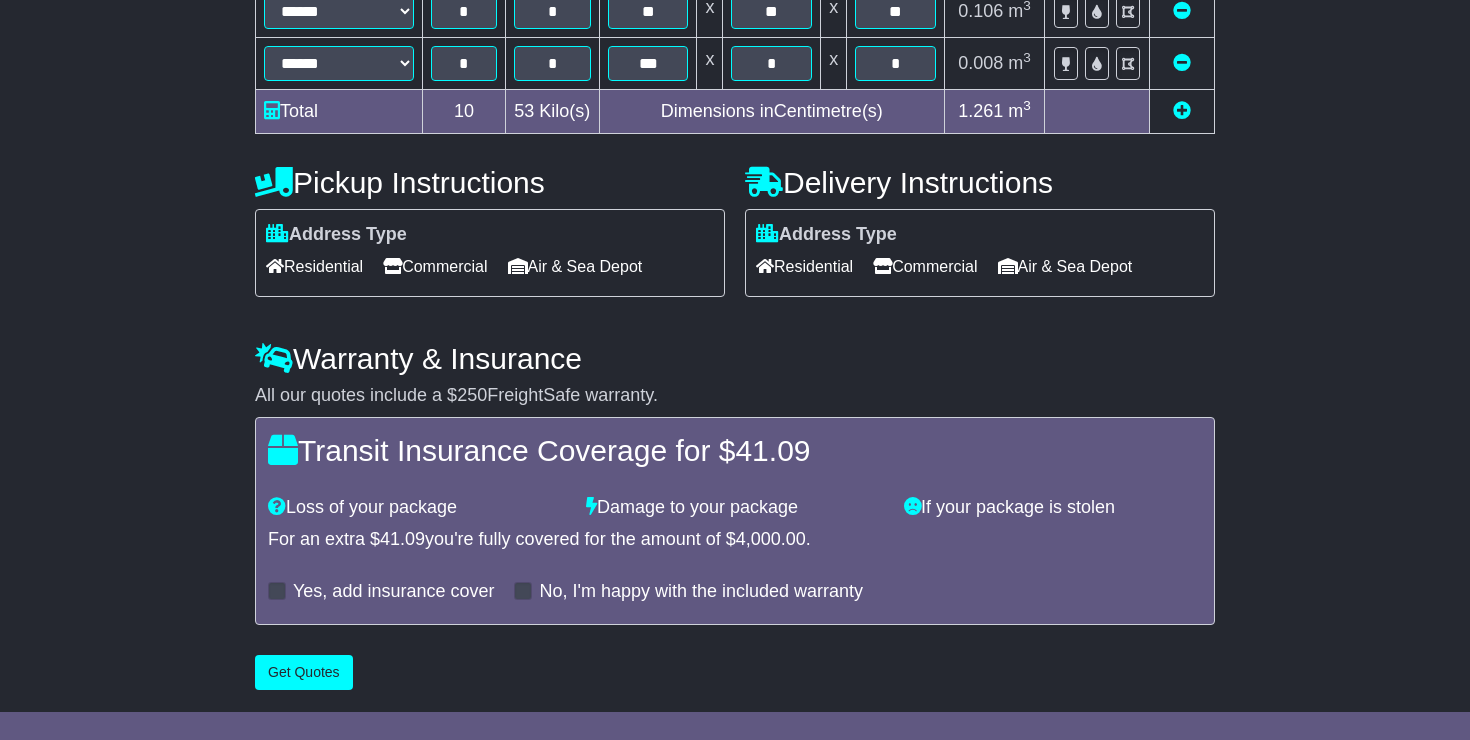 scroll, scrollTop: 0, scrollLeft: 0, axis: both 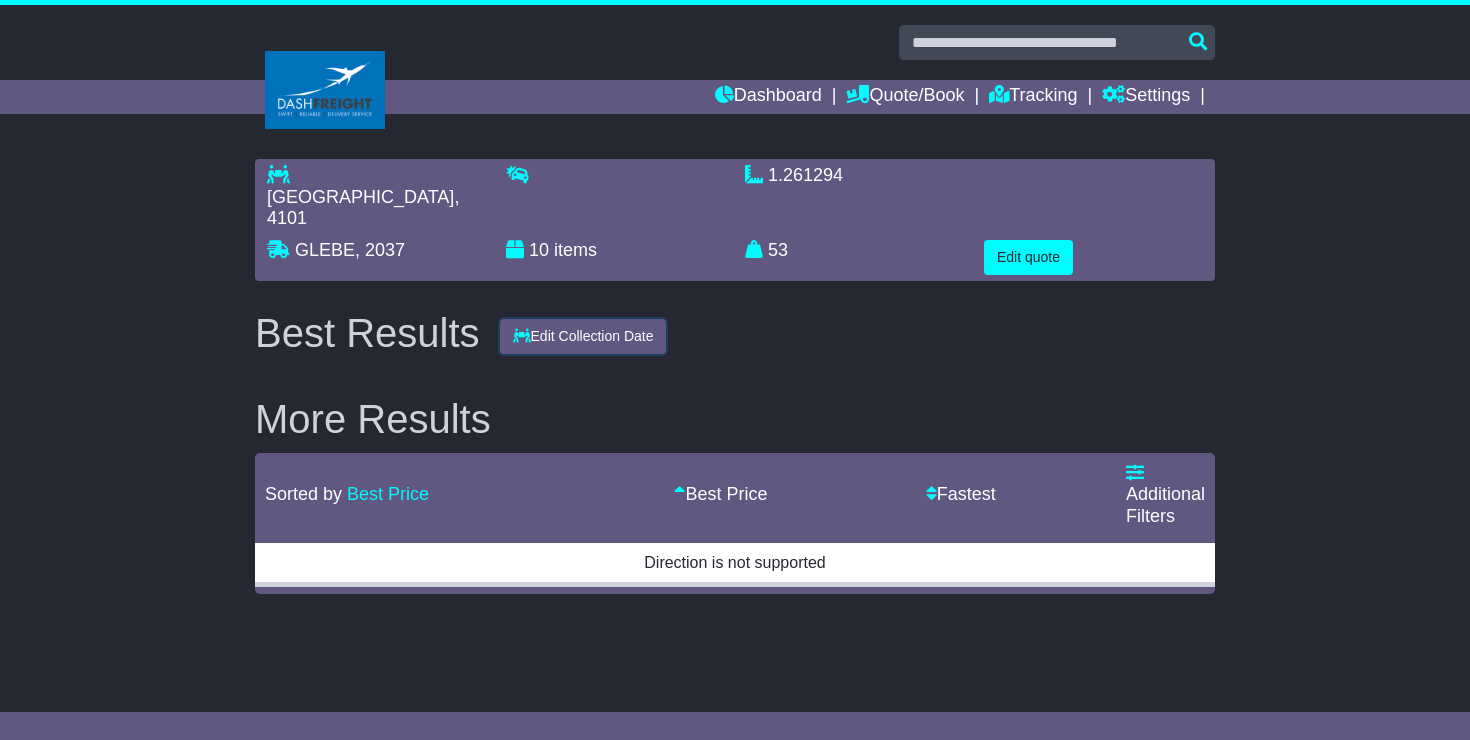 click on "Edit Collection Date" at bounding box center (583, 336) 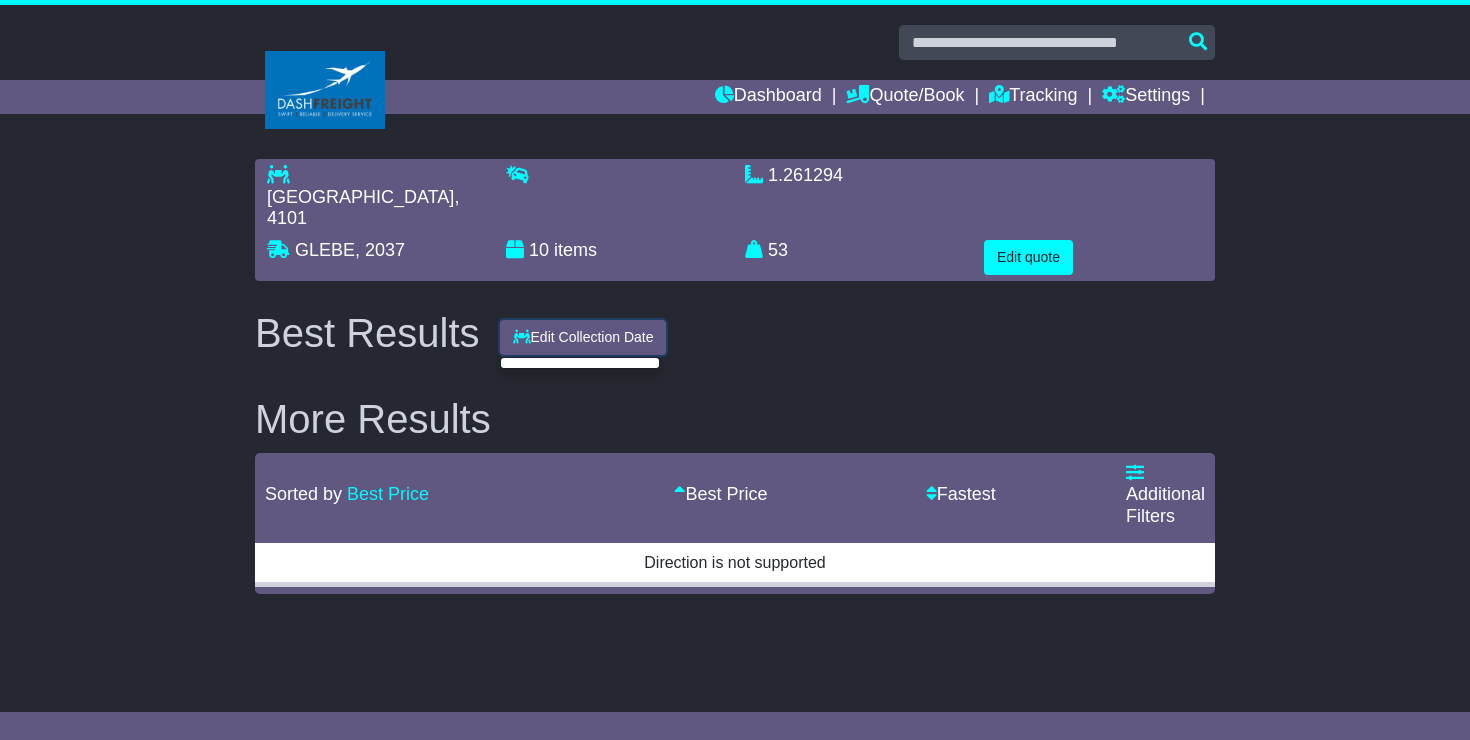 click on "Edit Collection Date" at bounding box center (583, 337) 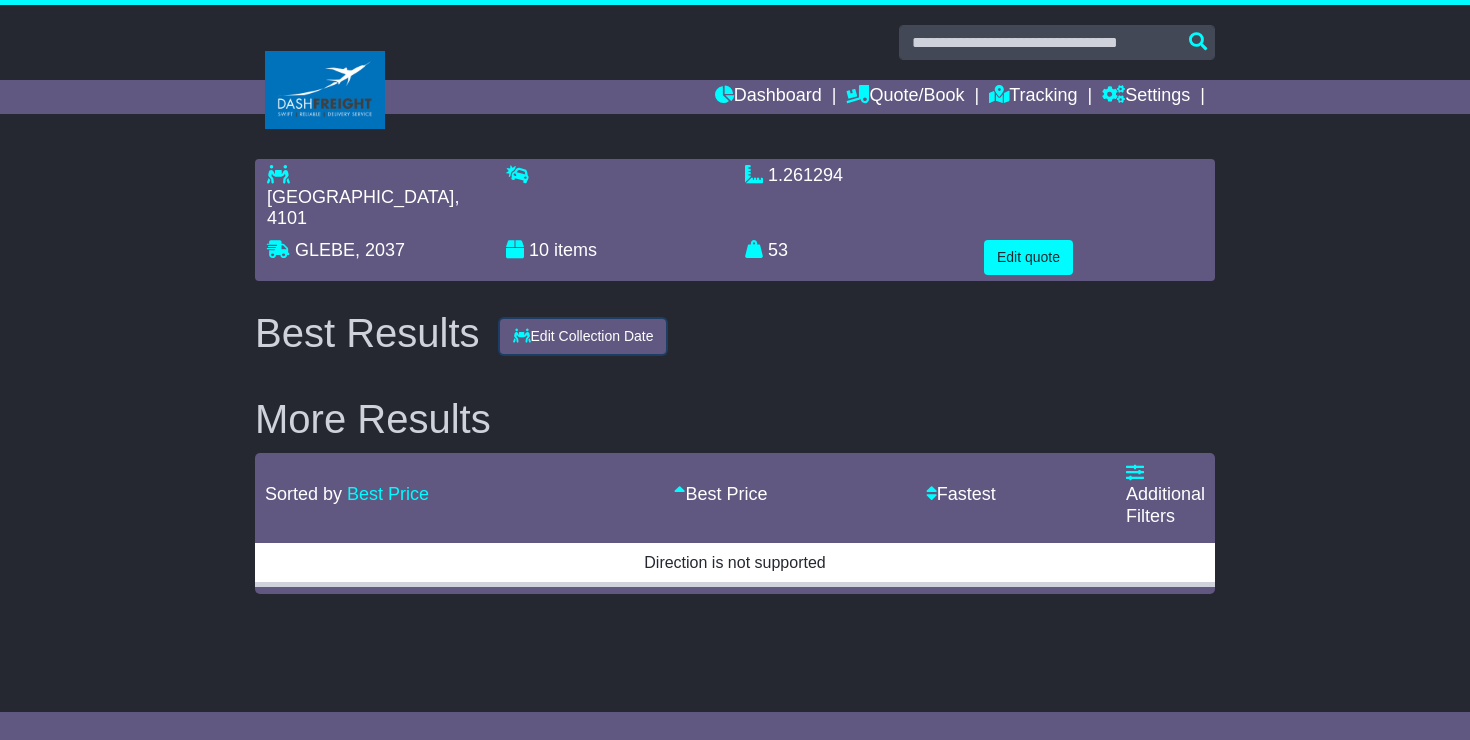 click on "Edit Collection Date" at bounding box center (583, 336) 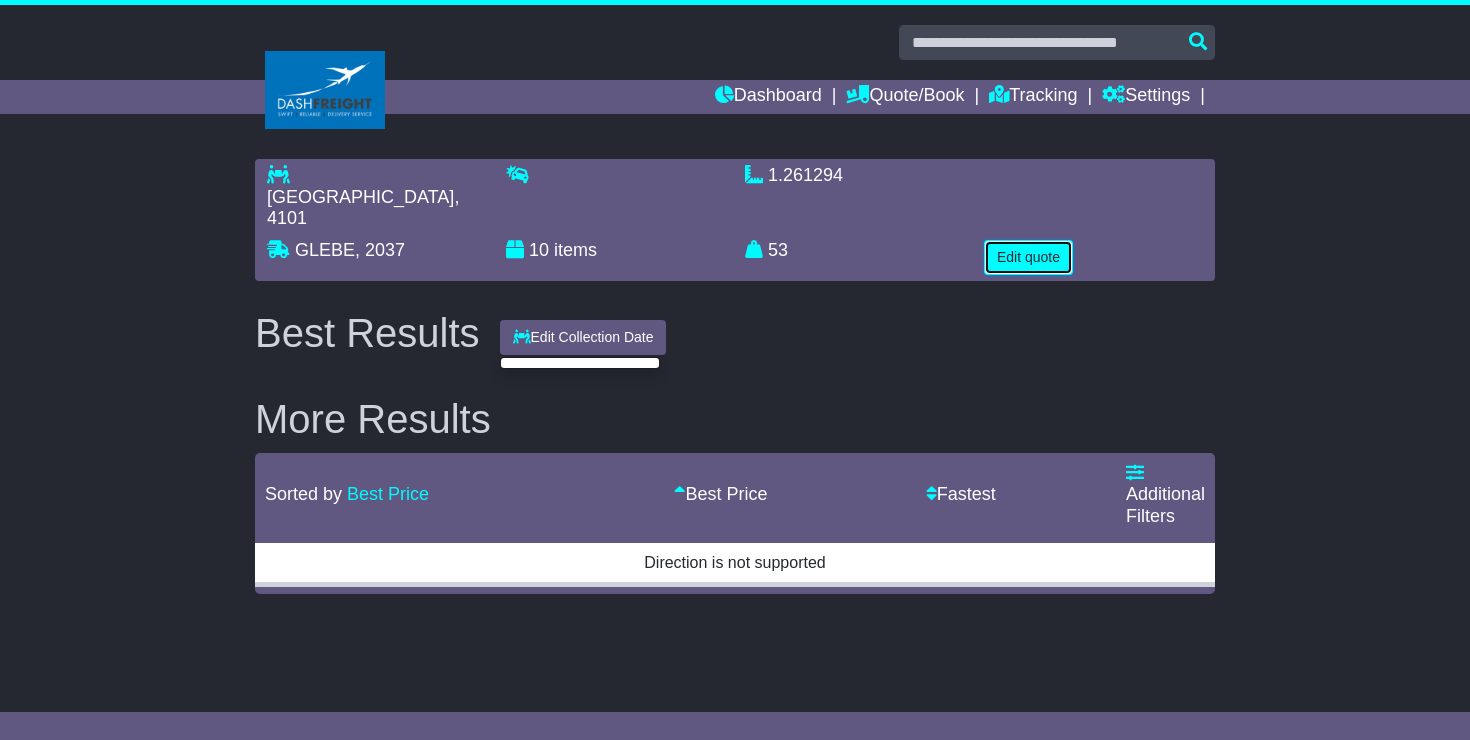 click on "Edit quote" at bounding box center [1028, 257] 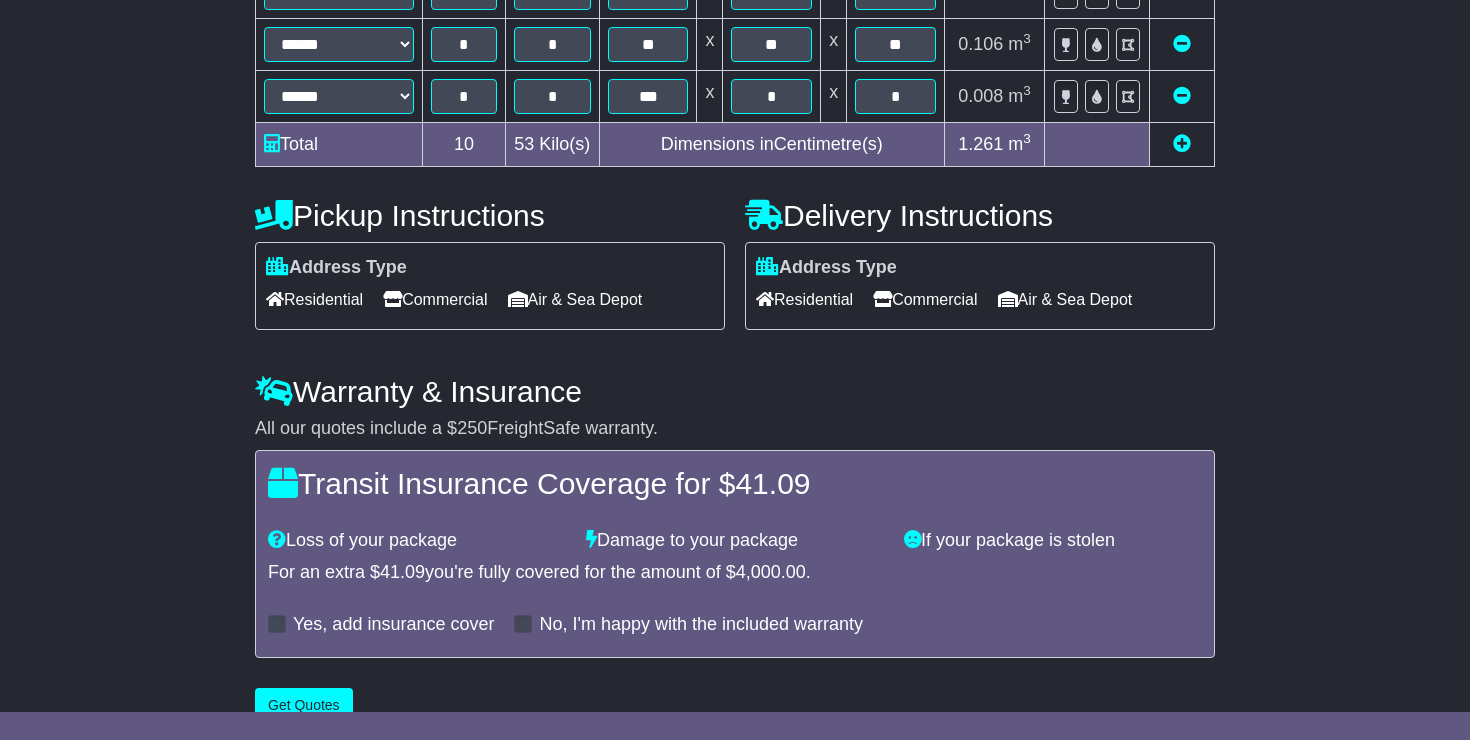 scroll, scrollTop: 1006, scrollLeft: 0, axis: vertical 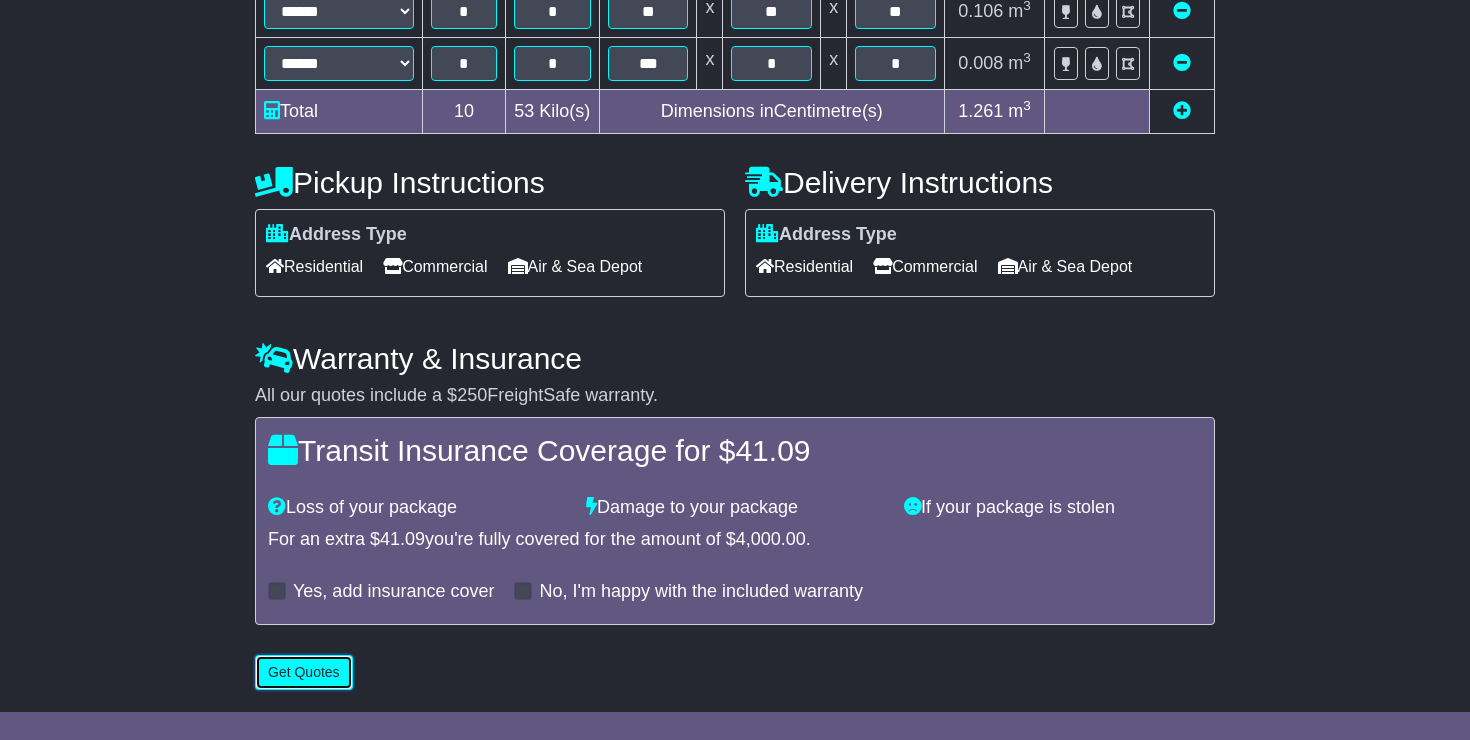 click on "Get Quotes" at bounding box center (304, 672) 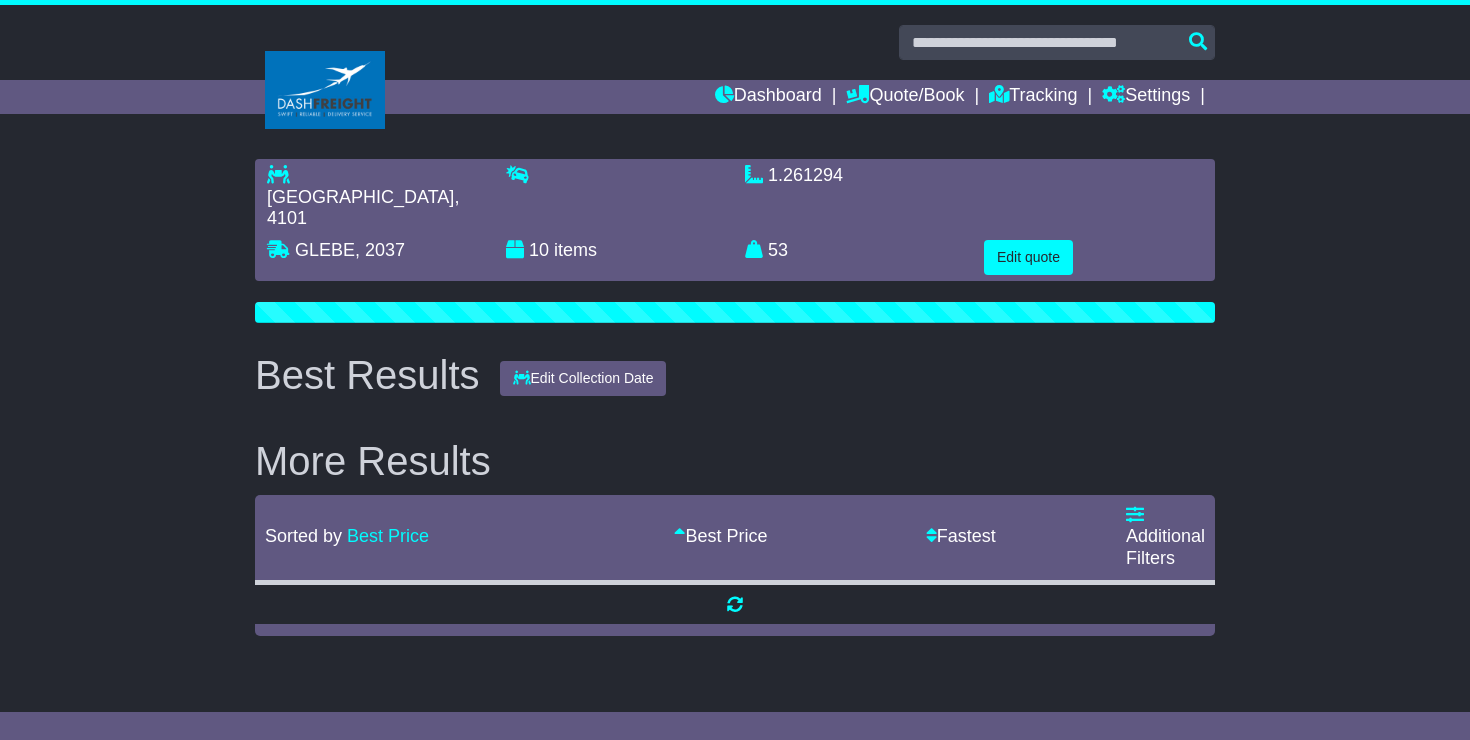 scroll, scrollTop: 0, scrollLeft: 0, axis: both 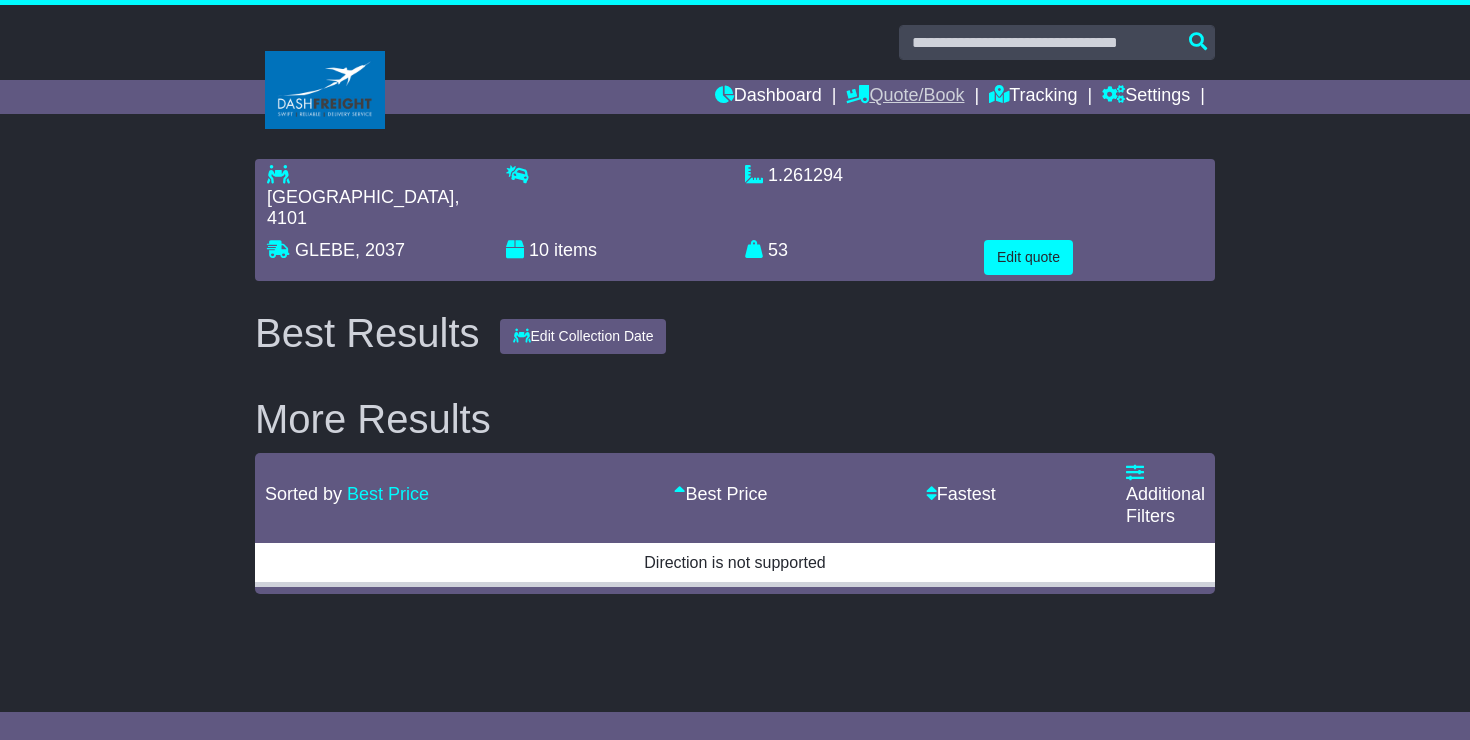 click on "Quote/Book" at bounding box center (905, 97) 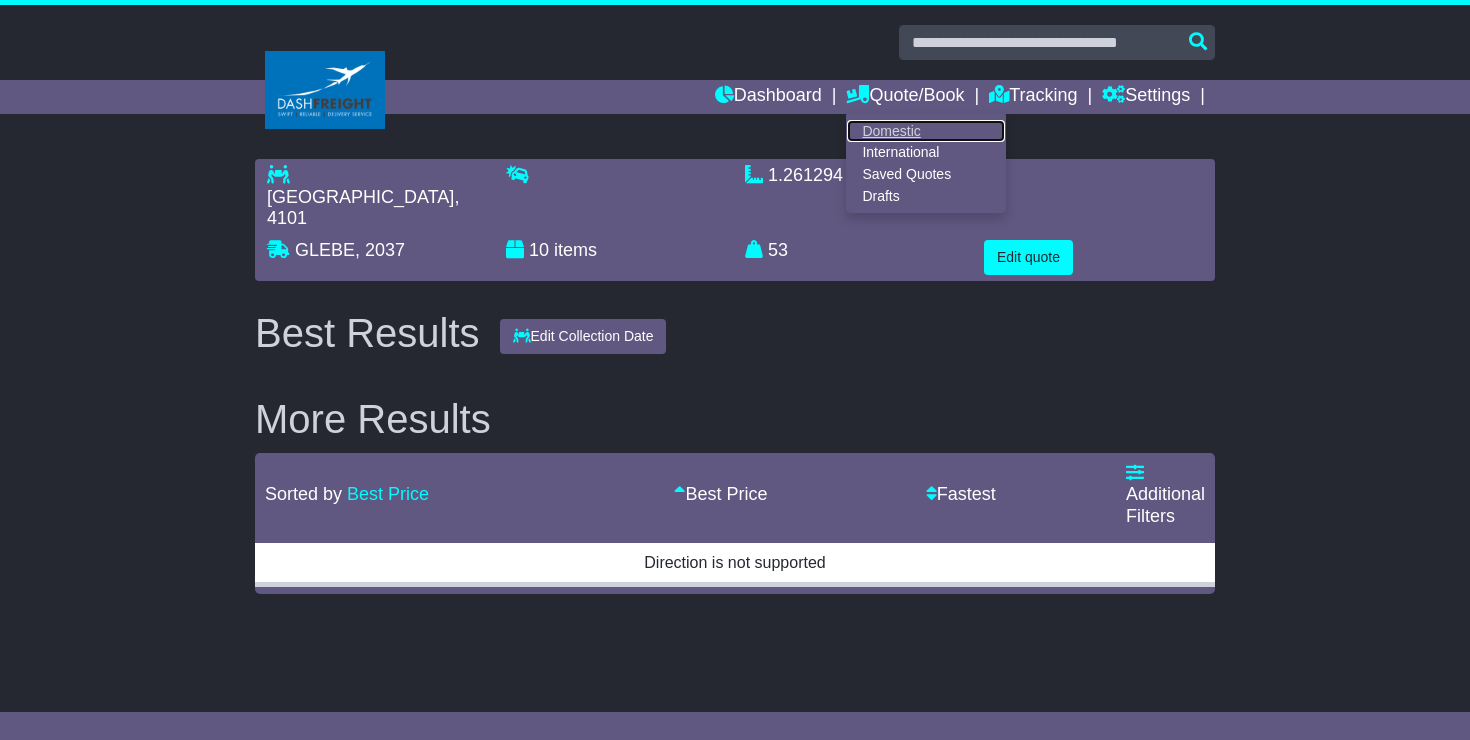 click on "Domestic" at bounding box center (926, 131) 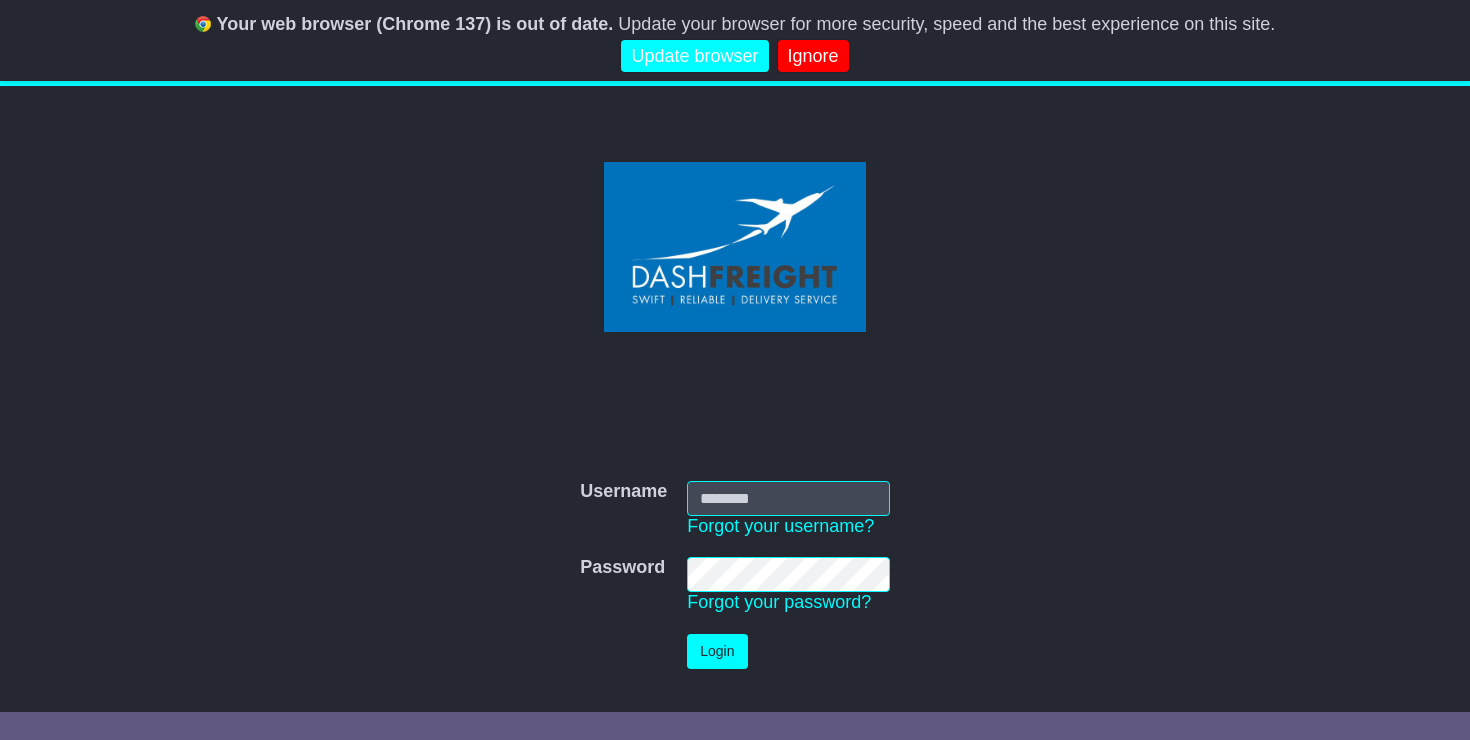 scroll, scrollTop: 0, scrollLeft: 0, axis: both 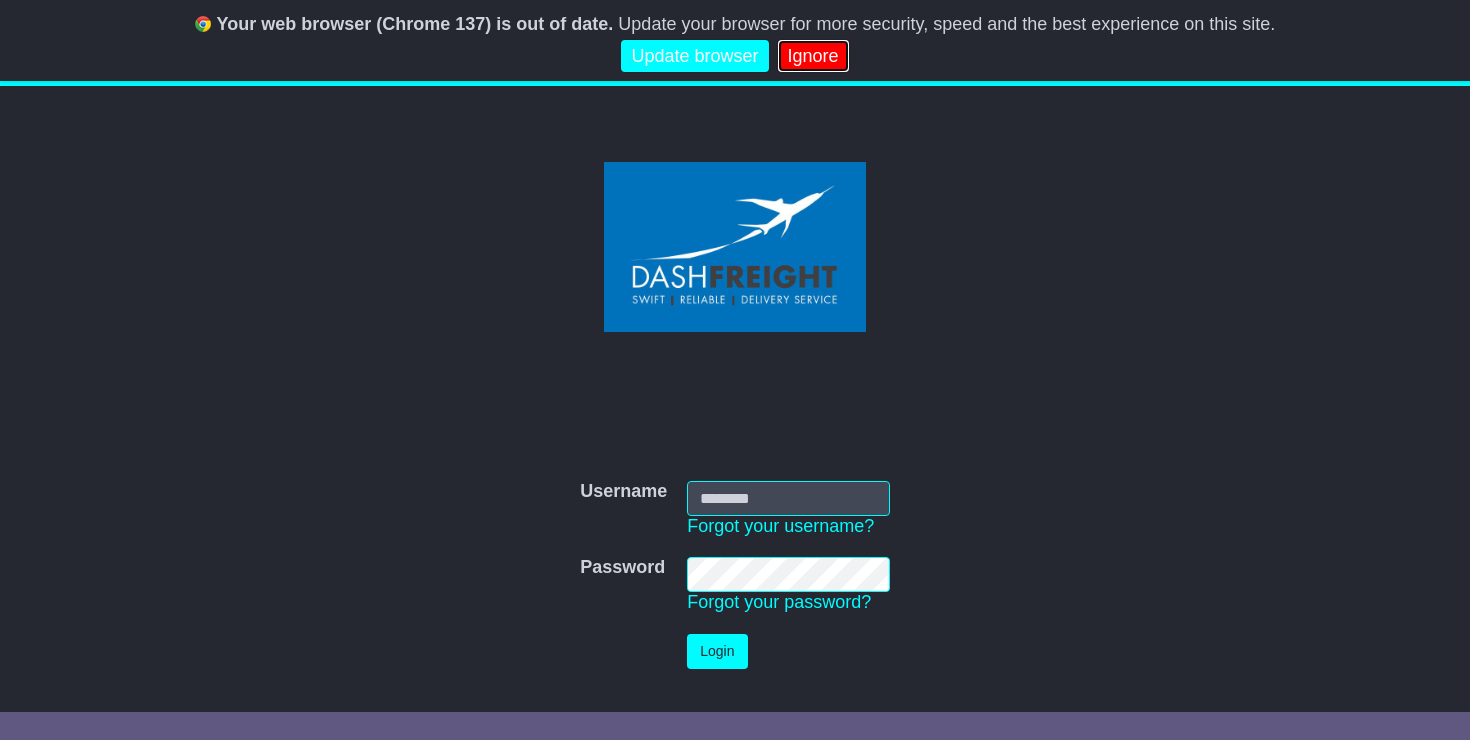 click on "Ignore" at bounding box center (813, 56) 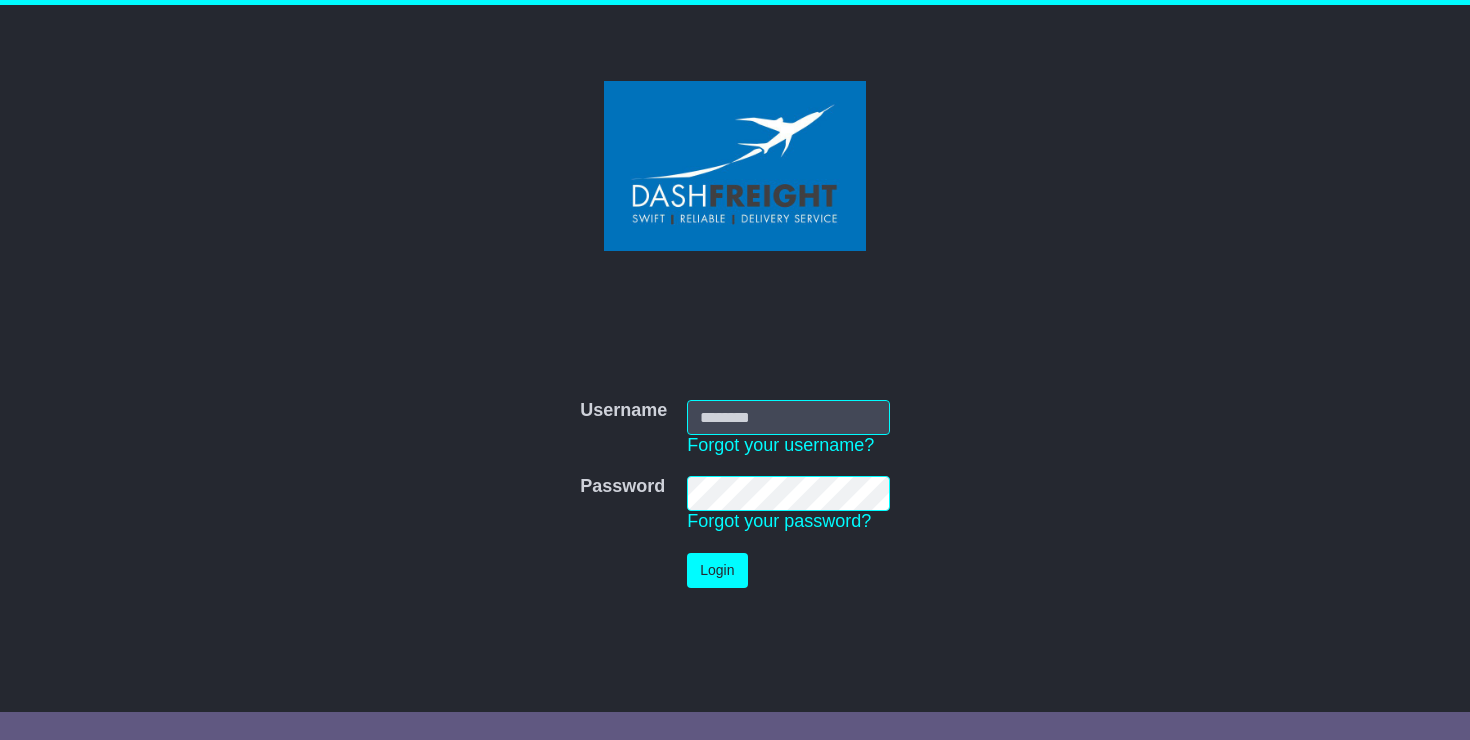 click on "Never show again" at bounding box center [735, 56] 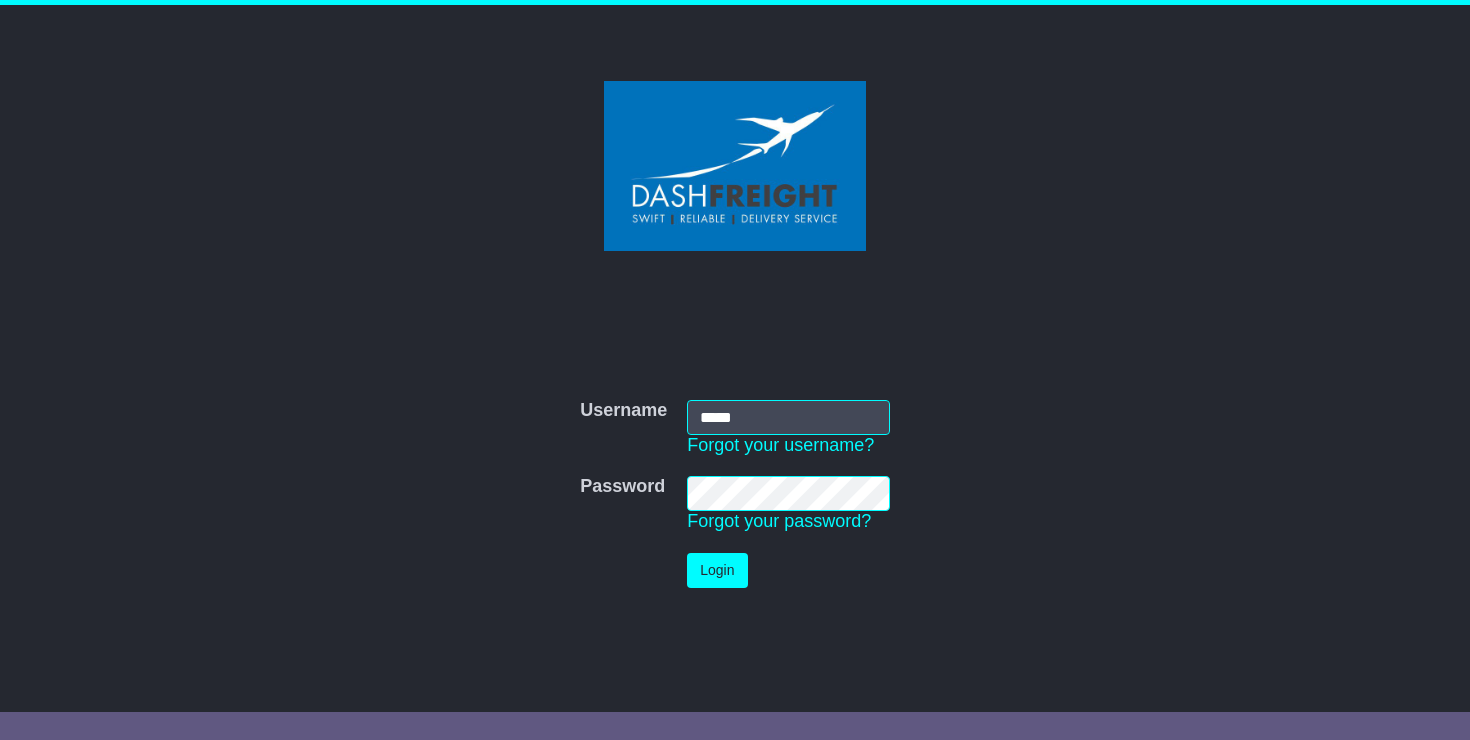 type on "**********" 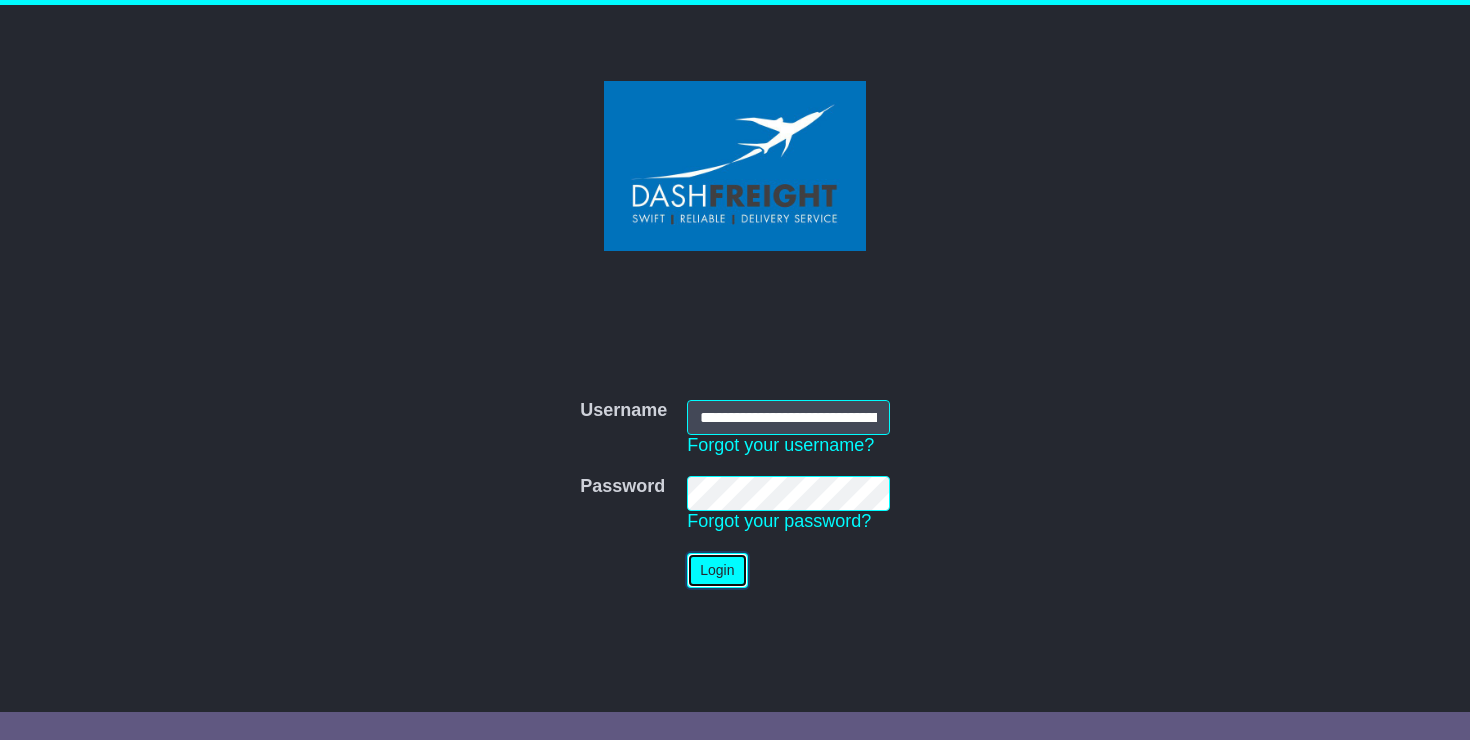 click on "Login" at bounding box center (717, 570) 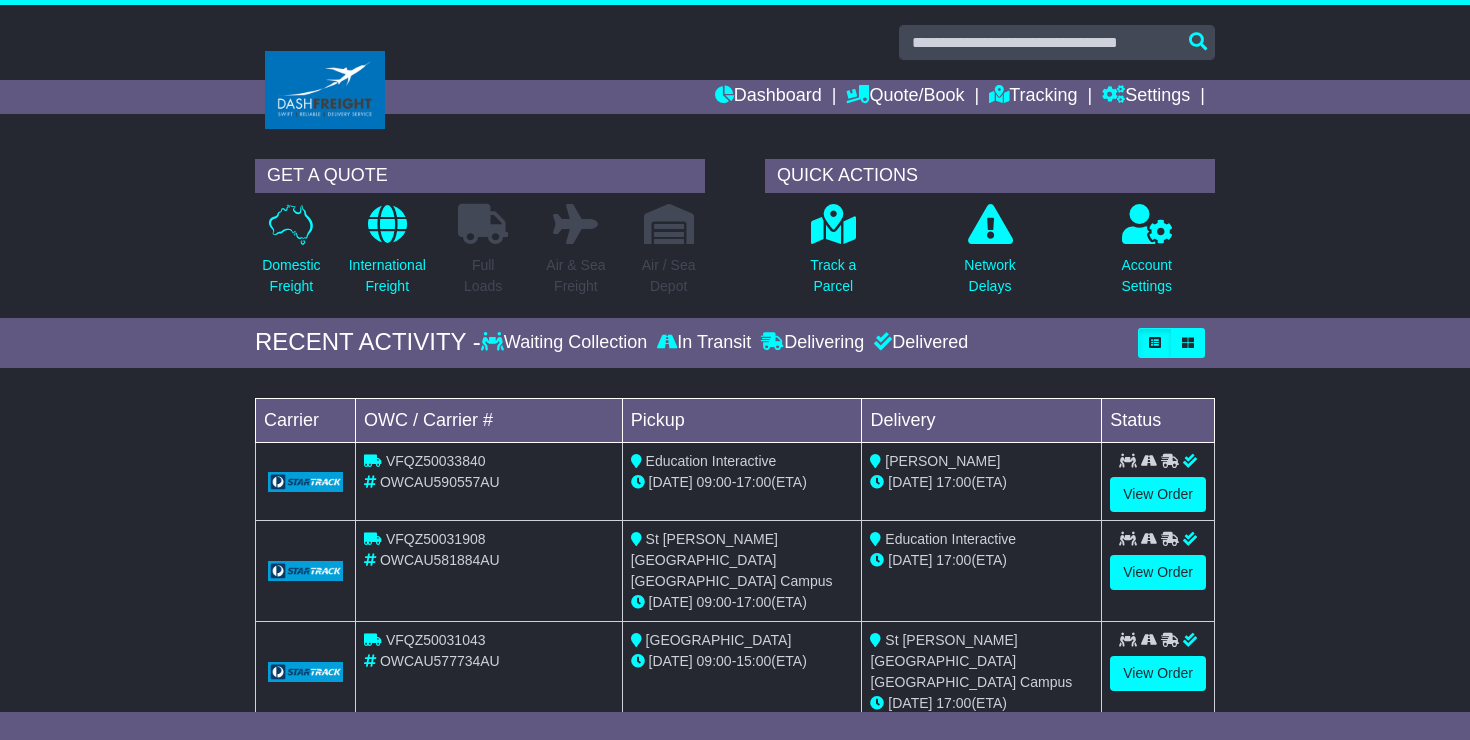 scroll, scrollTop: 0, scrollLeft: 0, axis: both 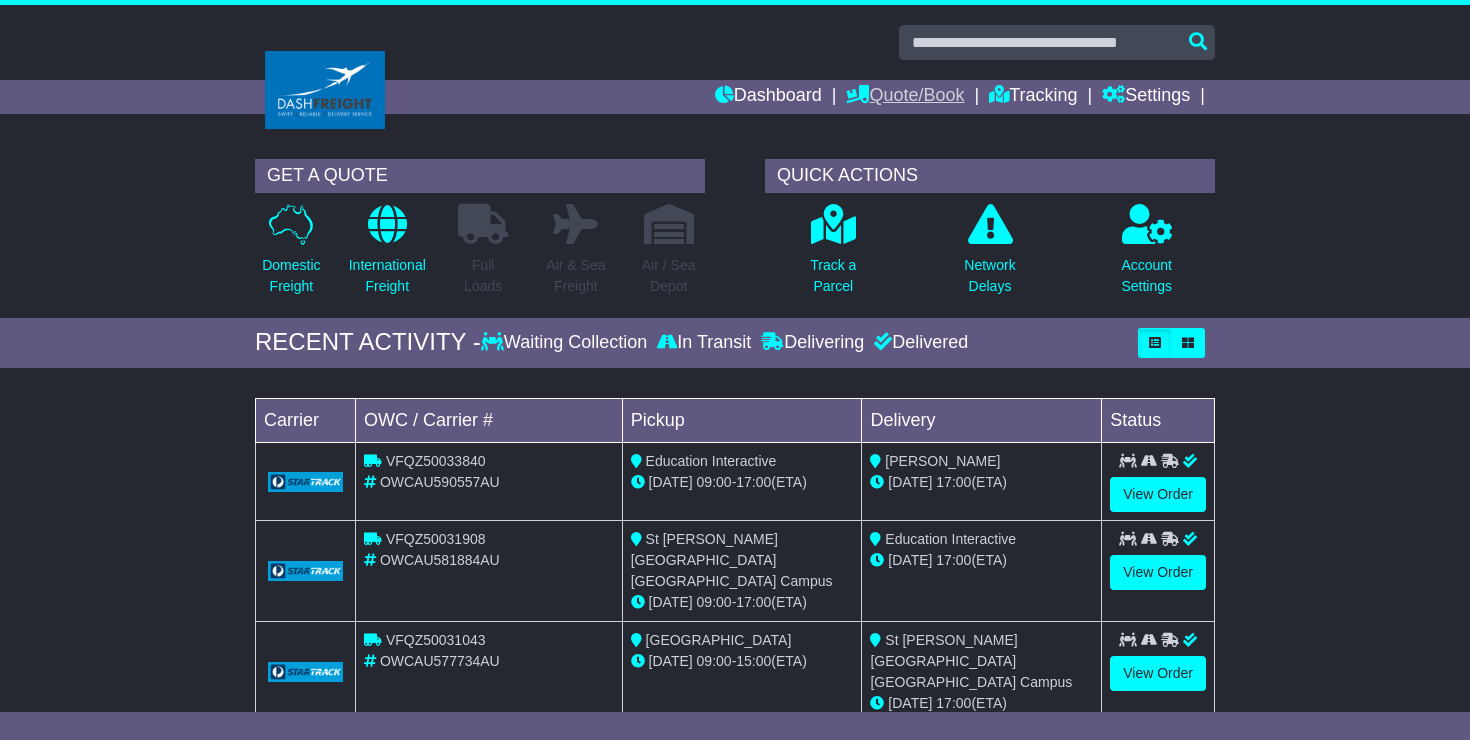 click on "Quote/Book" at bounding box center (905, 97) 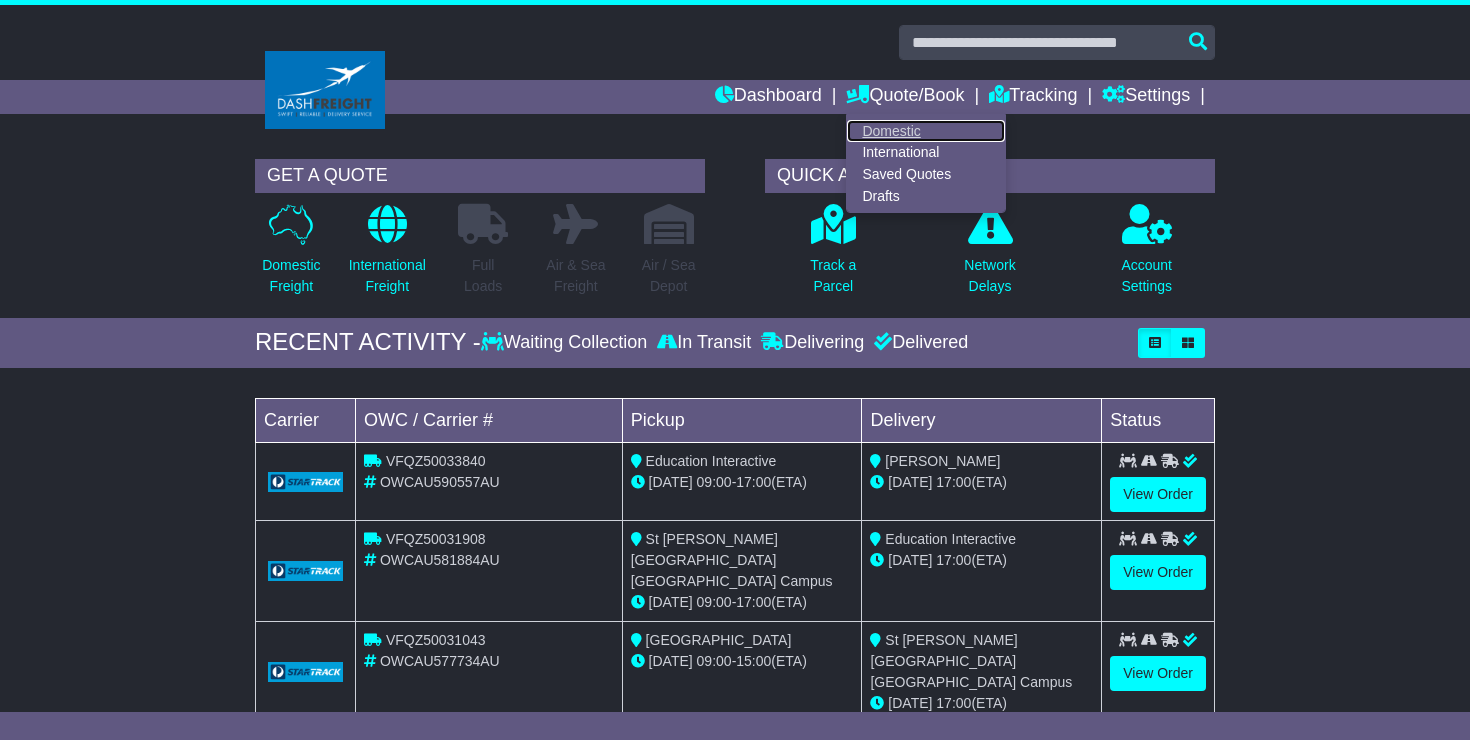 click on "Domestic" at bounding box center [926, 131] 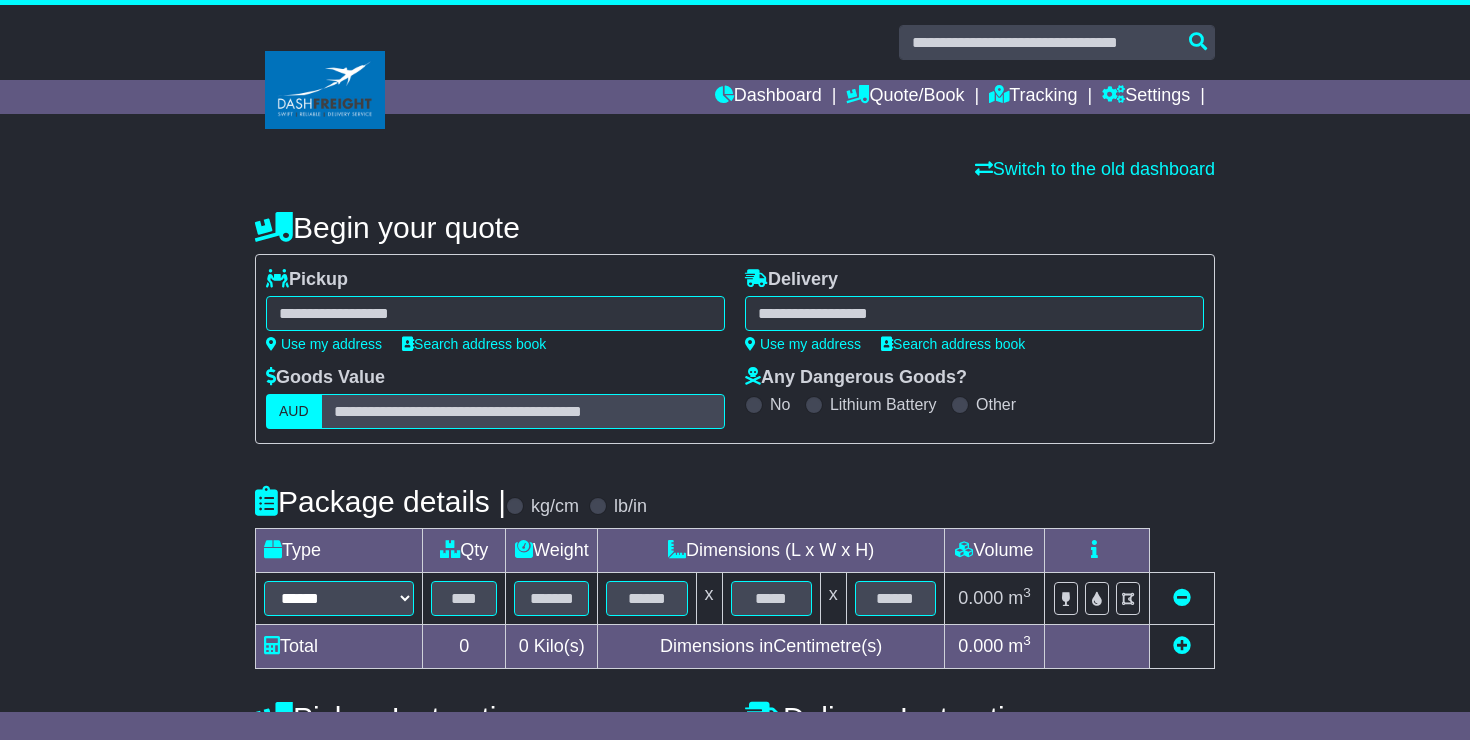 scroll, scrollTop: 0, scrollLeft: 0, axis: both 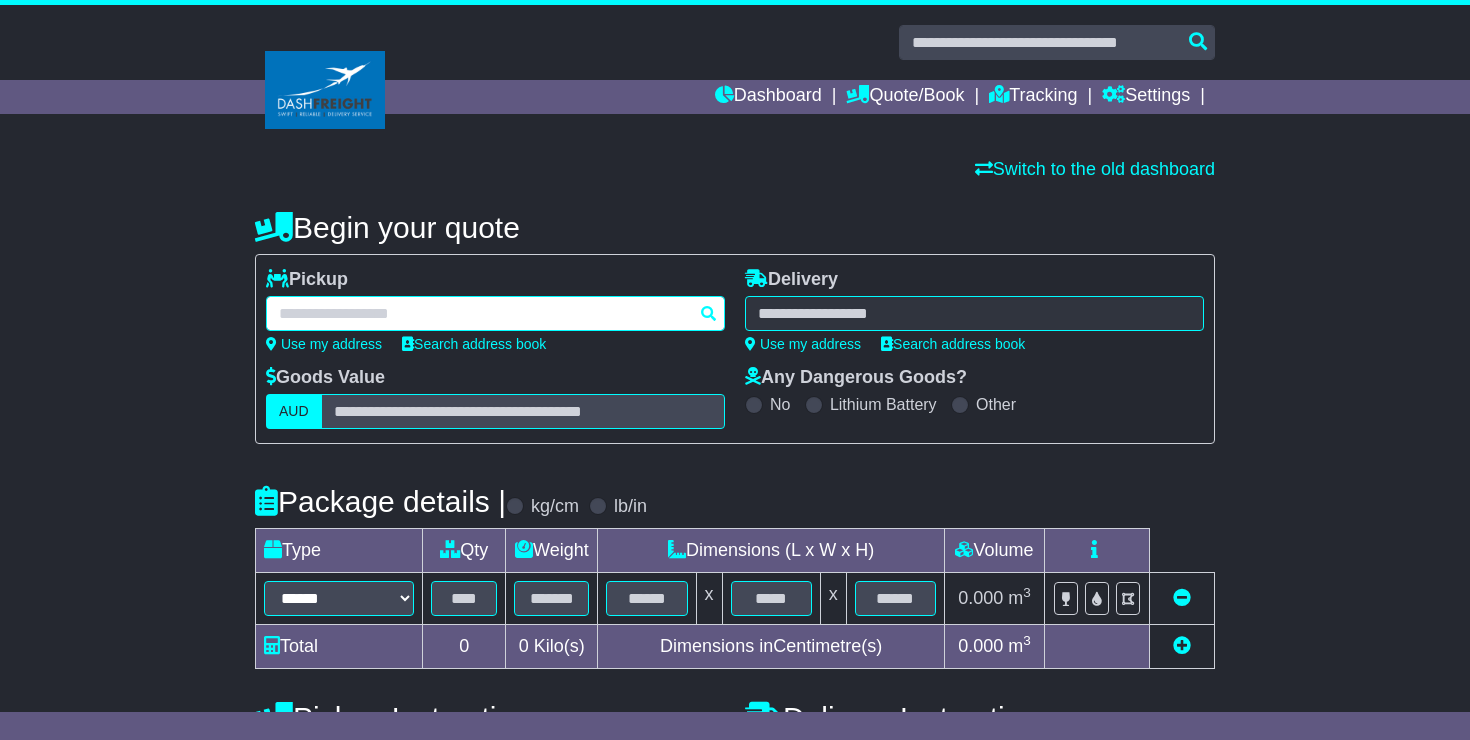 click at bounding box center [495, 313] 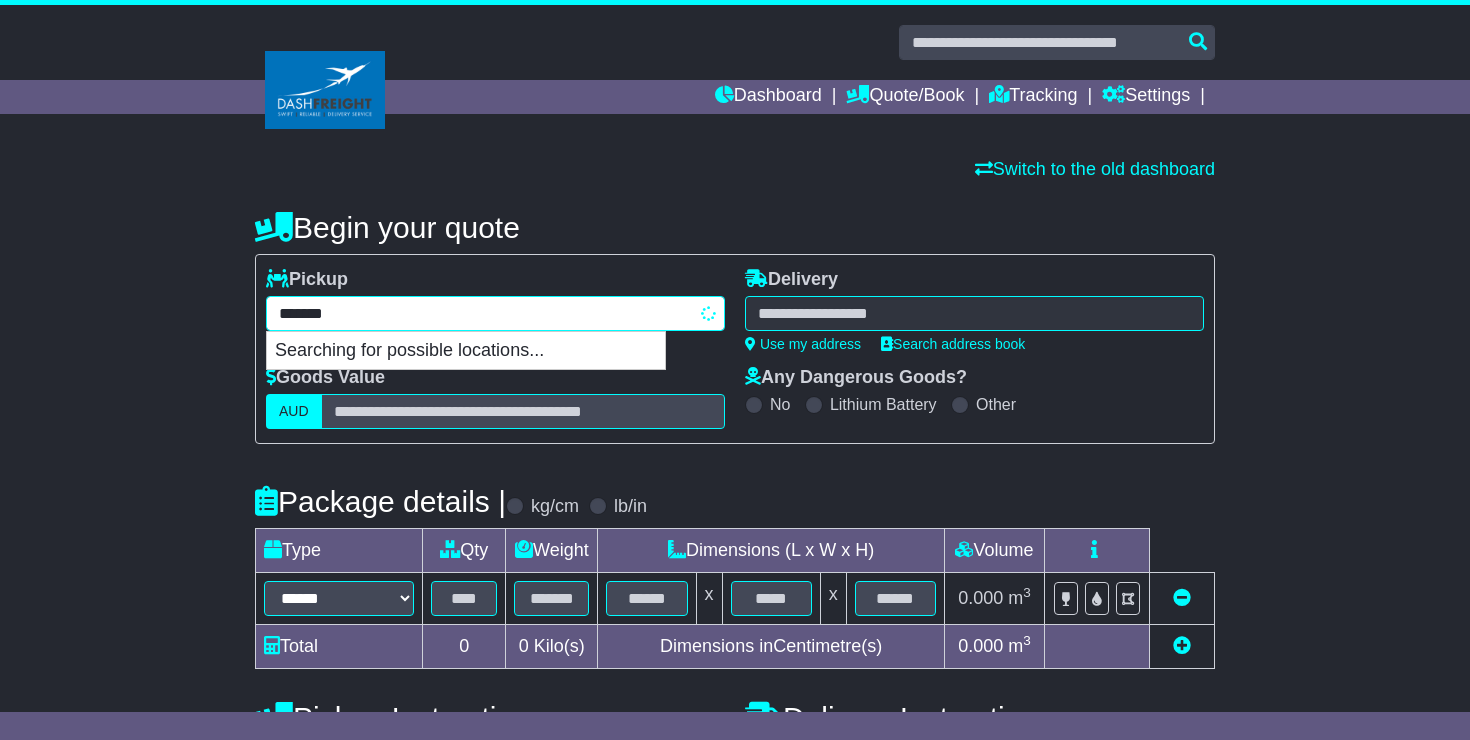 type on "********" 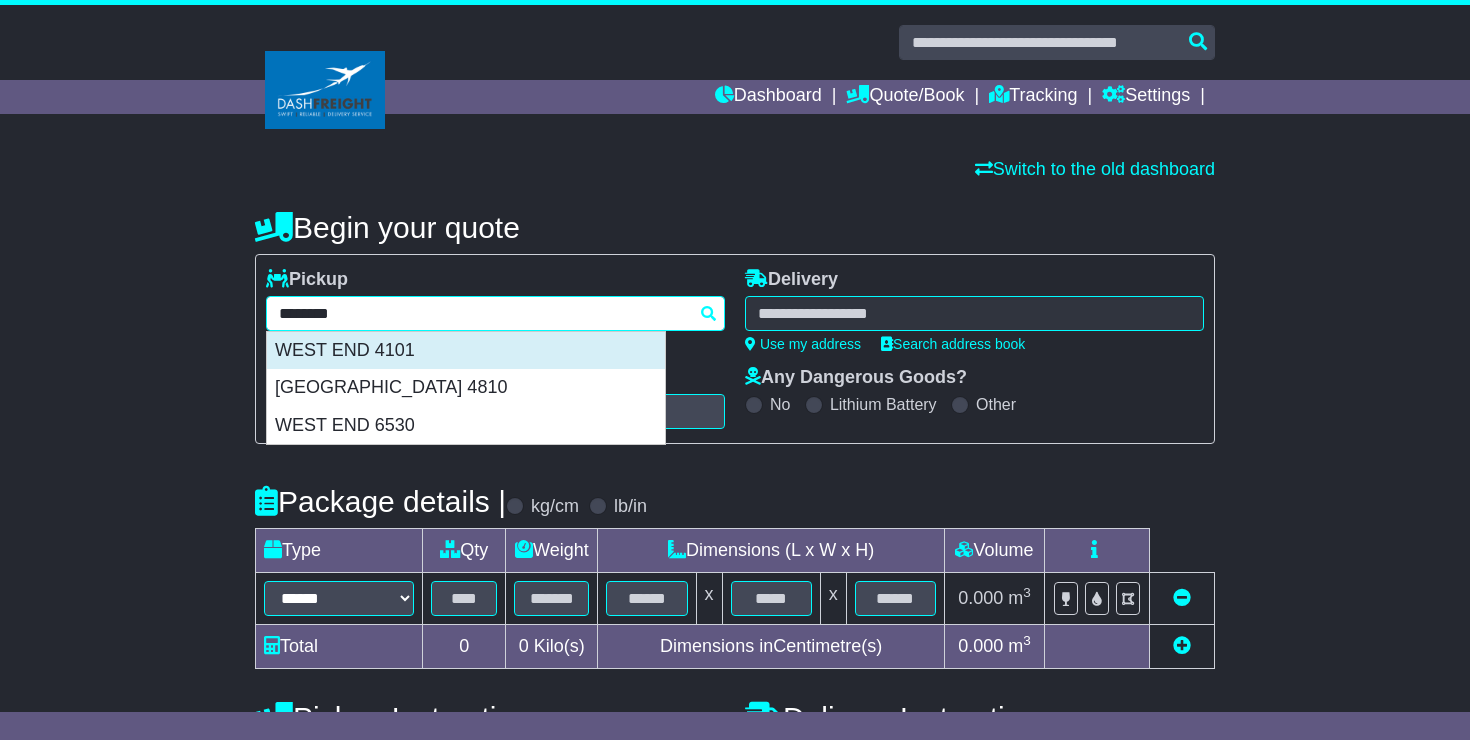 click on "WEST END 4101" at bounding box center [466, 351] 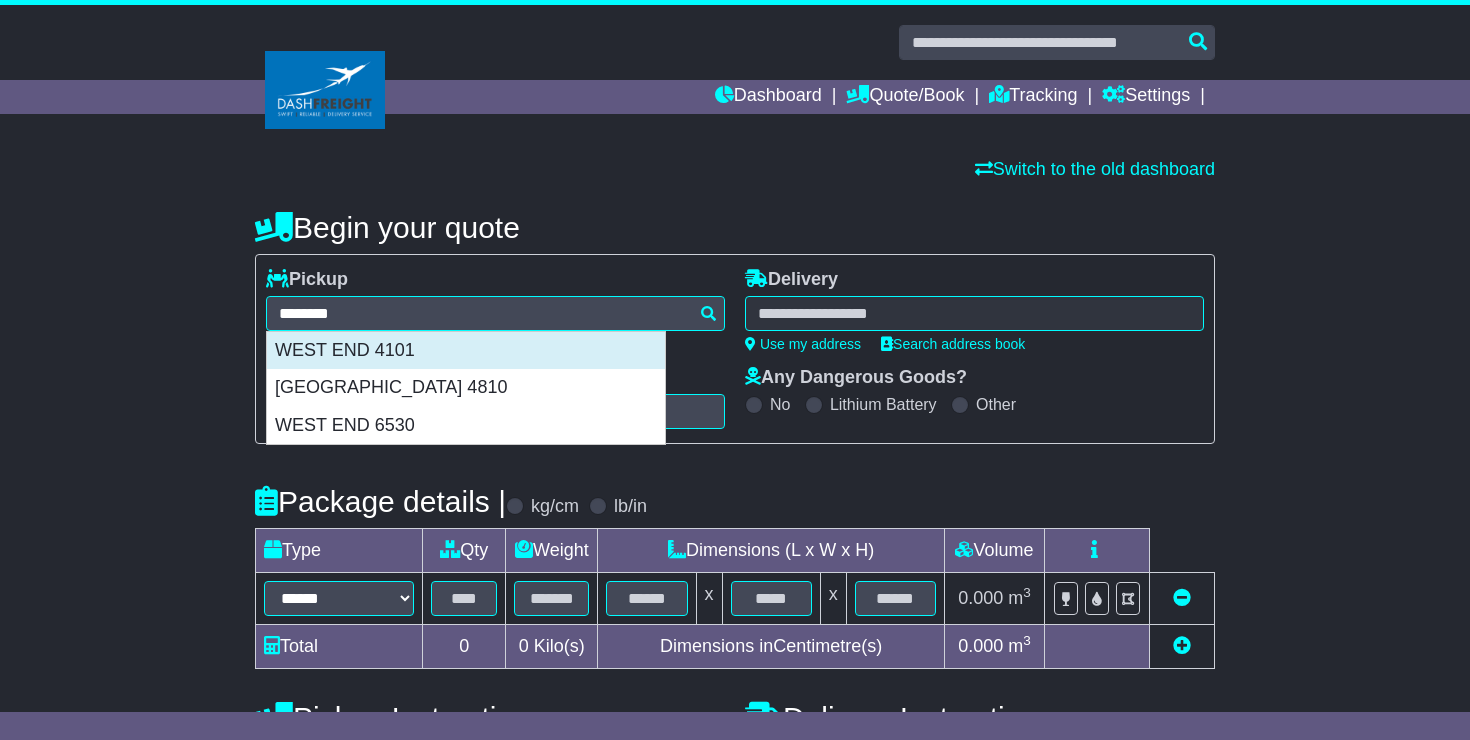 type on "**********" 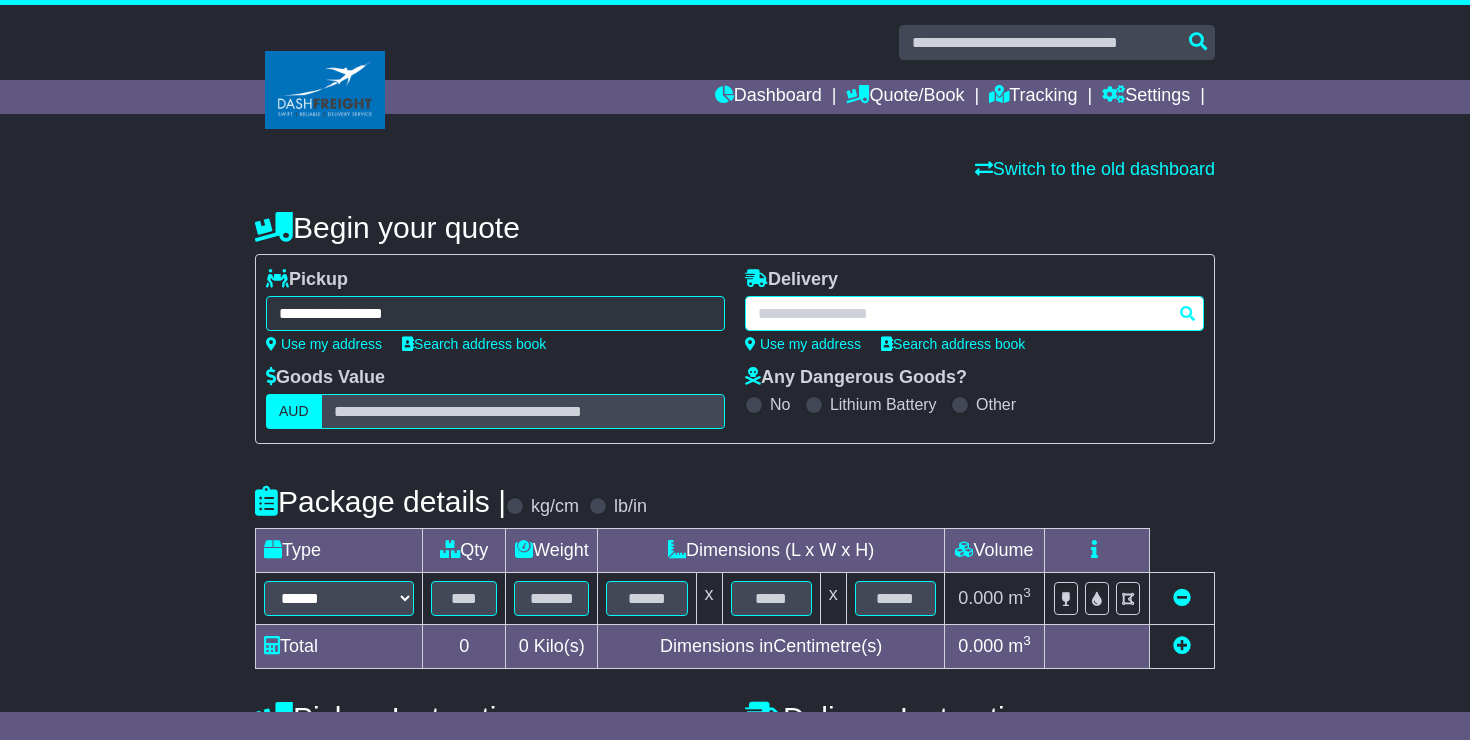 click at bounding box center [974, 313] 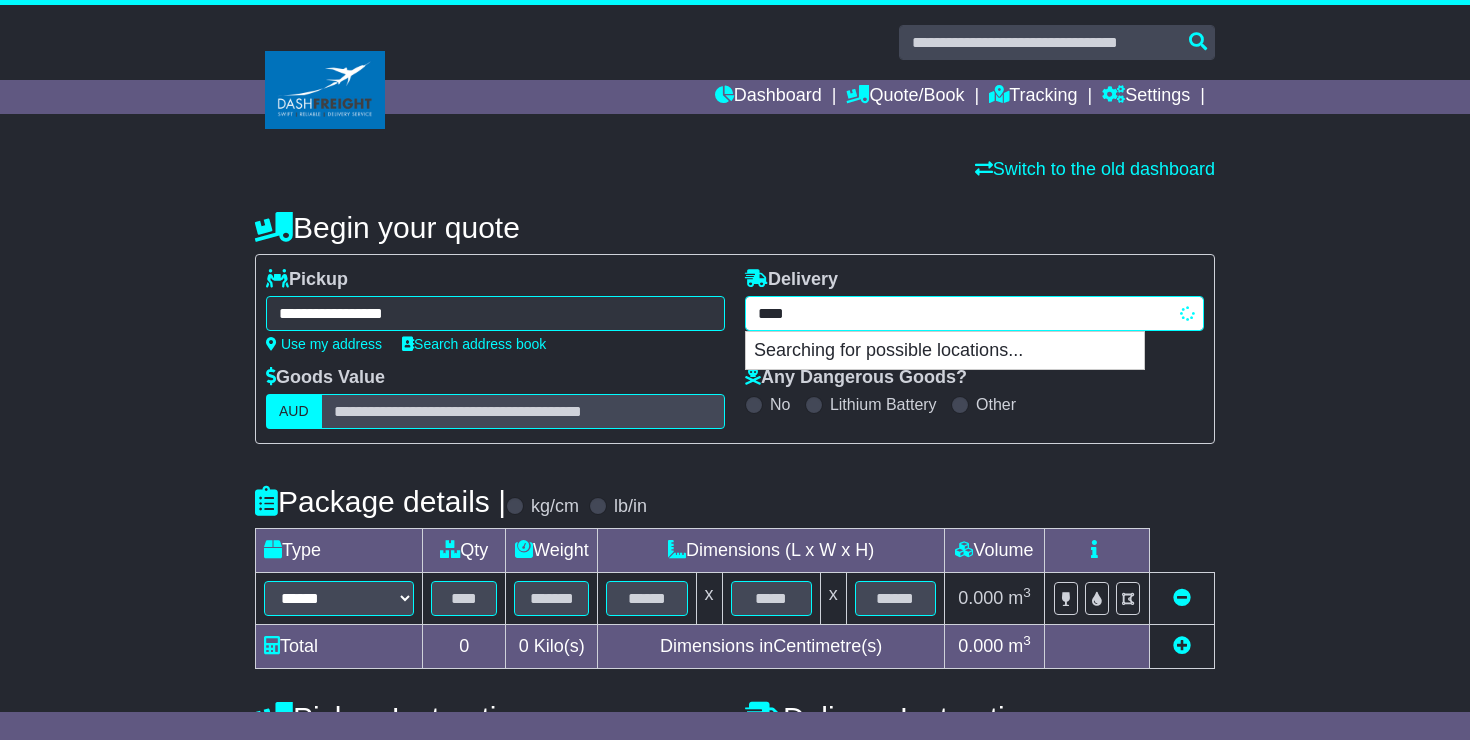 type on "*****" 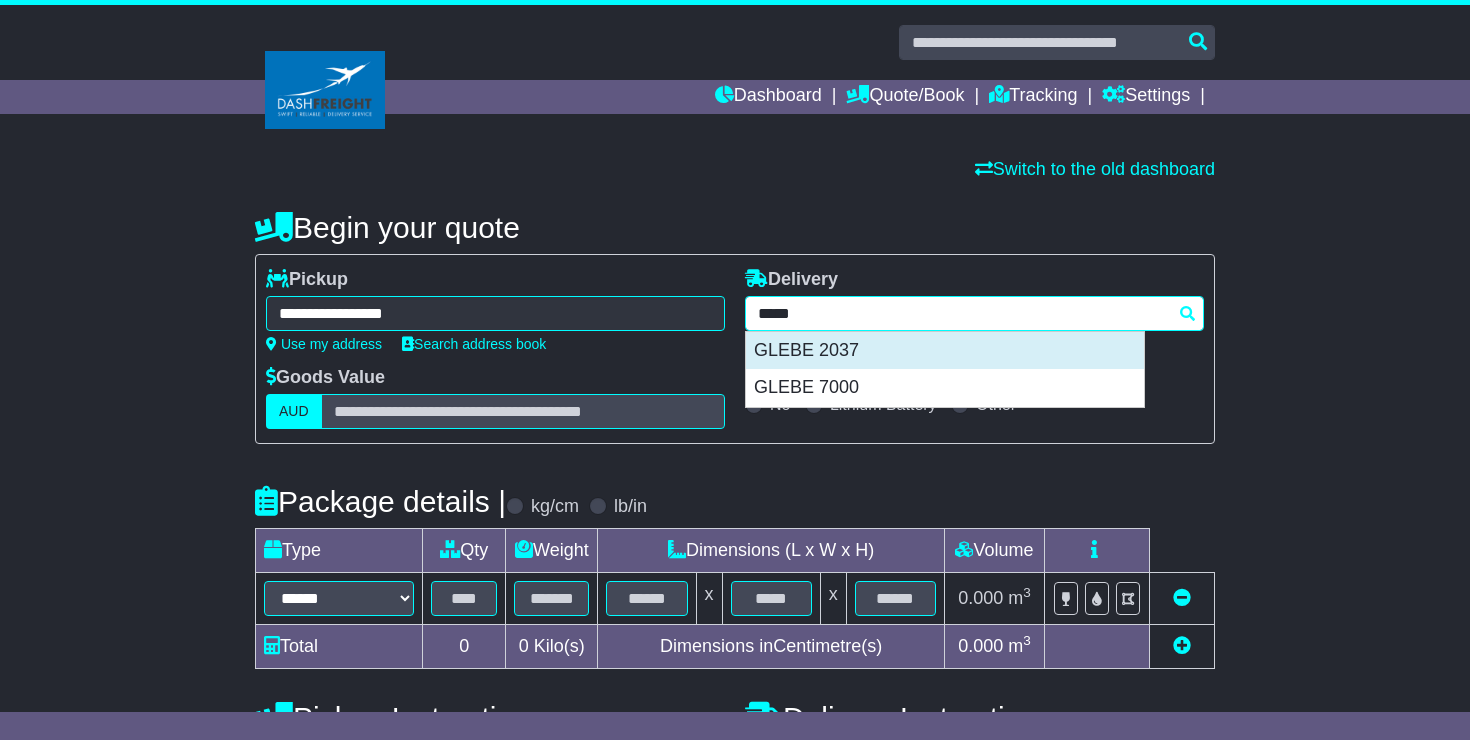 click on "GLEBE 2037" at bounding box center (945, 351) 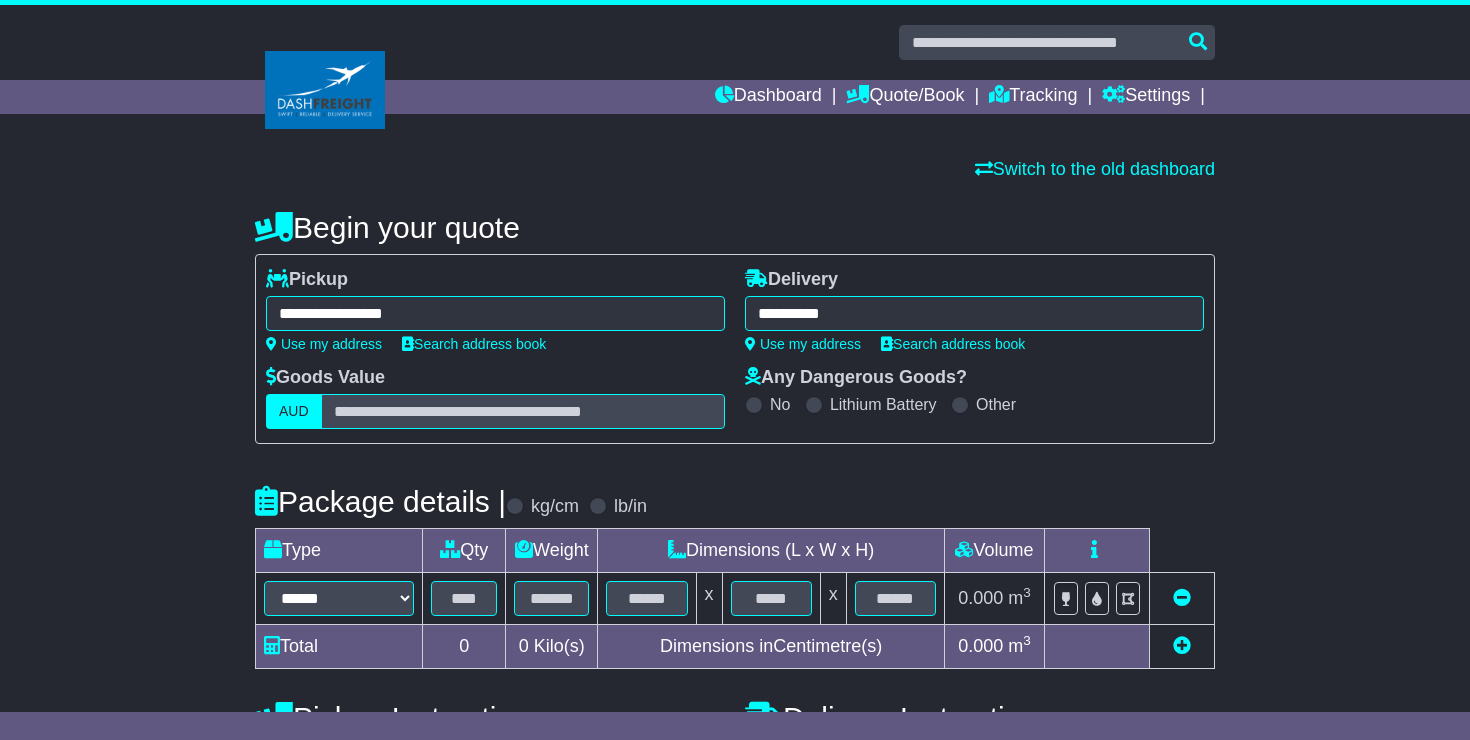 type on "**********" 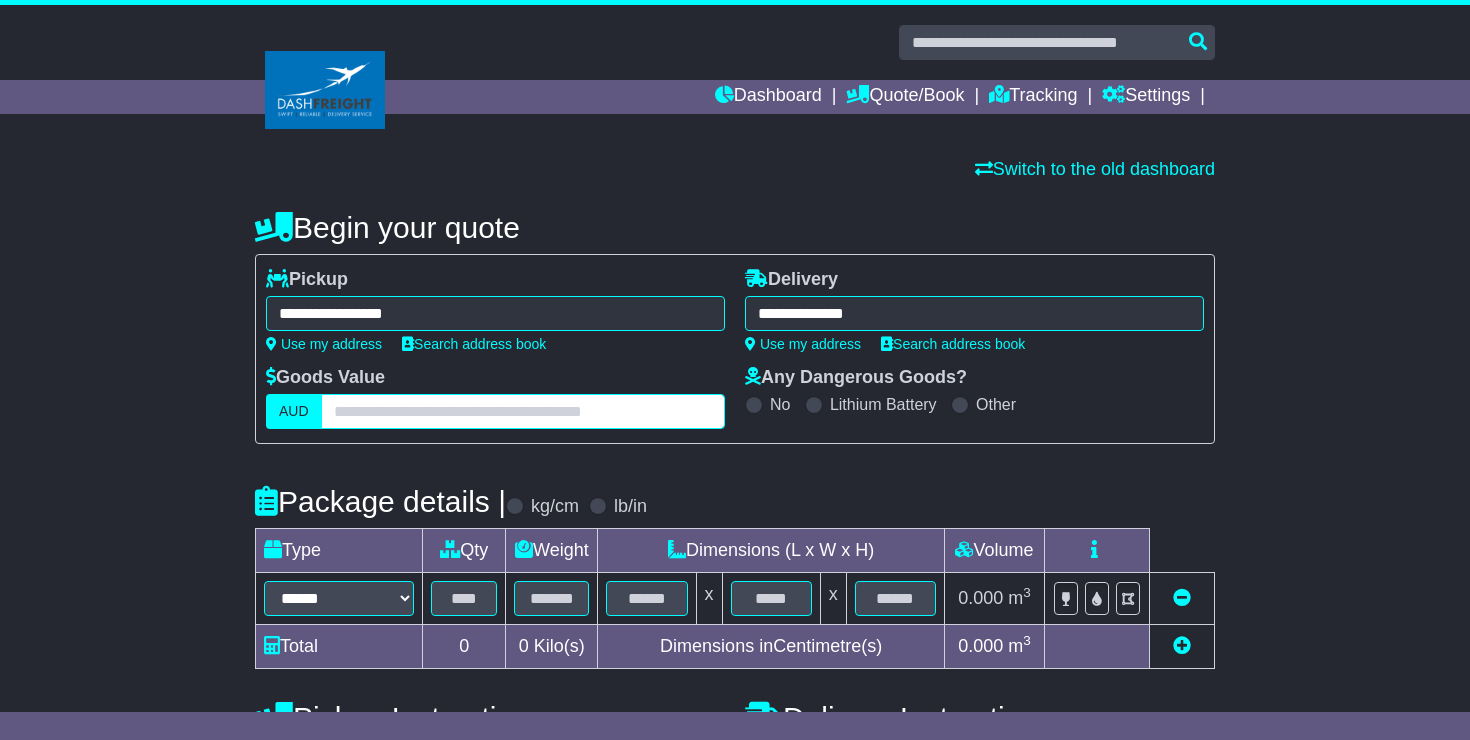 click at bounding box center (523, 411) 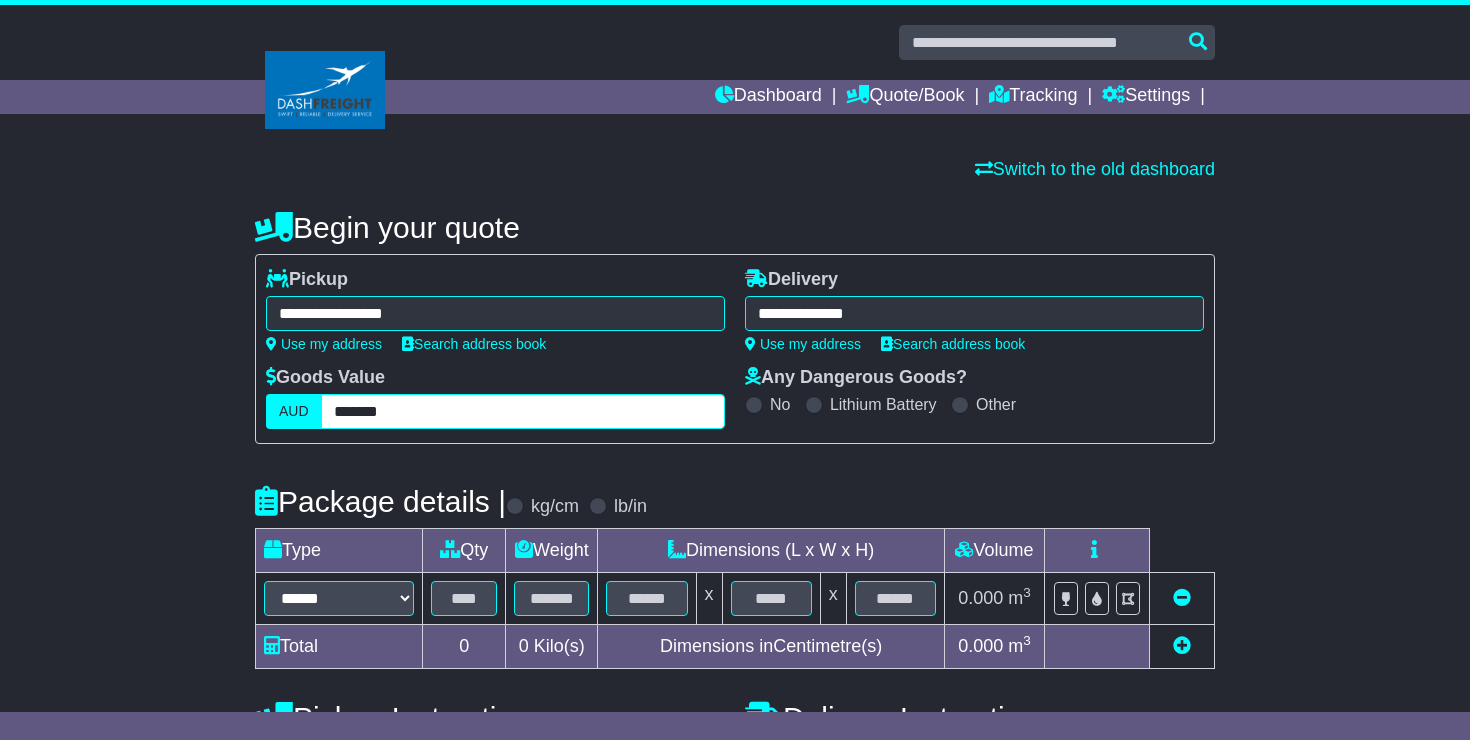 type on "*******" 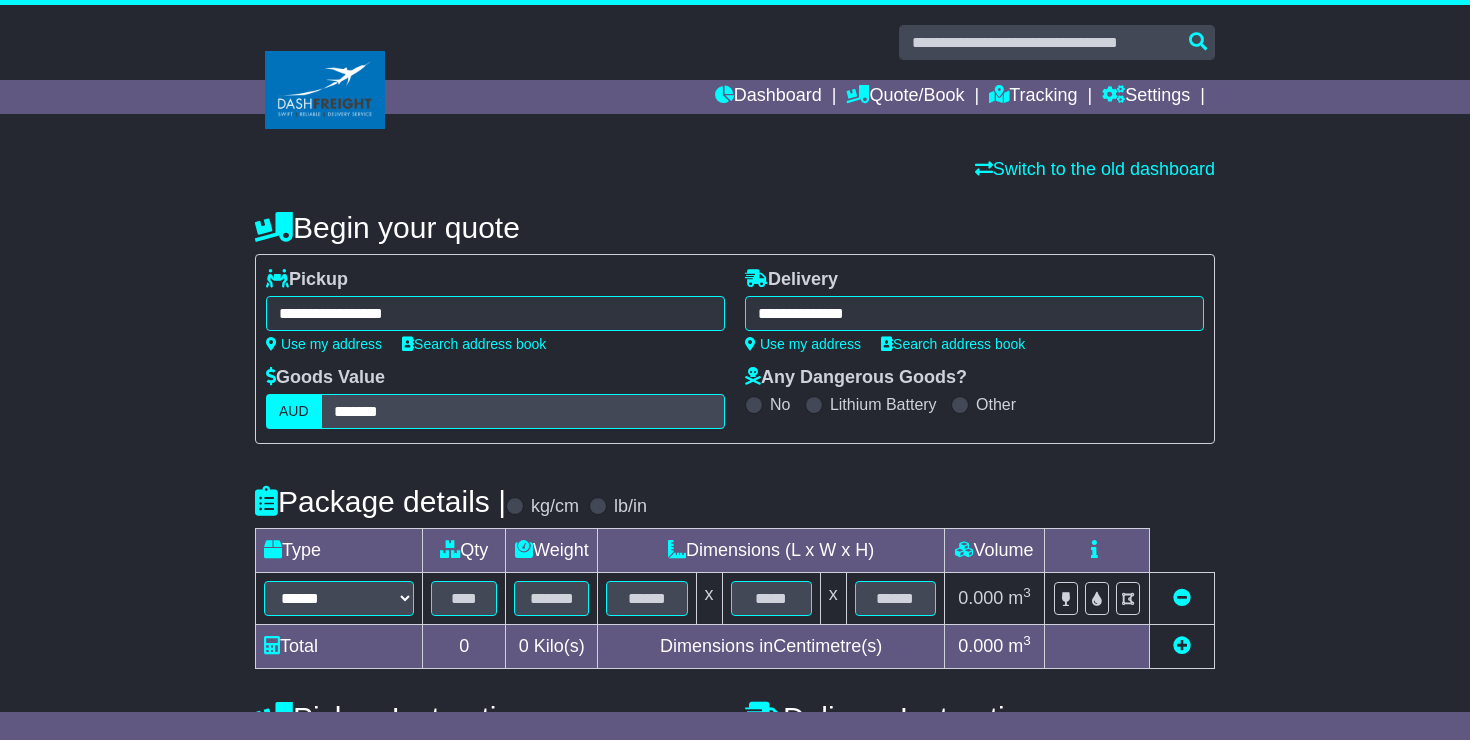 click on "**********" at bounding box center [735, 604] 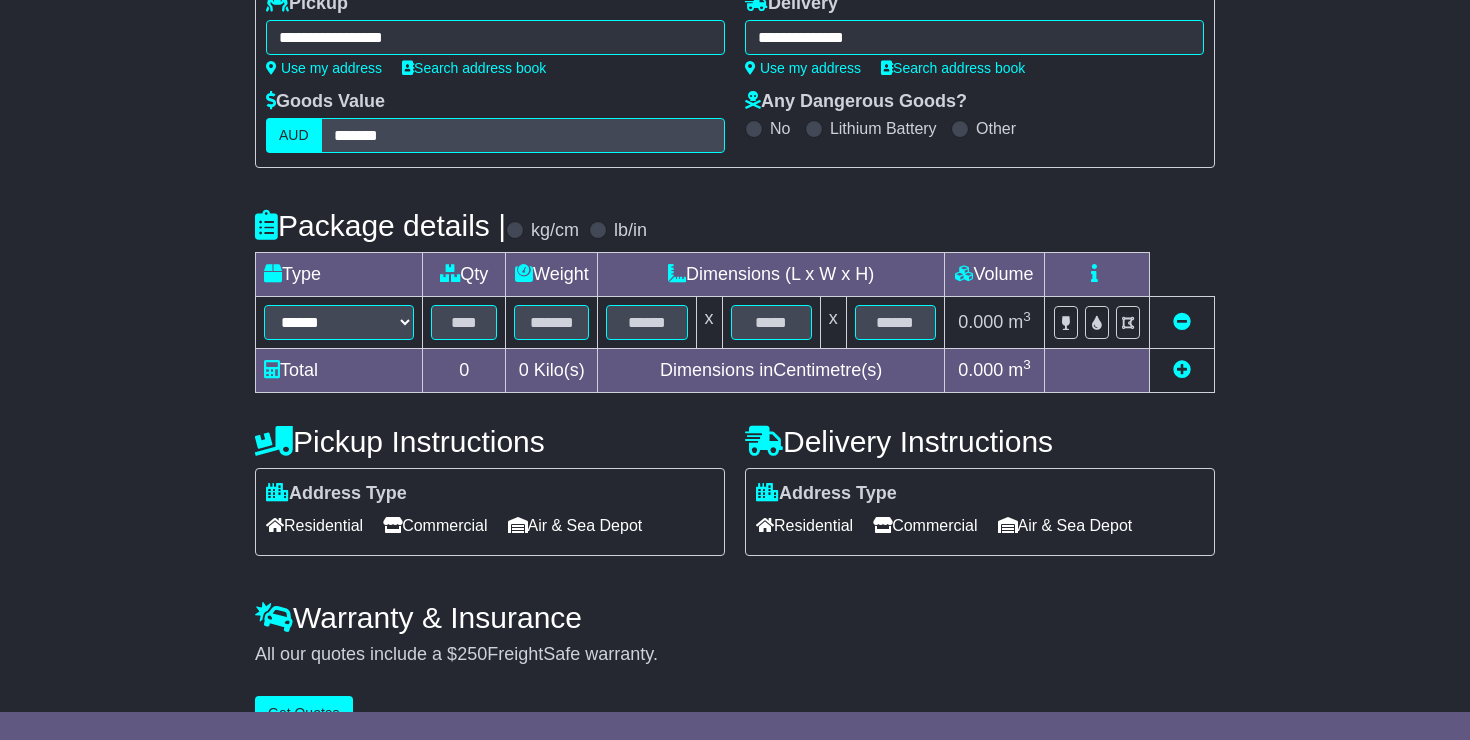 scroll, scrollTop: 280, scrollLeft: 0, axis: vertical 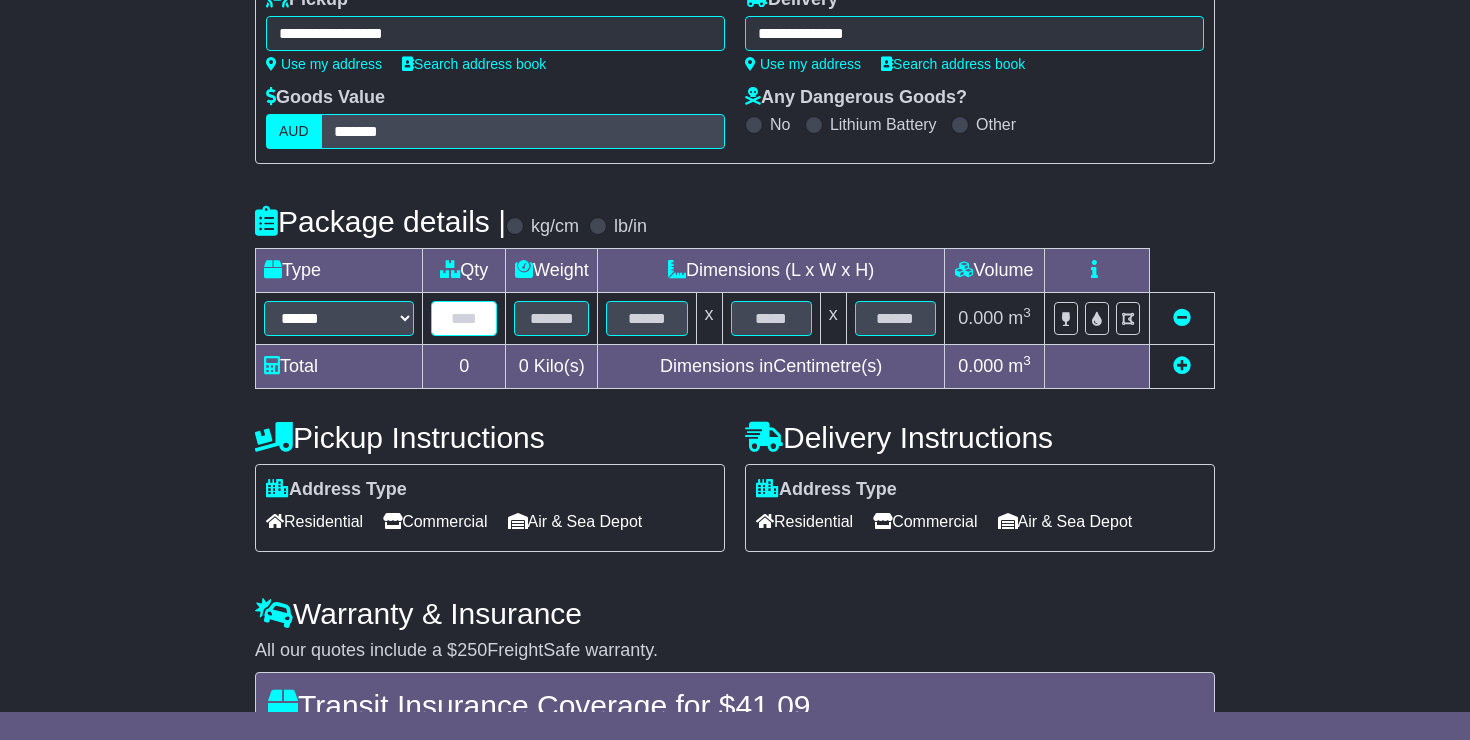 click at bounding box center (464, 318) 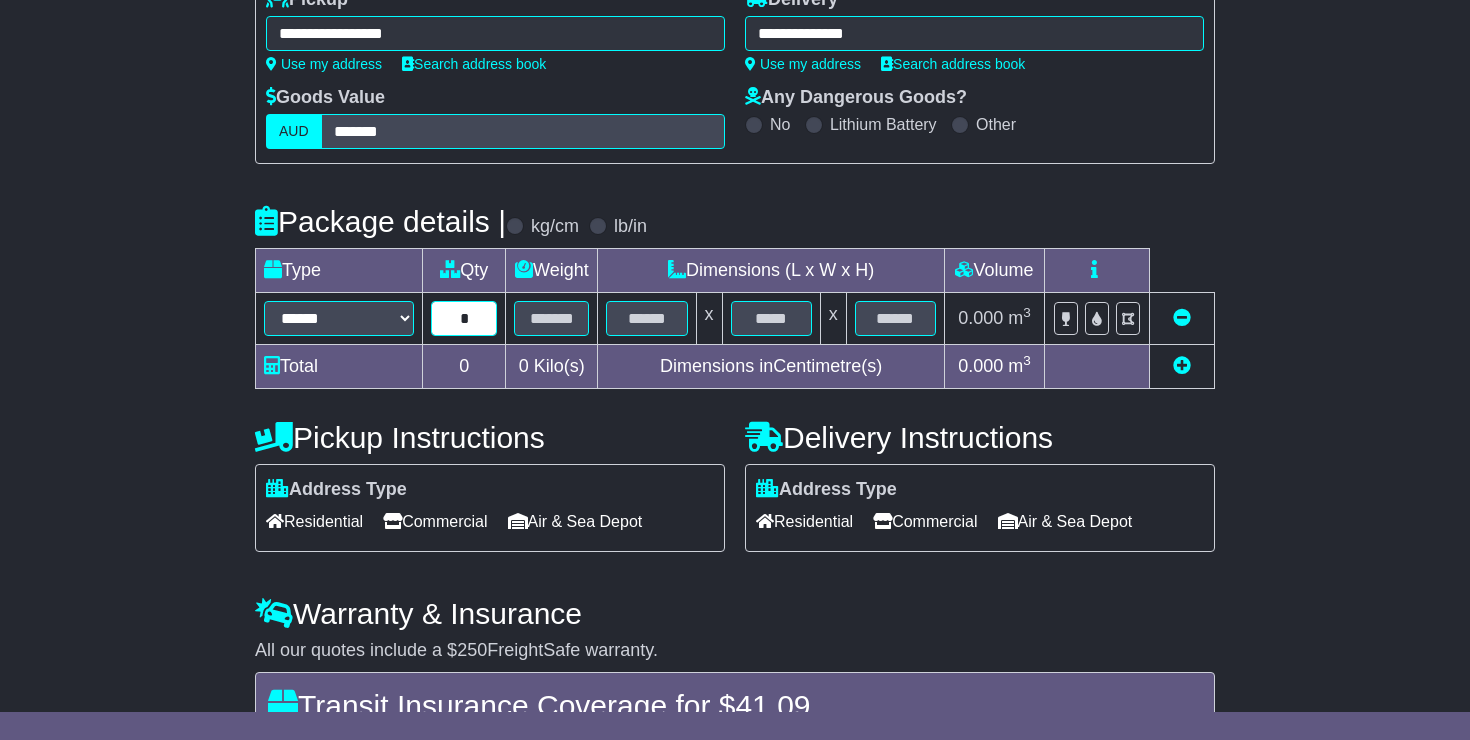 type on "*" 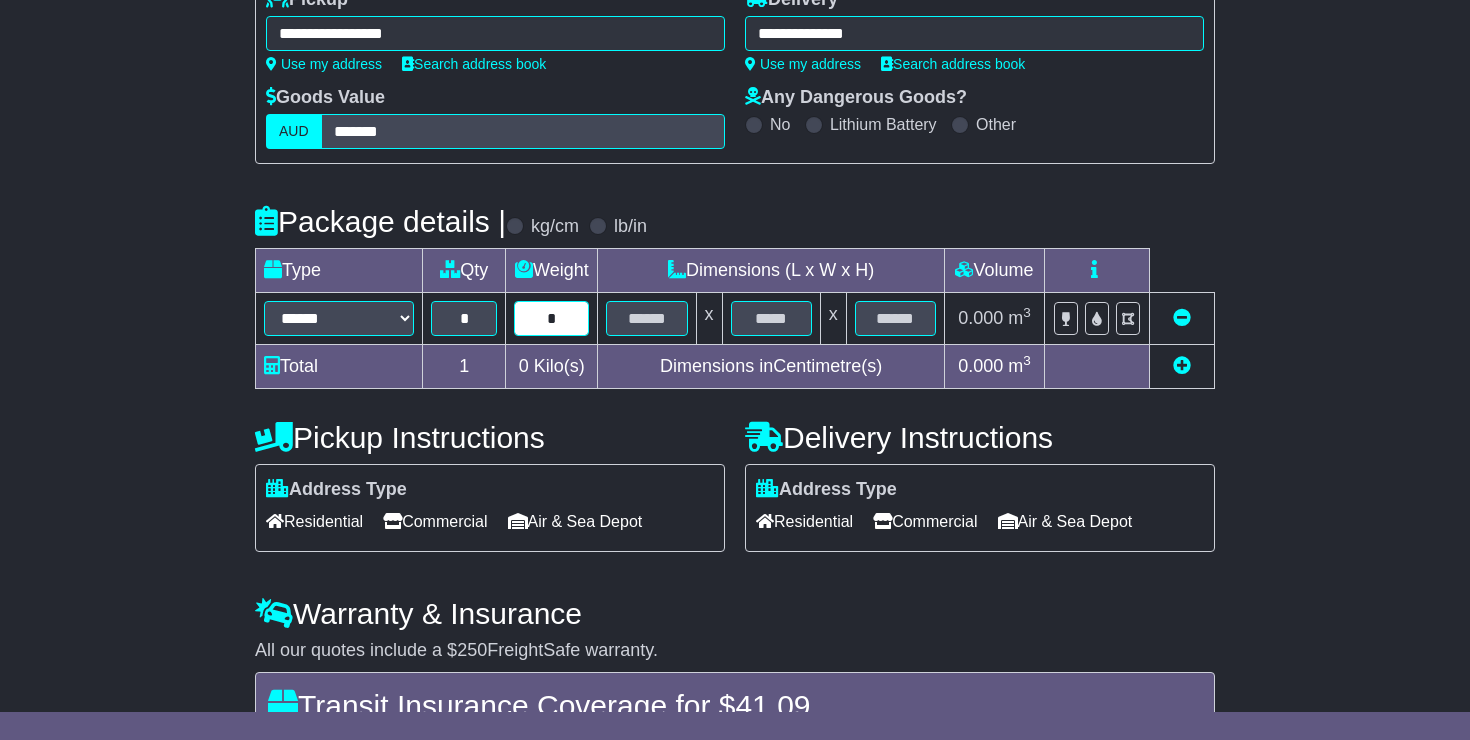 type on "*" 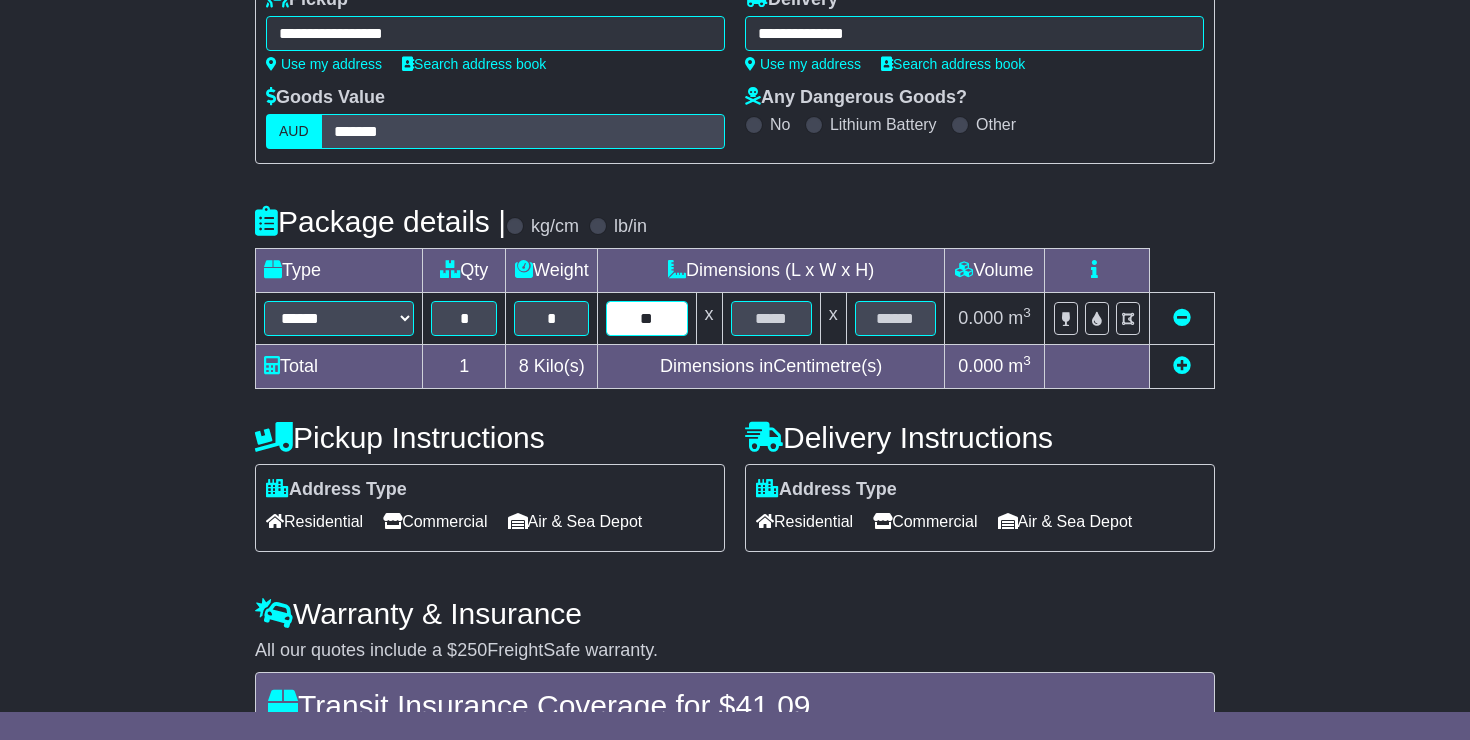 type on "**" 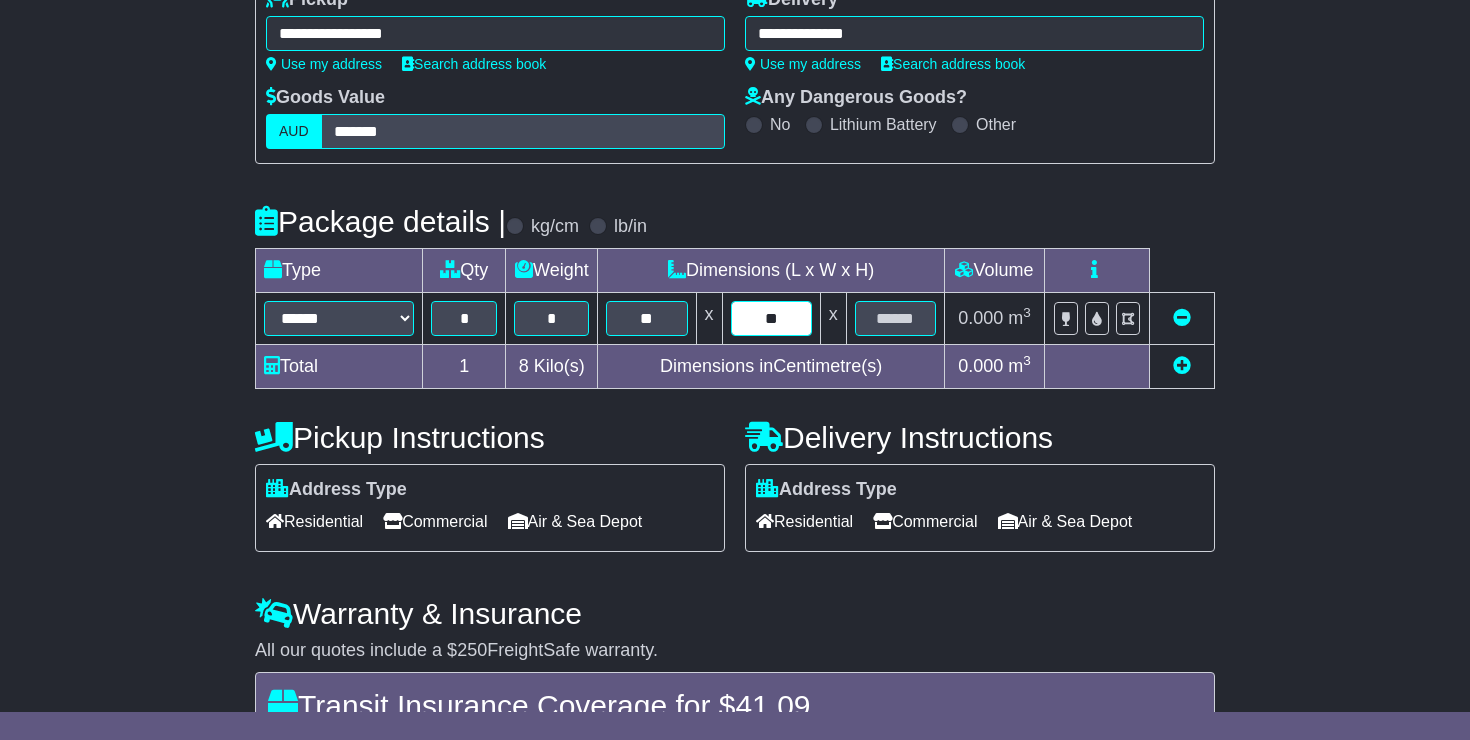 type on "**" 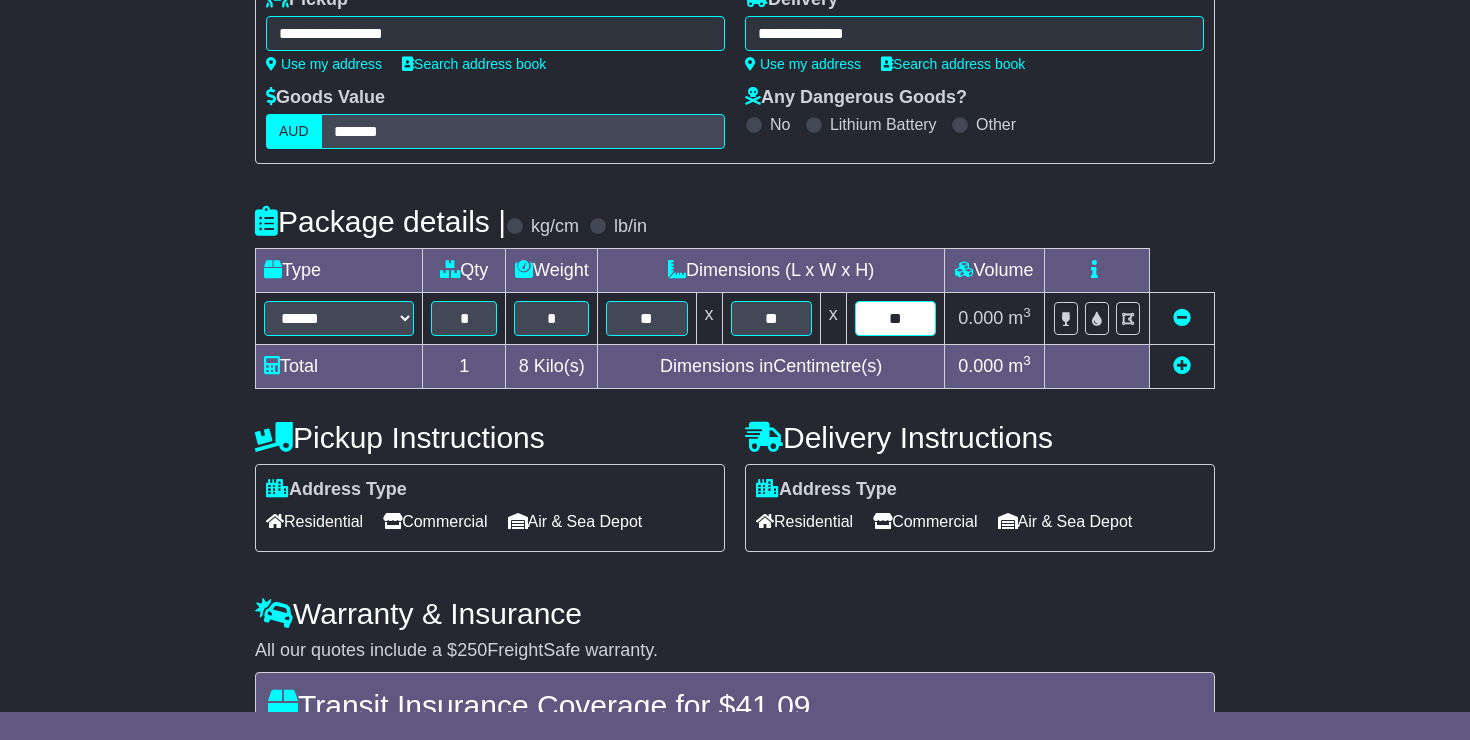 type on "**" 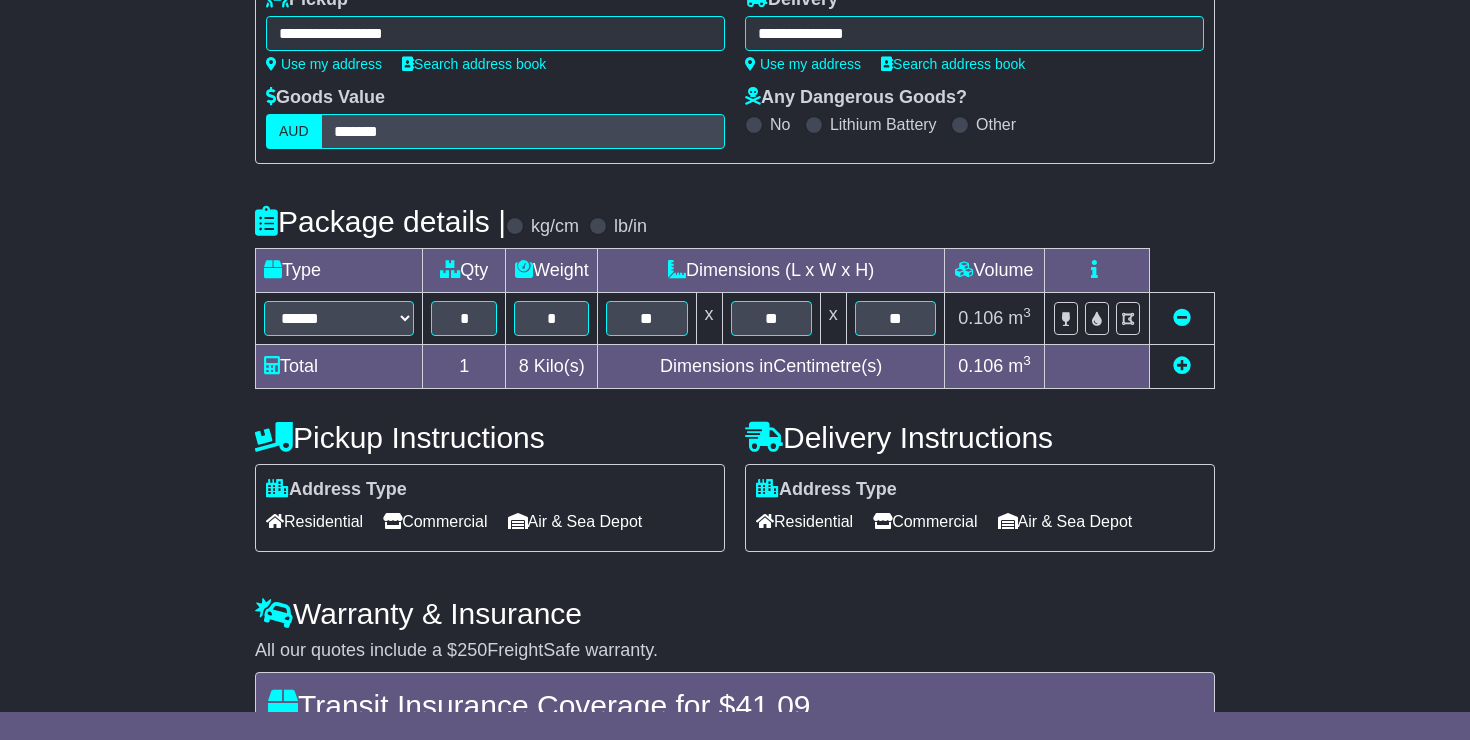 click at bounding box center [1182, 365] 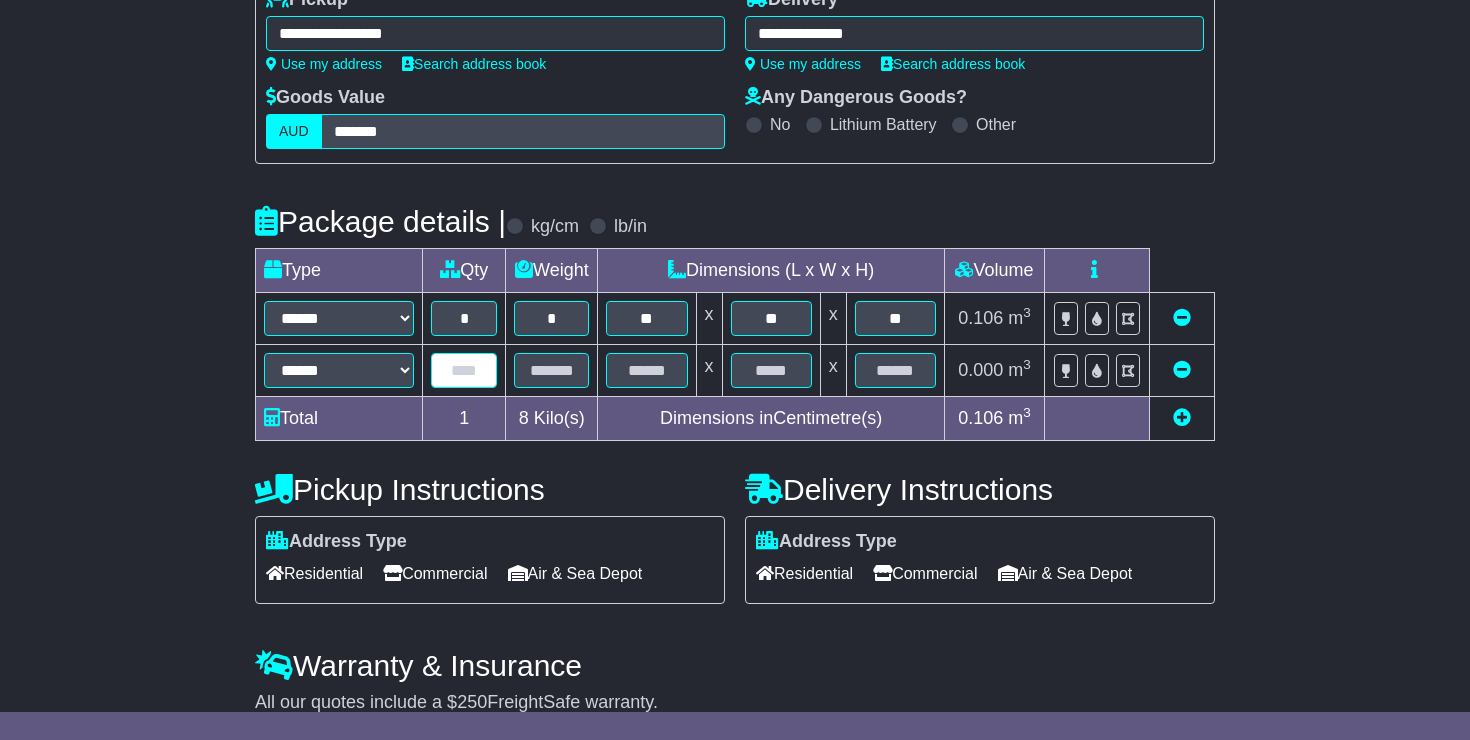 click at bounding box center (464, 370) 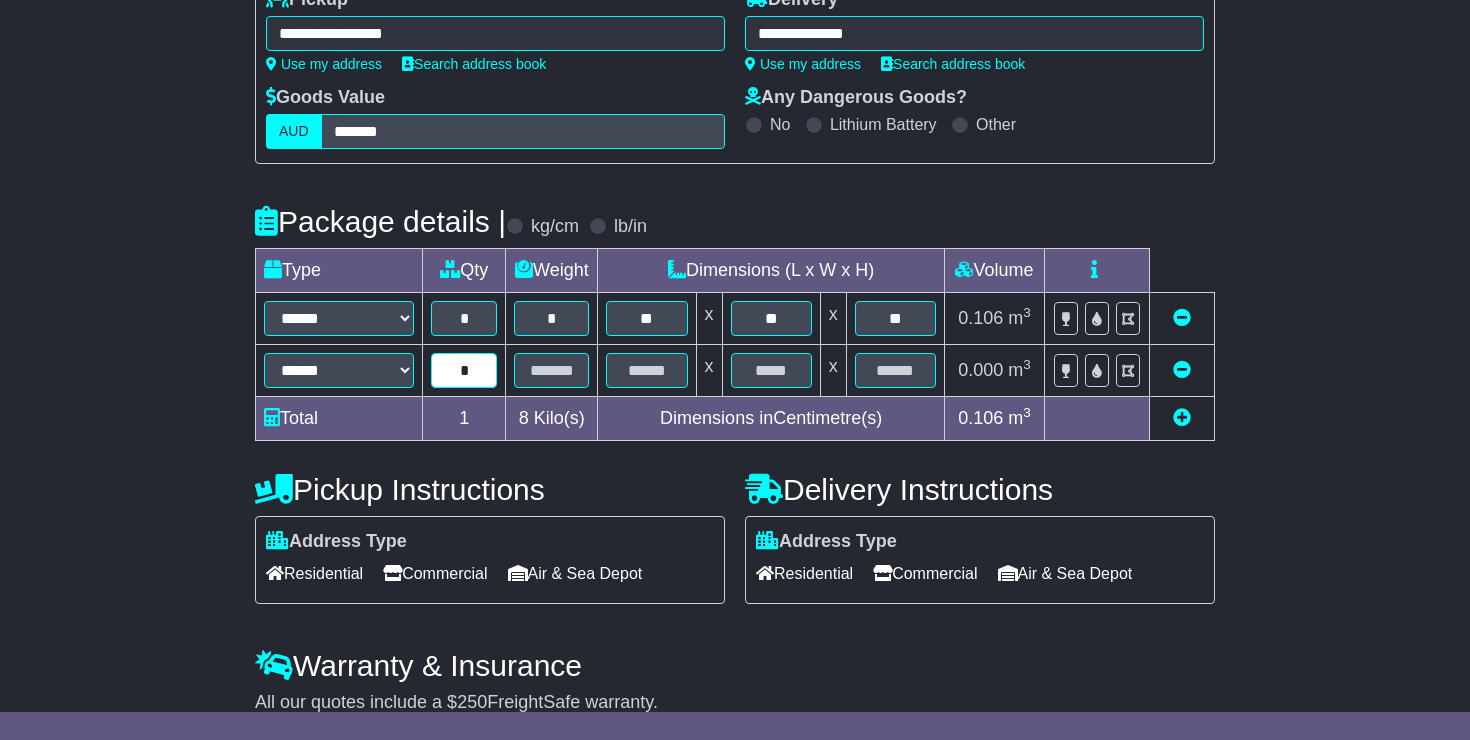 type on "*" 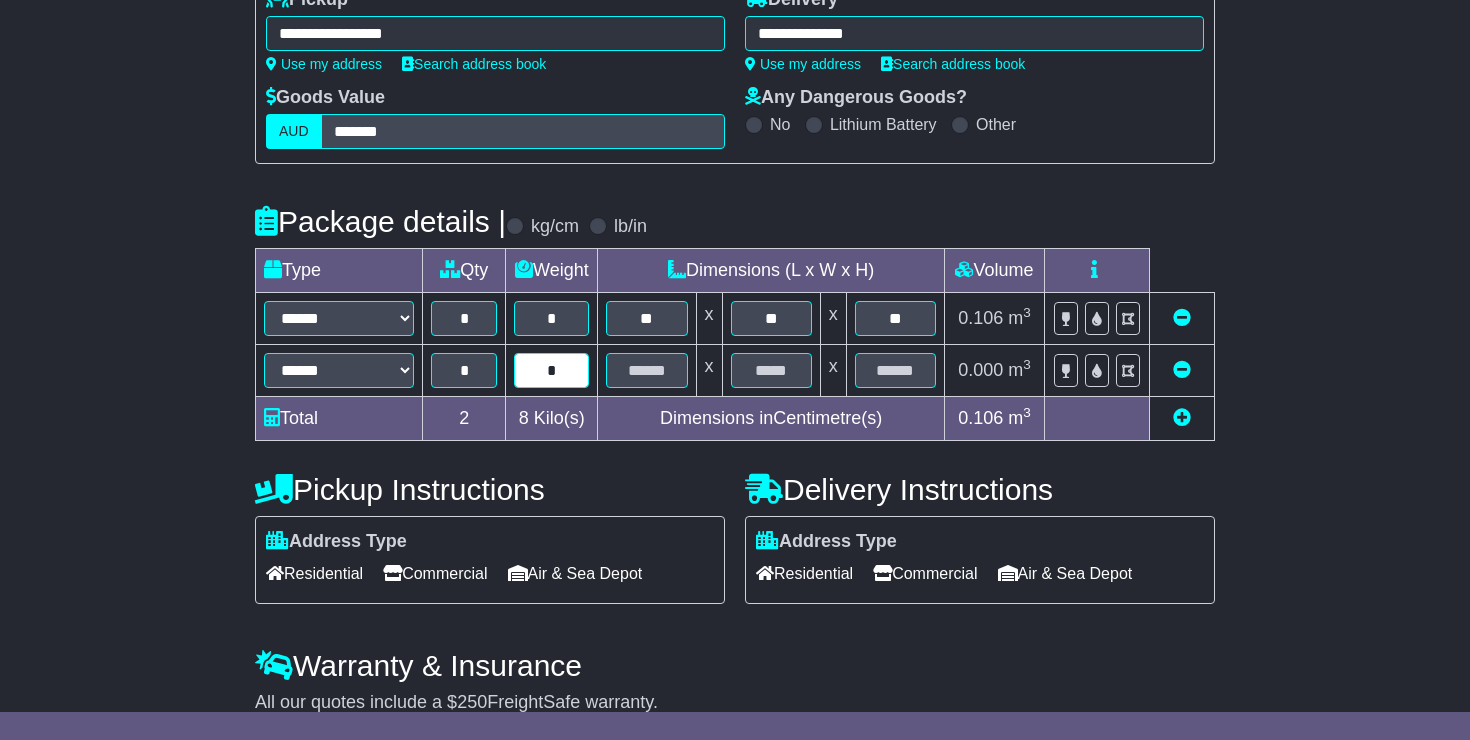 type on "*" 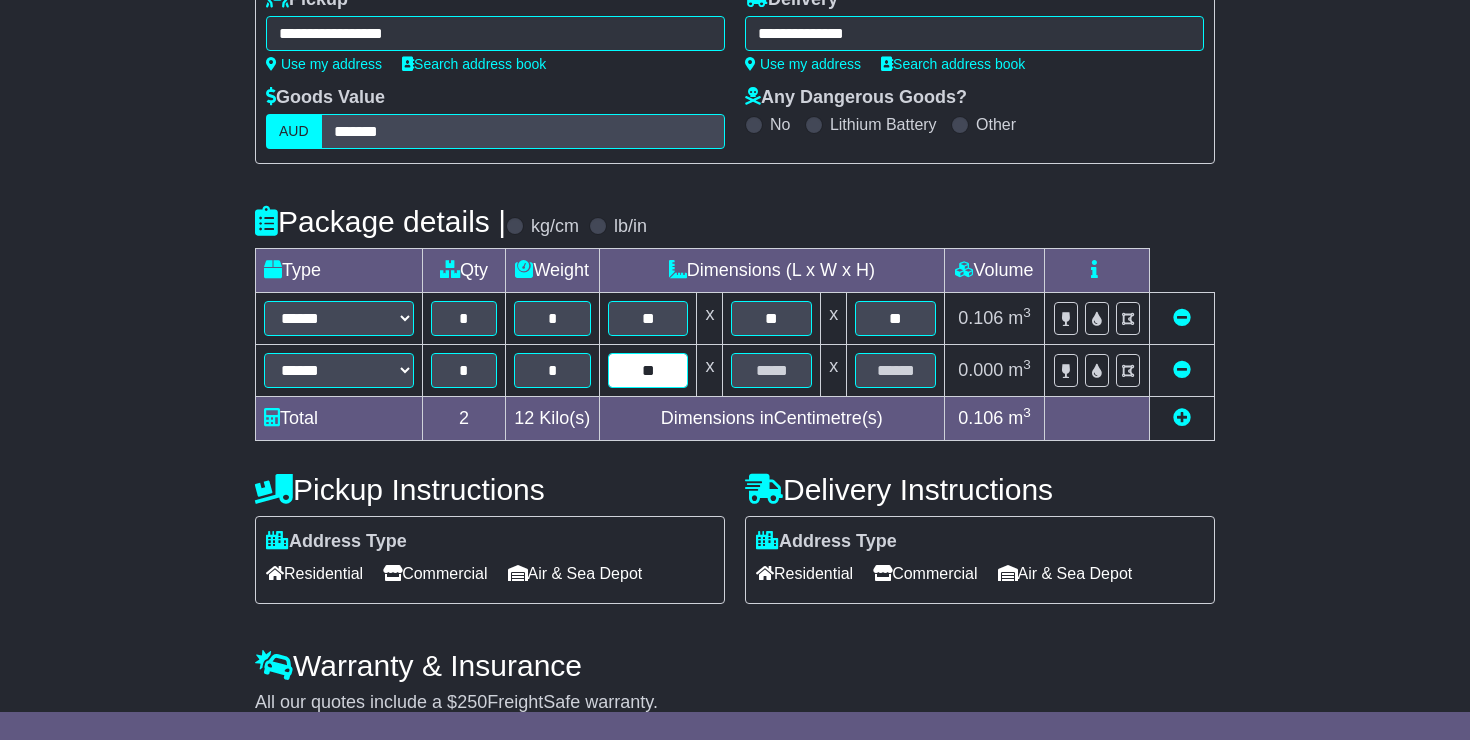 type on "**" 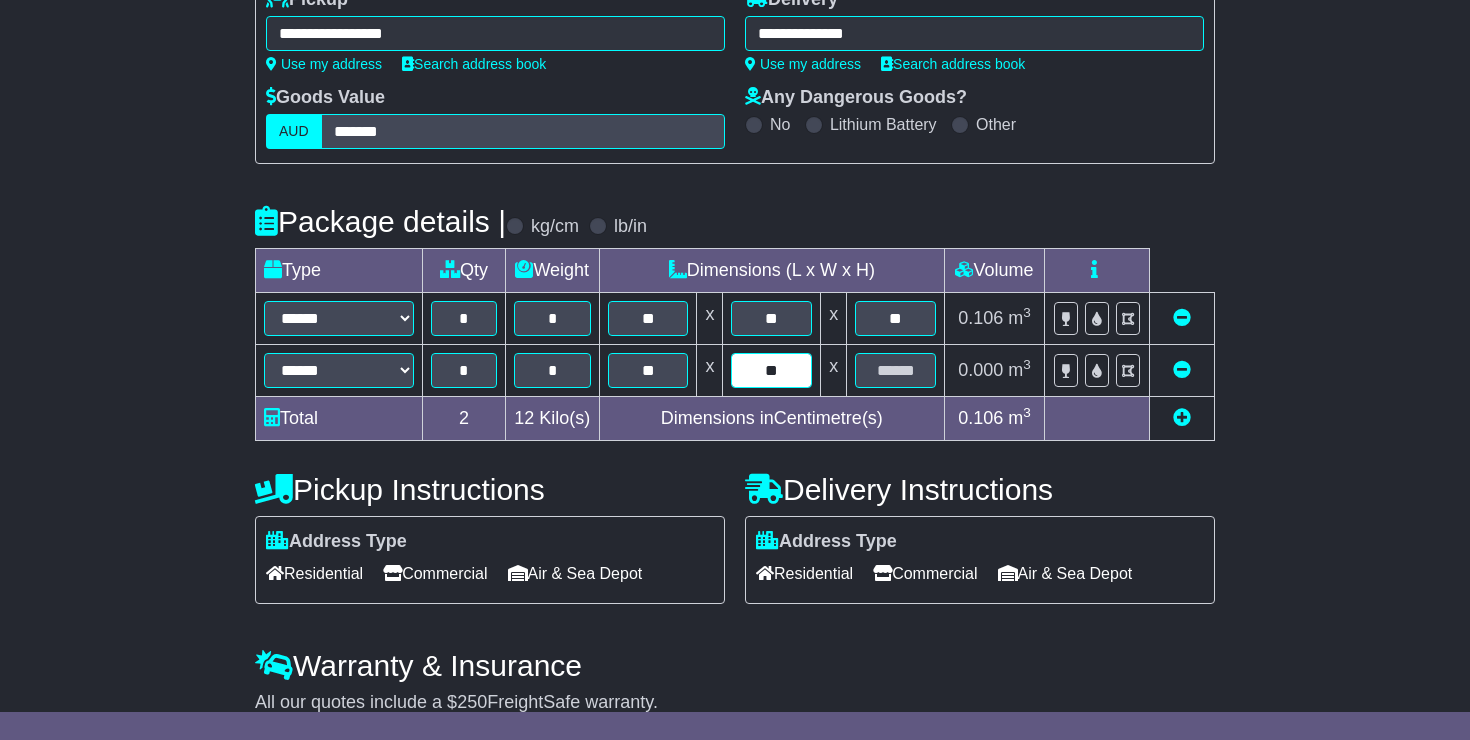 type on "**" 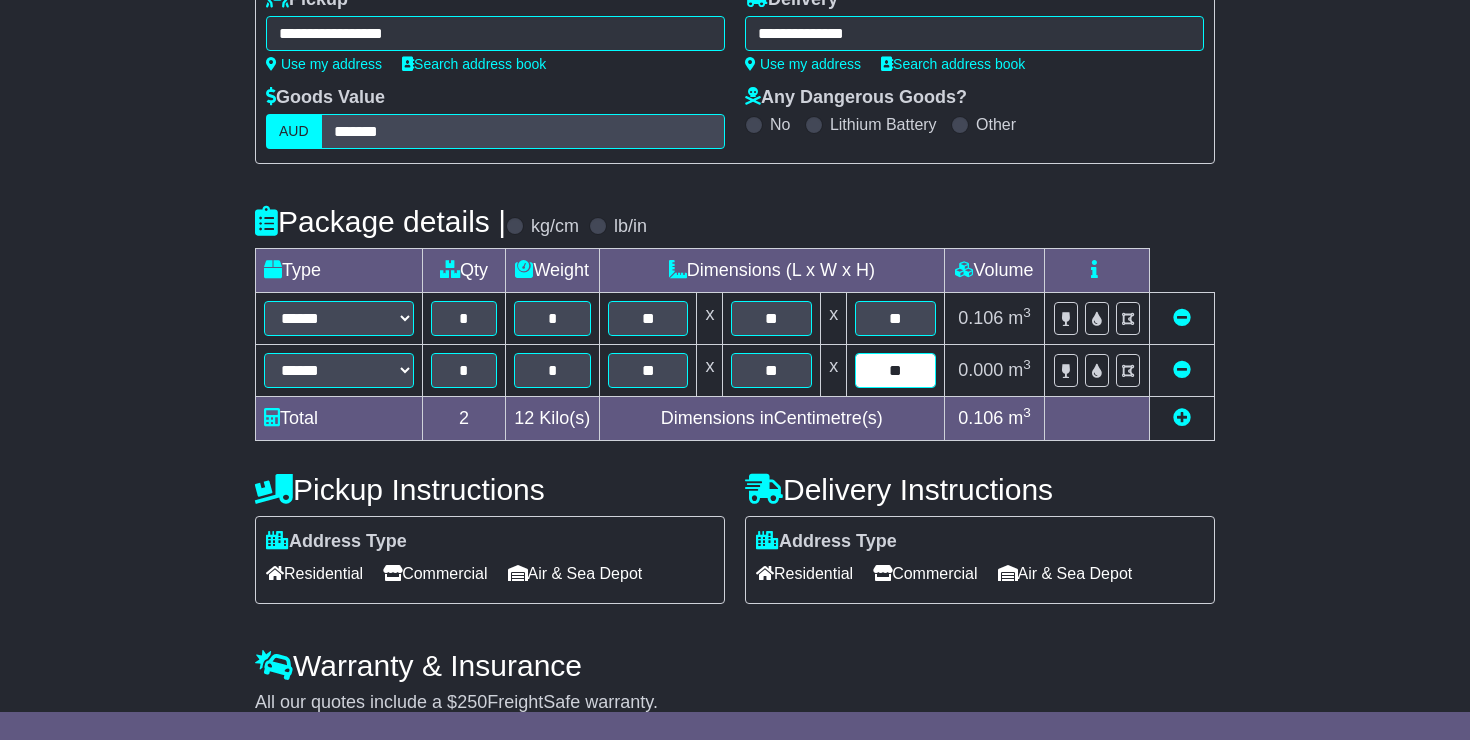 type on "**" 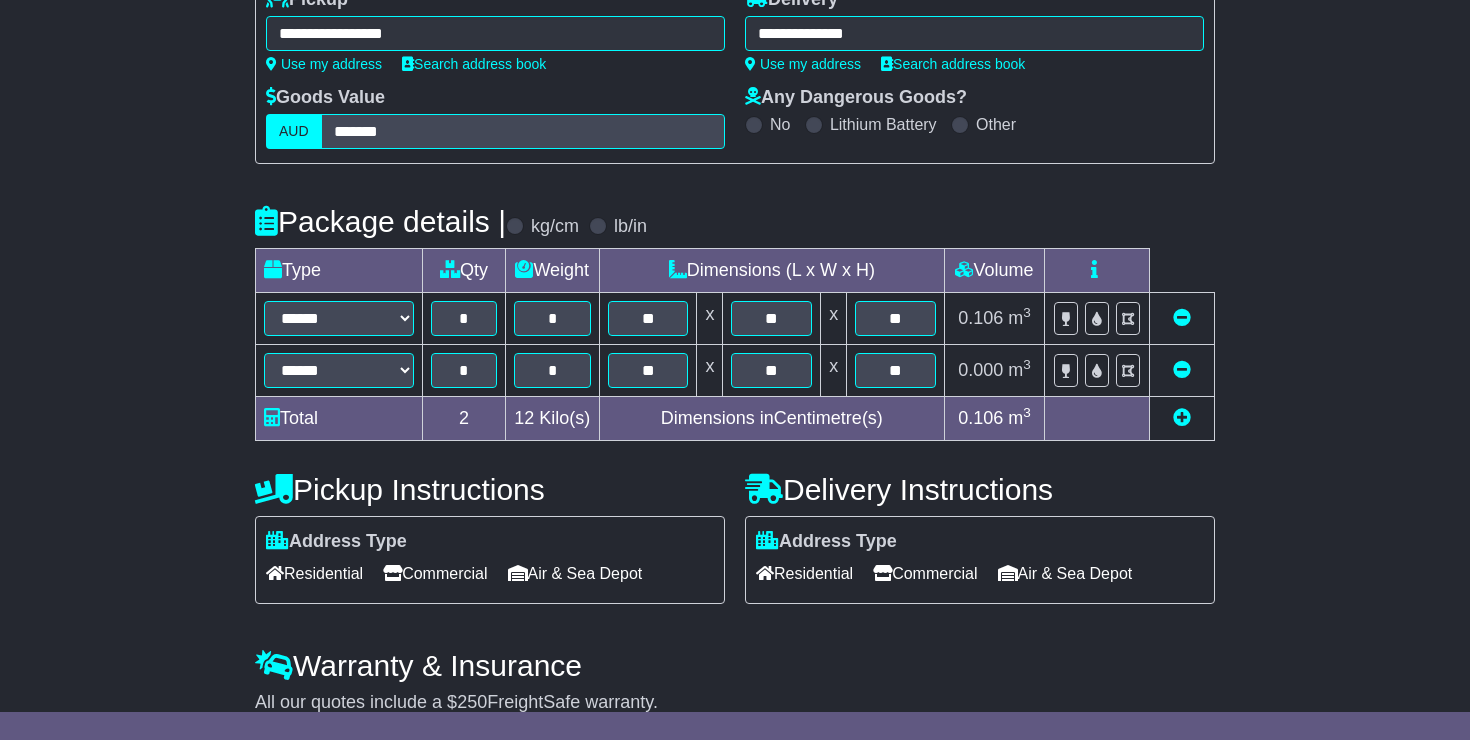 click at bounding box center (1182, 417) 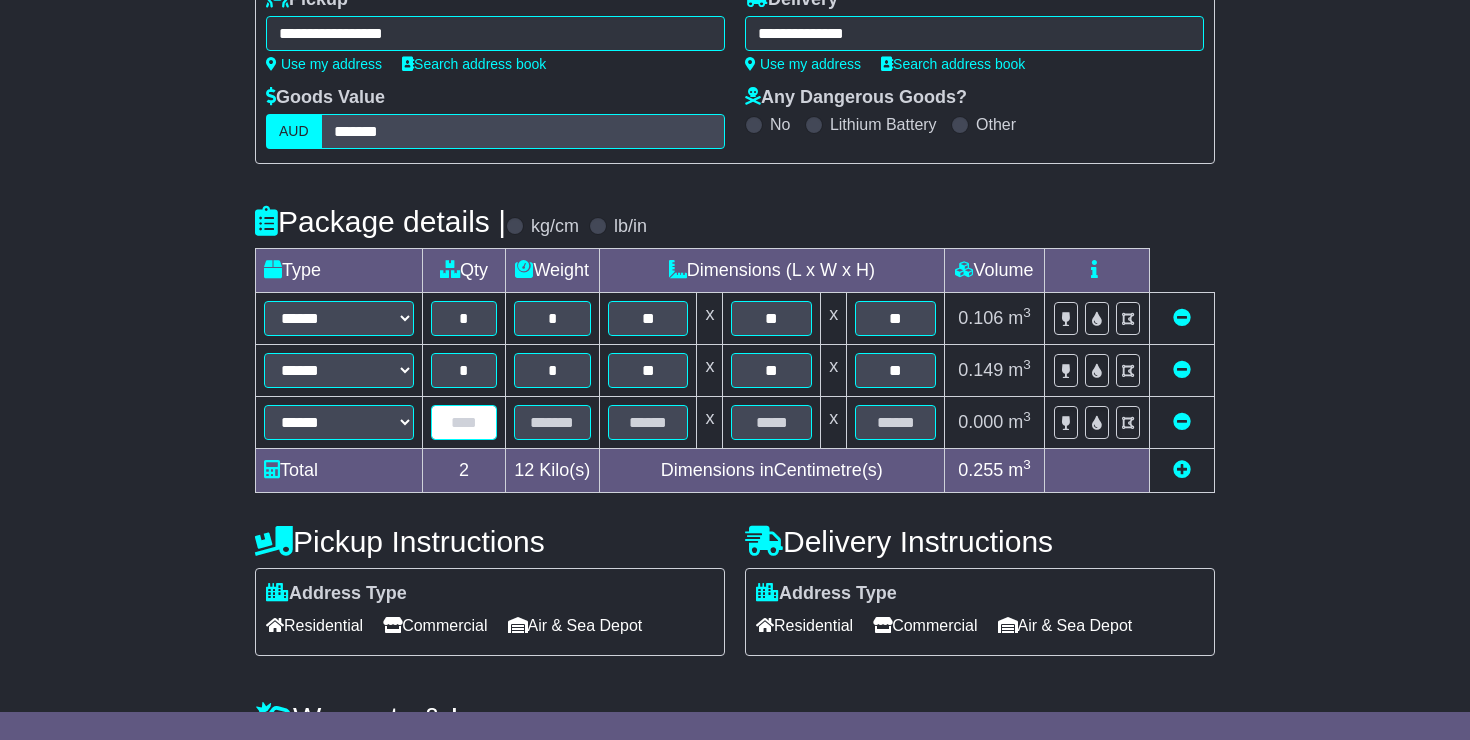 click at bounding box center [464, 422] 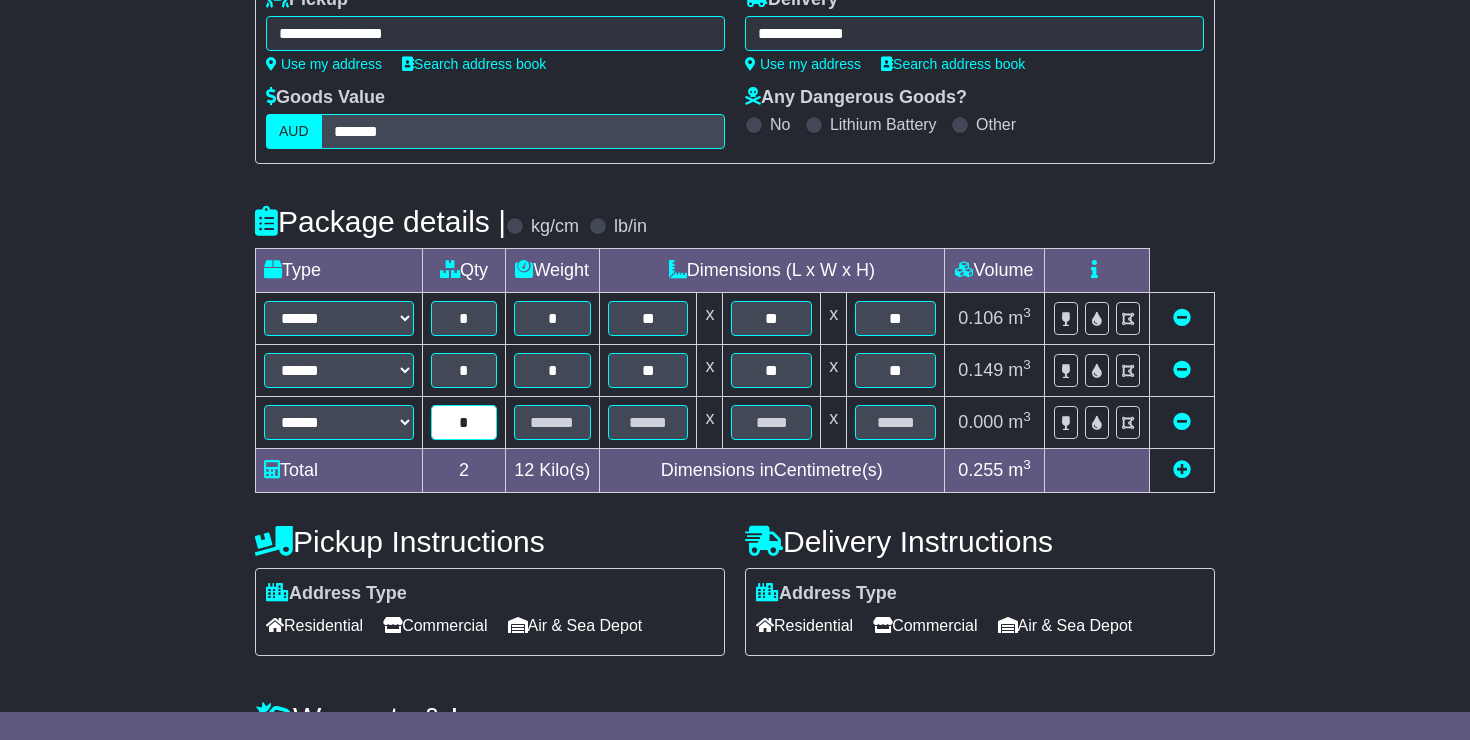 type on "*" 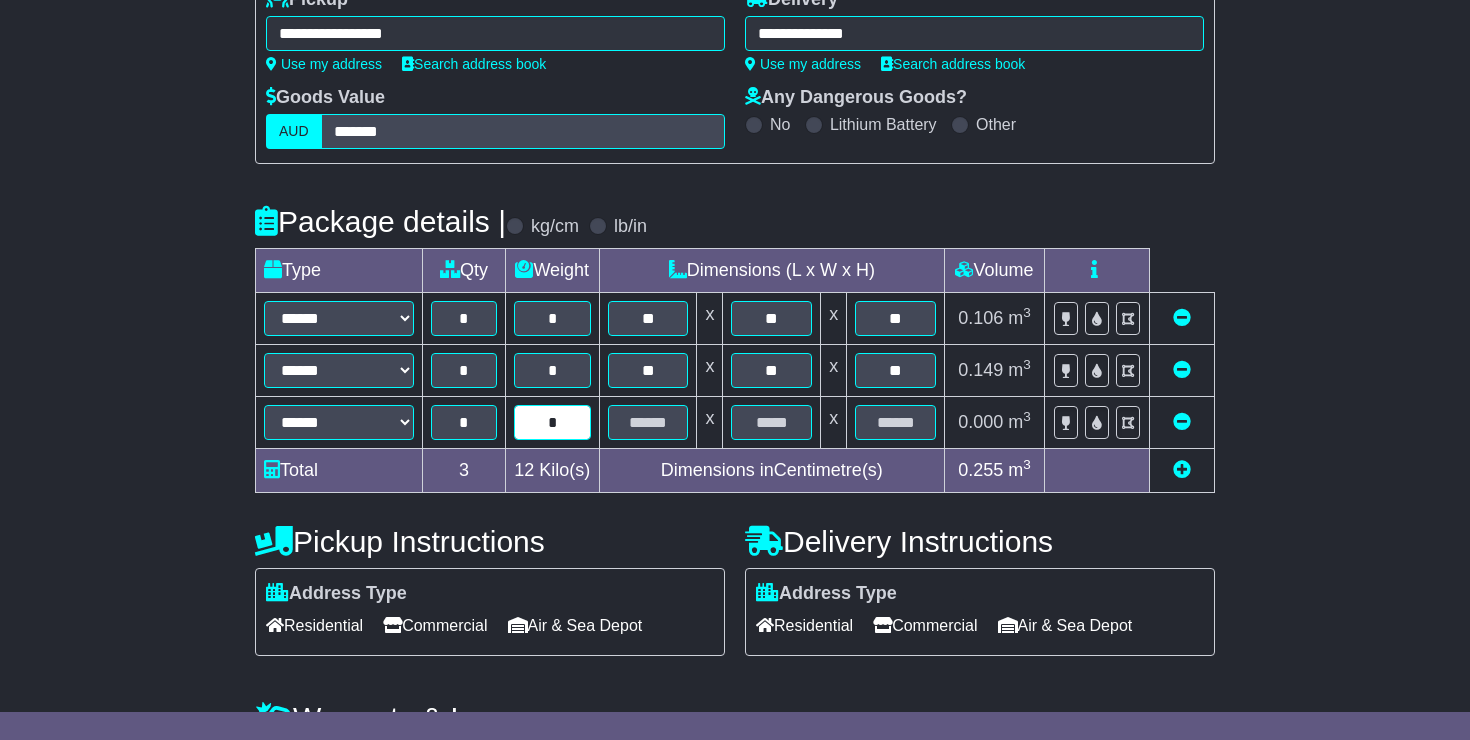type on "*" 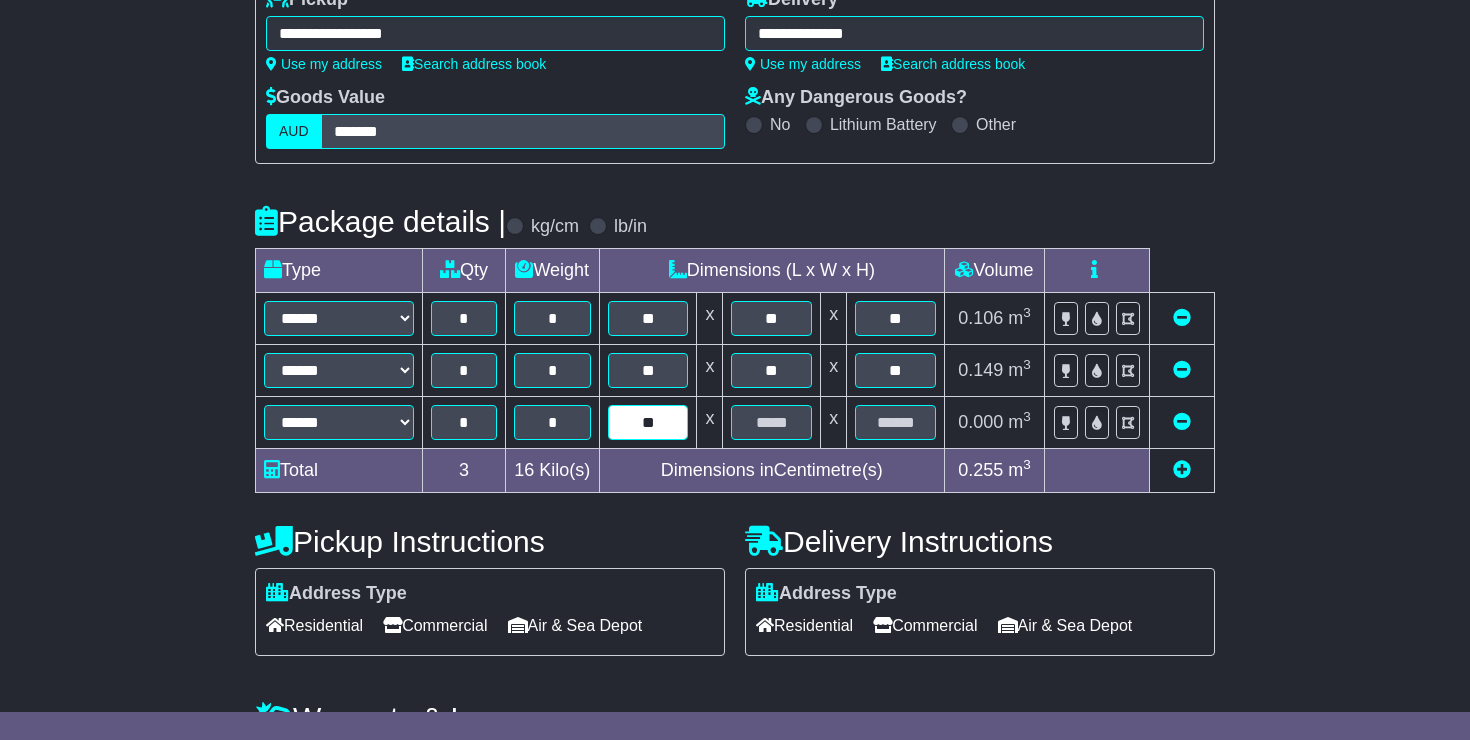 type on "**" 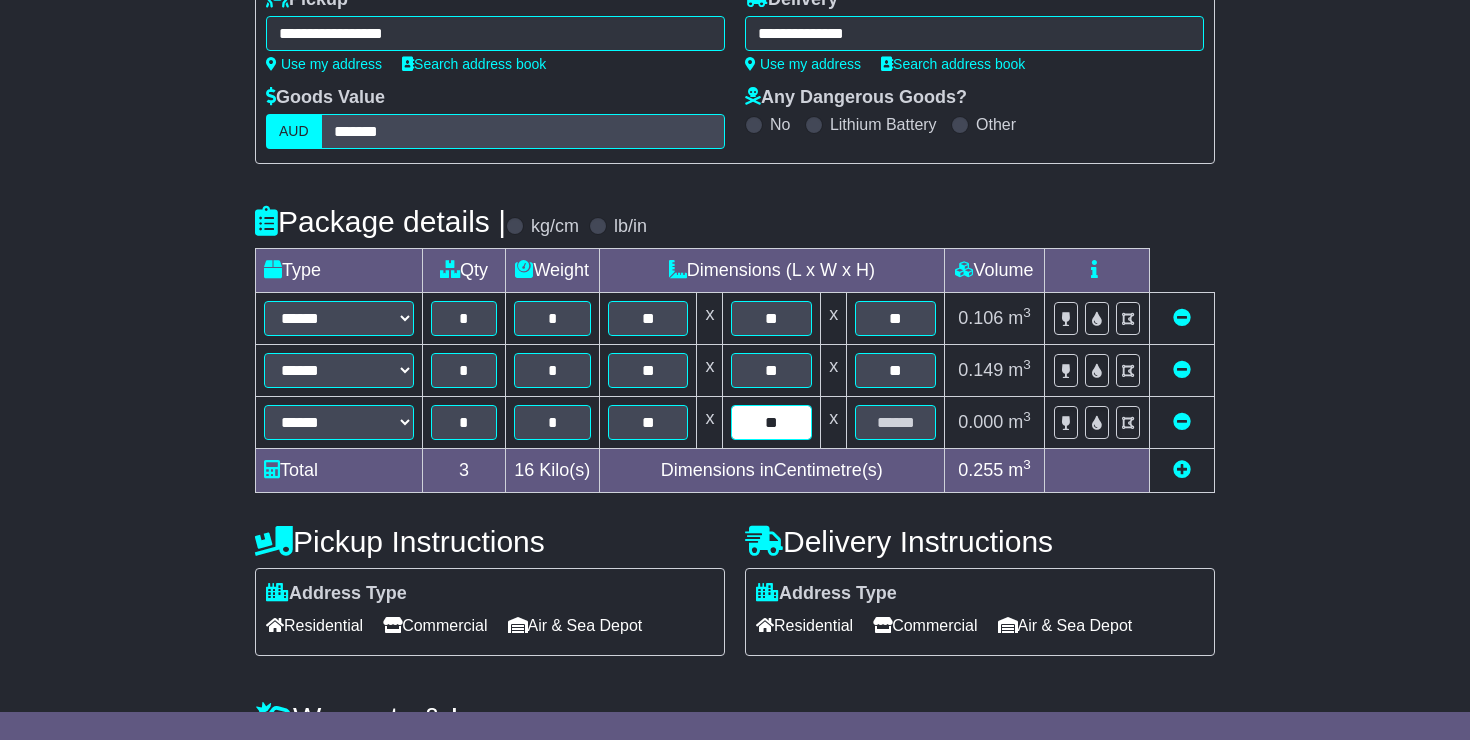 type on "**" 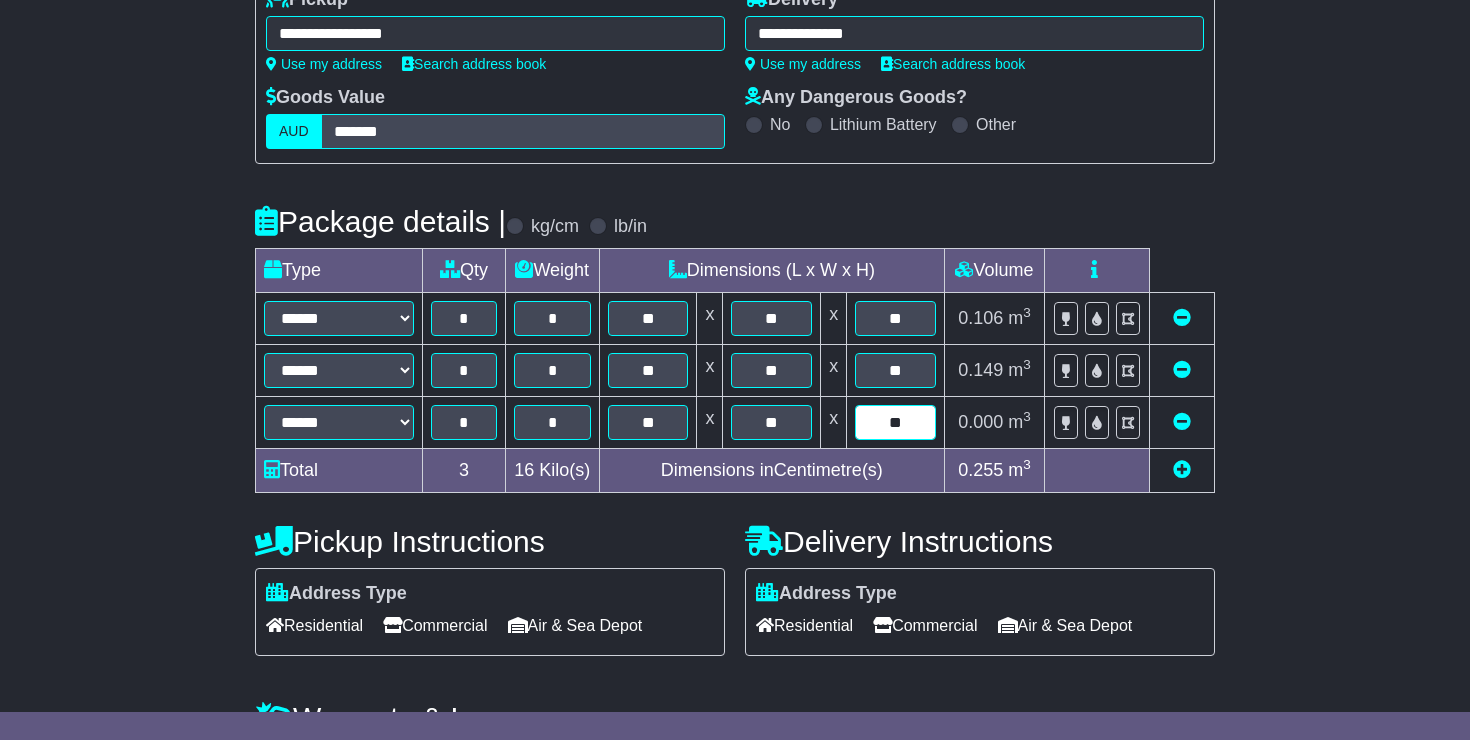 type on "**" 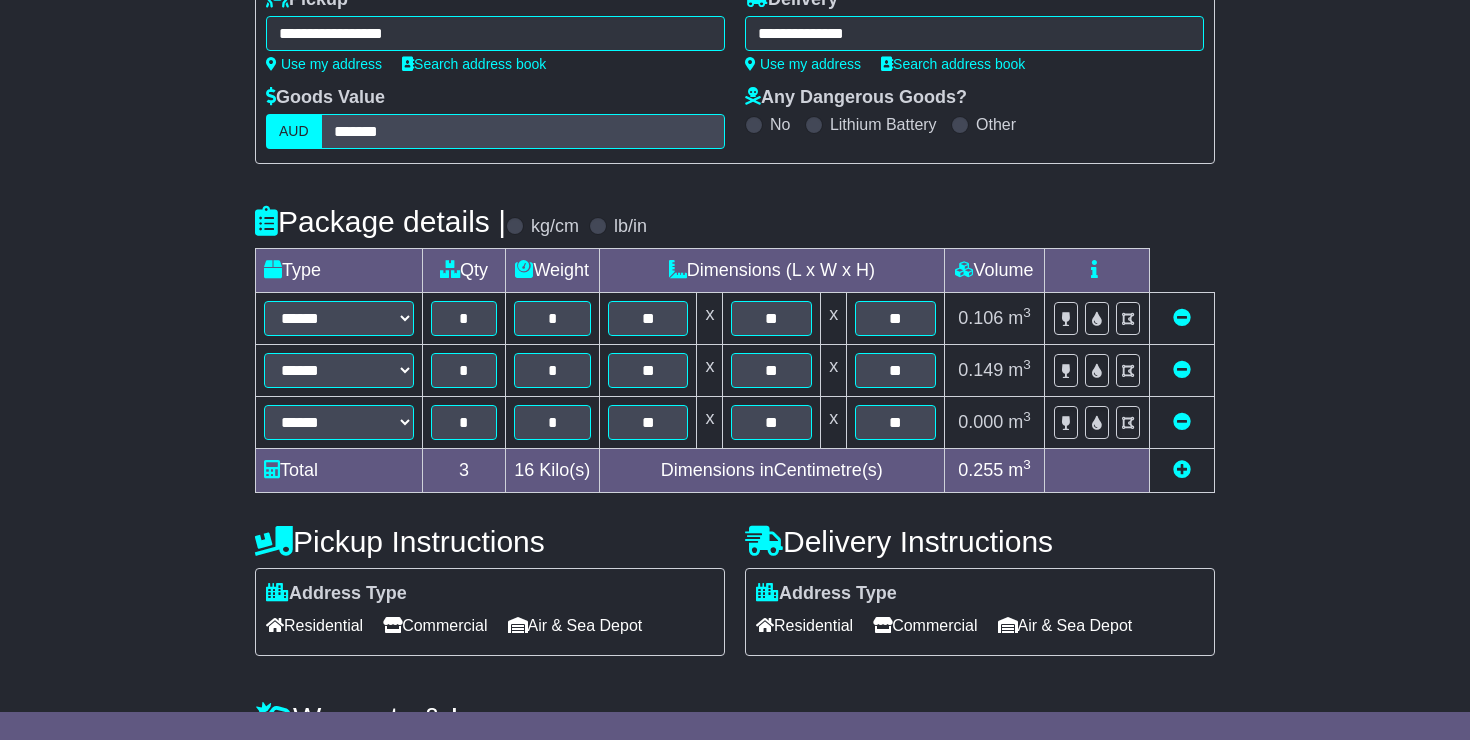 click at bounding box center [1182, 469] 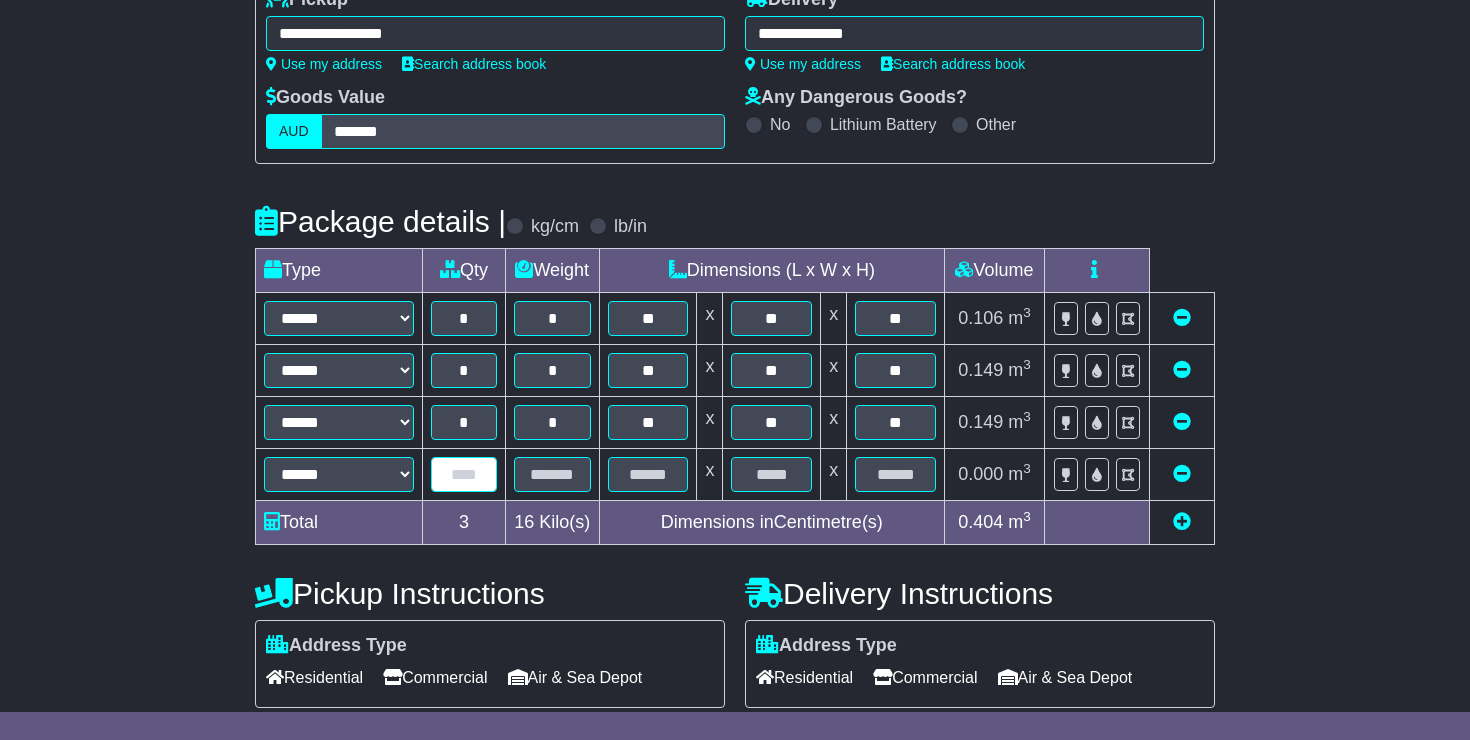 click at bounding box center [464, 474] 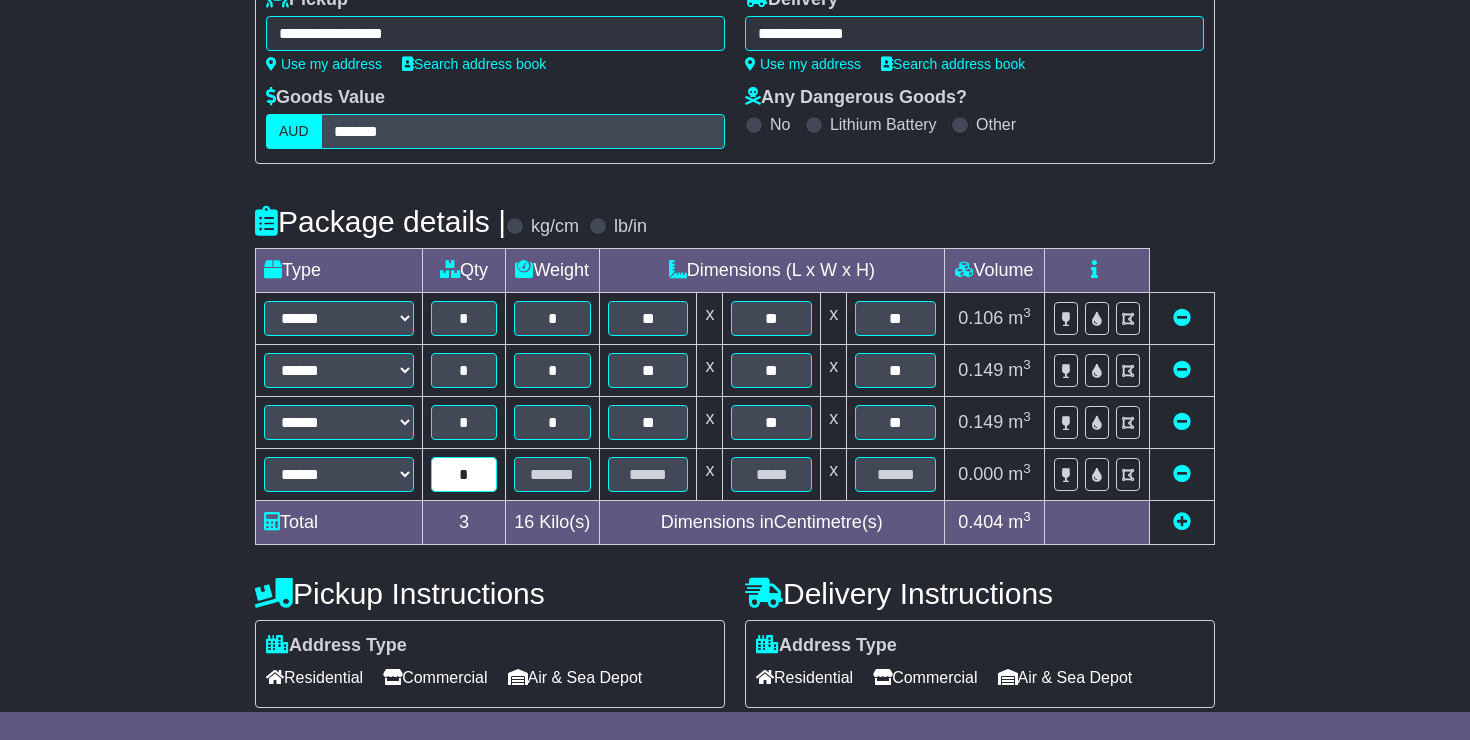 type on "*" 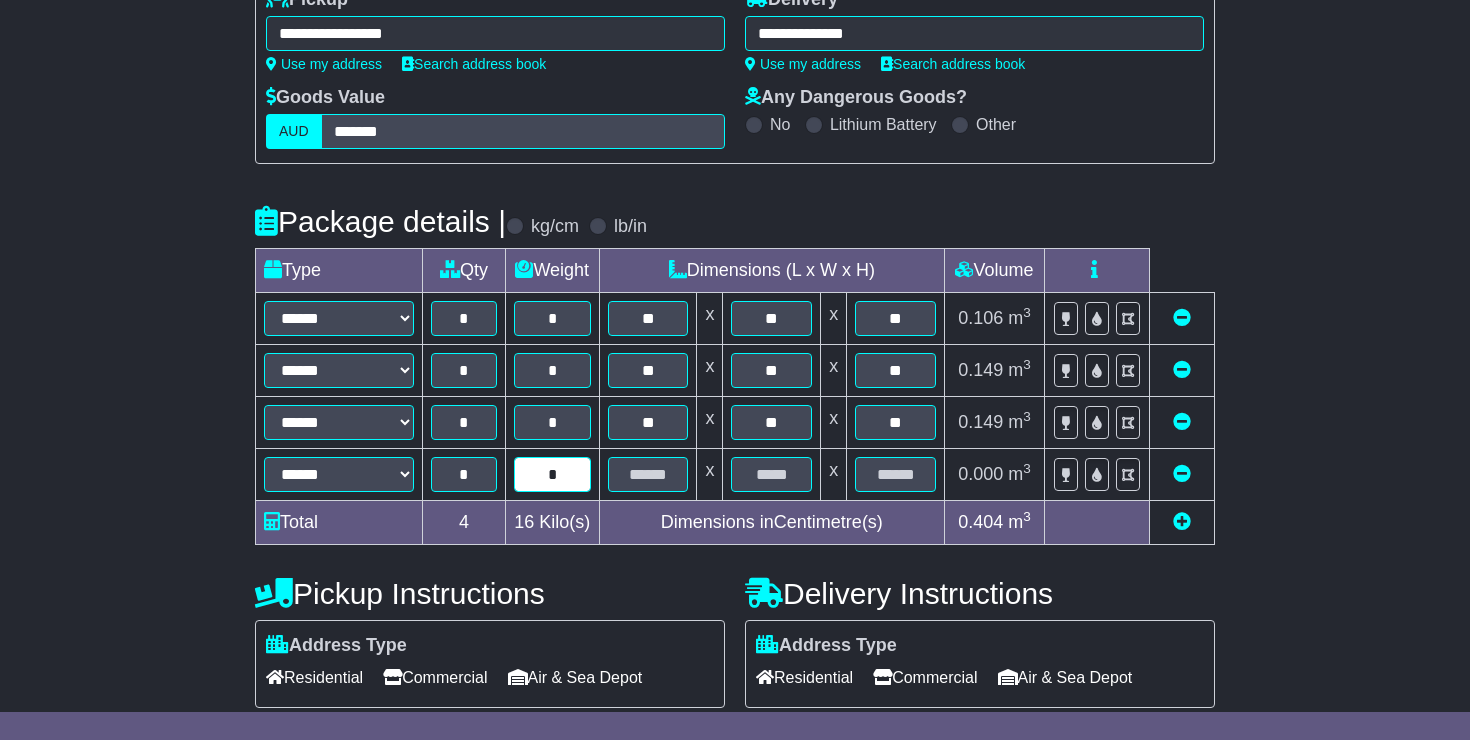 type on "*" 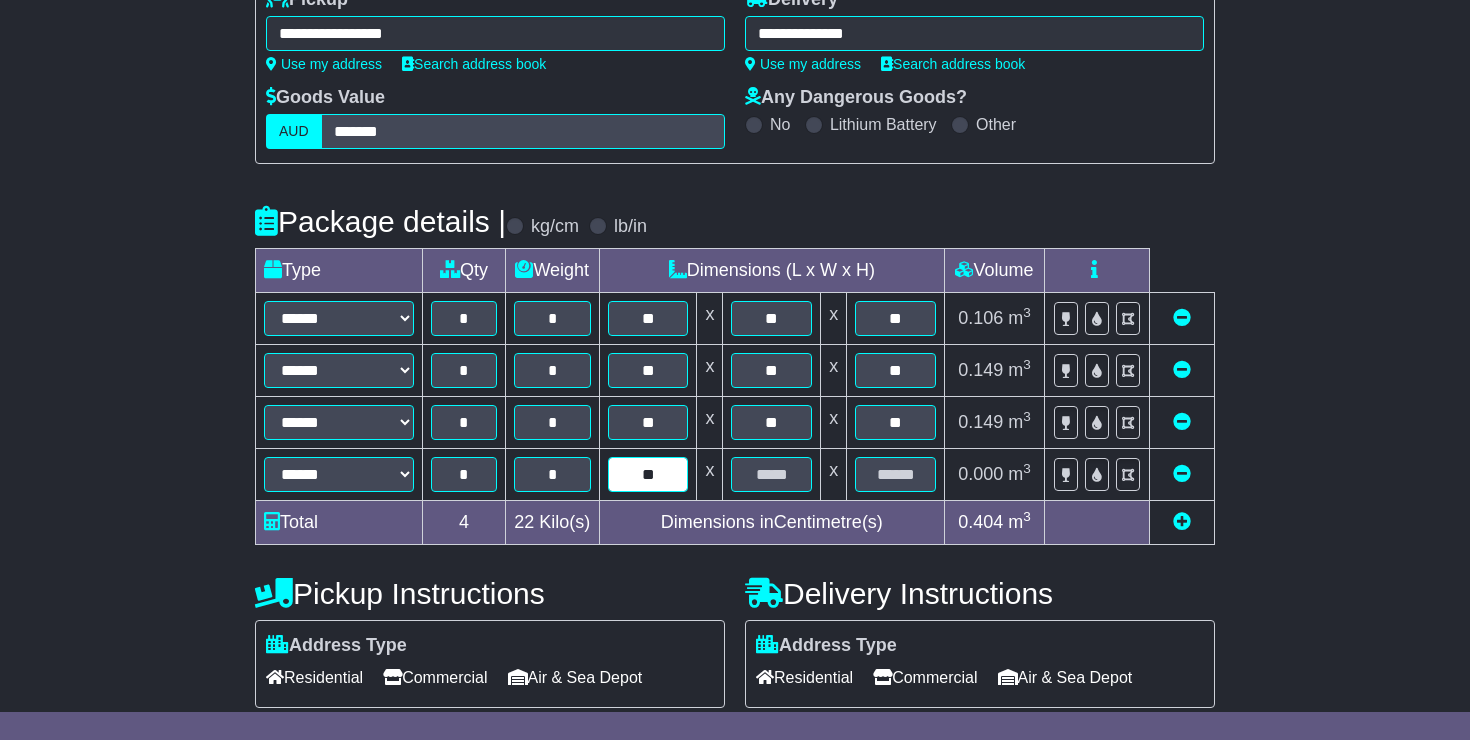 type on "**" 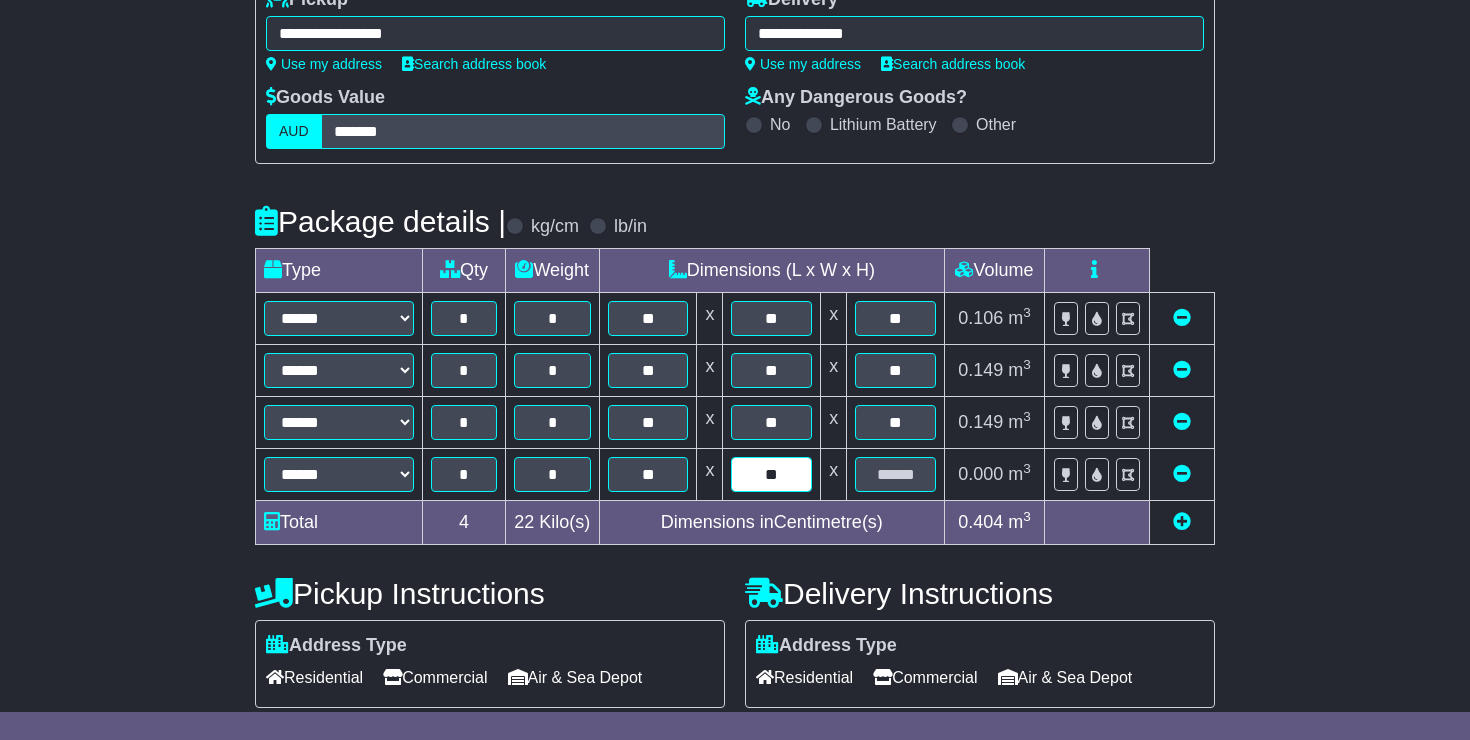 type on "**" 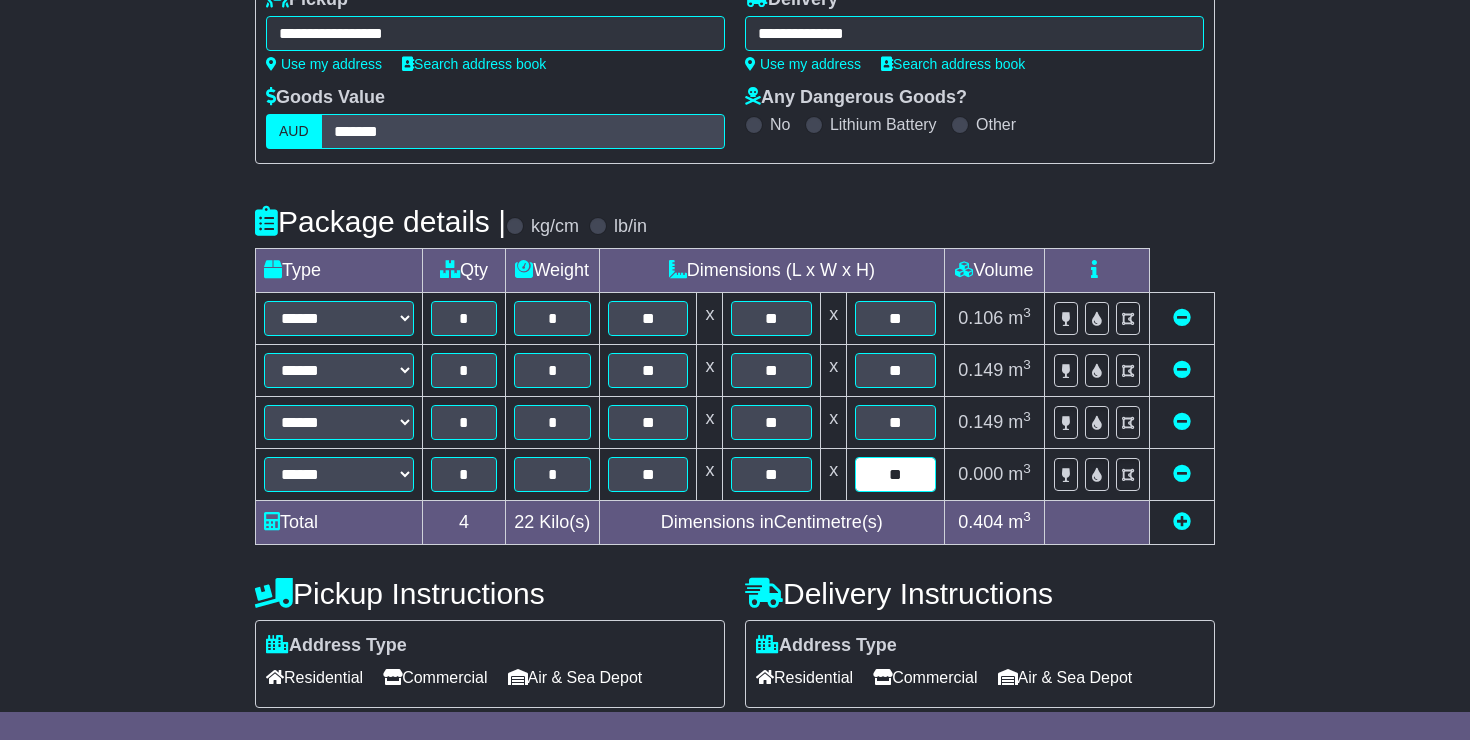 type on "**" 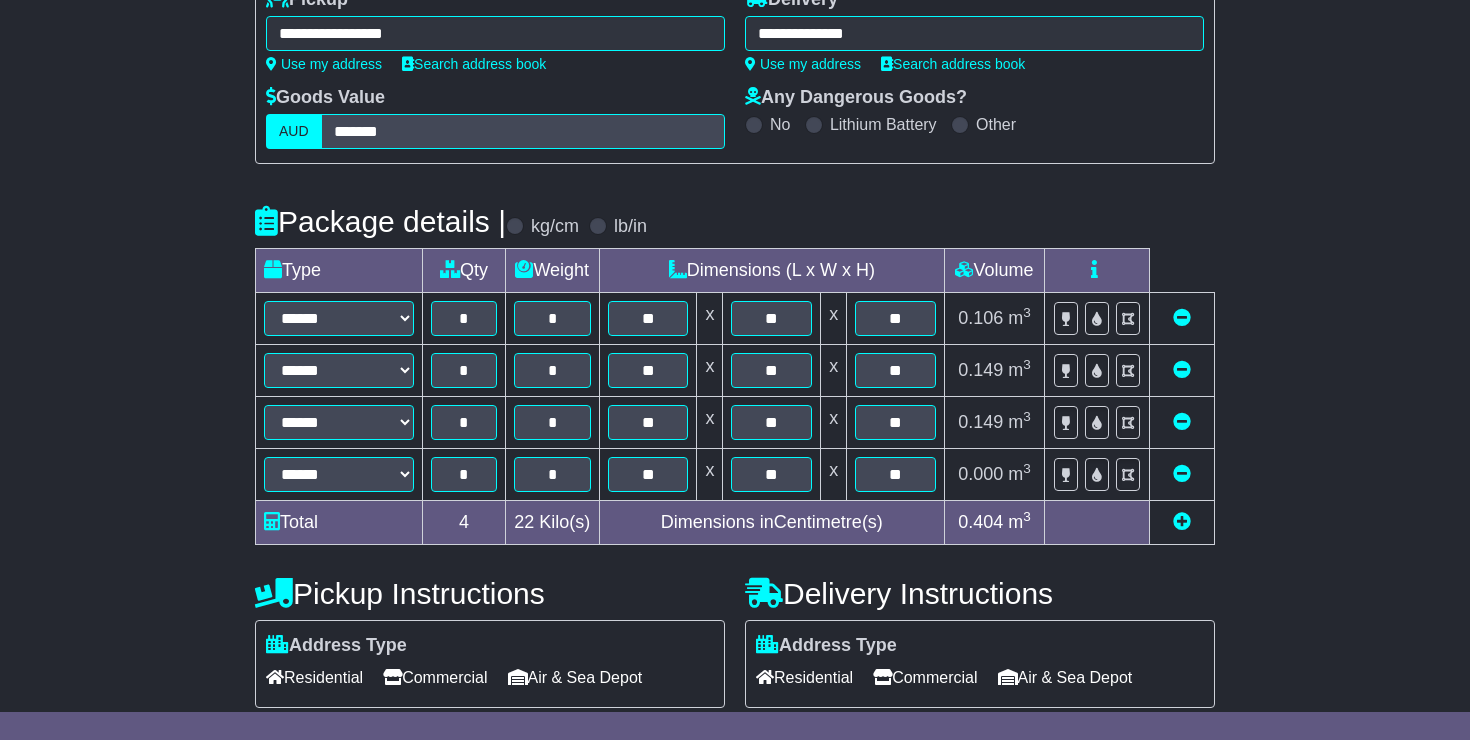 click at bounding box center (1182, 521) 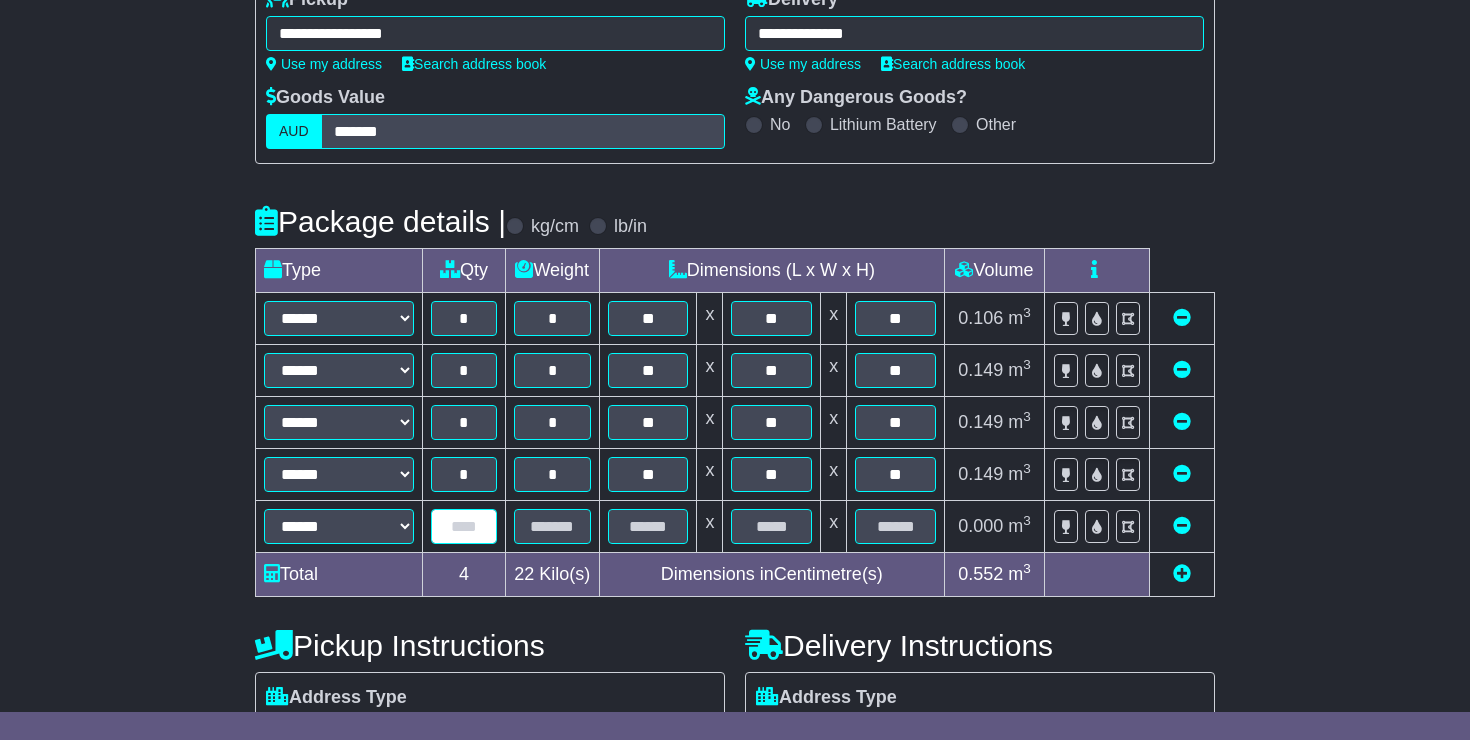 click at bounding box center [464, 526] 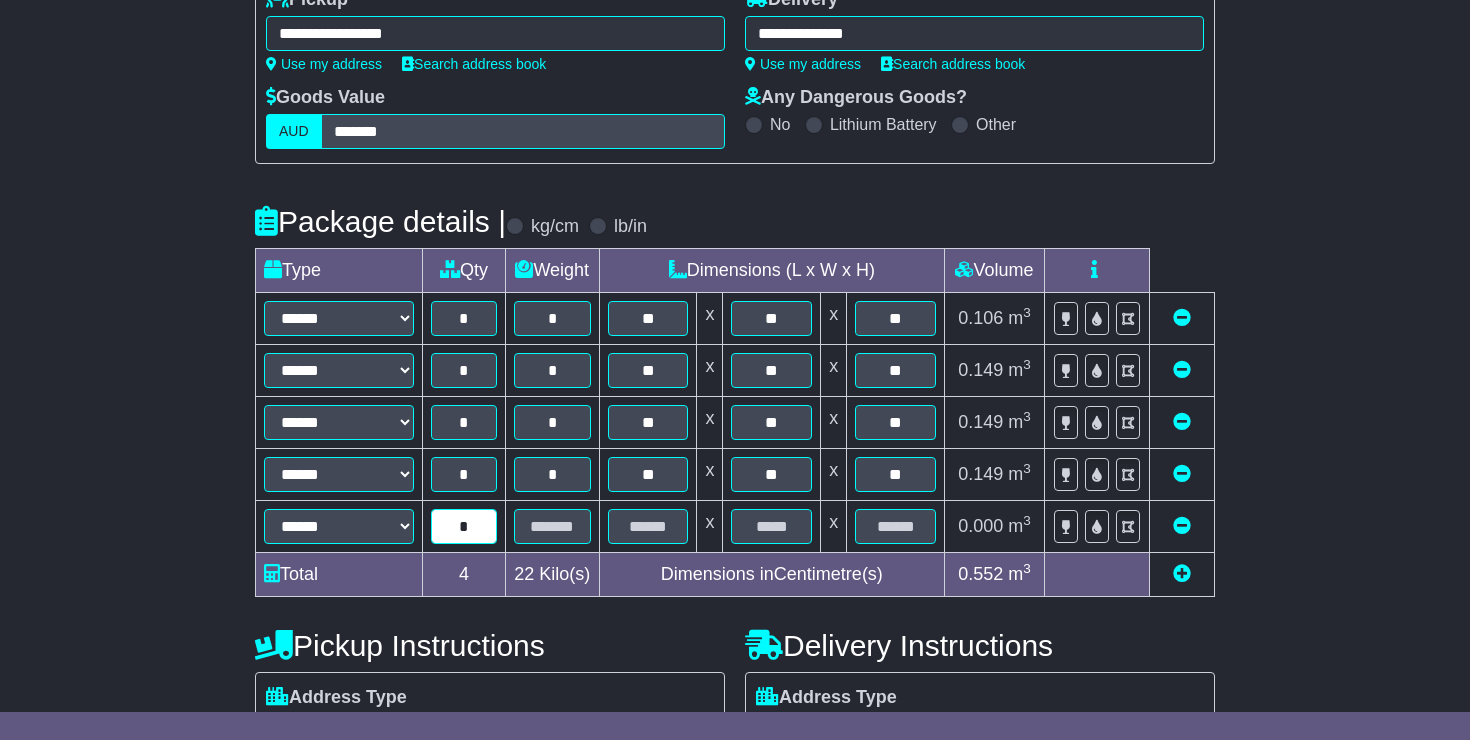 type on "*" 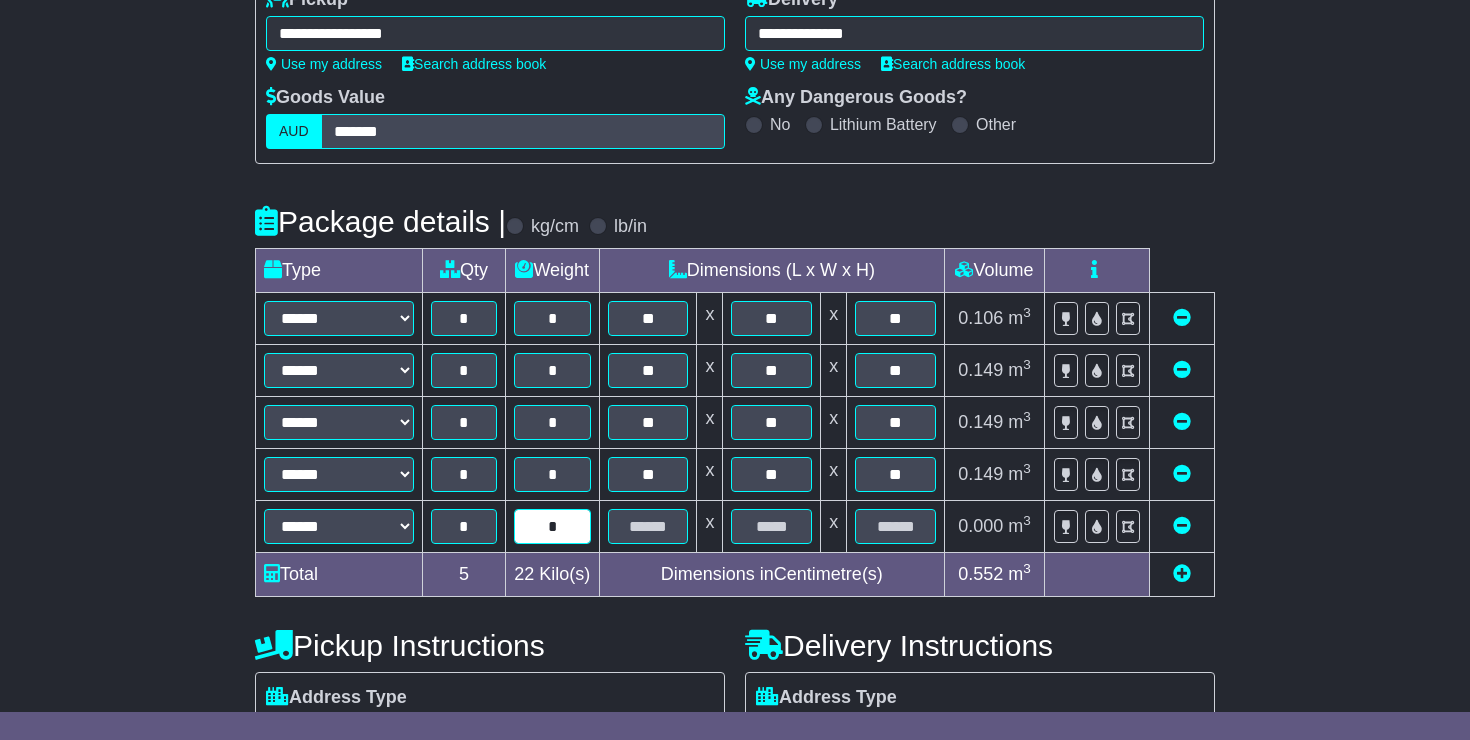 type on "*" 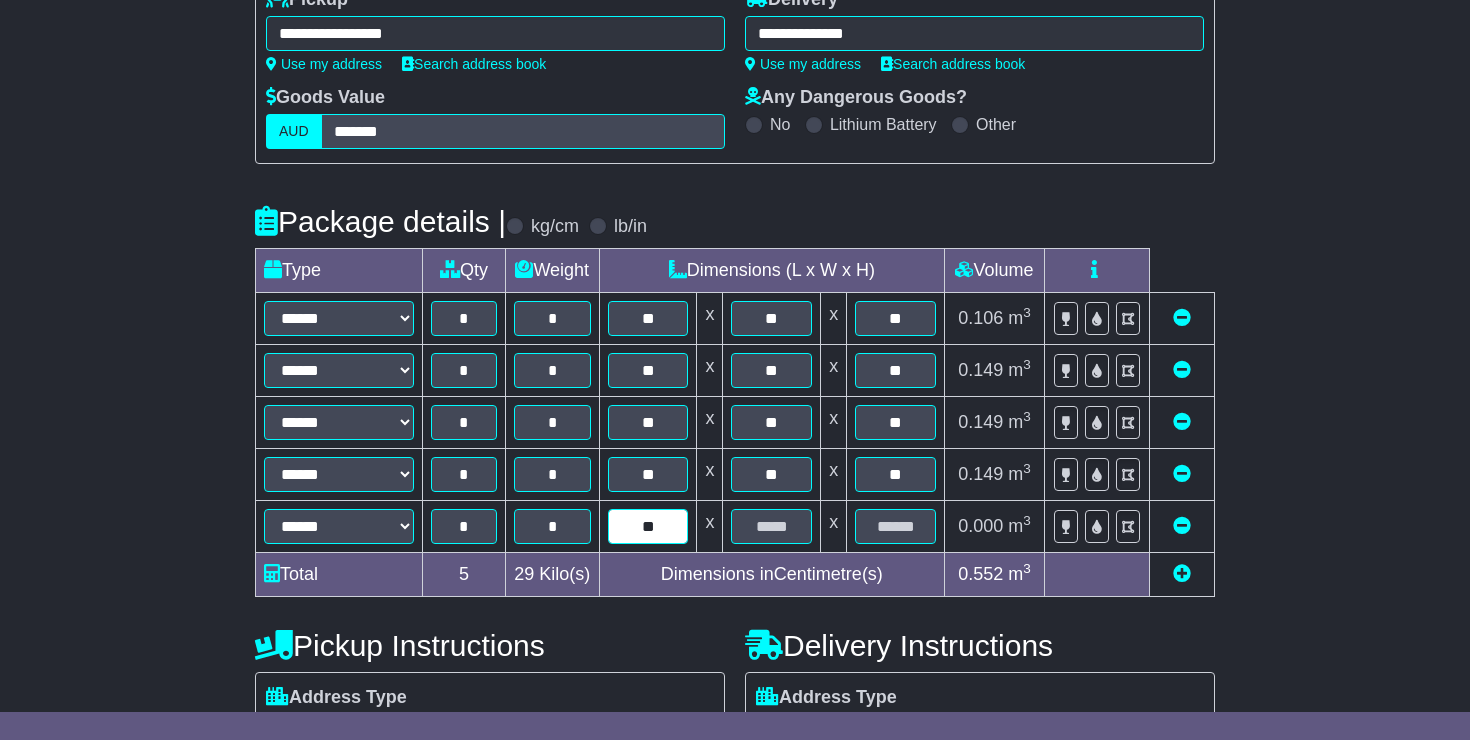type on "**" 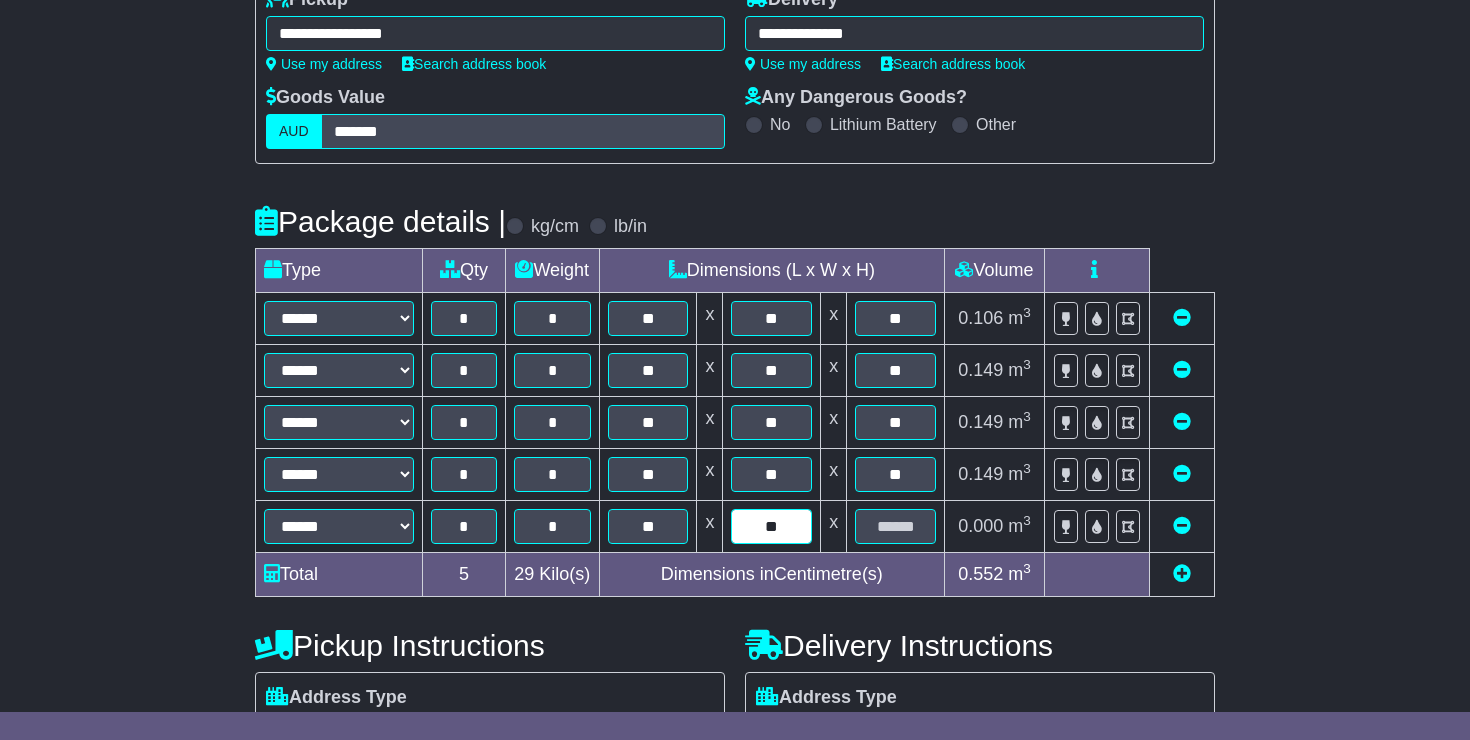 type on "**" 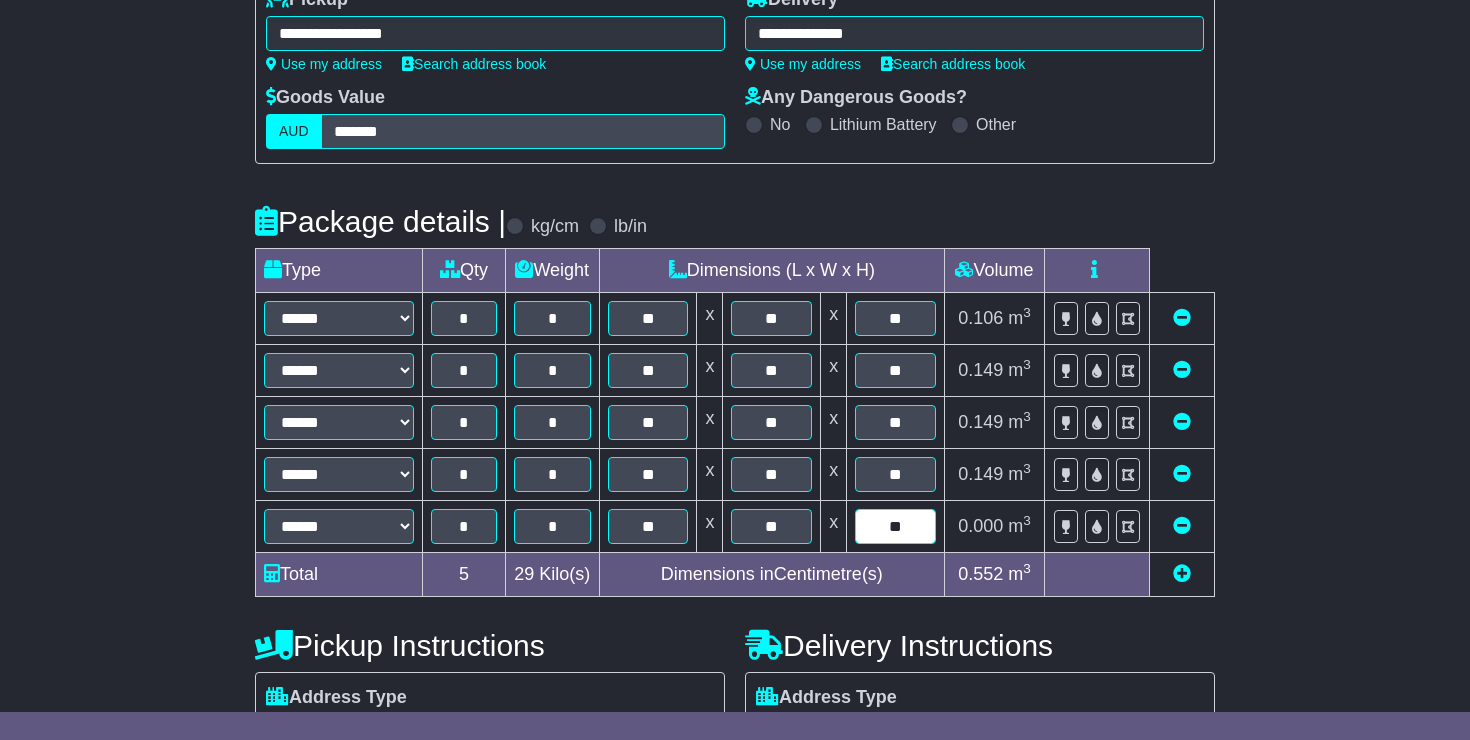 type on "**" 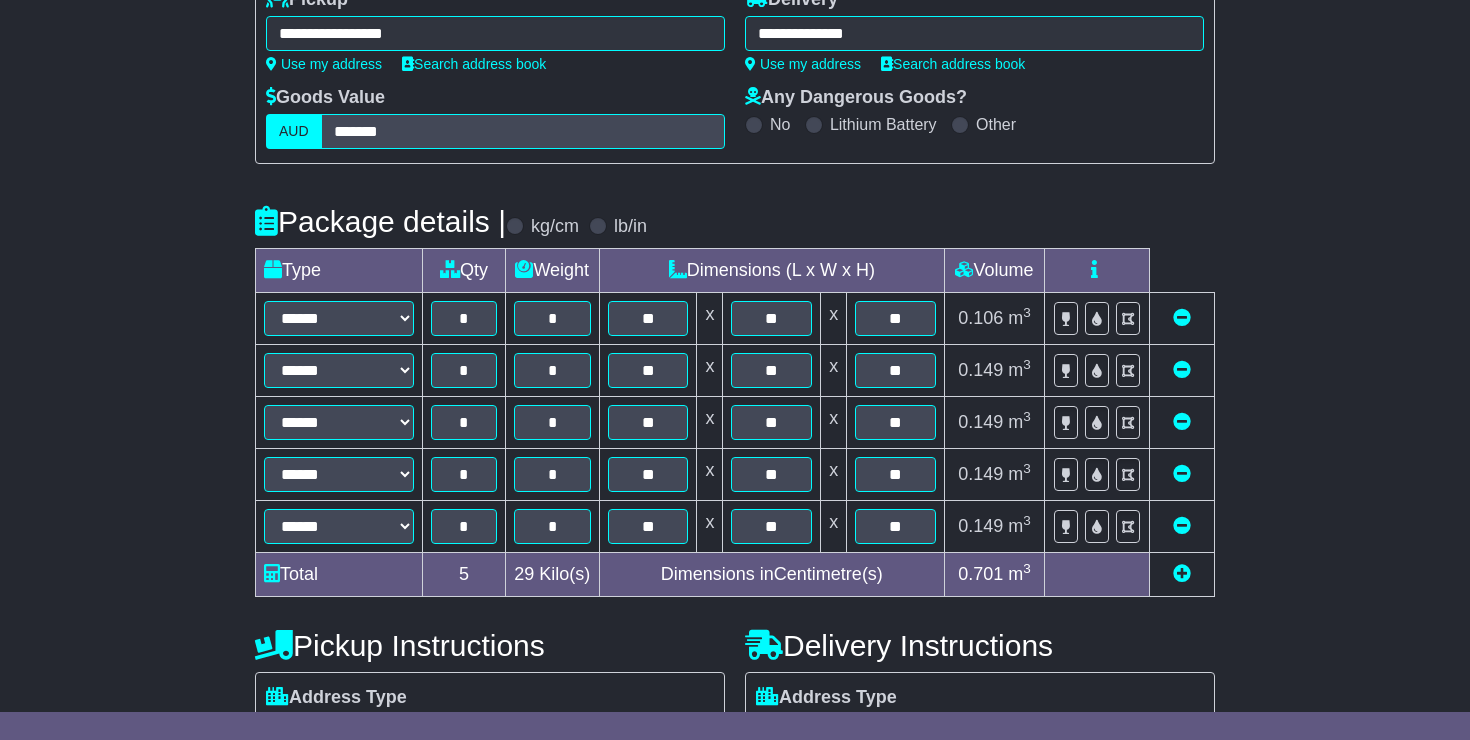 click at bounding box center [1182, 573] 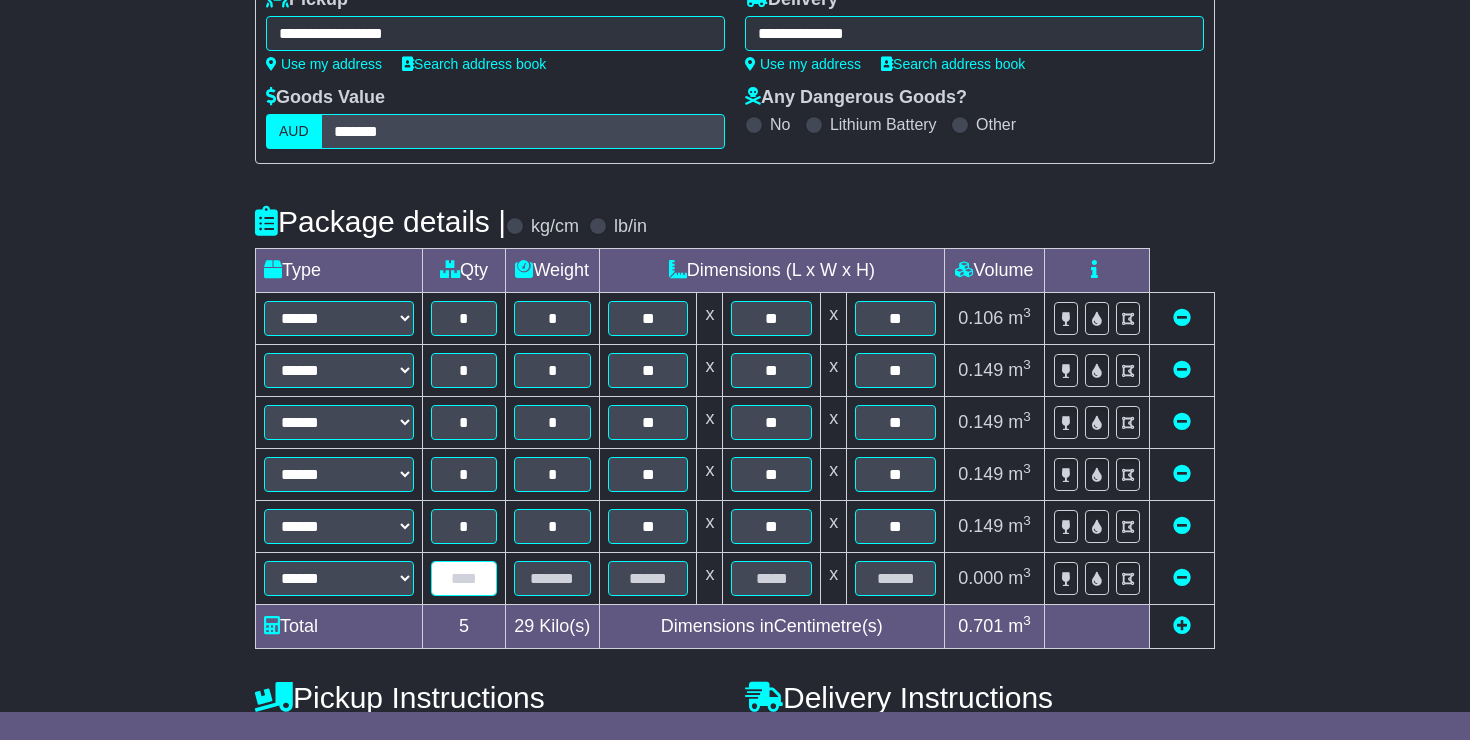 click at bounding box center (464, 578) 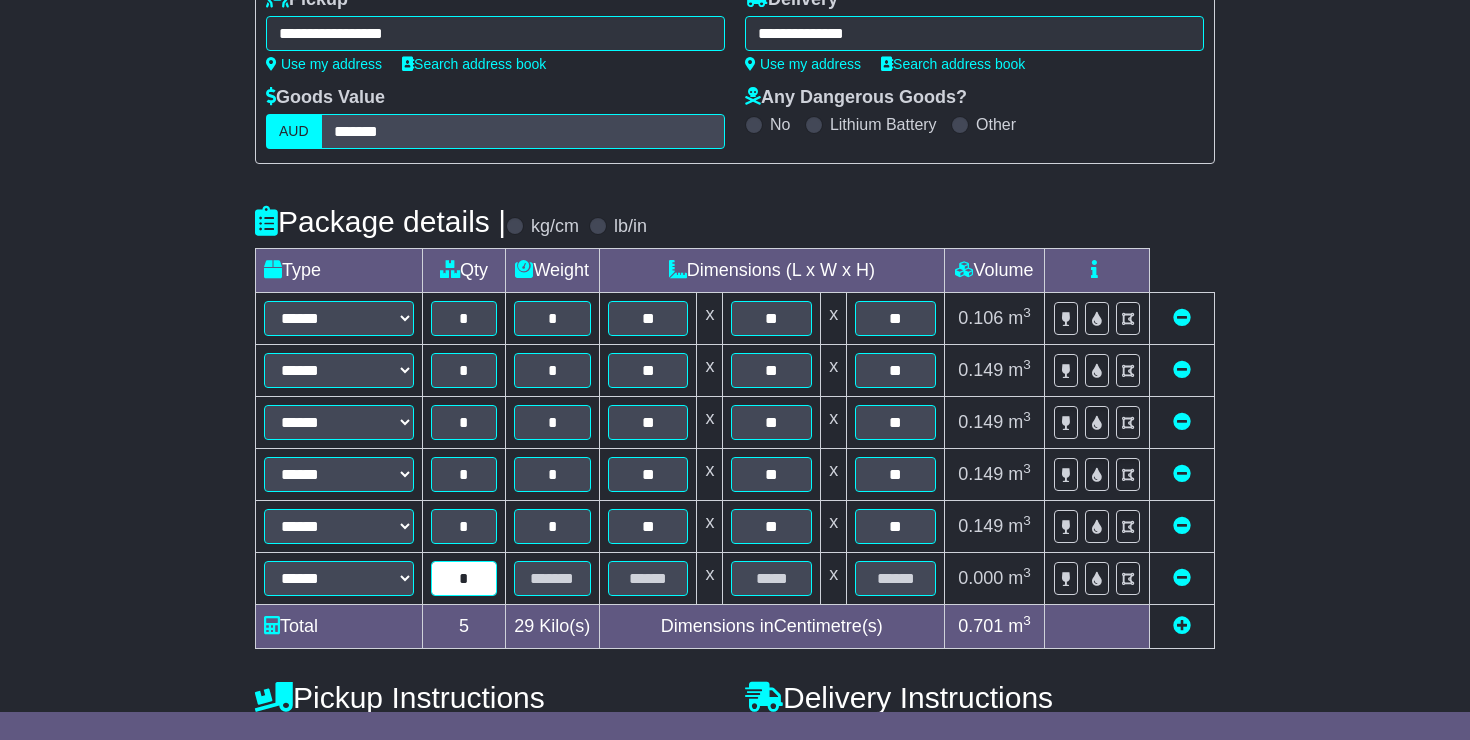 type on "*" 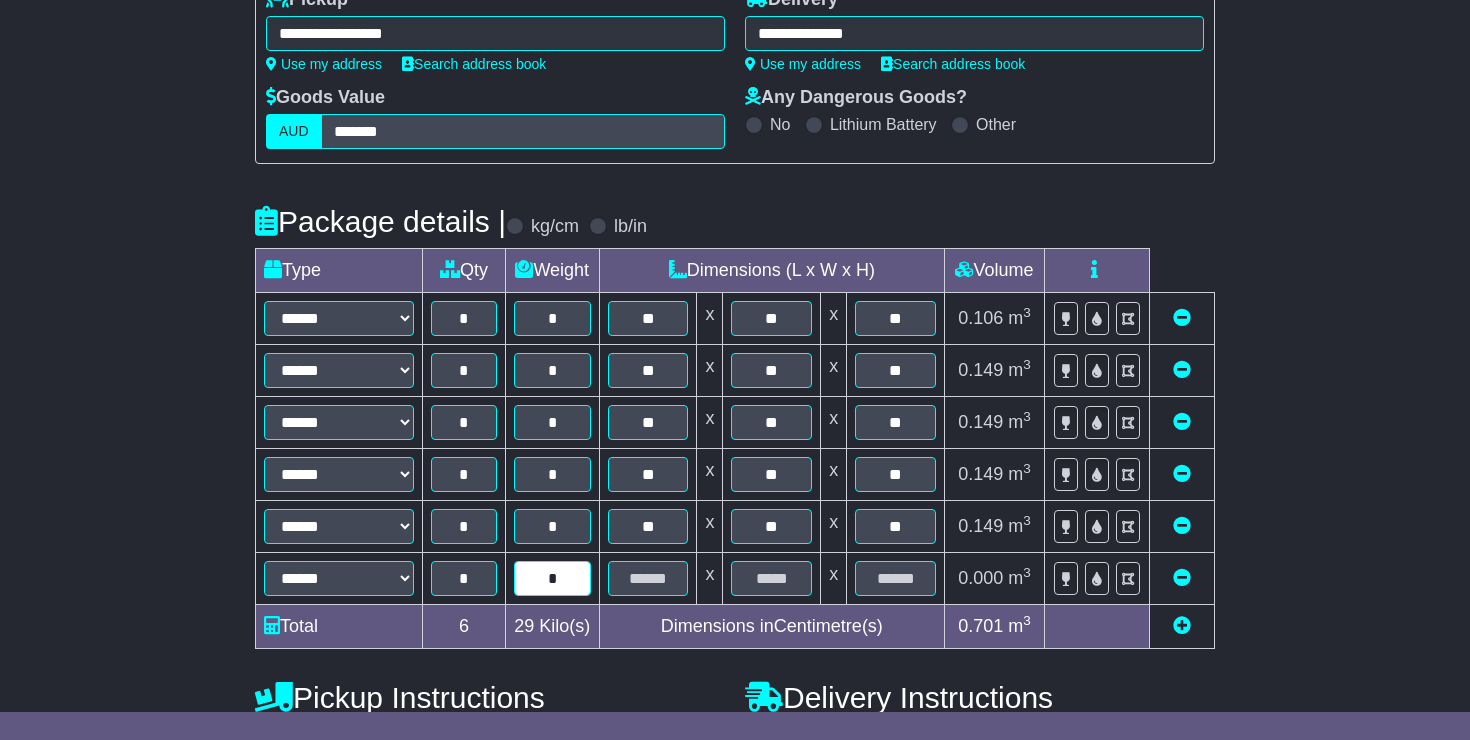 type on "*" 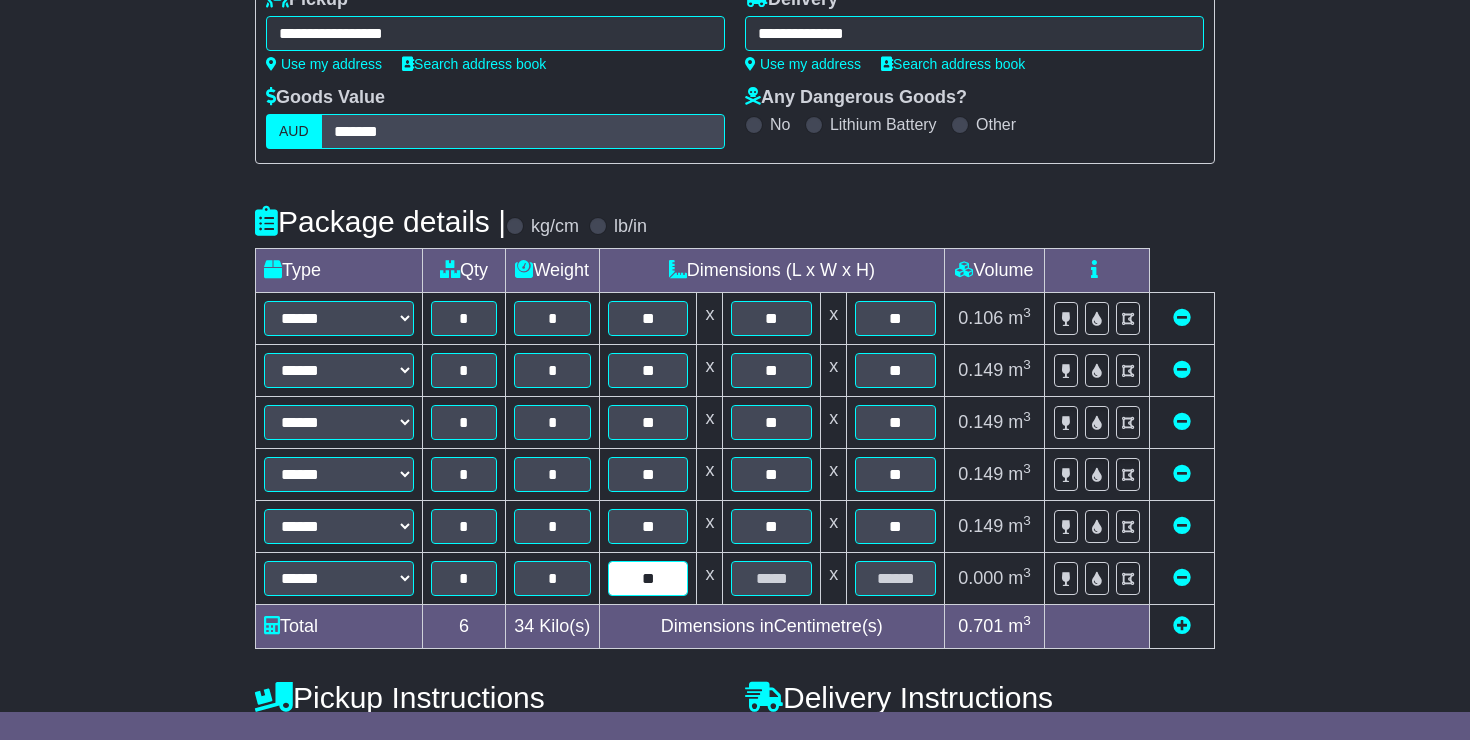 type on "**" 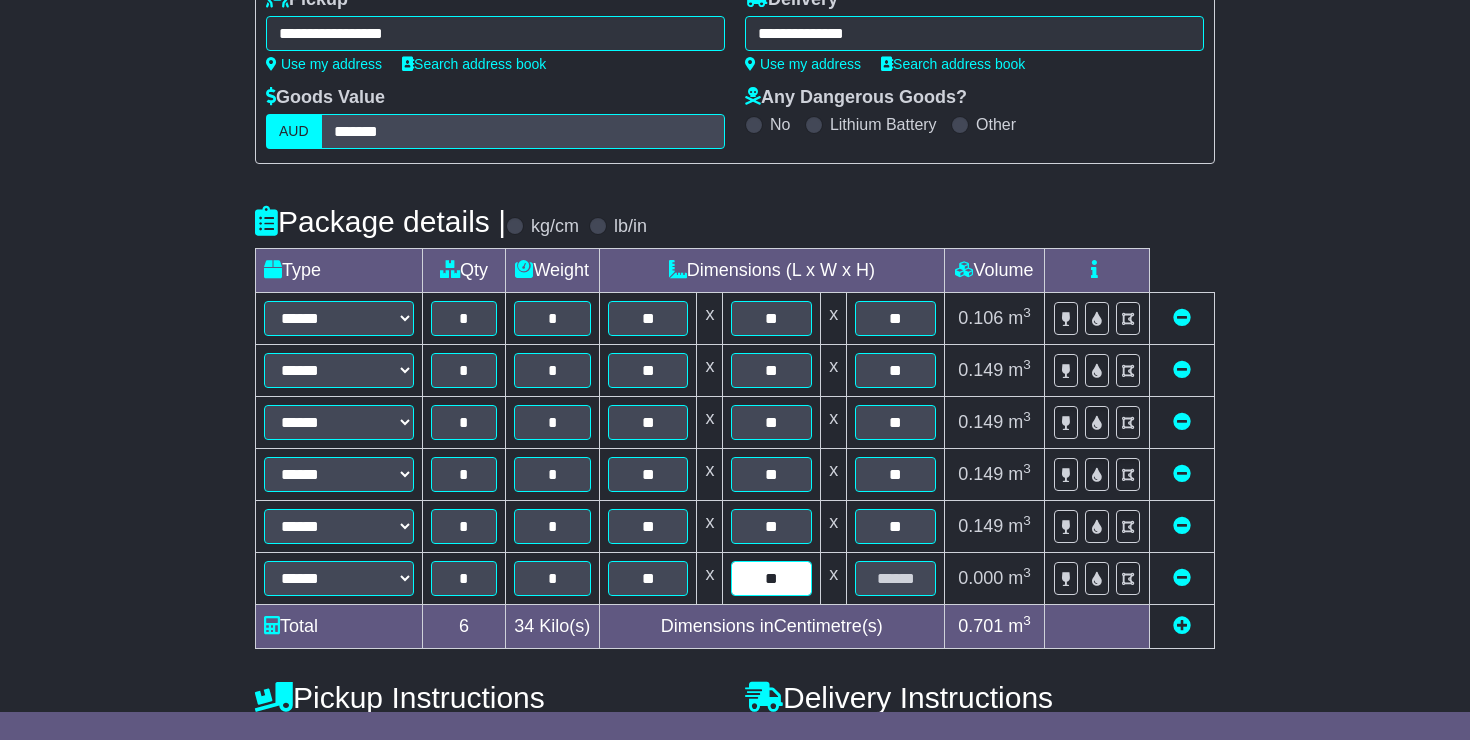 type on "**" 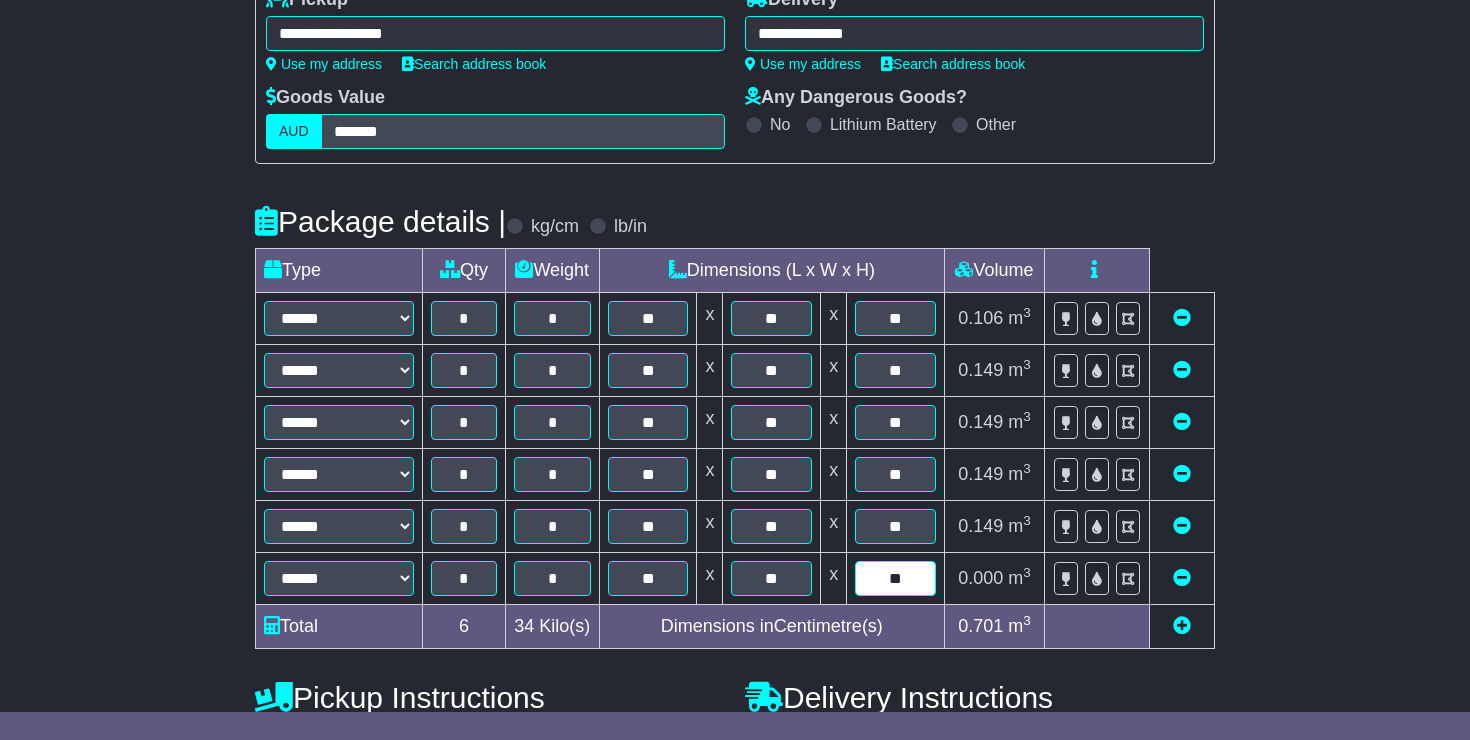 type on "**" 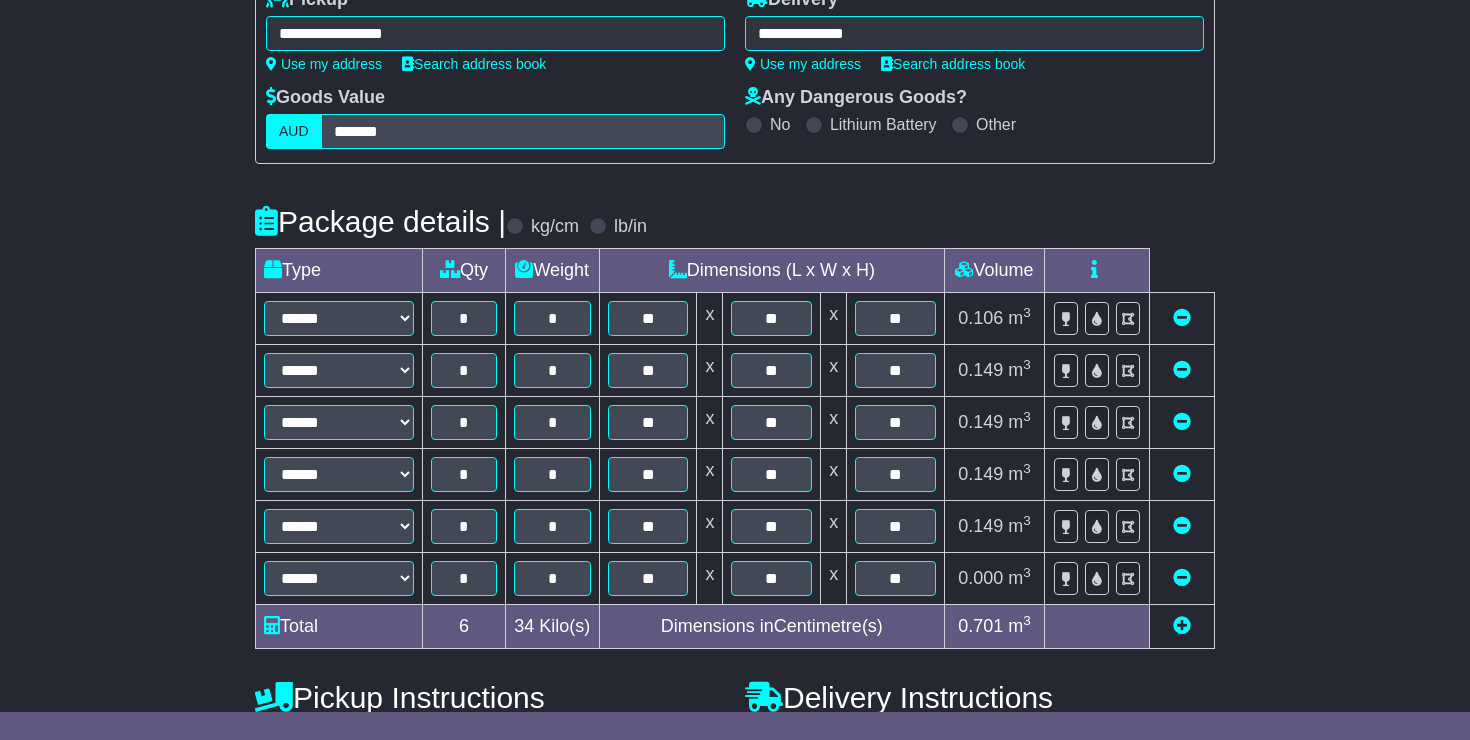 click at bounding box center [1182, 625] 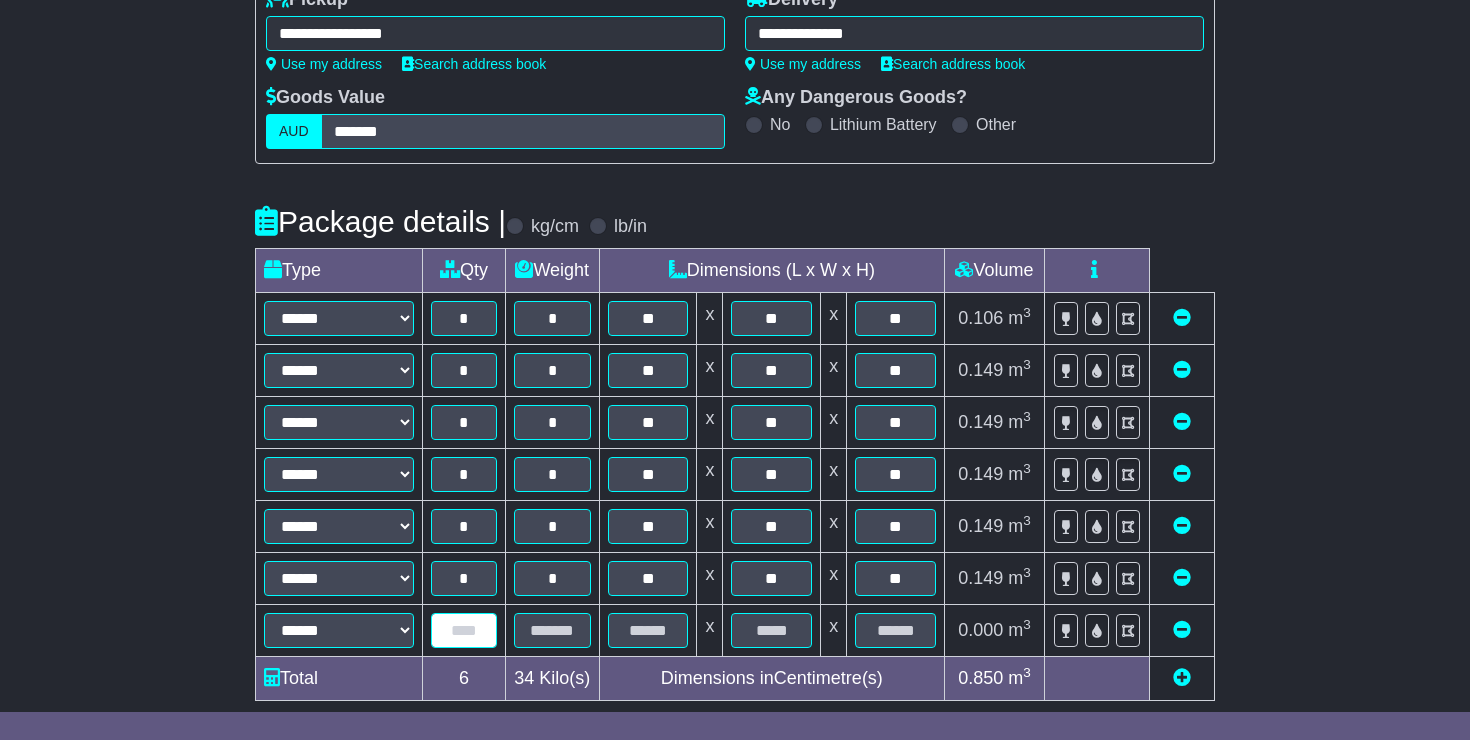 click at bounding box center (464, 630) 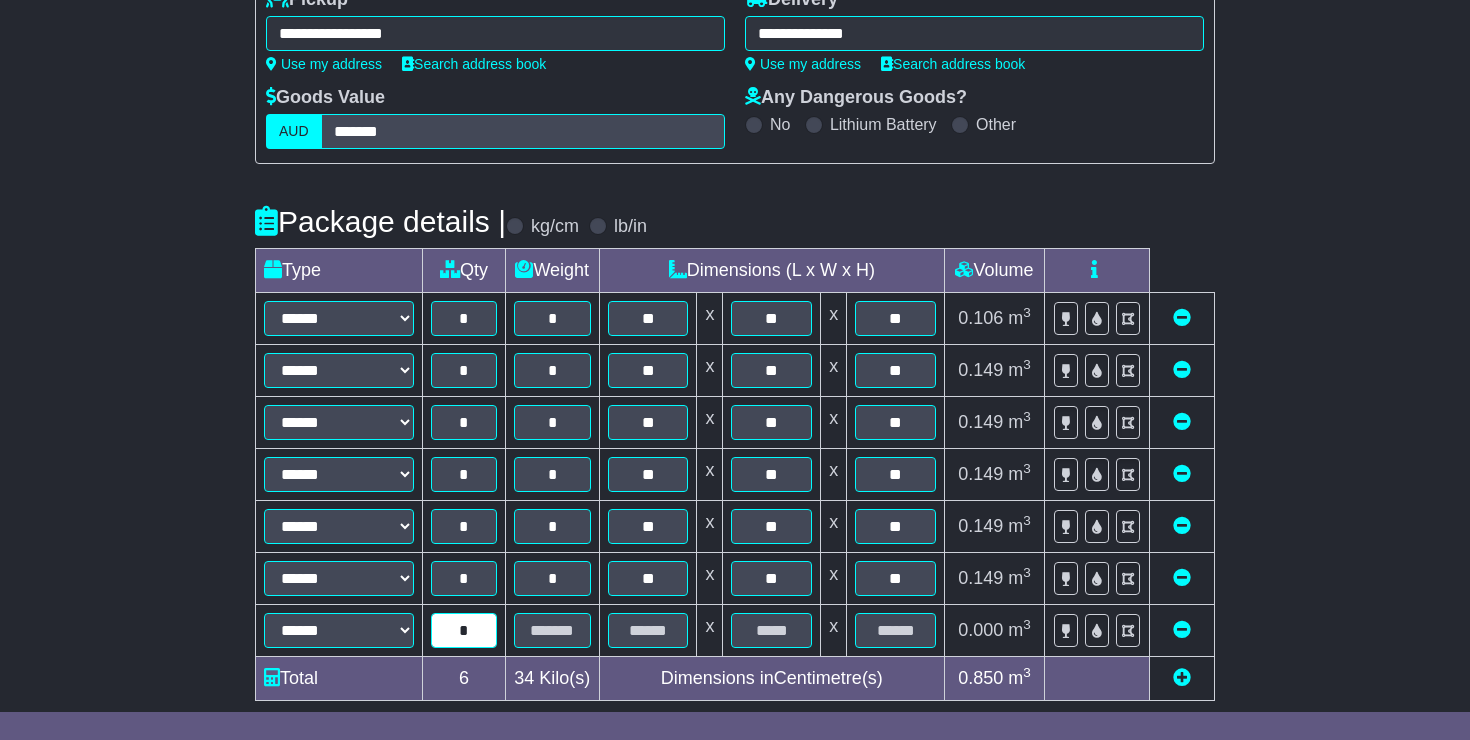 type on "*" 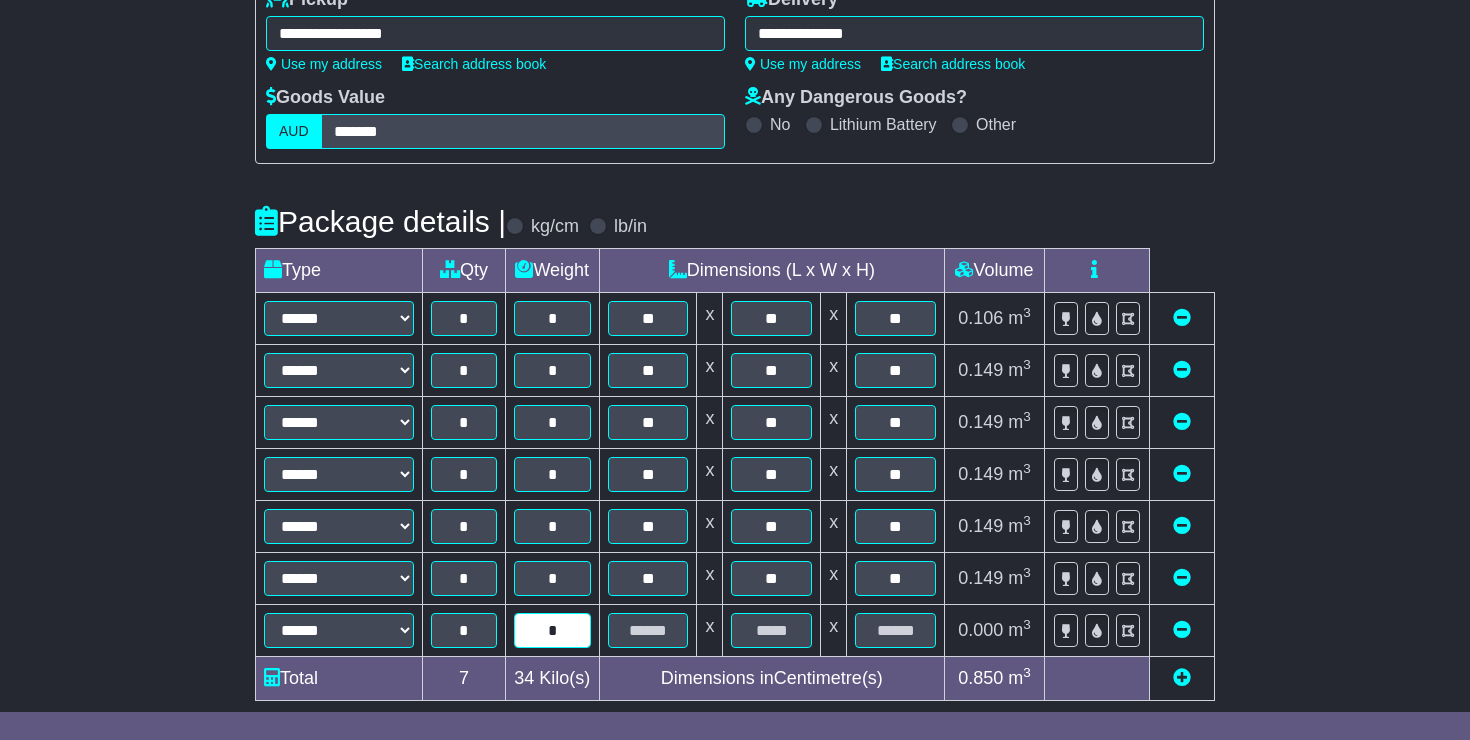 type on "*" 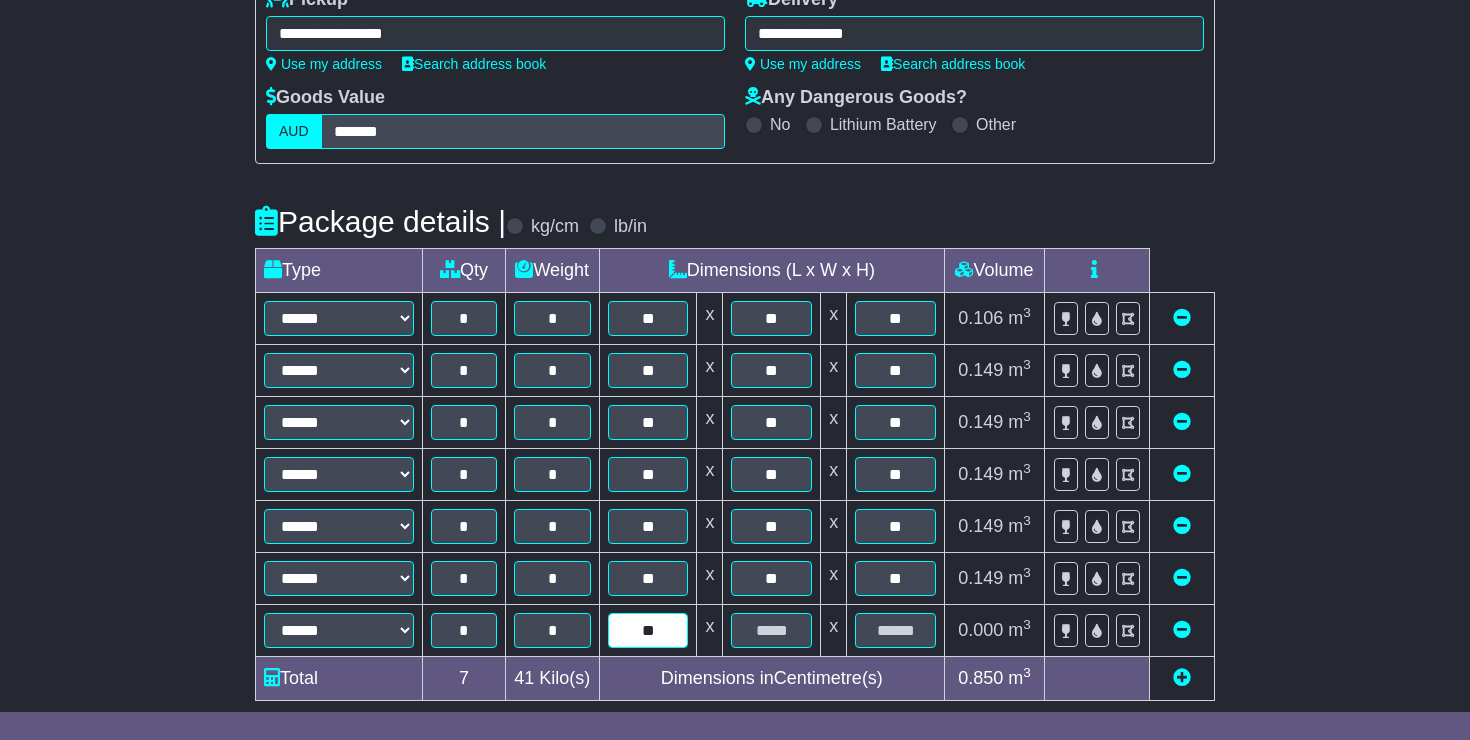 type on "**" 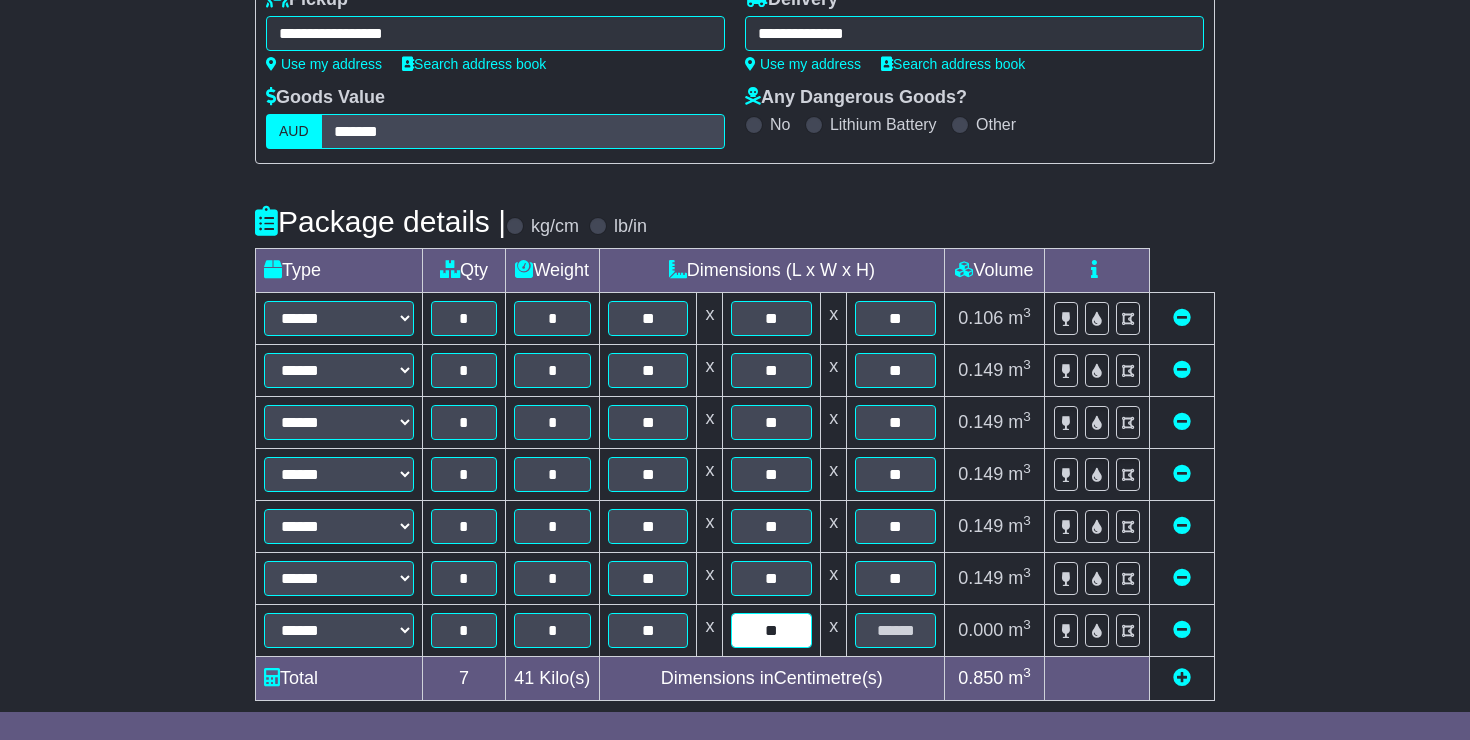 type on "**" 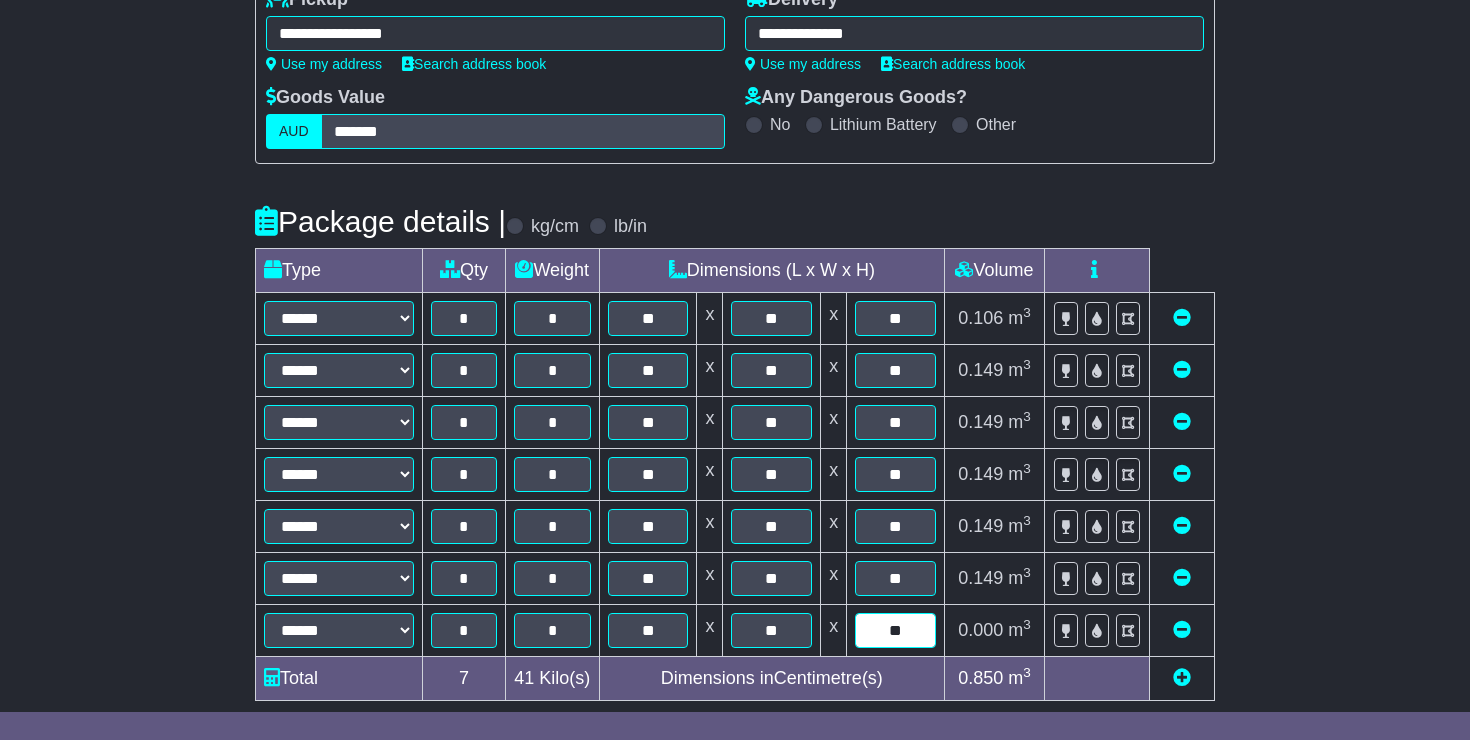 type on "**" 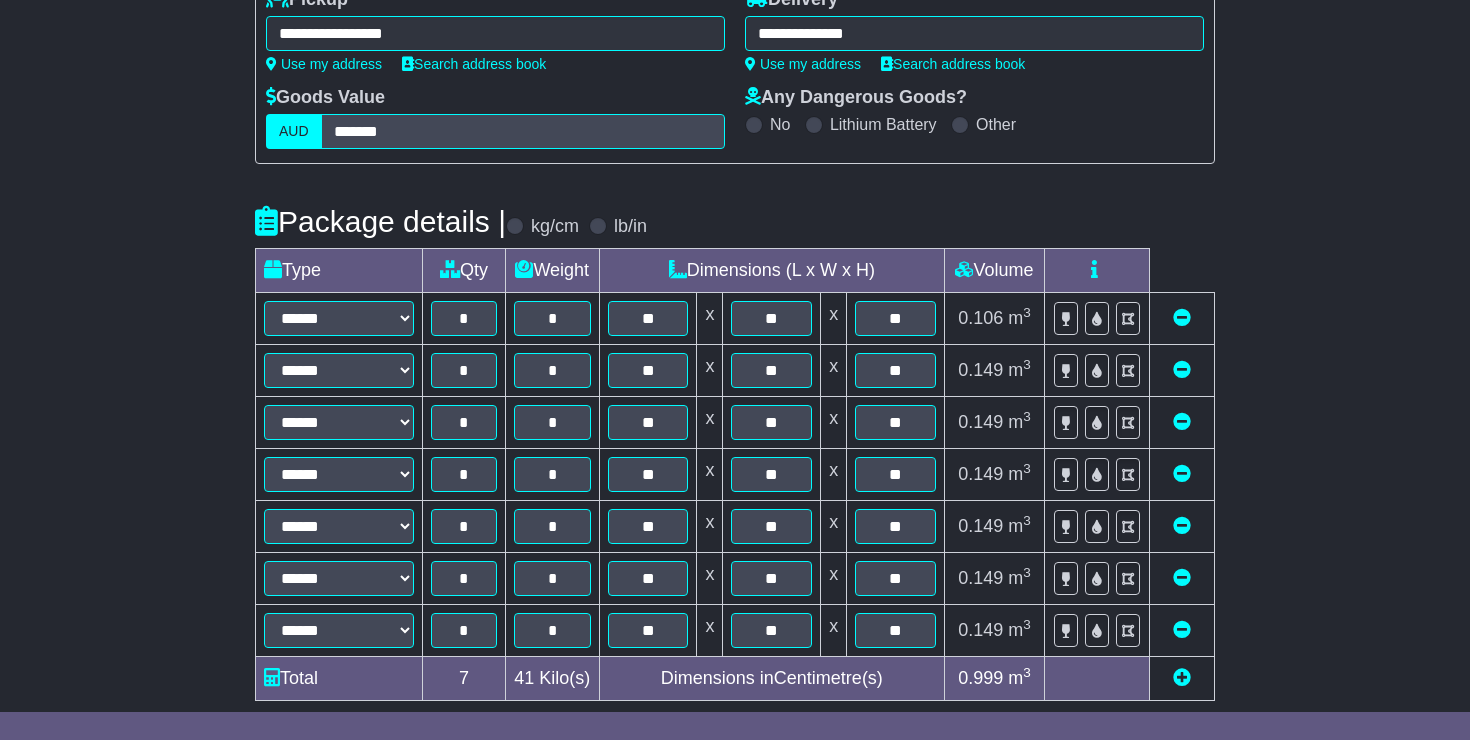 click at bounding box center (1182, 677) 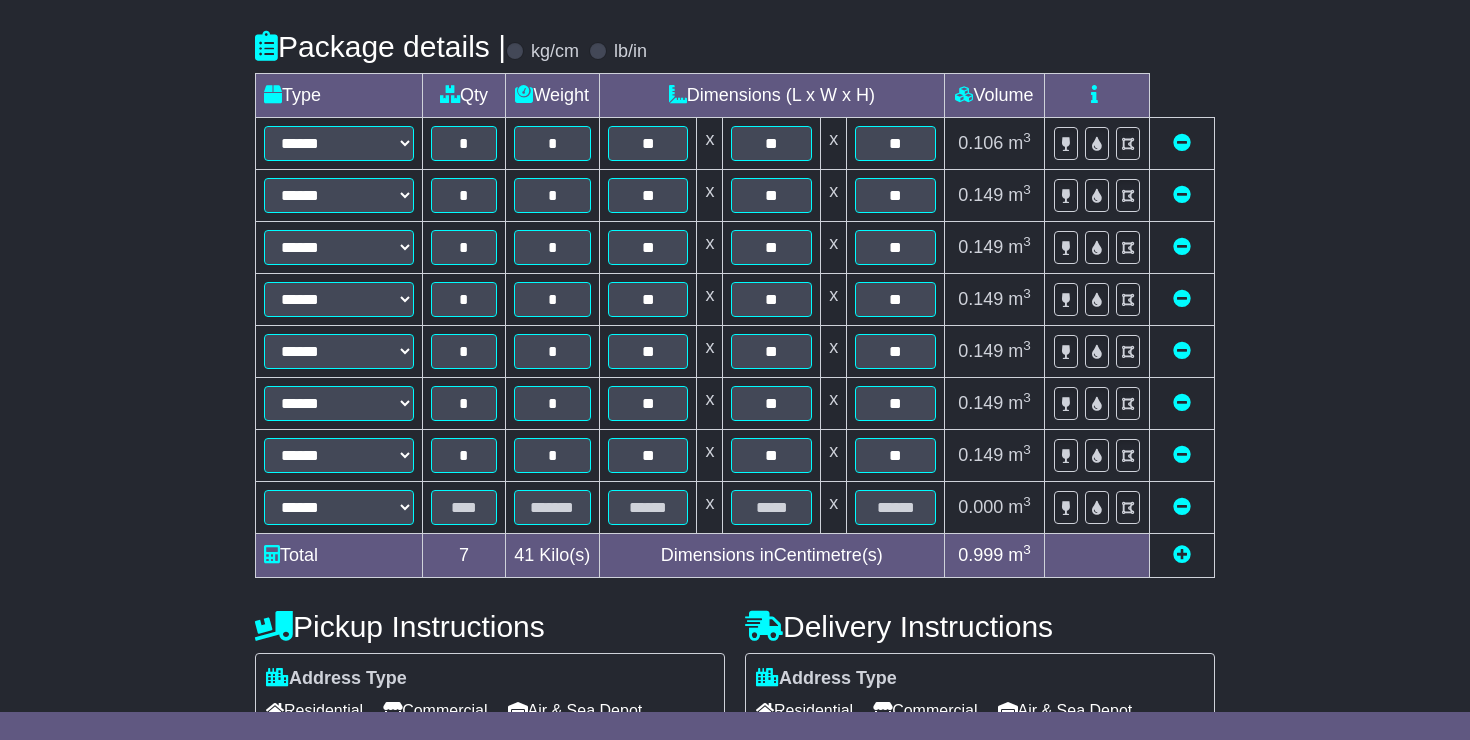 scroll, scrollTop: 466, scrollLeft: 0, axis: vertical 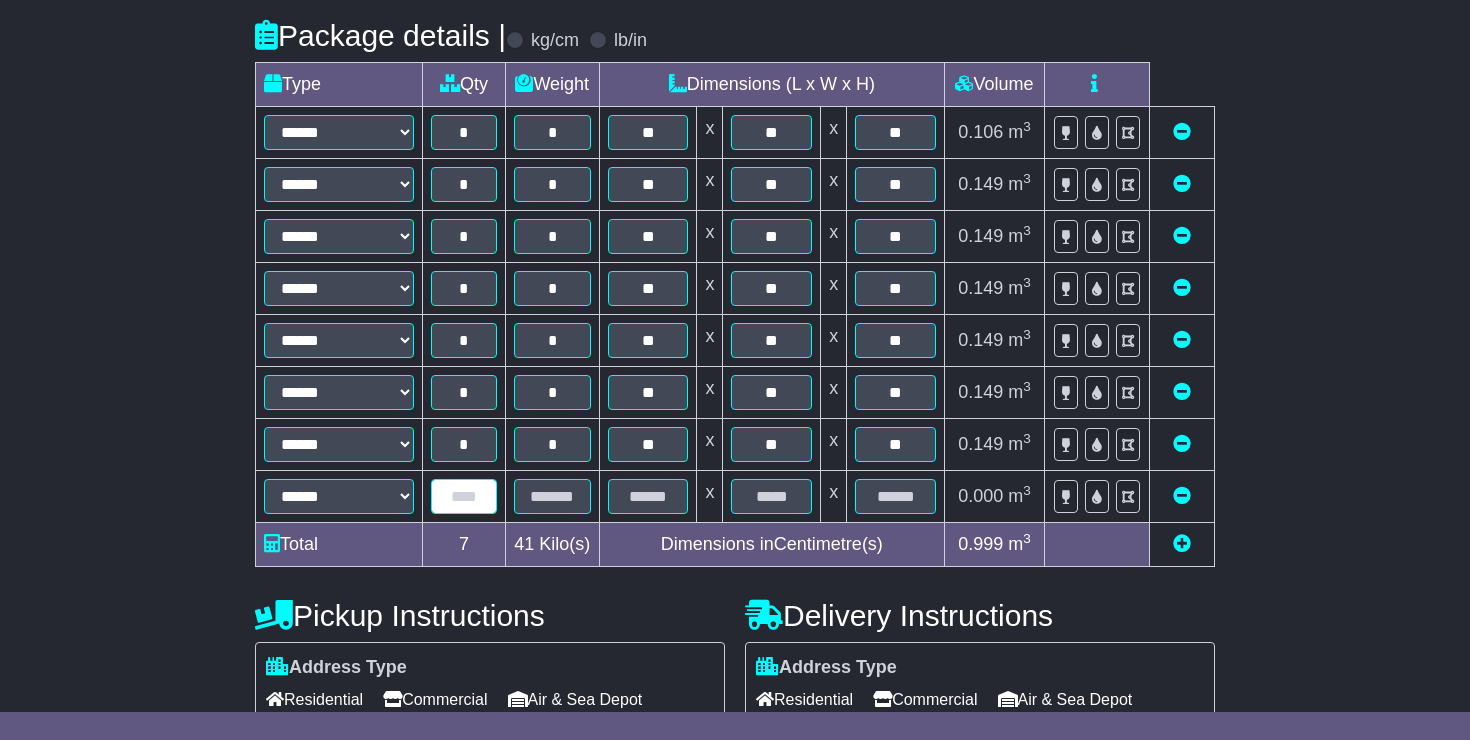click at bounding box center [464, 496] 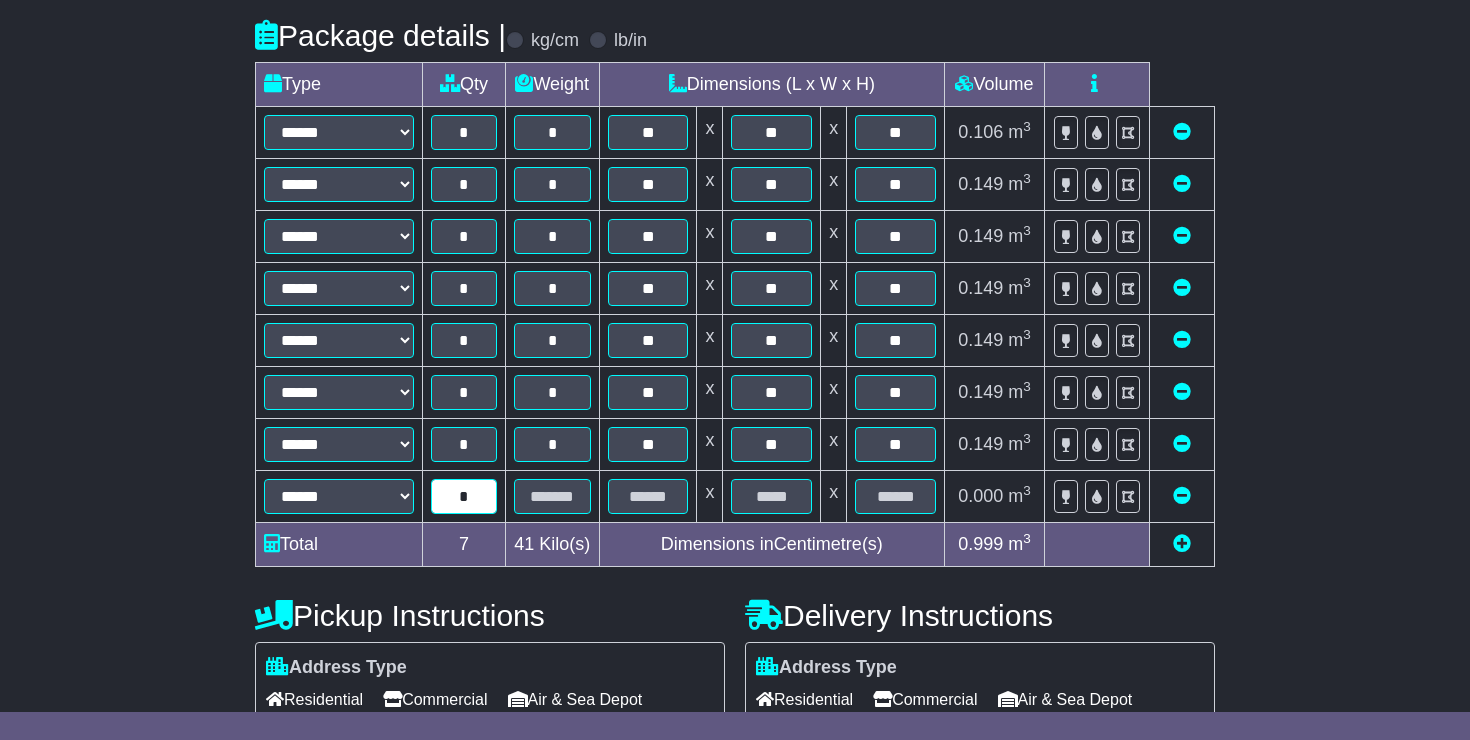type on "*" 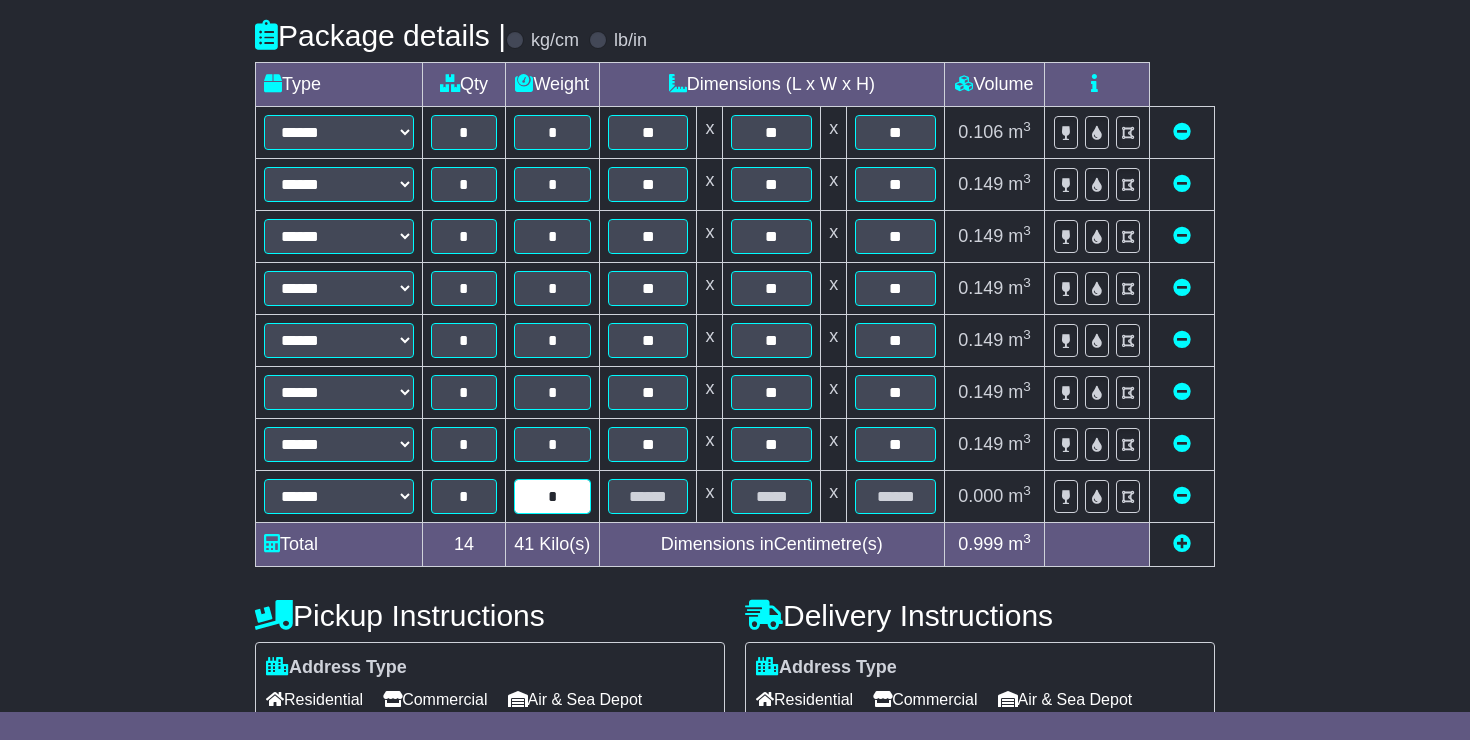 type on "*" 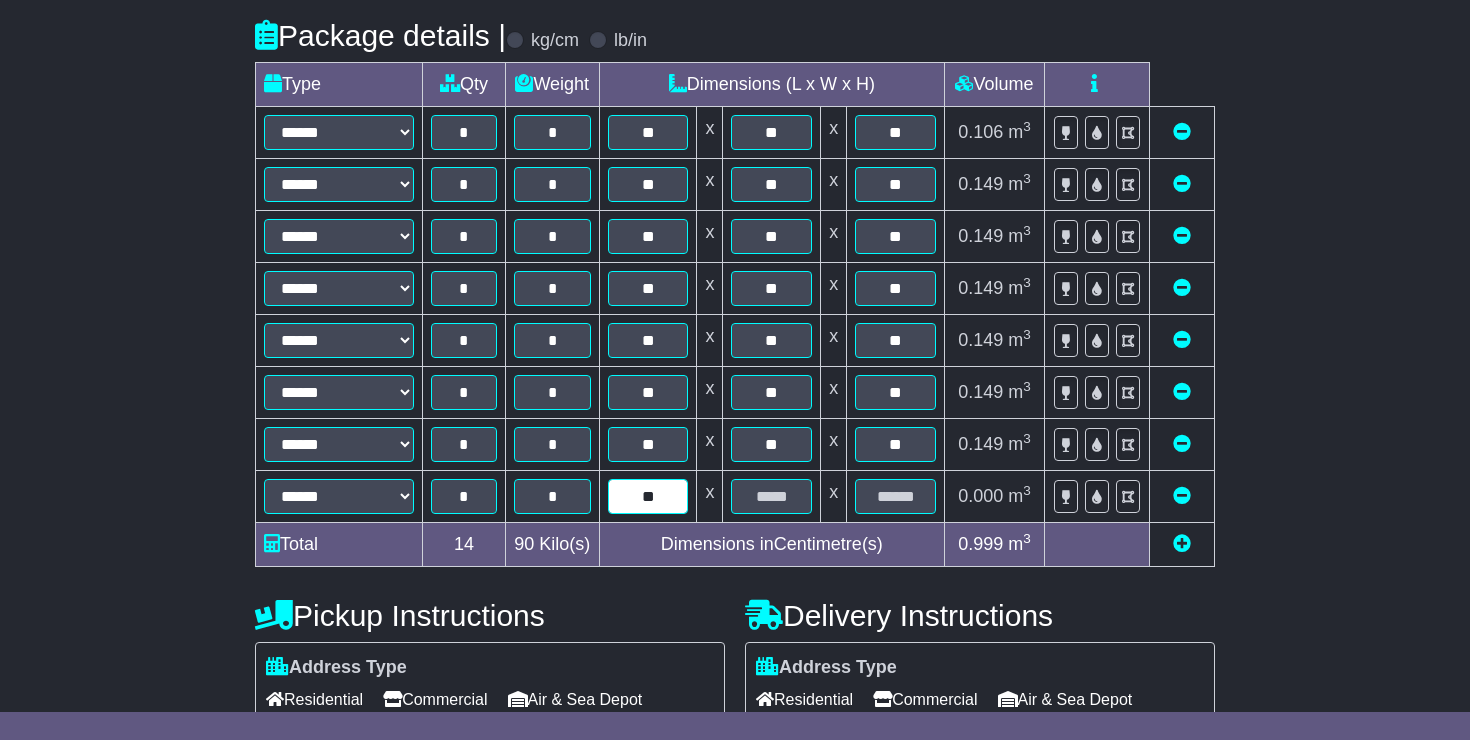 type on "**" 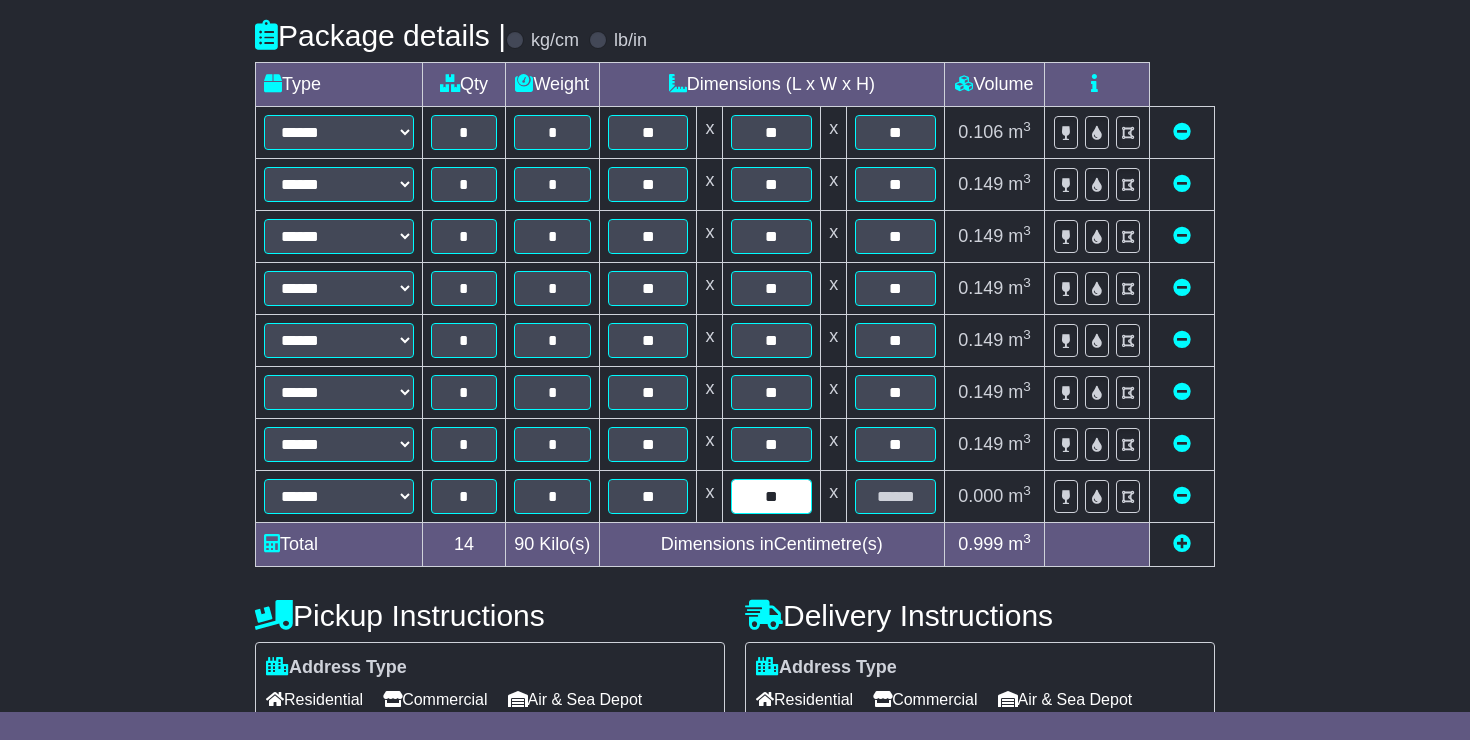 type on "**" 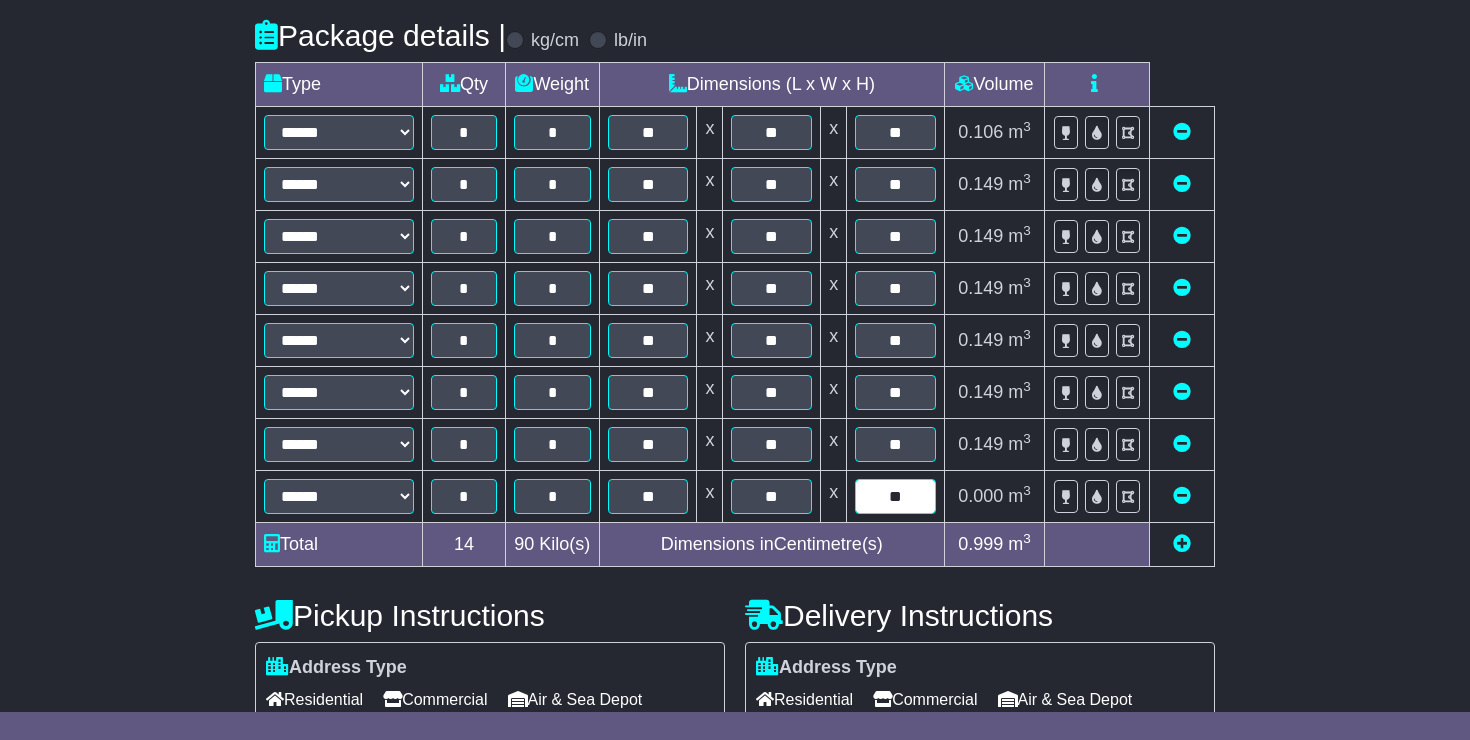 type on "**" 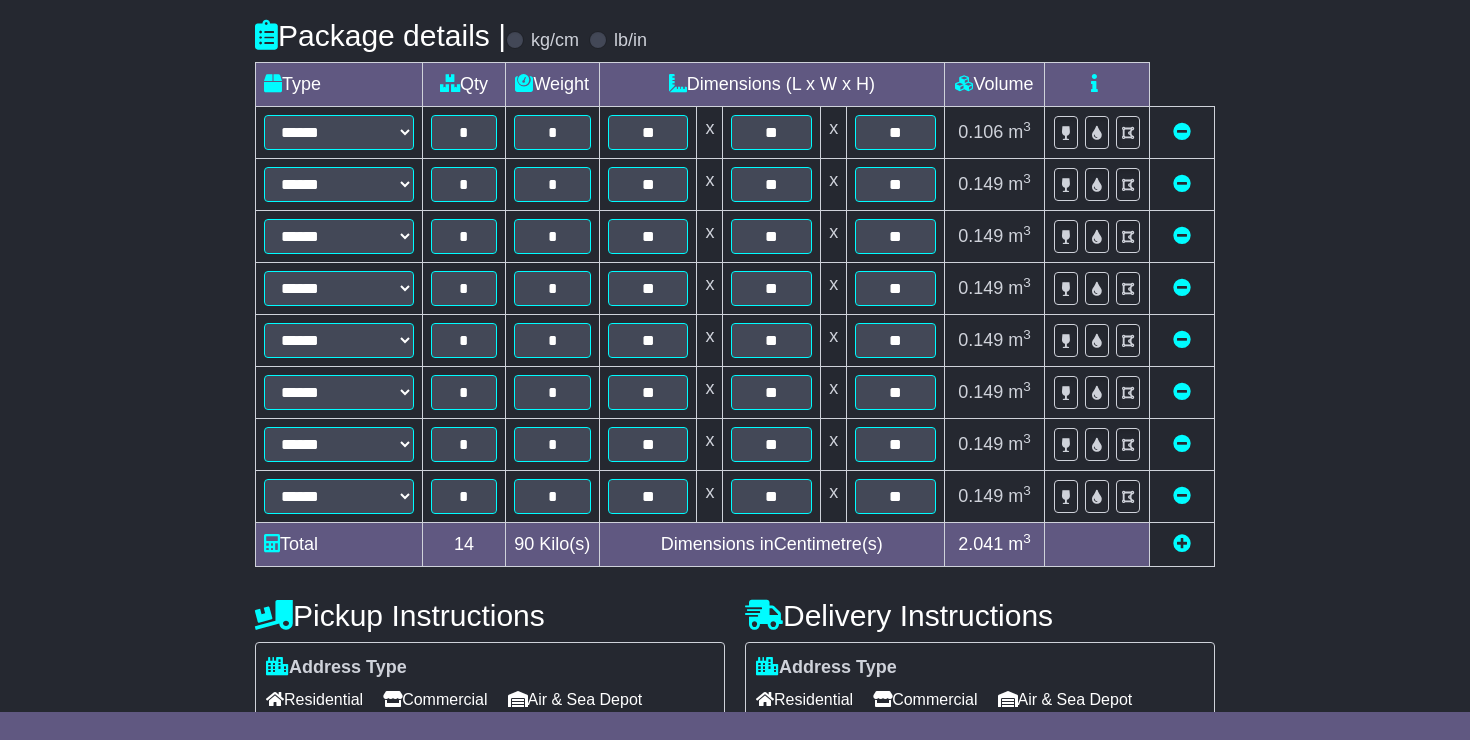 click at bounding box center [1182, 543] 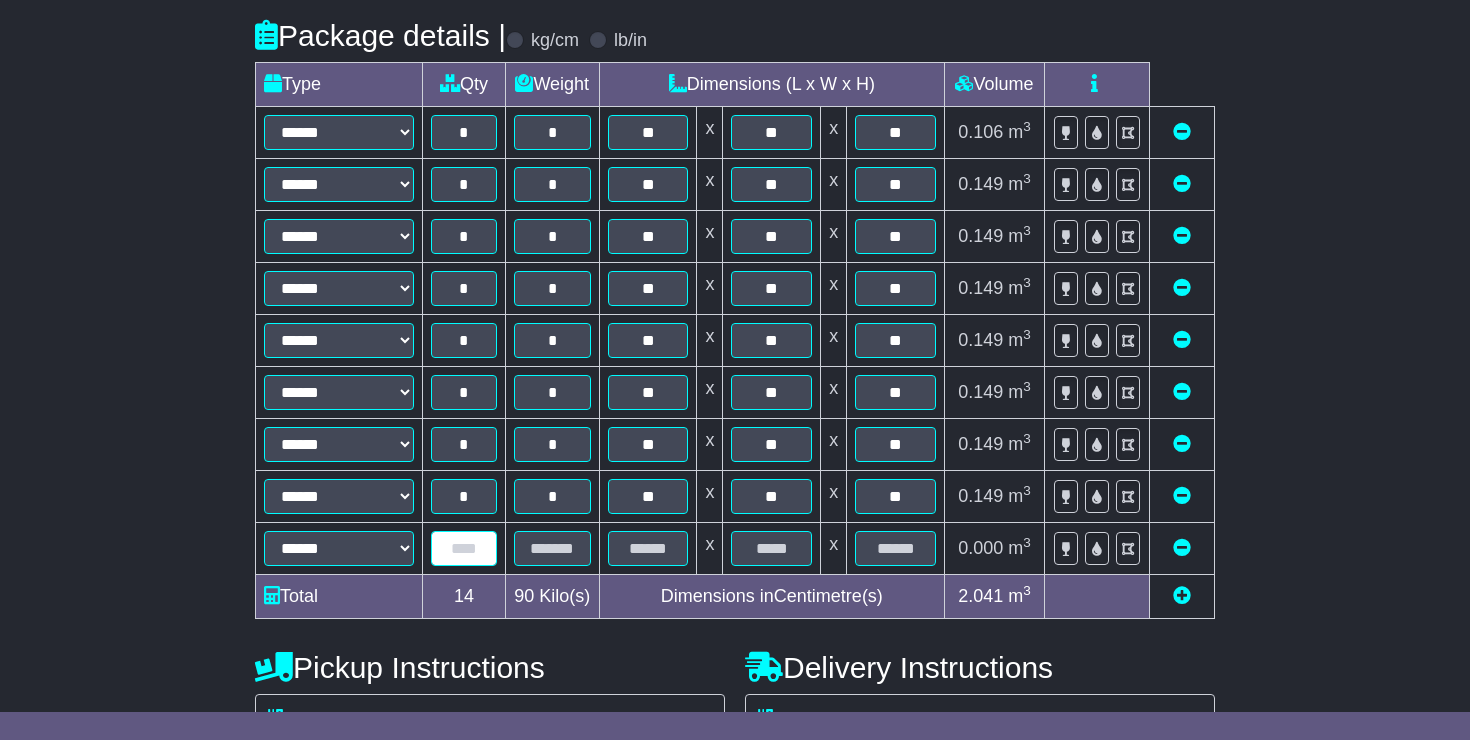 click at bounding box center (464, 548) 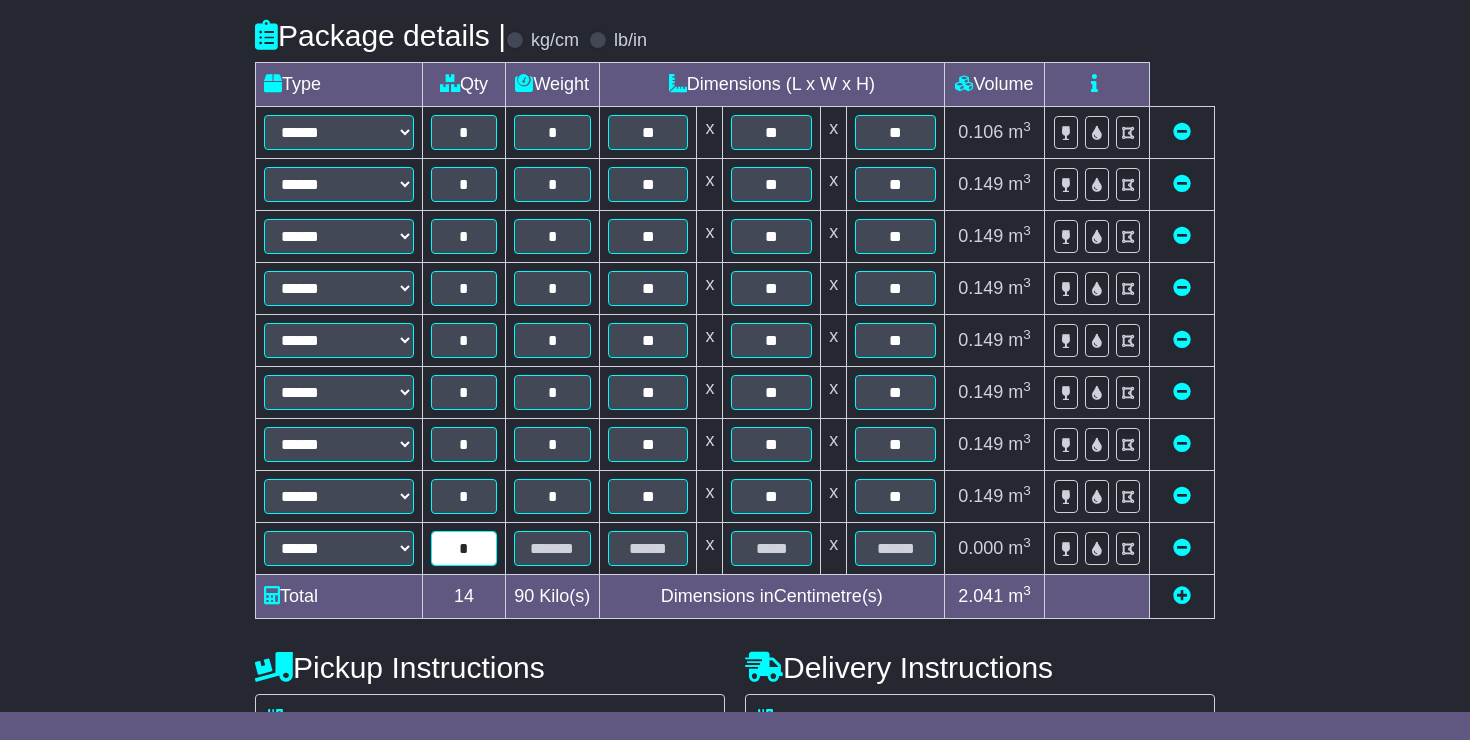 type on "*" 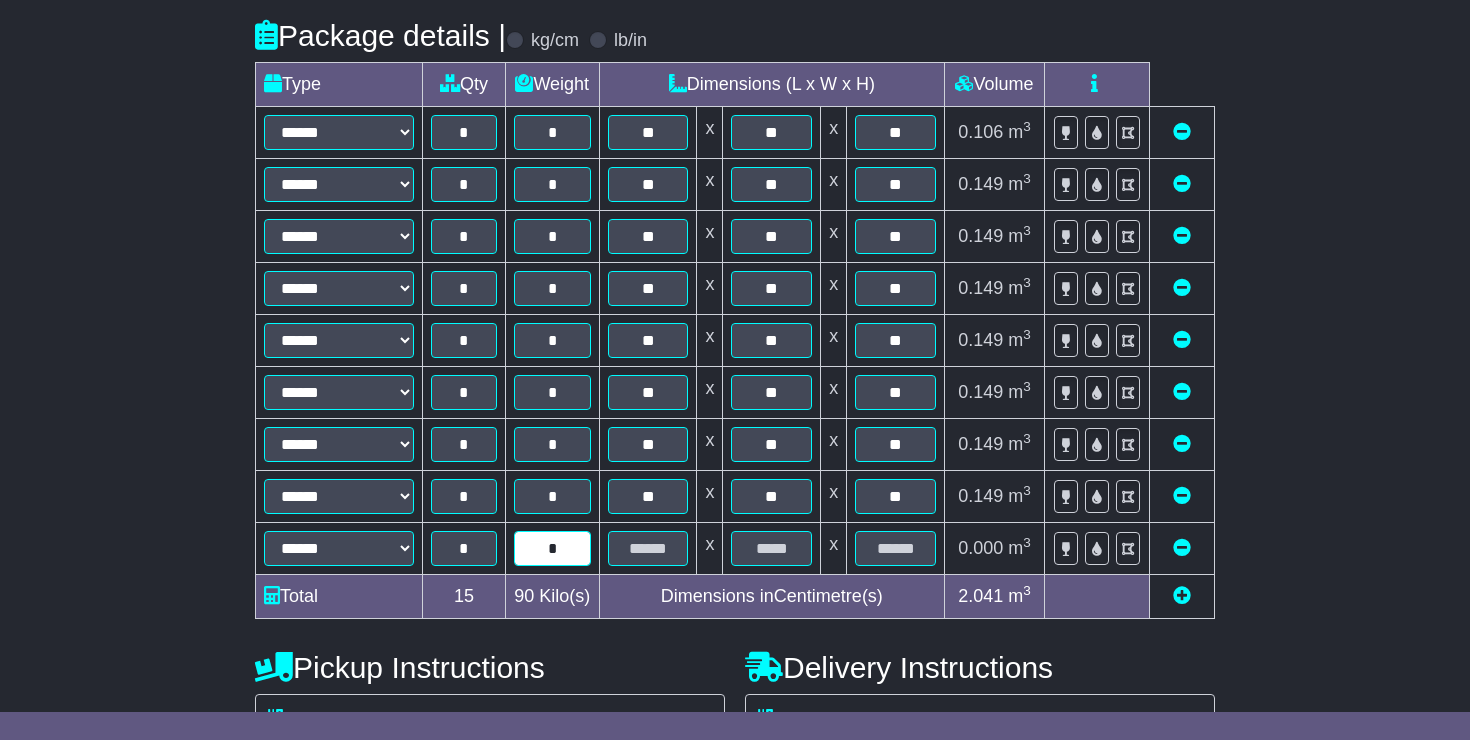 type on "*" 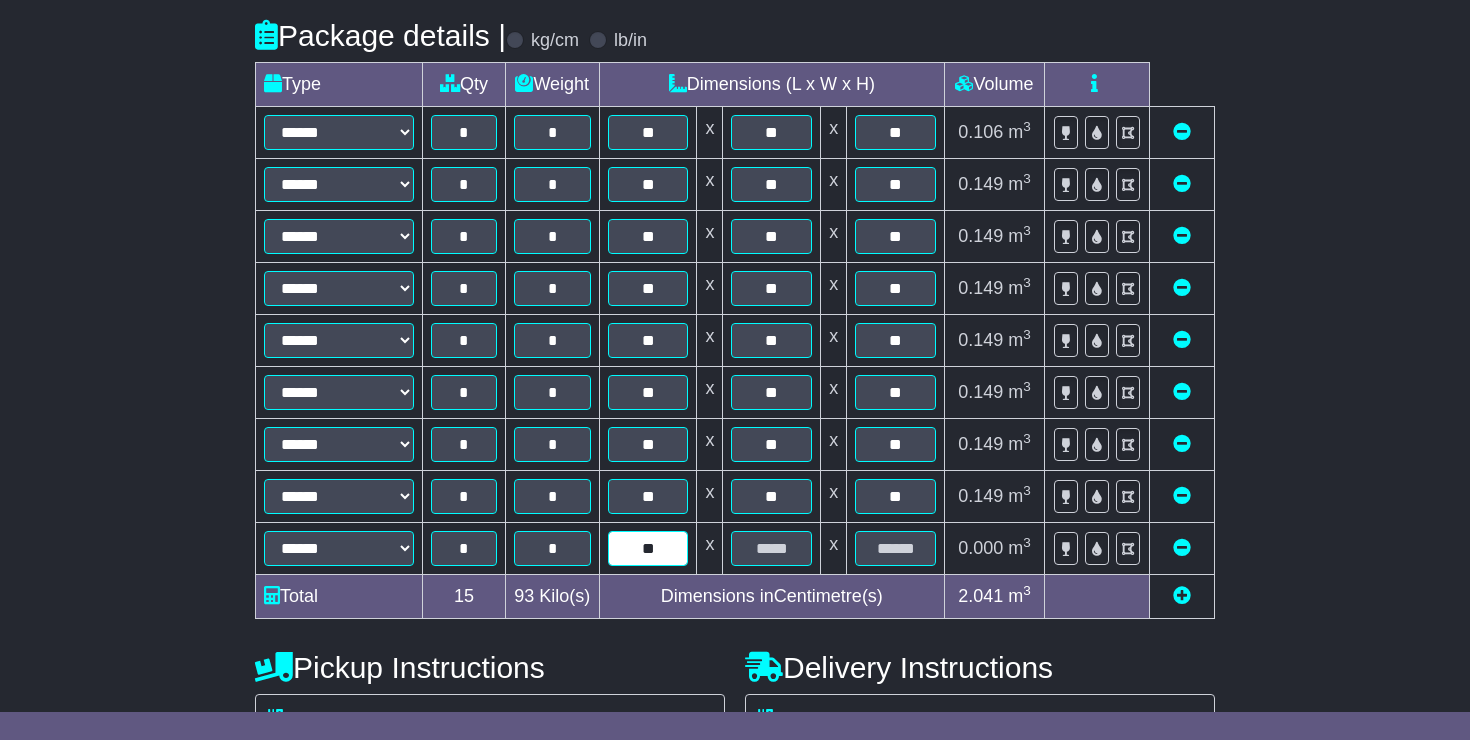 type on "**" 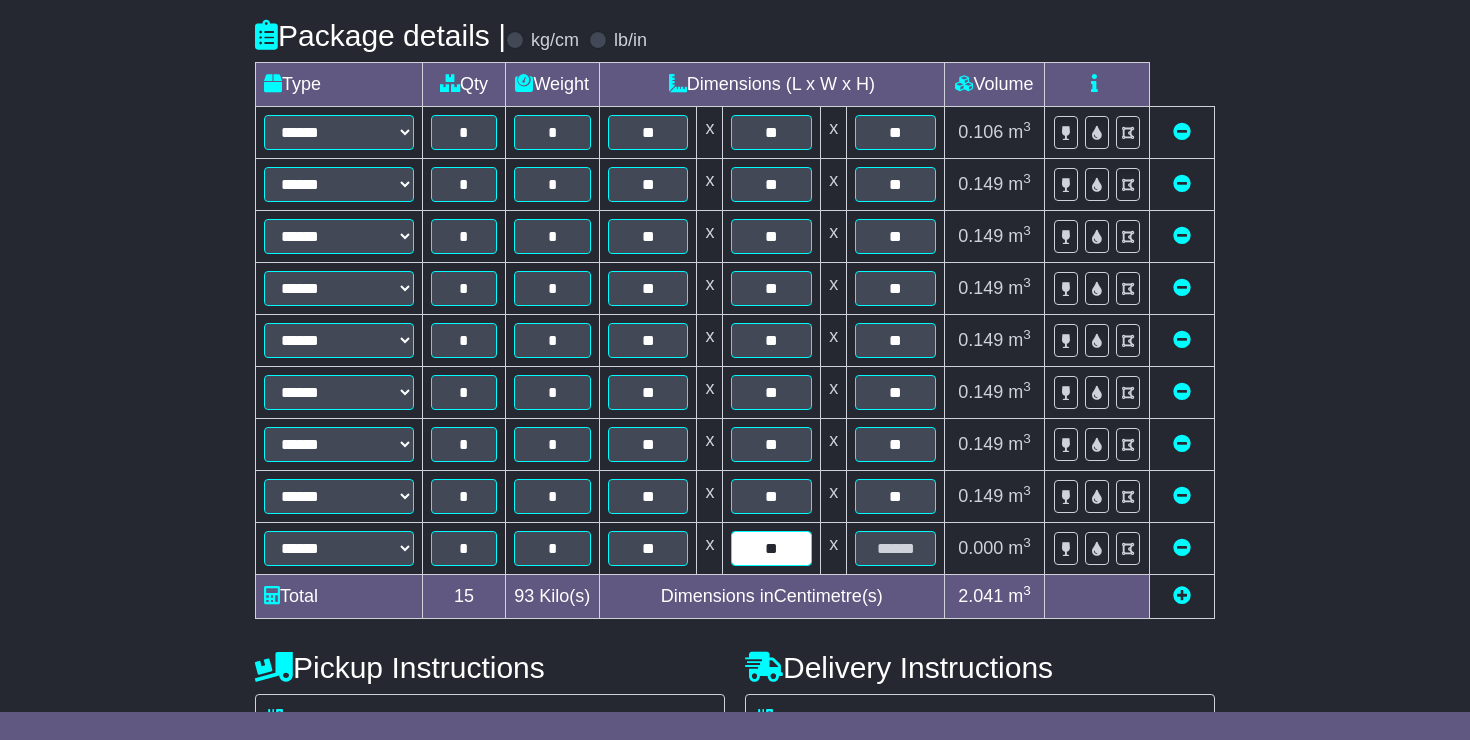 type on "**" 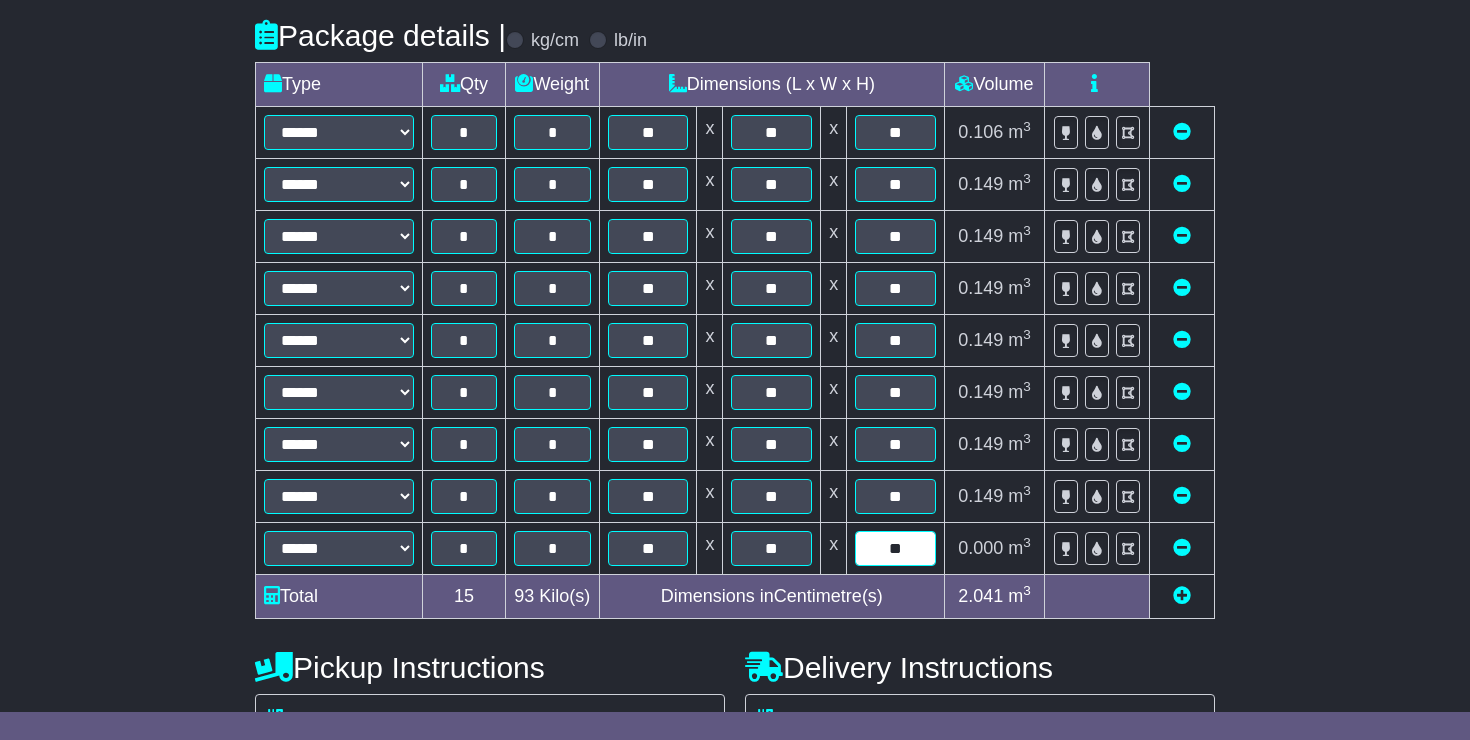 type on "**" 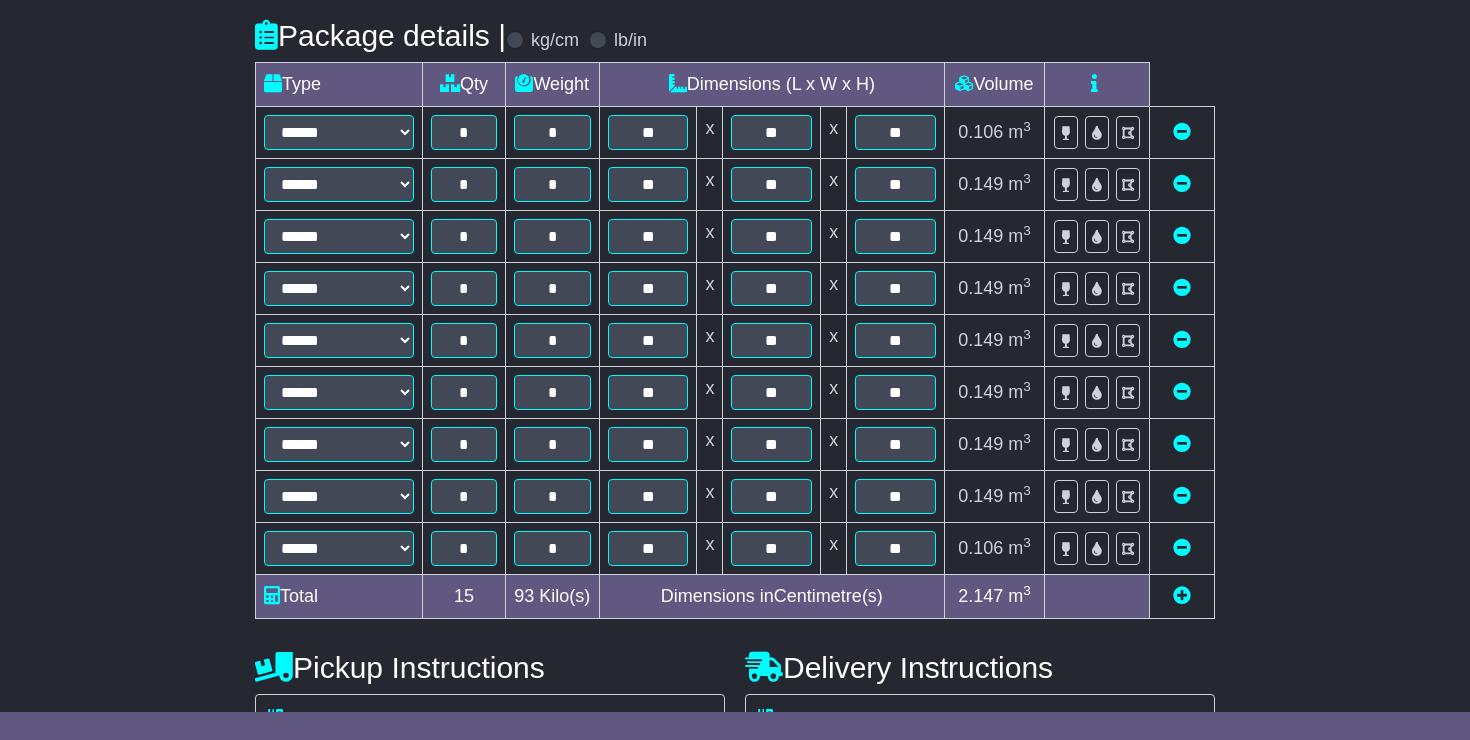 click at bounding box center (1182, 595) 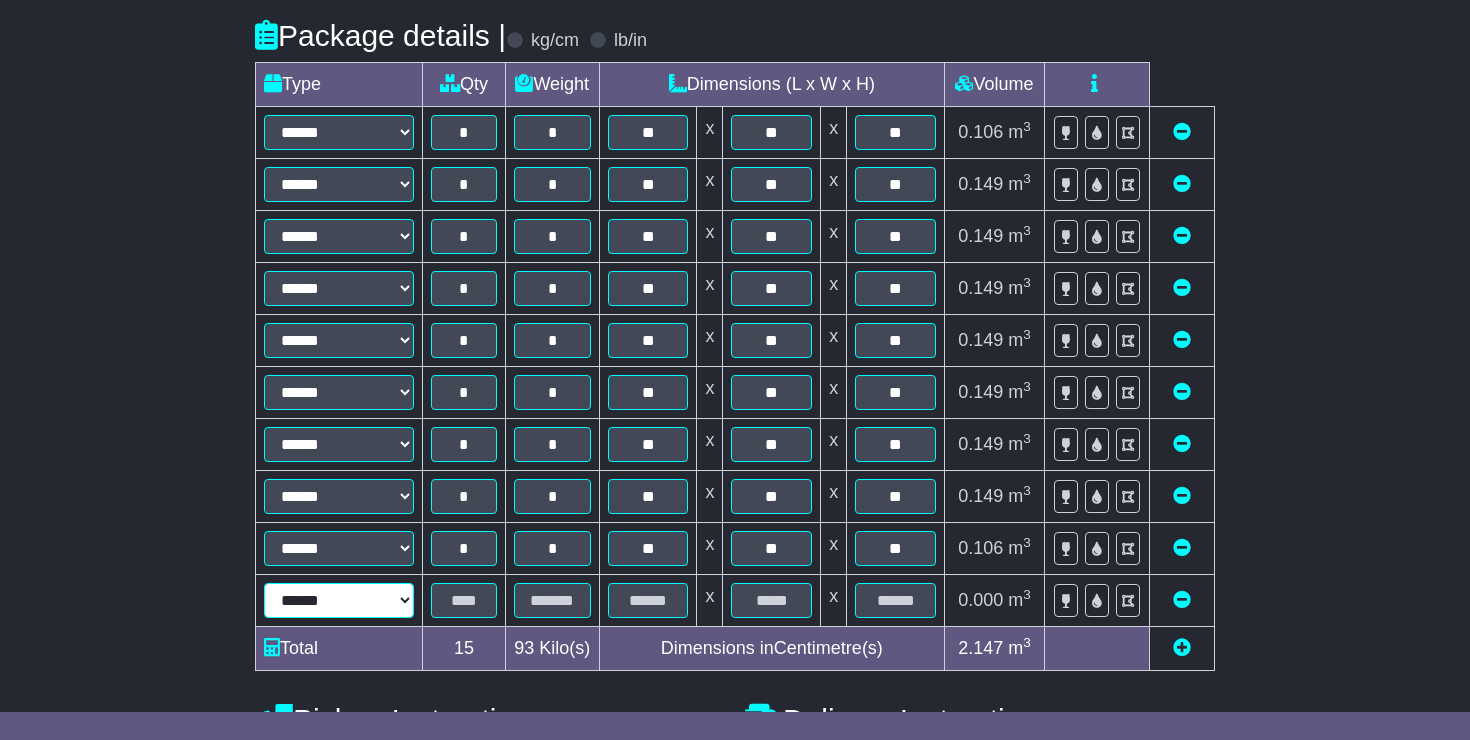 click on "****** ****** *** ******** ***** **** **** ****** *** *******" at bounding box center (339, 600) 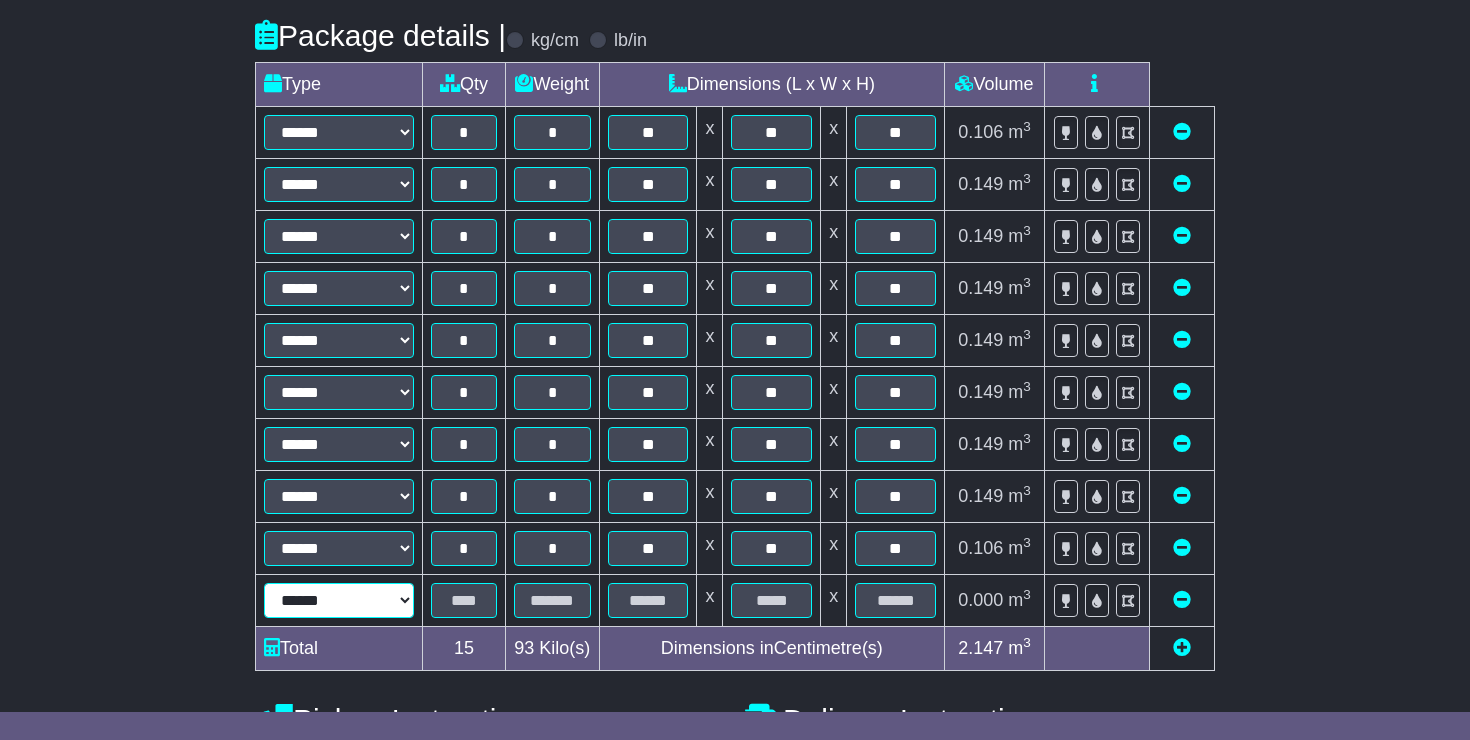 select on "*****" 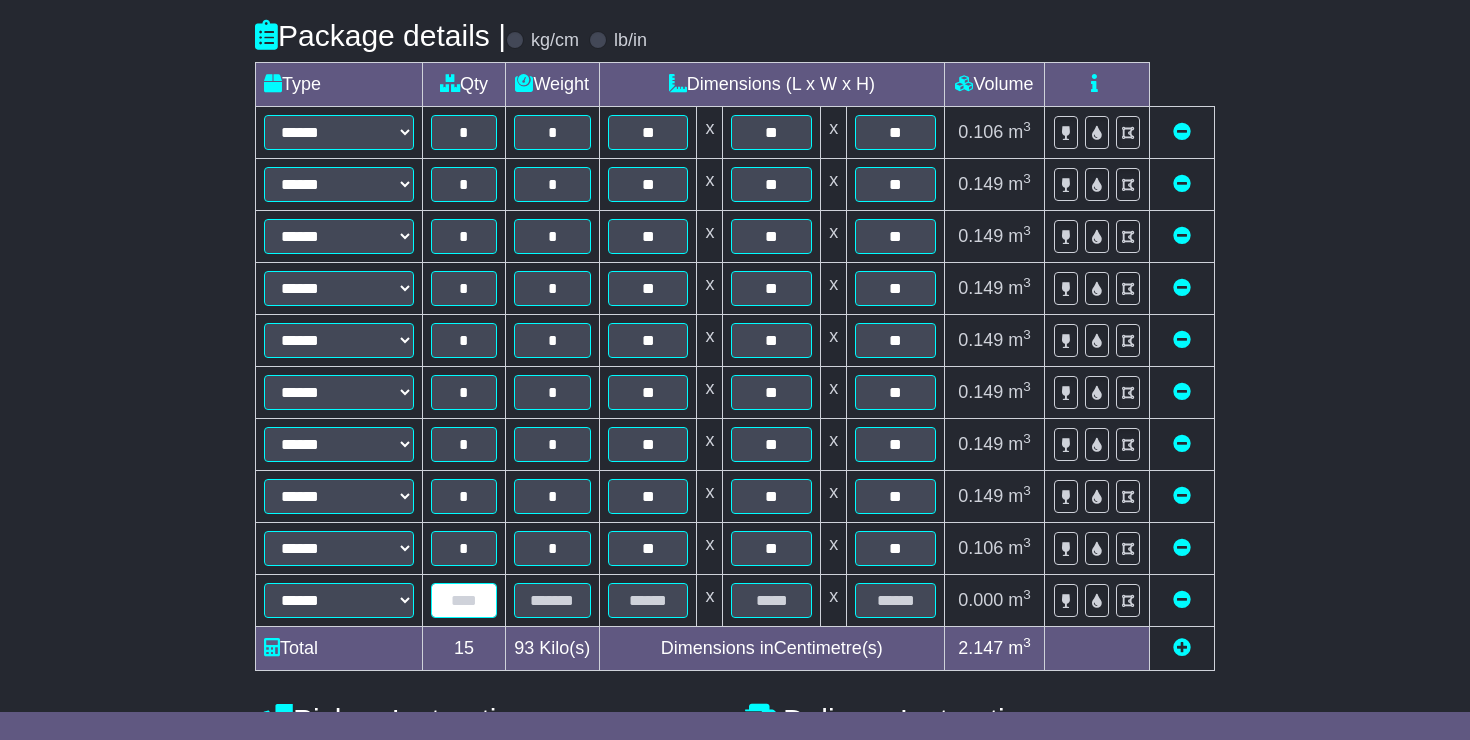 click at bounding box center [464, 600] 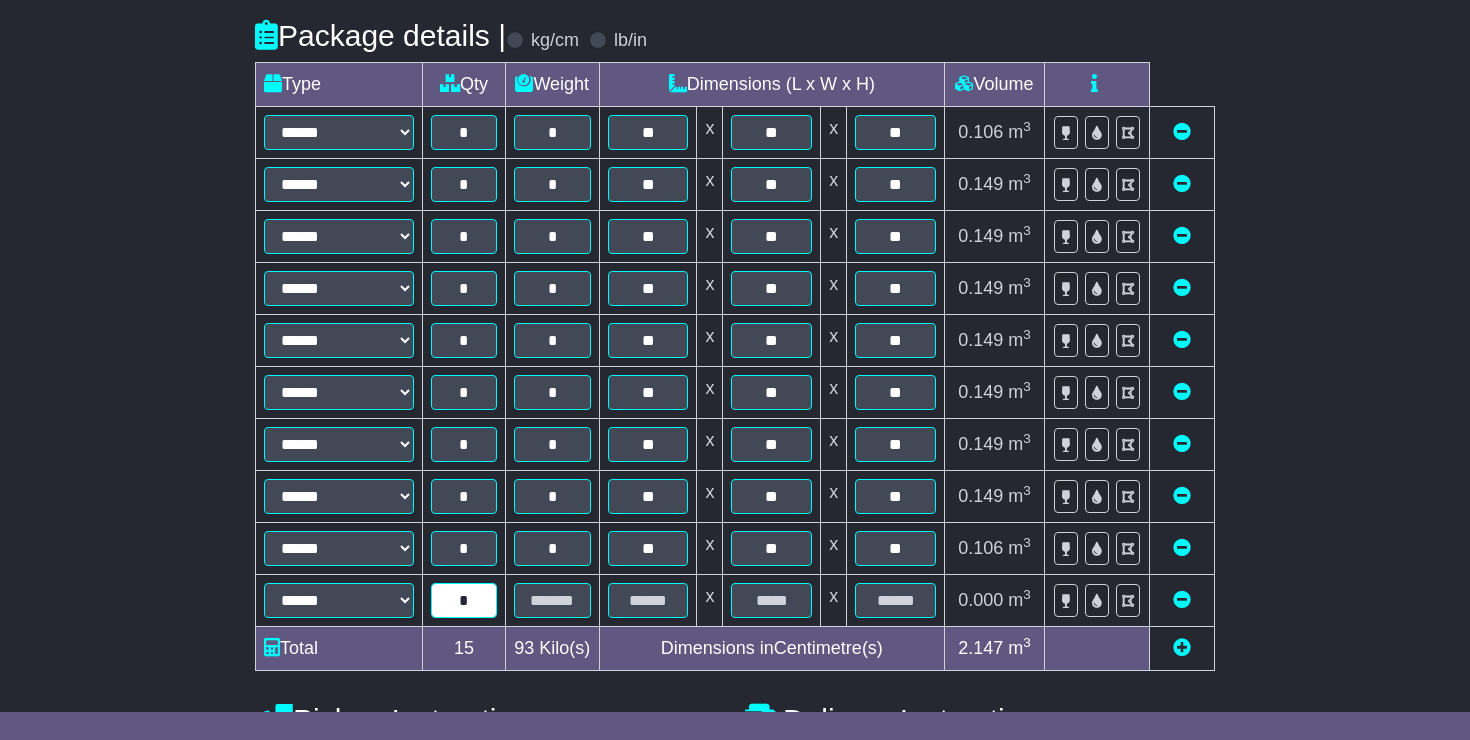type on "*" 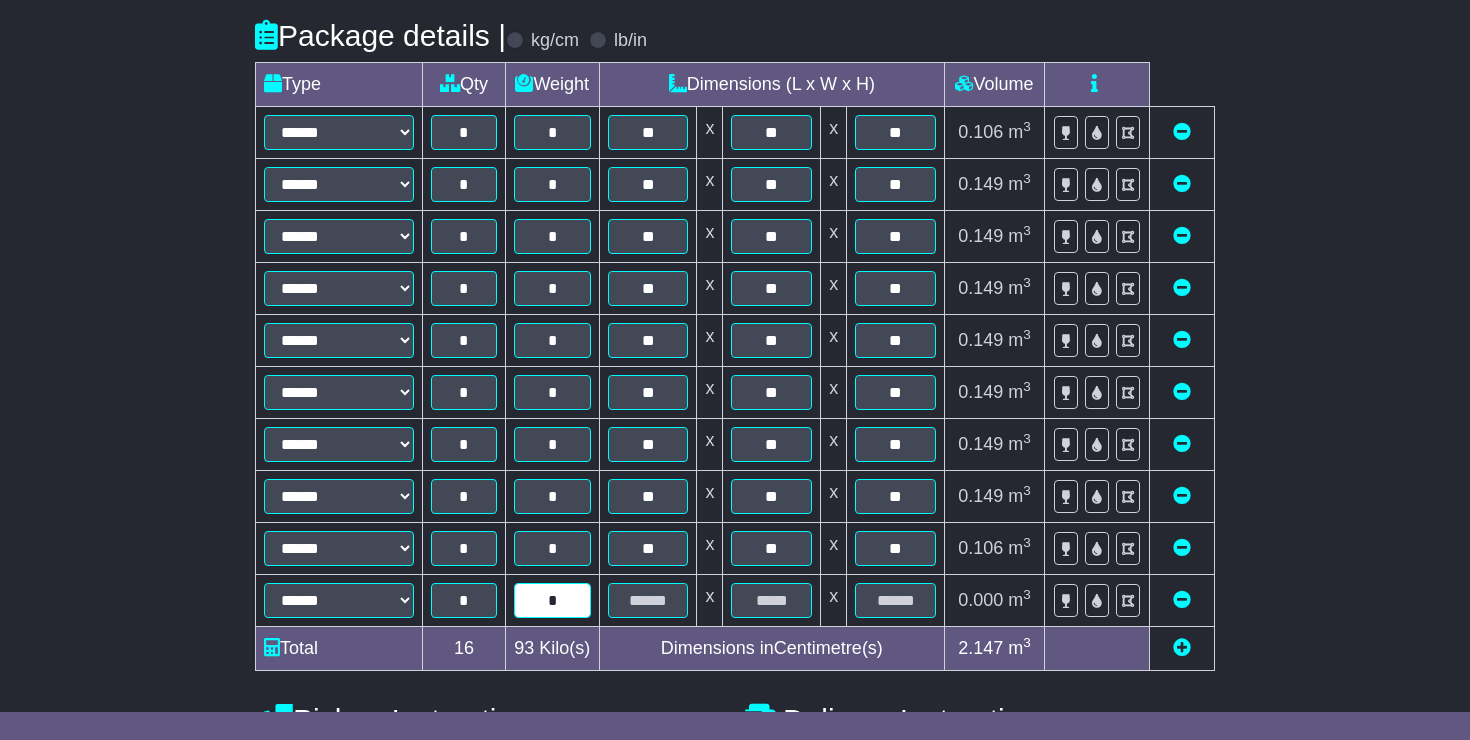 type on "*" 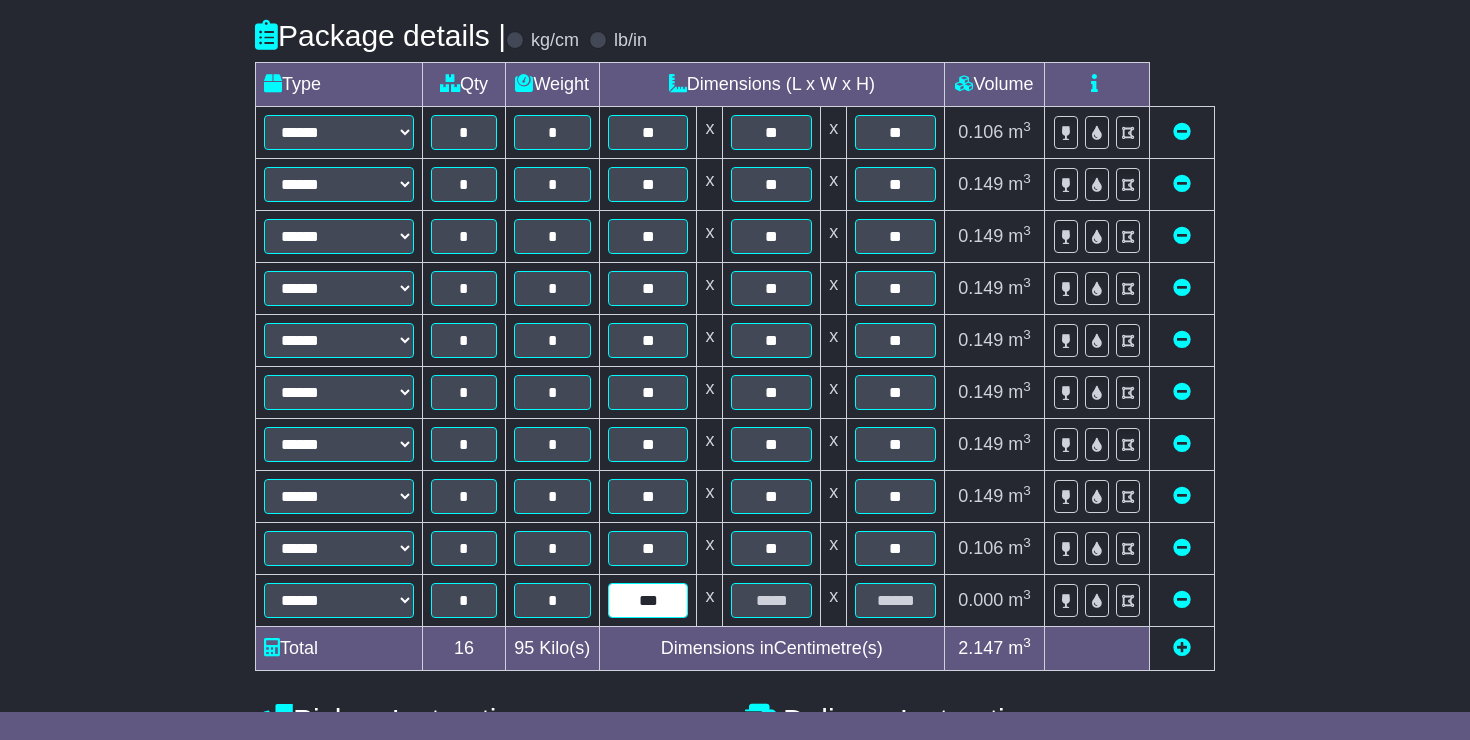 type on "***" 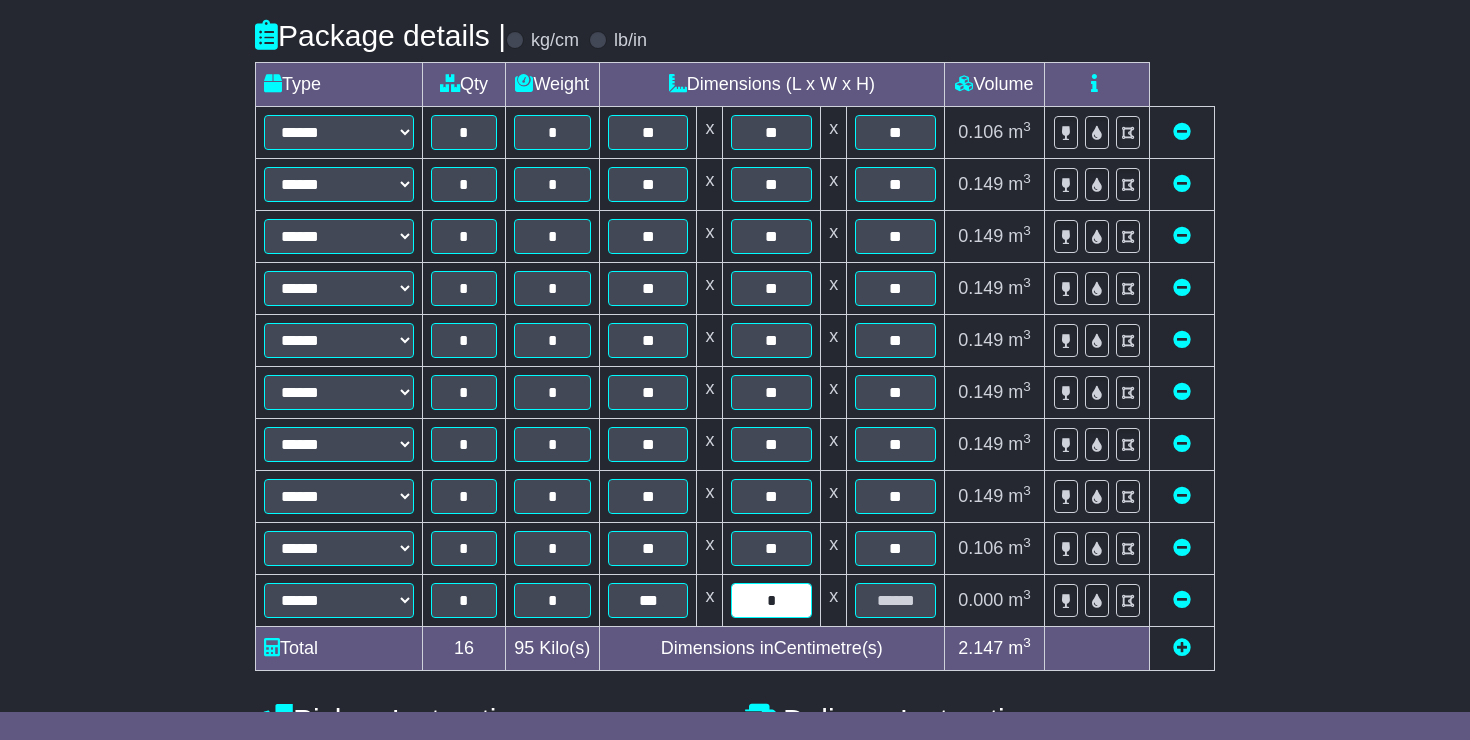 type on "*" 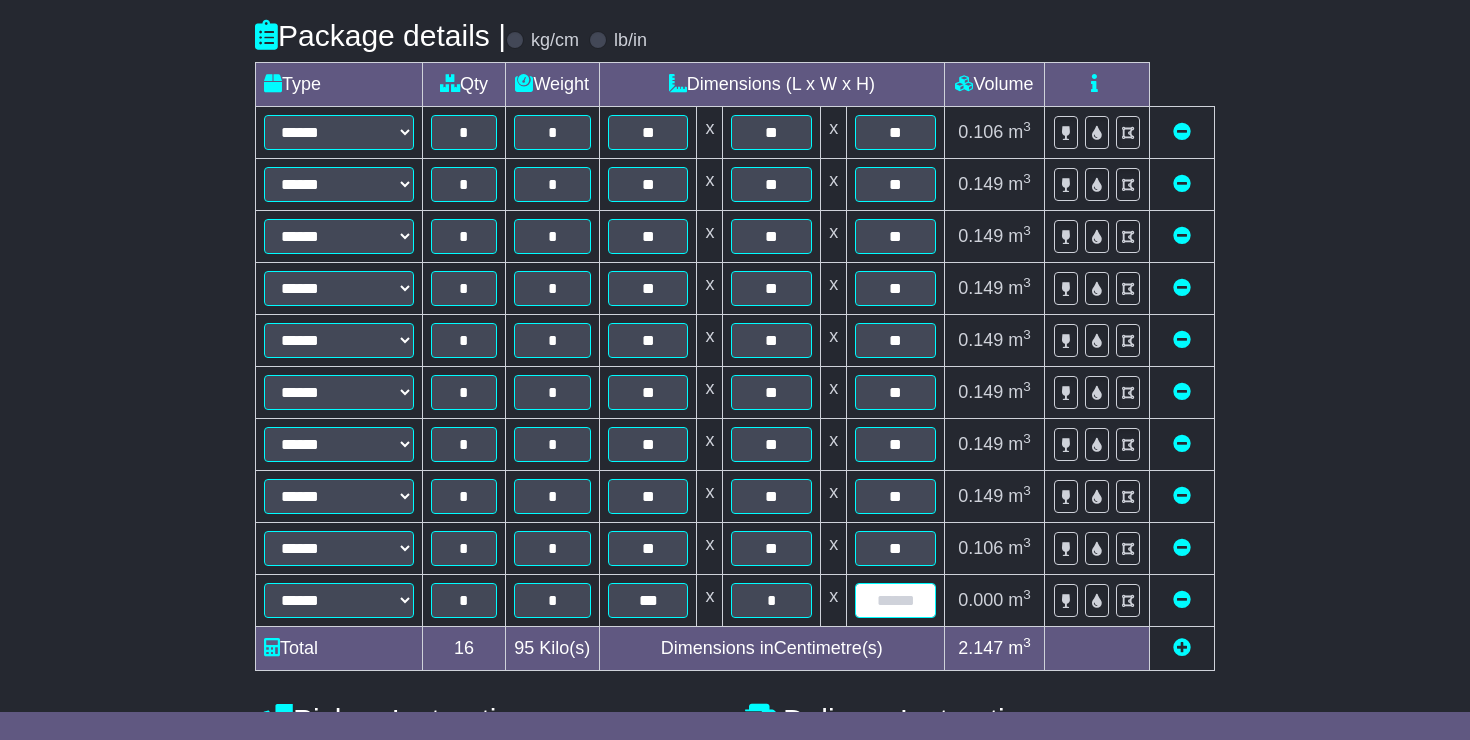 type on "*" 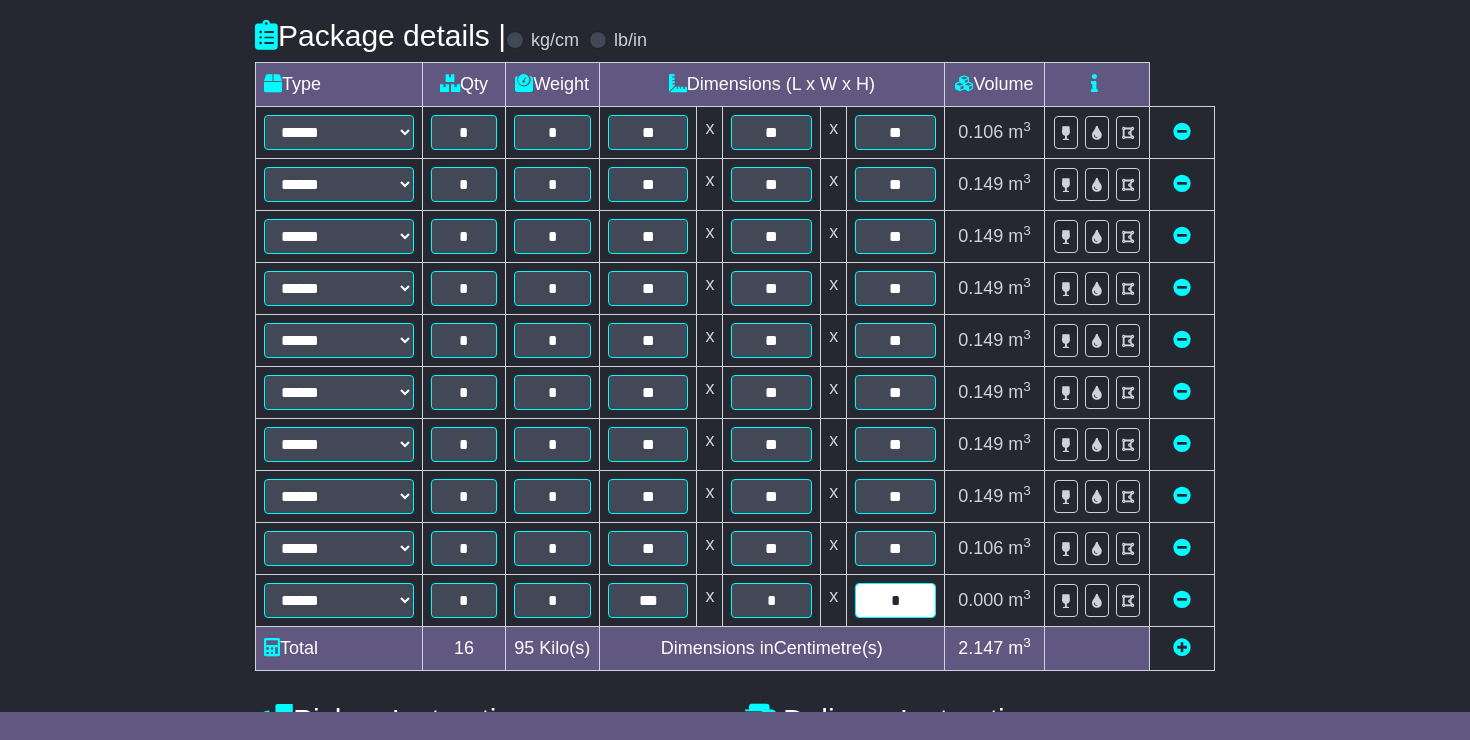 type on "*" 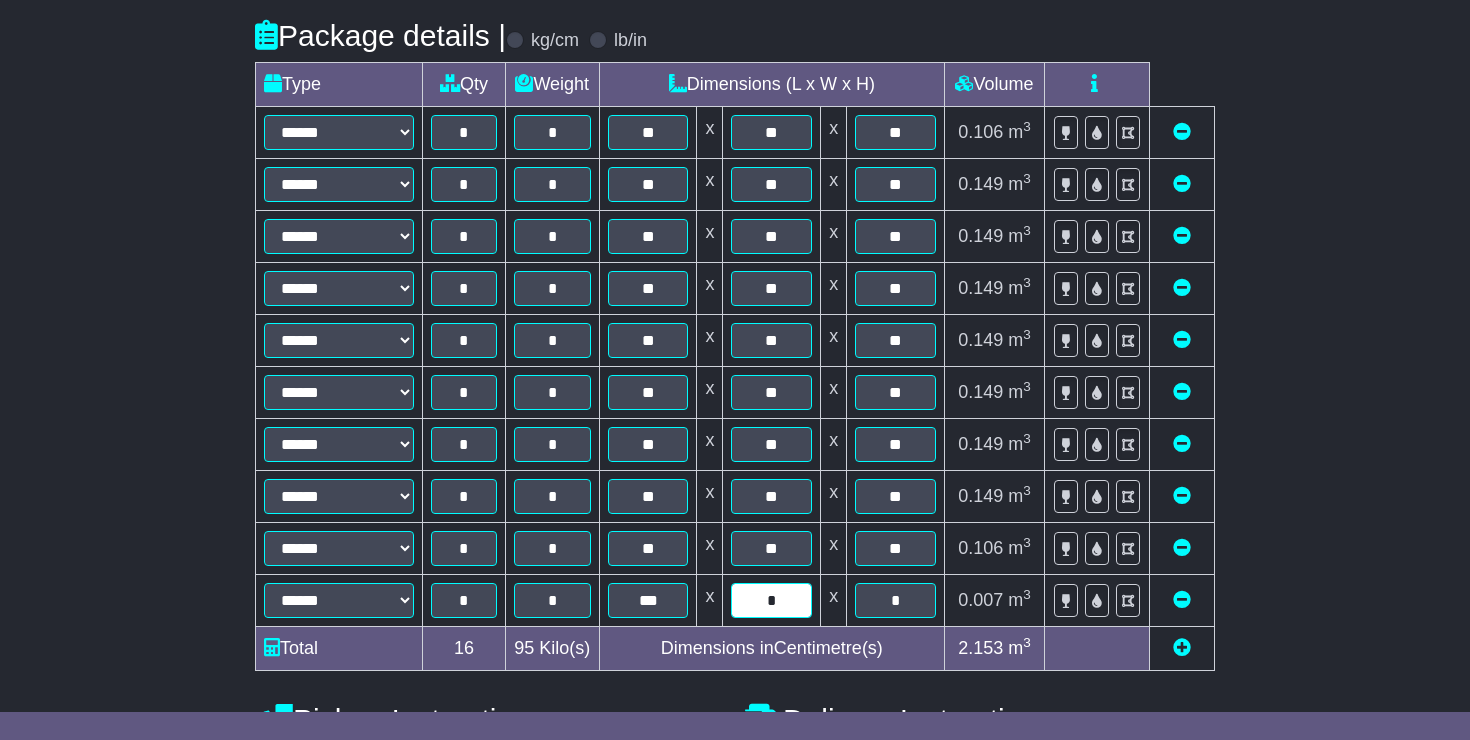 click on "*" at bounding box center (771, 600) 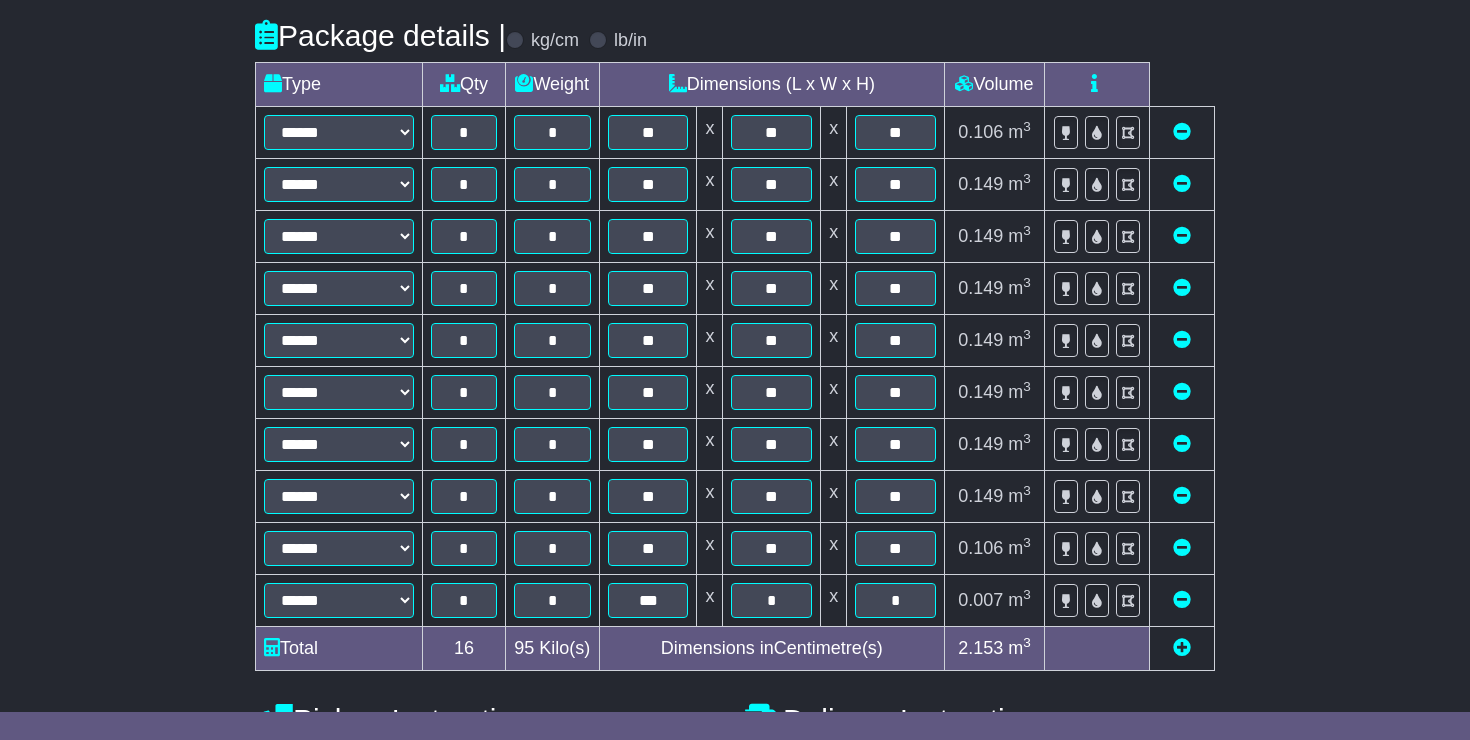 click on "**********" at bounding box center [735, 481] 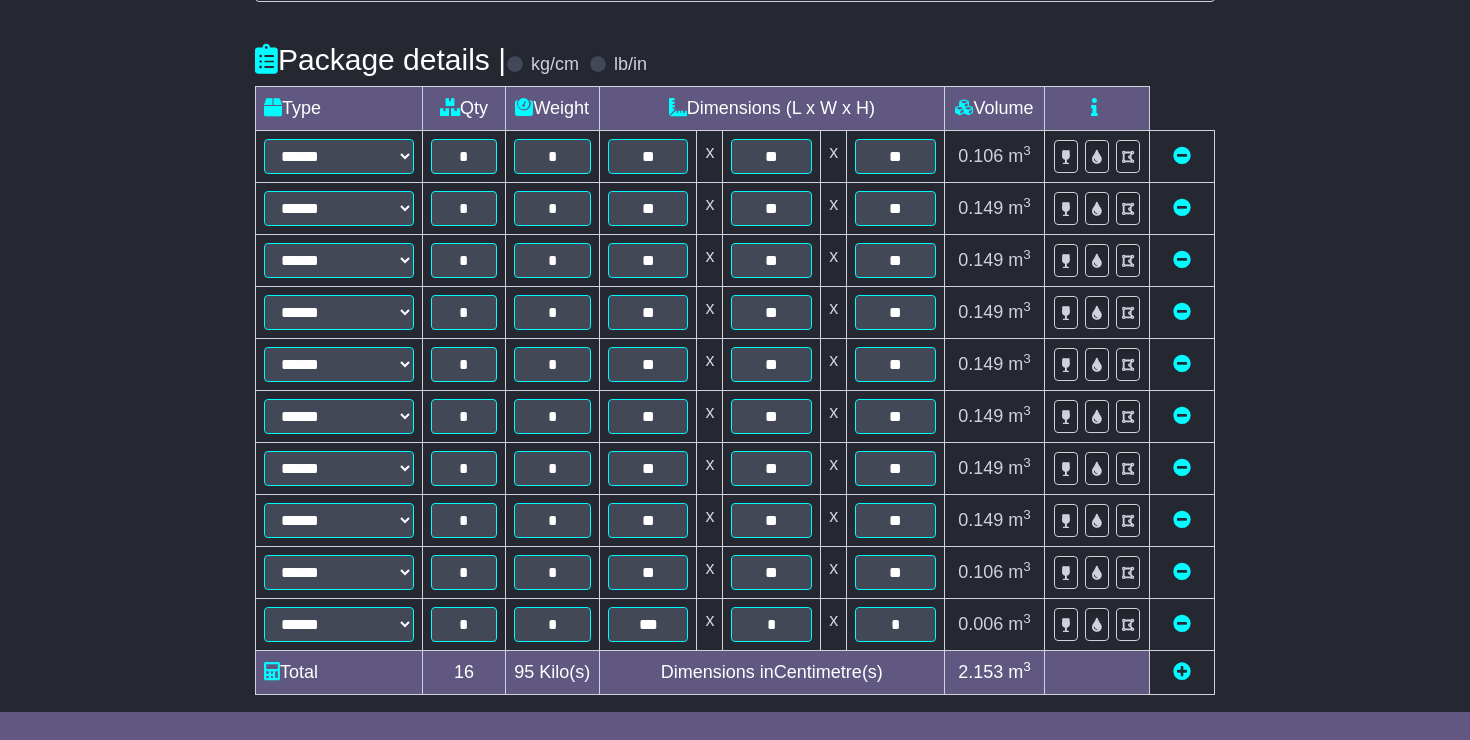 scroll, scrollTop: 482, scrollLeft: 0, axis: vertical 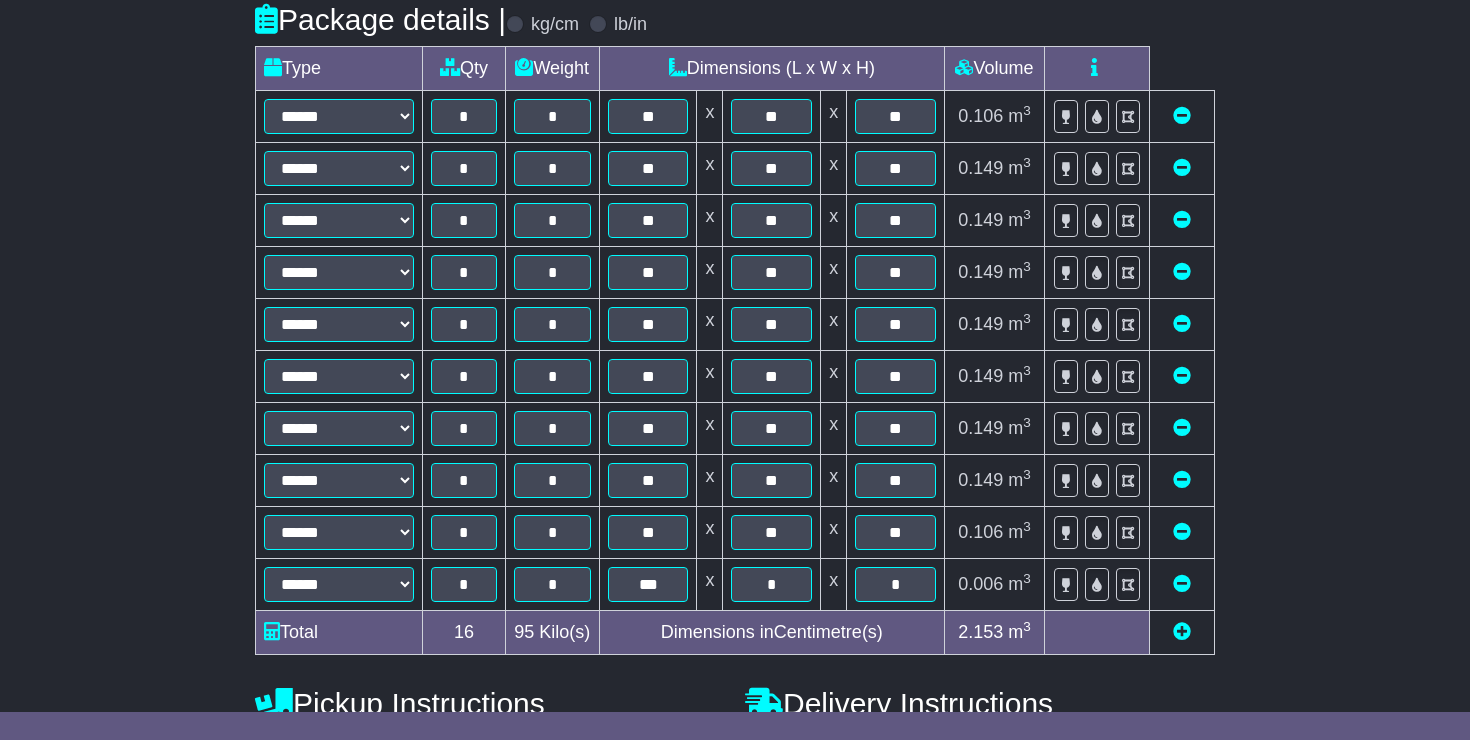 click on "16" at bounding box center [464, 633] 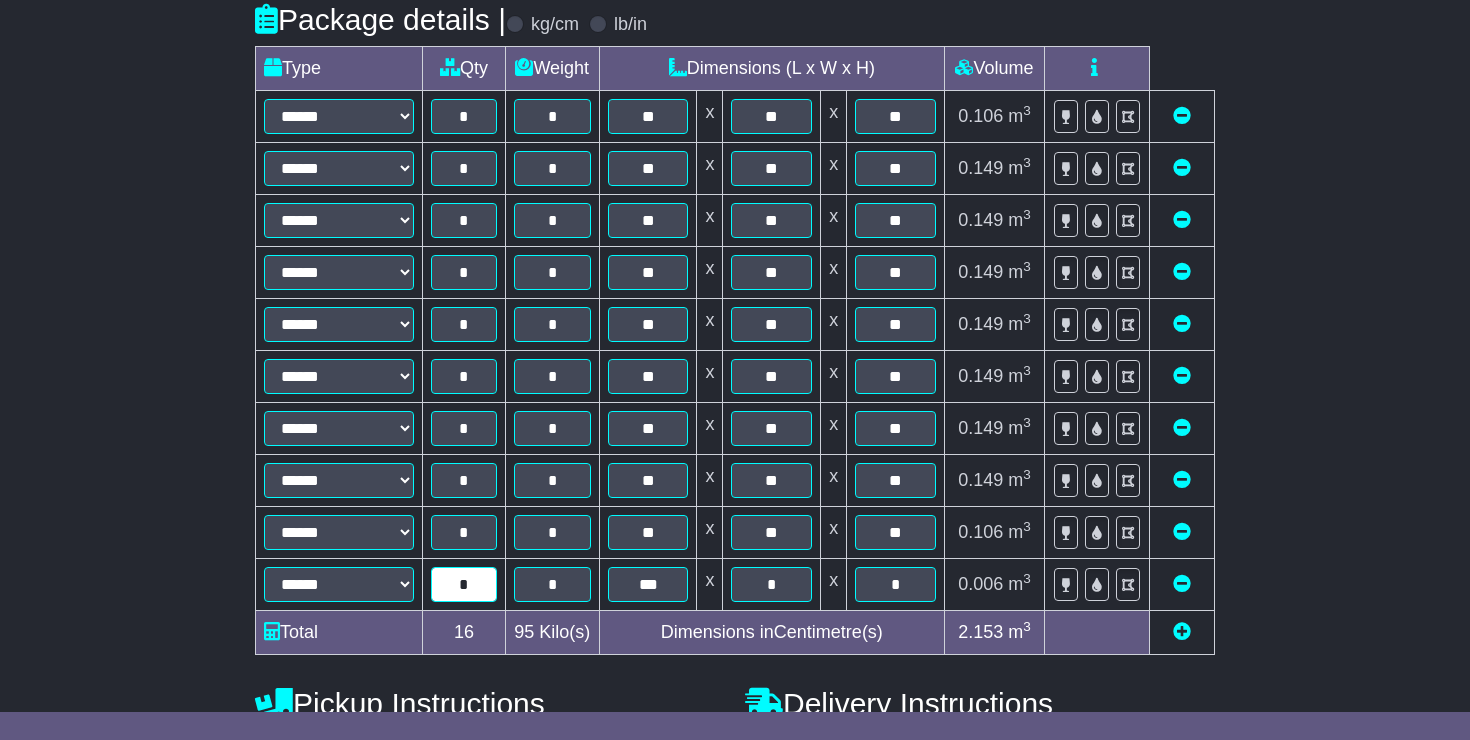 click on "*" at bounding box center (464, 584) 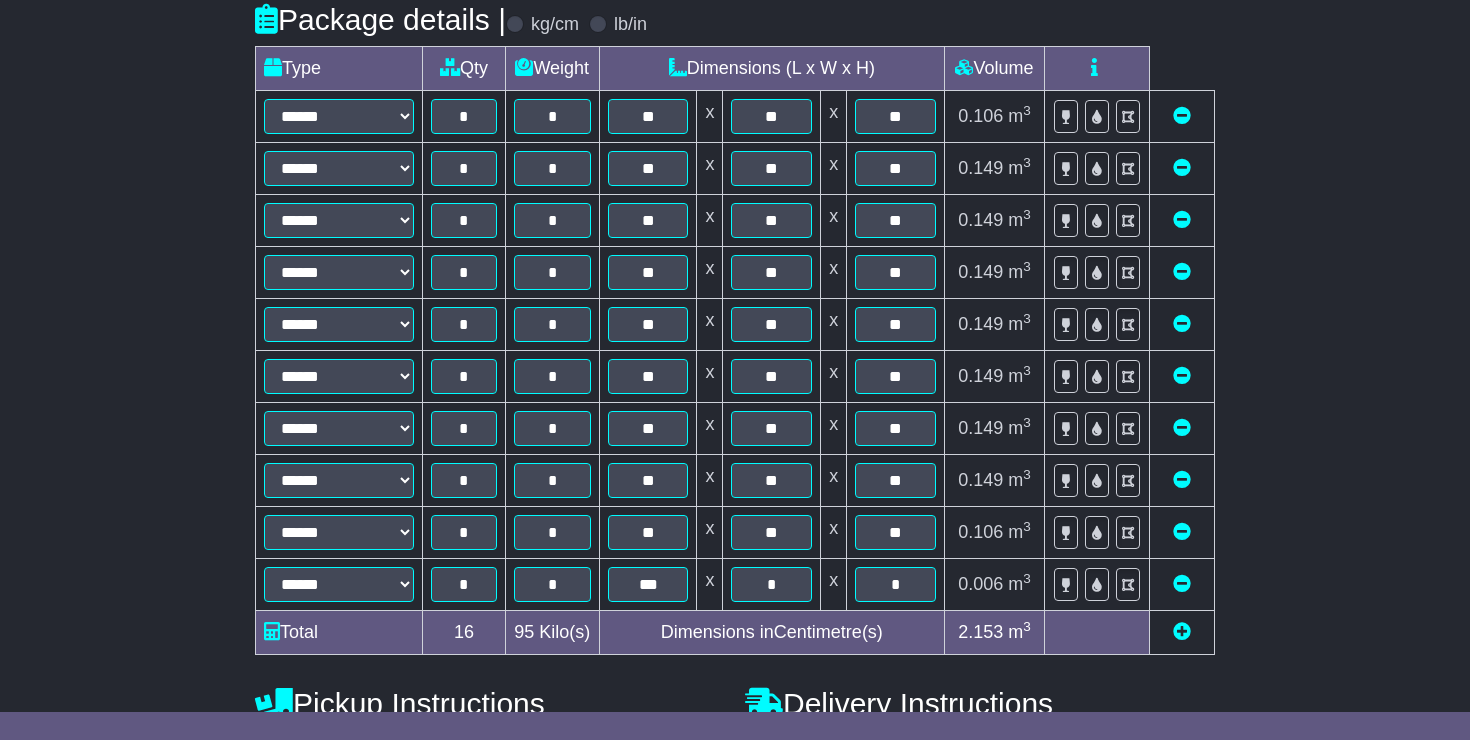 click on "**********" at bounding box center [735, 465] 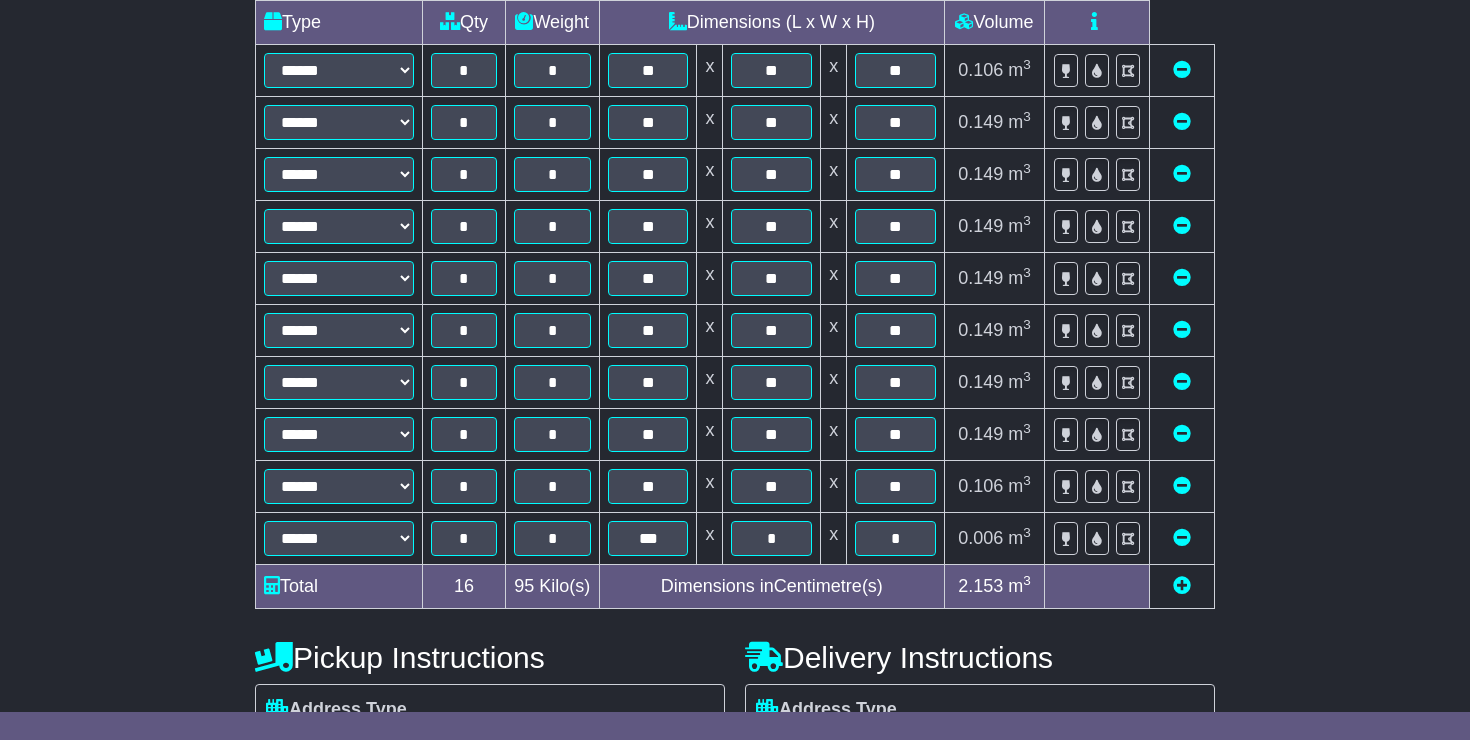 scroll, scrollTop: 530, scrollLeft: 0, axis: vertical 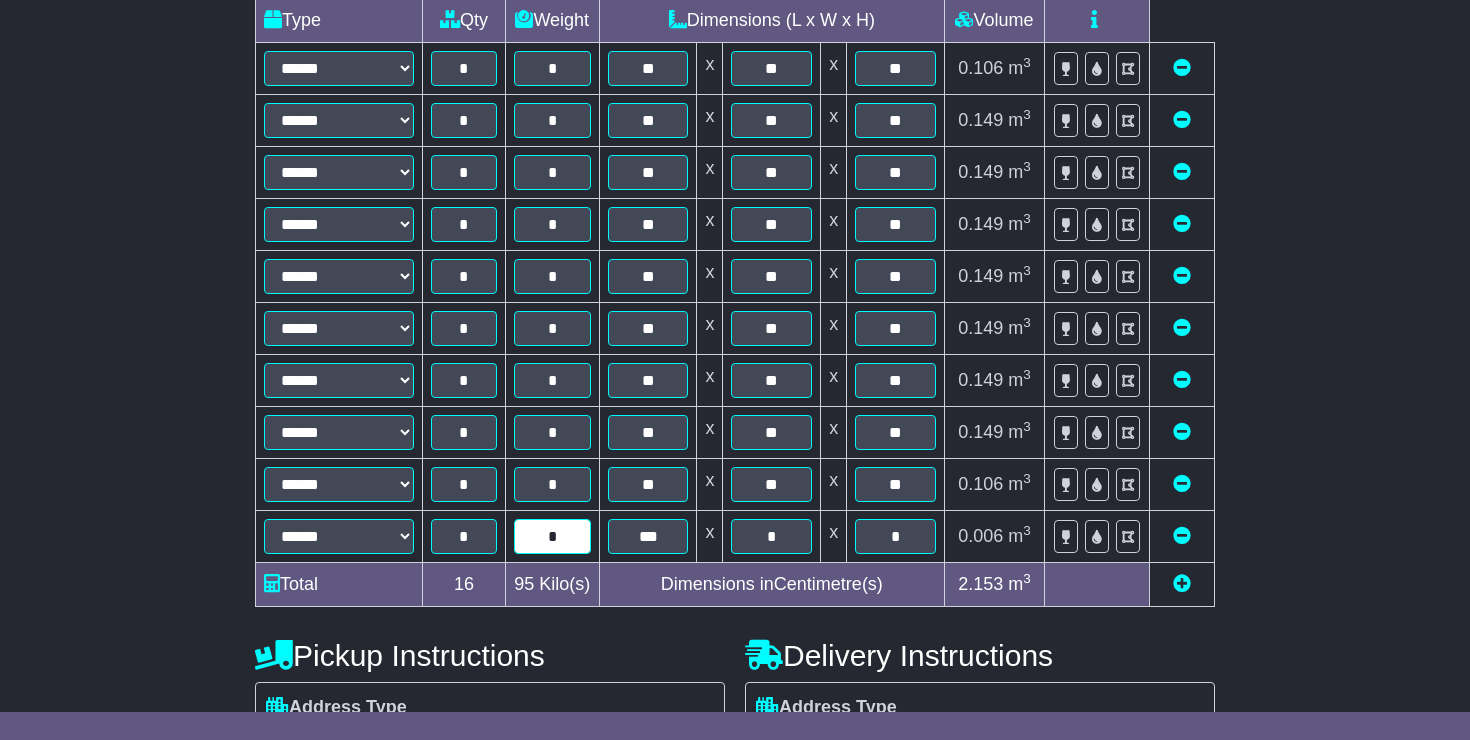 click on "*" at bounding box center (552, 536) 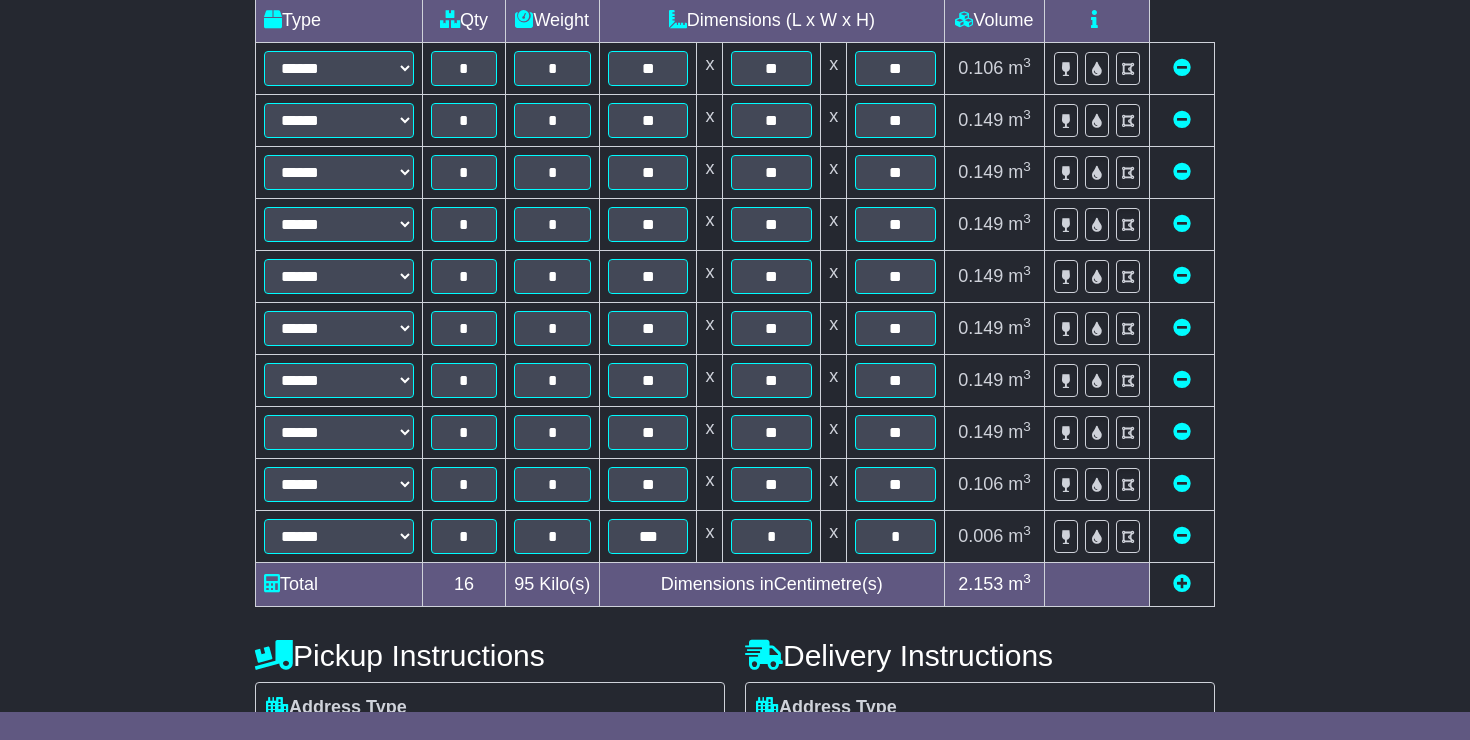click on "95
Kilo(s)" at bounding box center [552, 585] 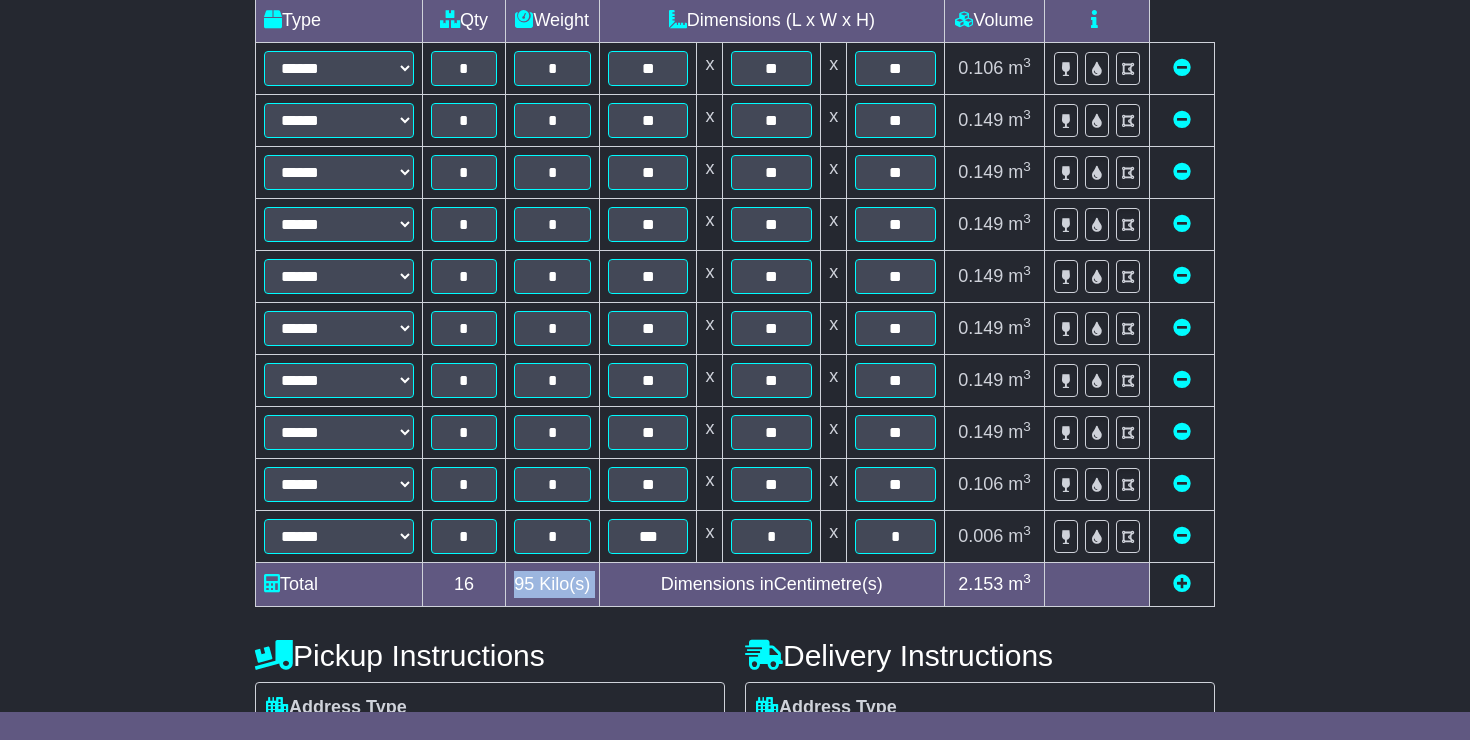 drag, startPoint x: 517, startPoint y: 581, endPoint x: 599, endPoint y: 577, distance: 82.0975 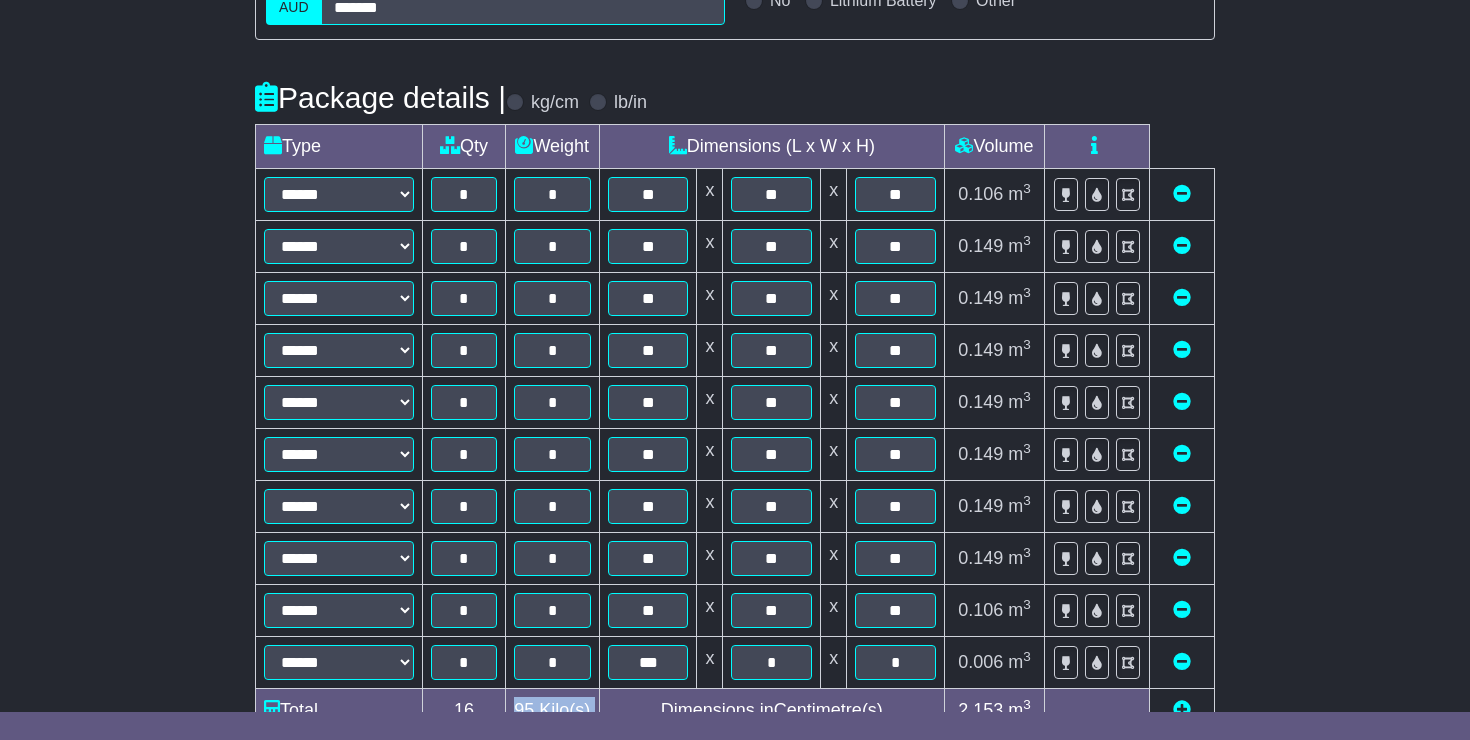 scroll, scrollTop: 408, scrollLeft: 0, axis: vertical 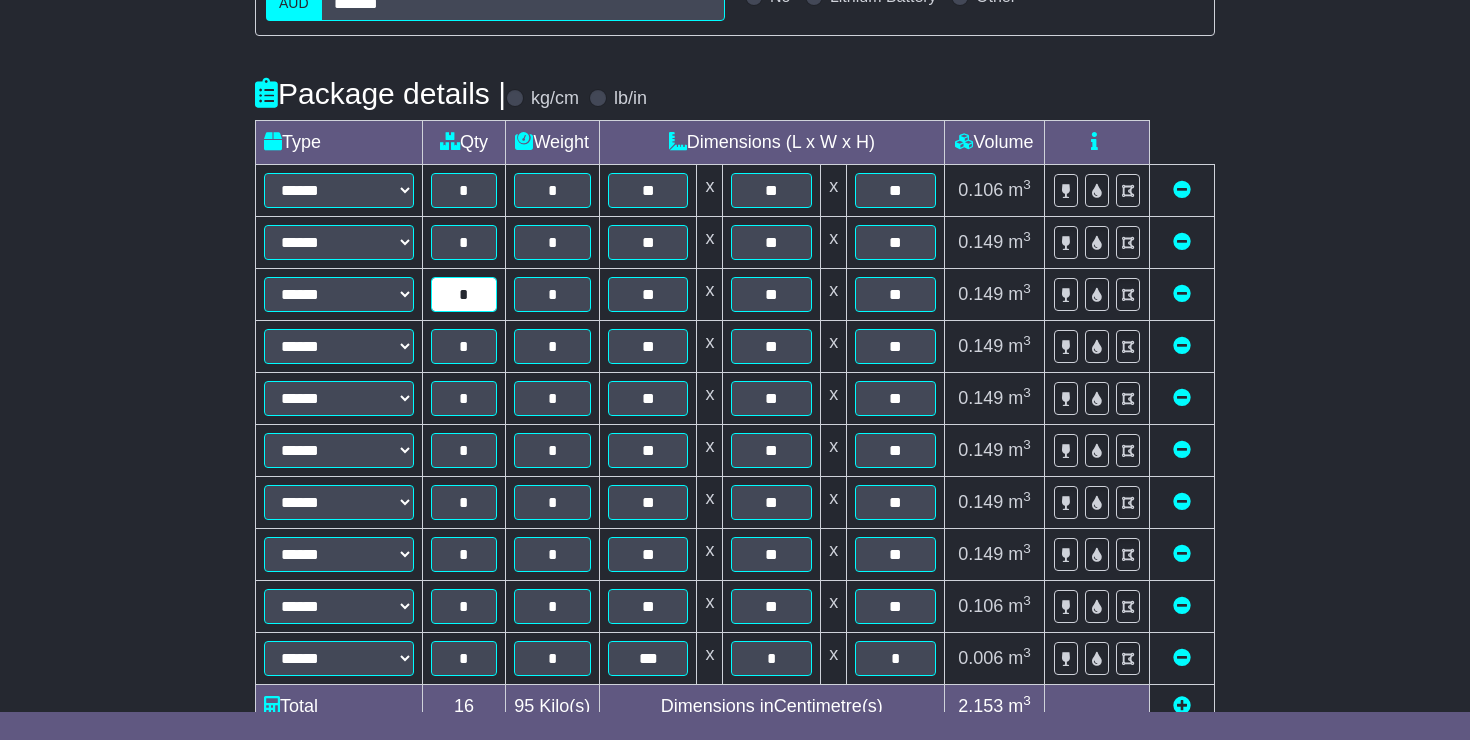click on "*" at bounding box center (464, 294) 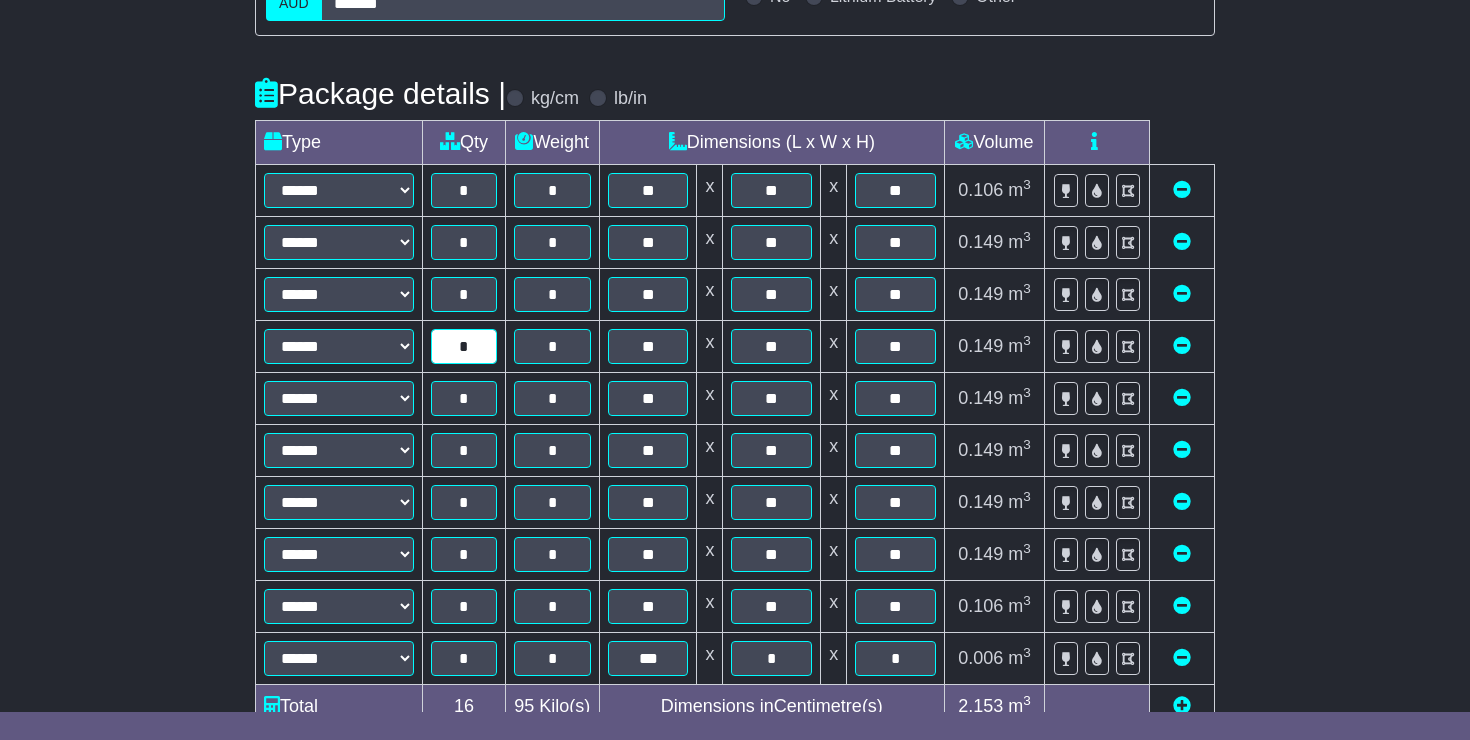 click on "*" at bounding box center (464, 346) 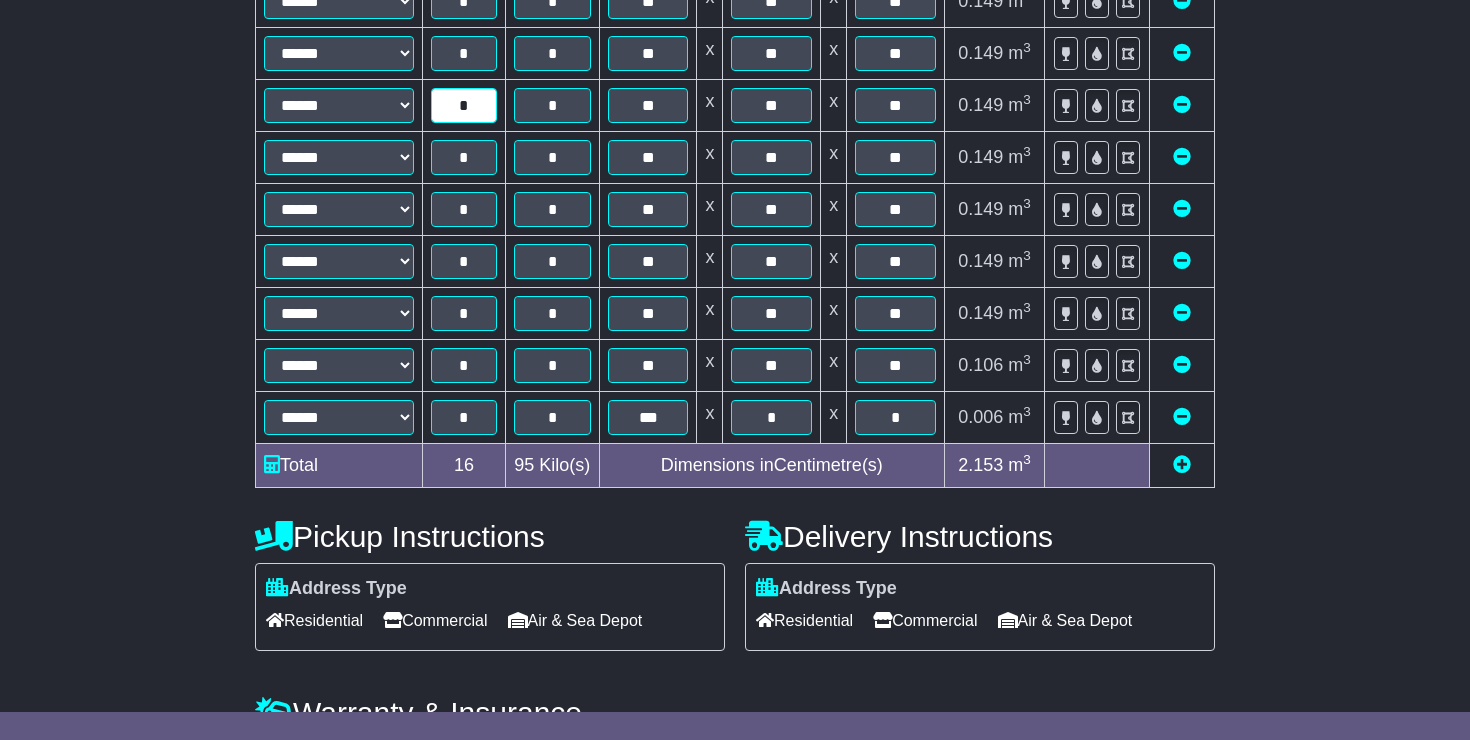 scroll, scrollTop: 662, scrollLeft: 0, axis: vertical 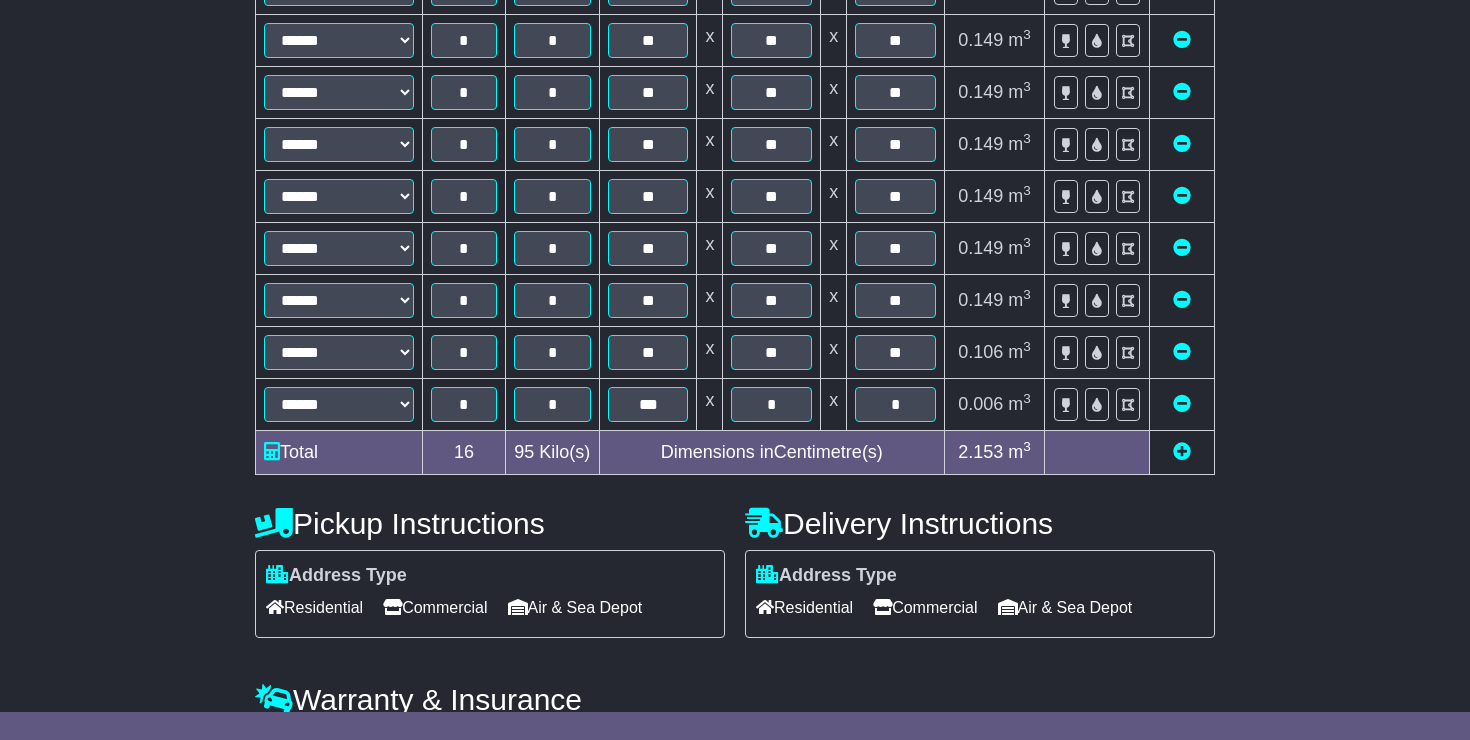 click at bounding box center [1182, 403] 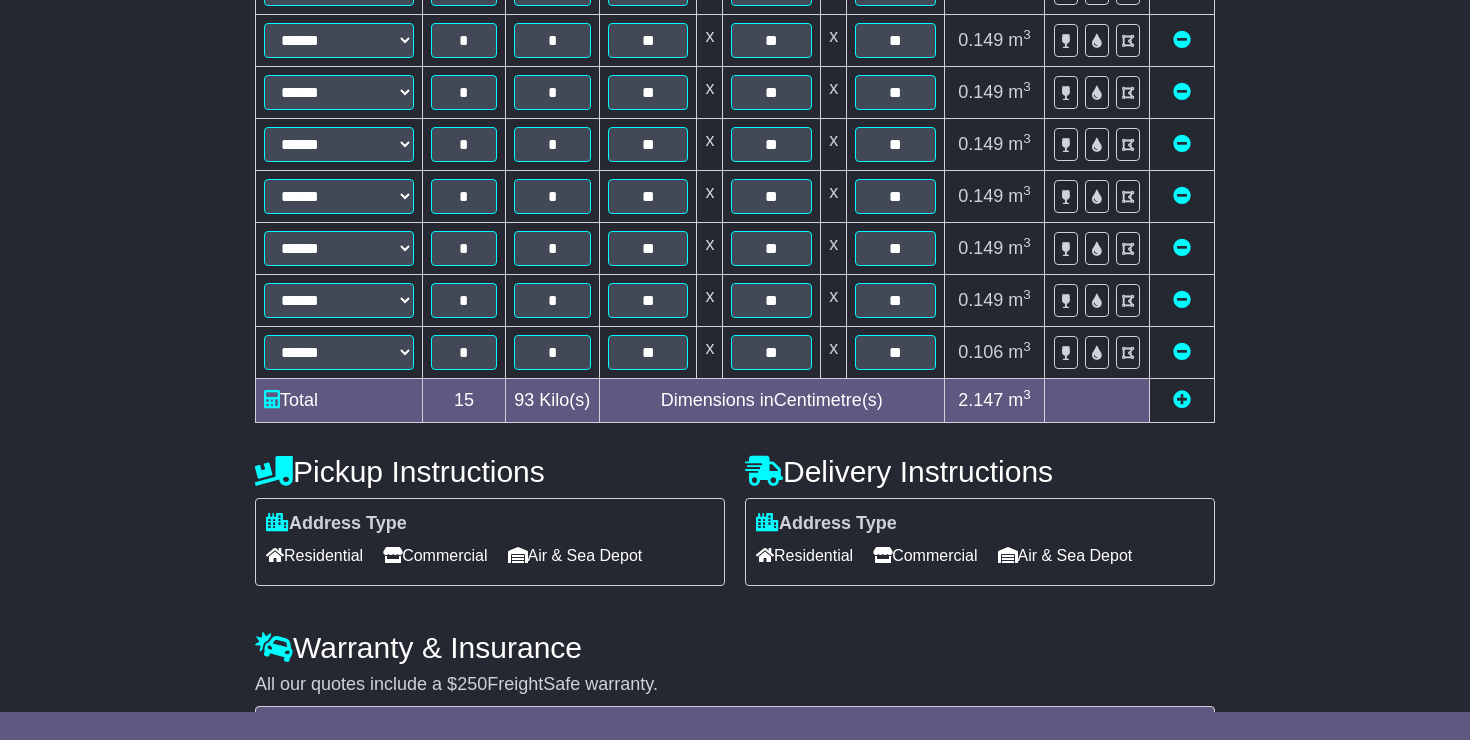 click at bounding box center (1182, 351) 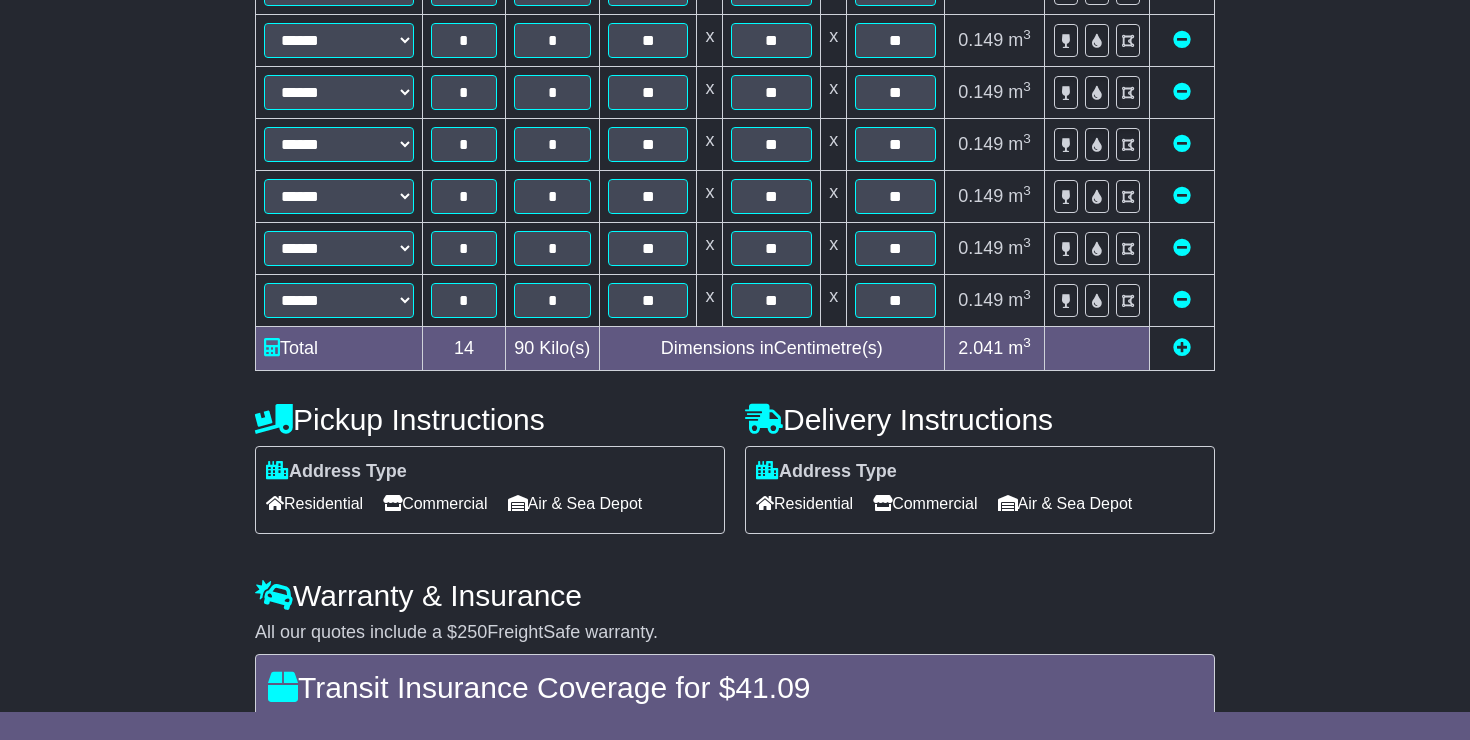 click at bounding box center [1182, 299] 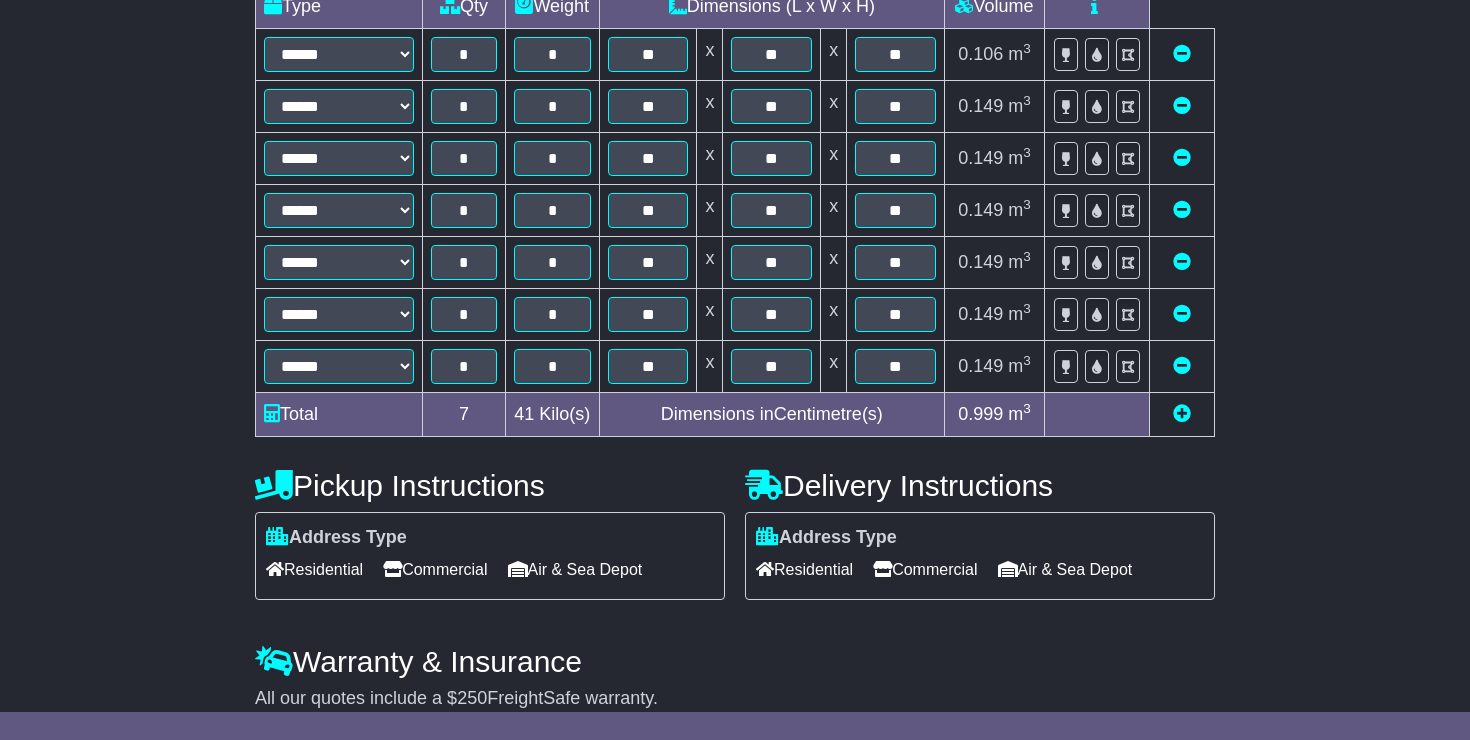 scroll, scrollTop: 519, scrollLeft: 0, axis: vertical 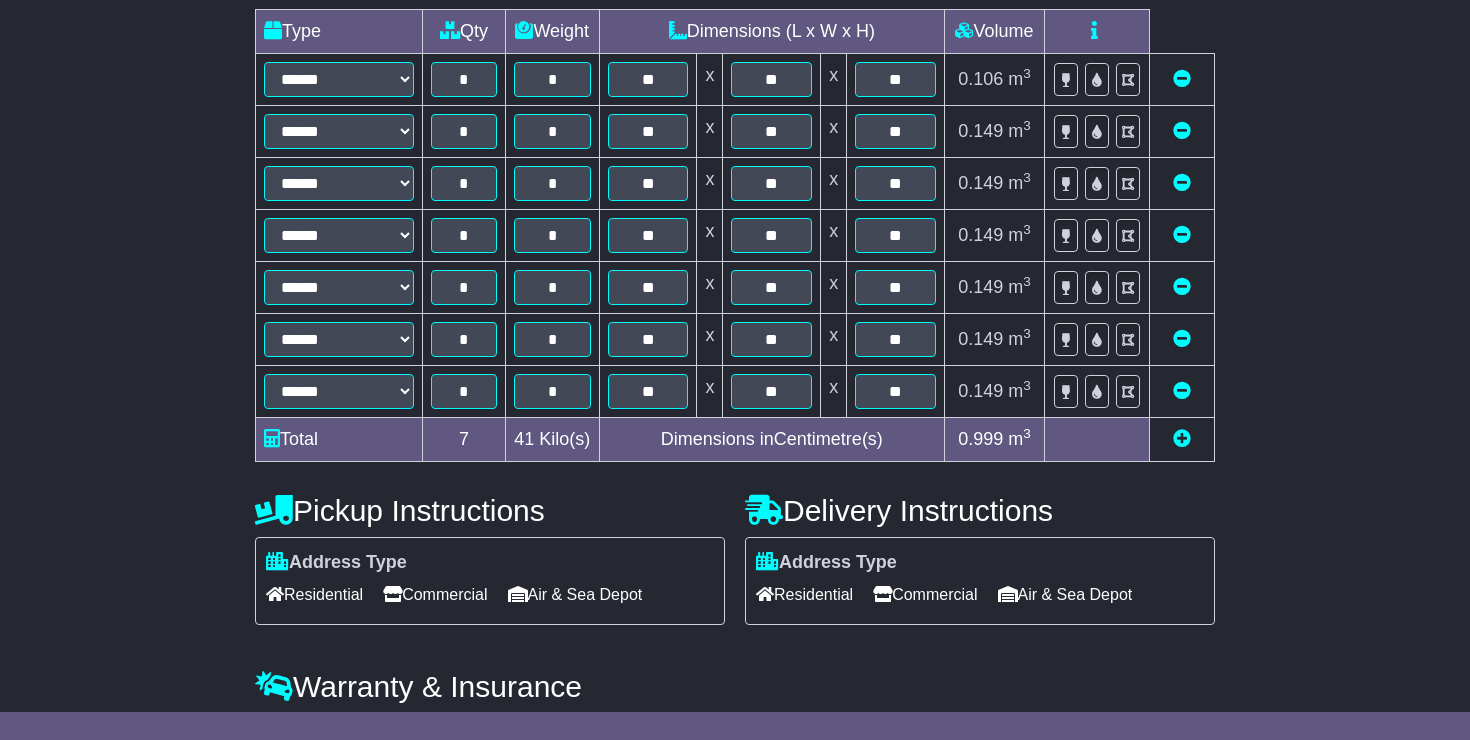 click at bounding box center (1182, 438) 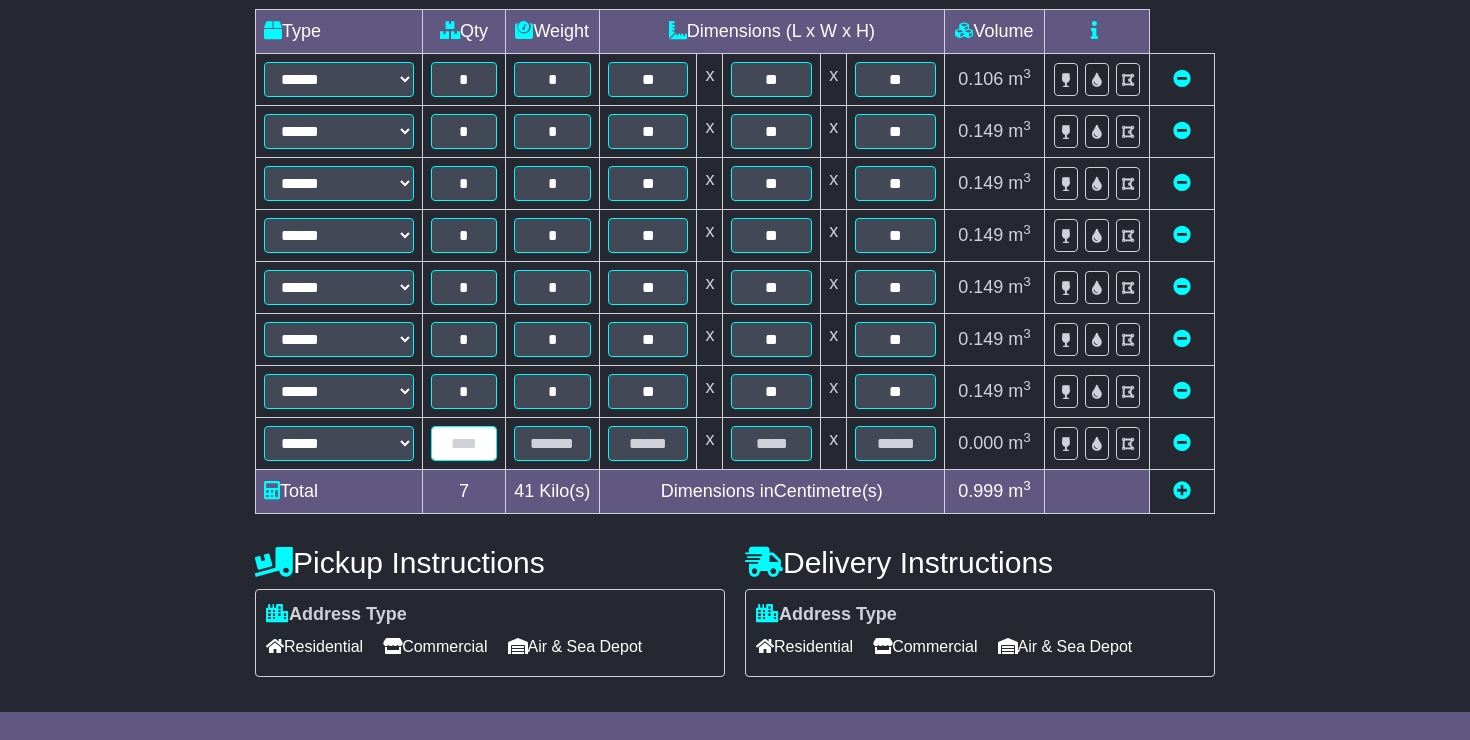 click at bounding box center [464, 443] 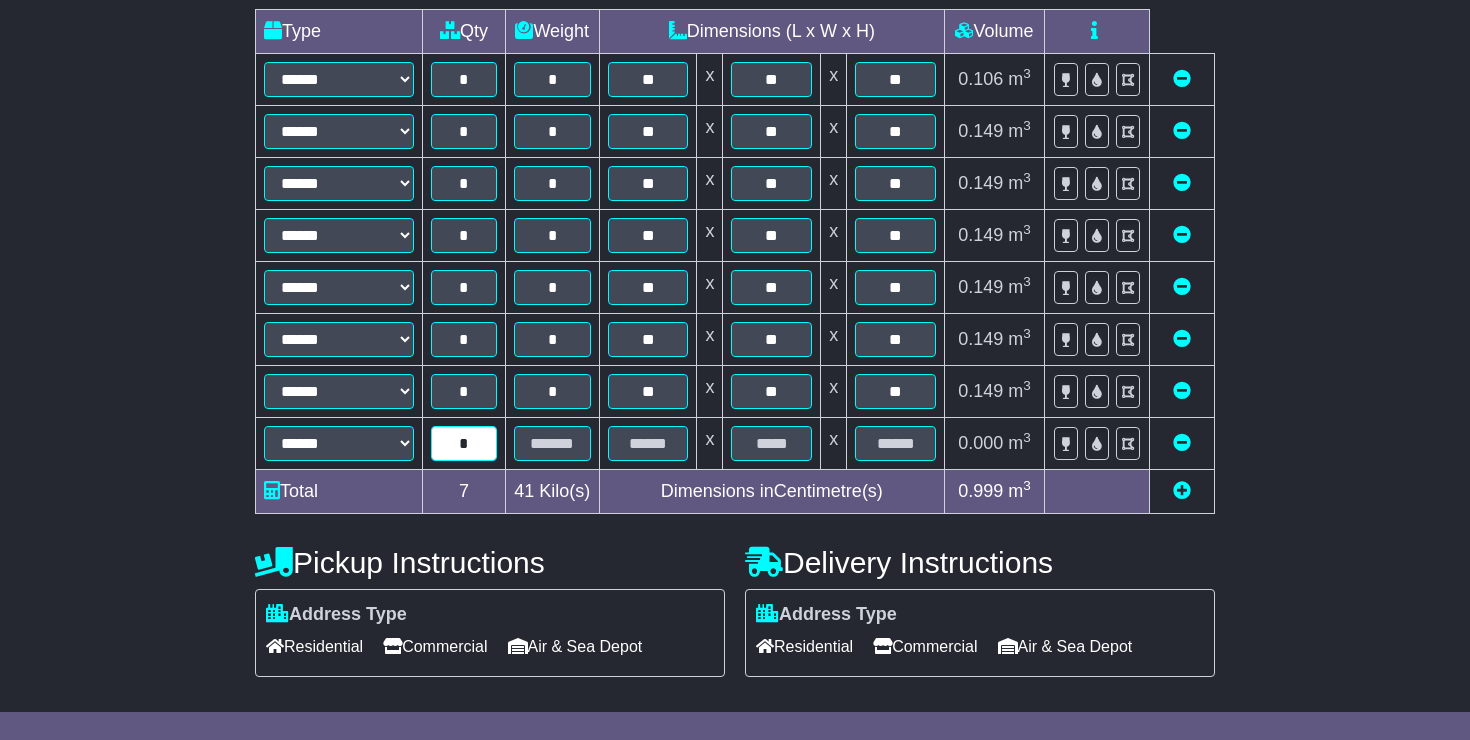 type on "*" 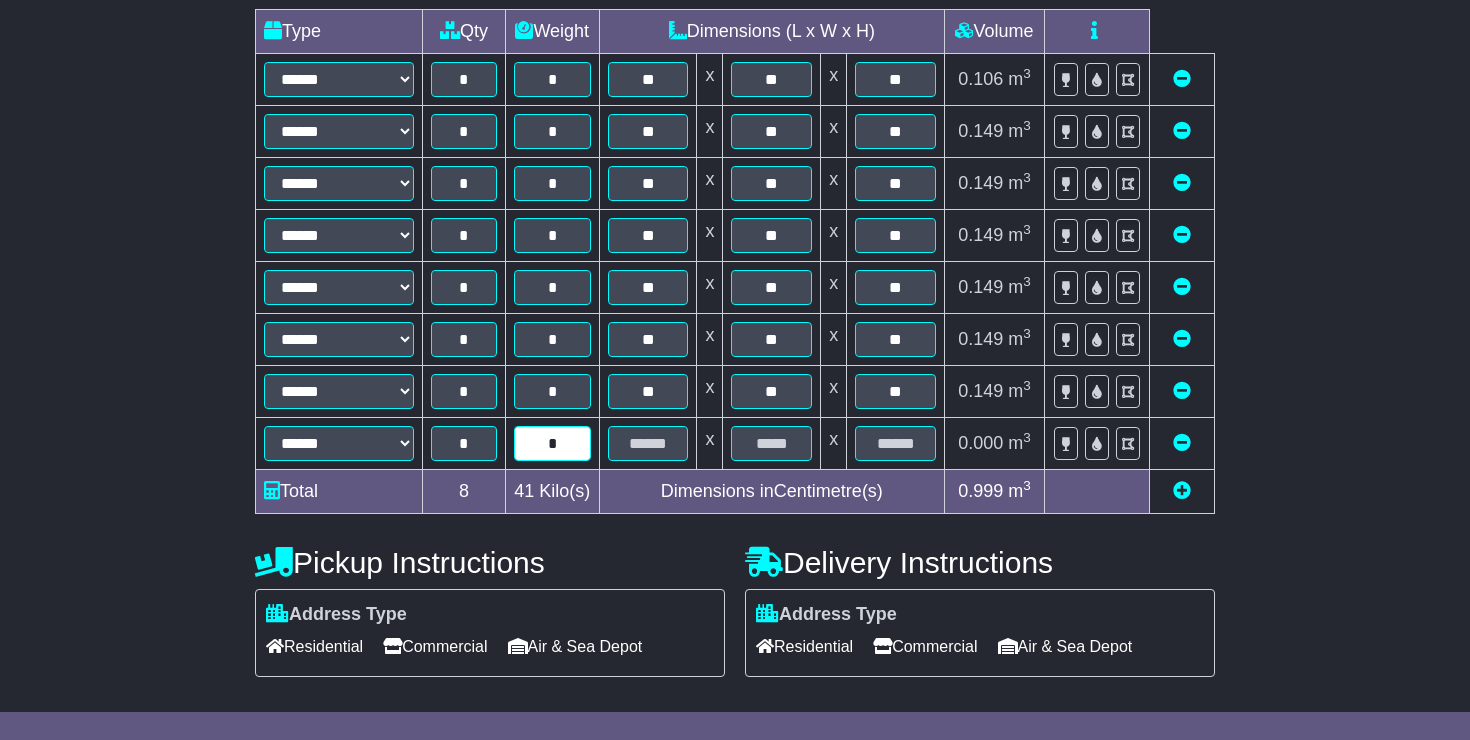 type on "*" 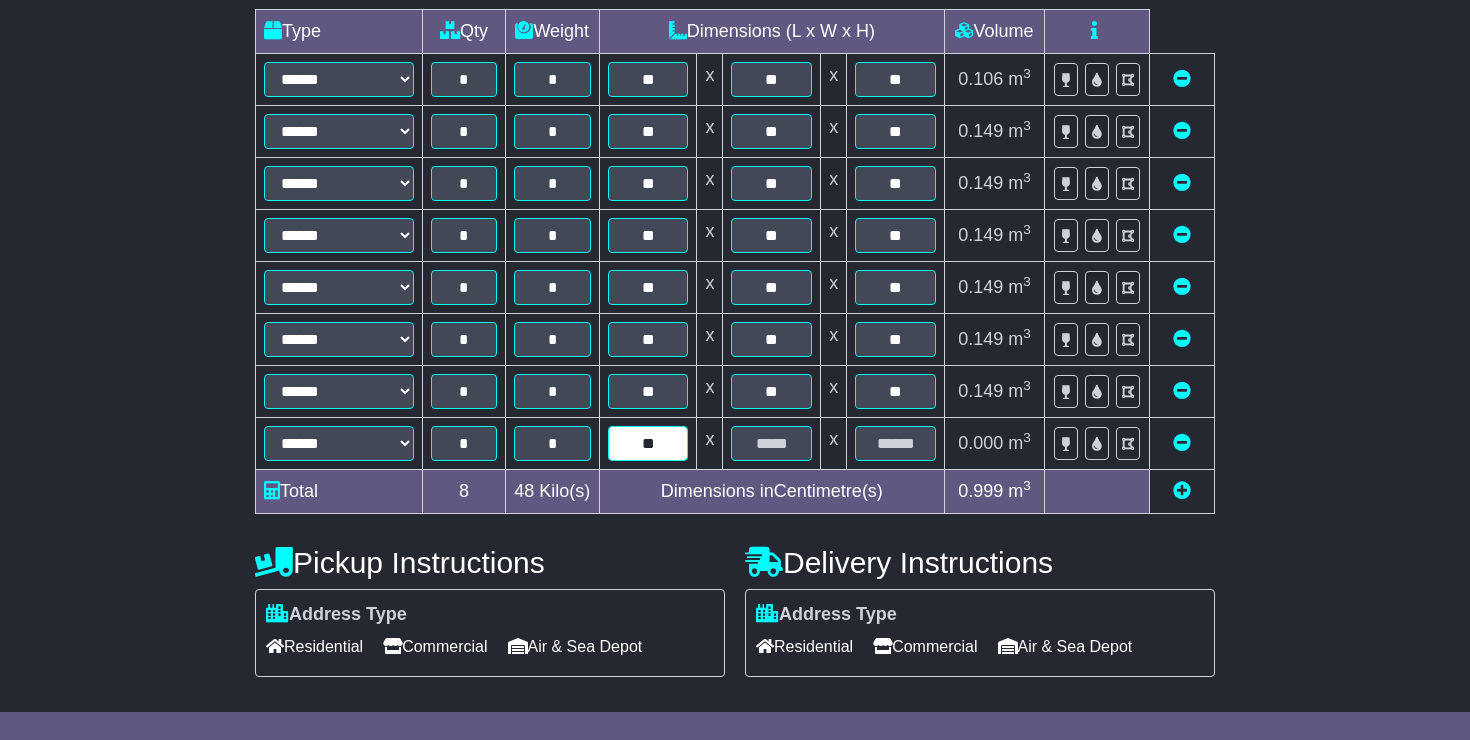 type on "**" 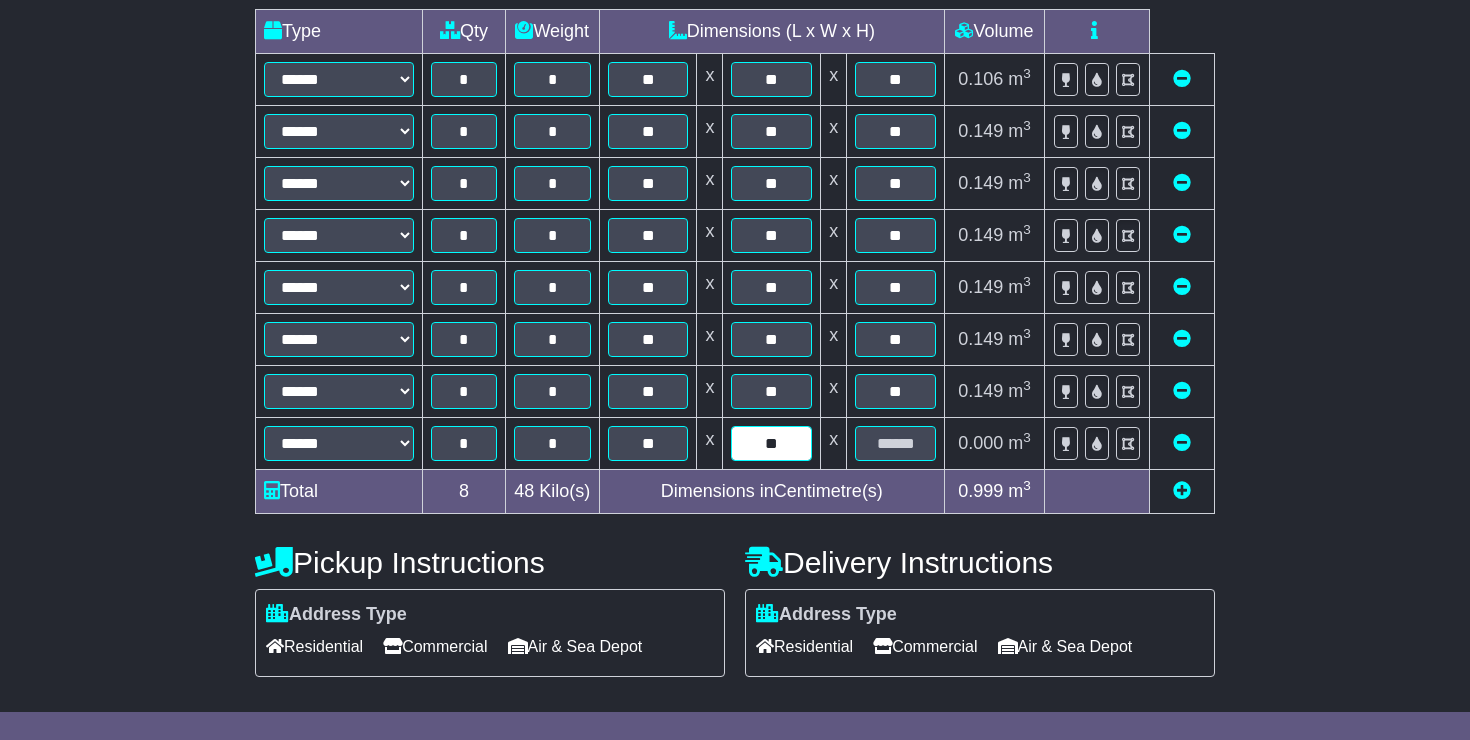 type on "**" 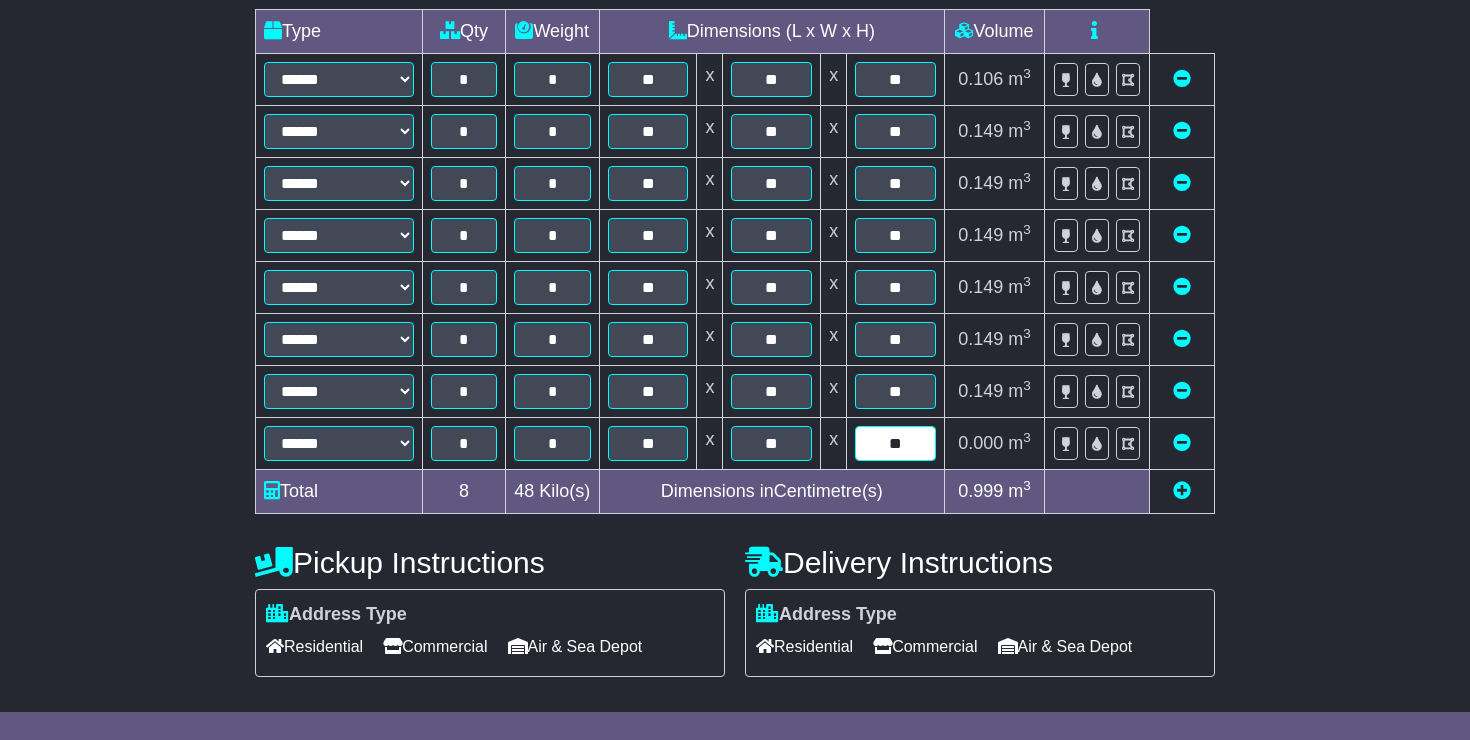 type on "**" 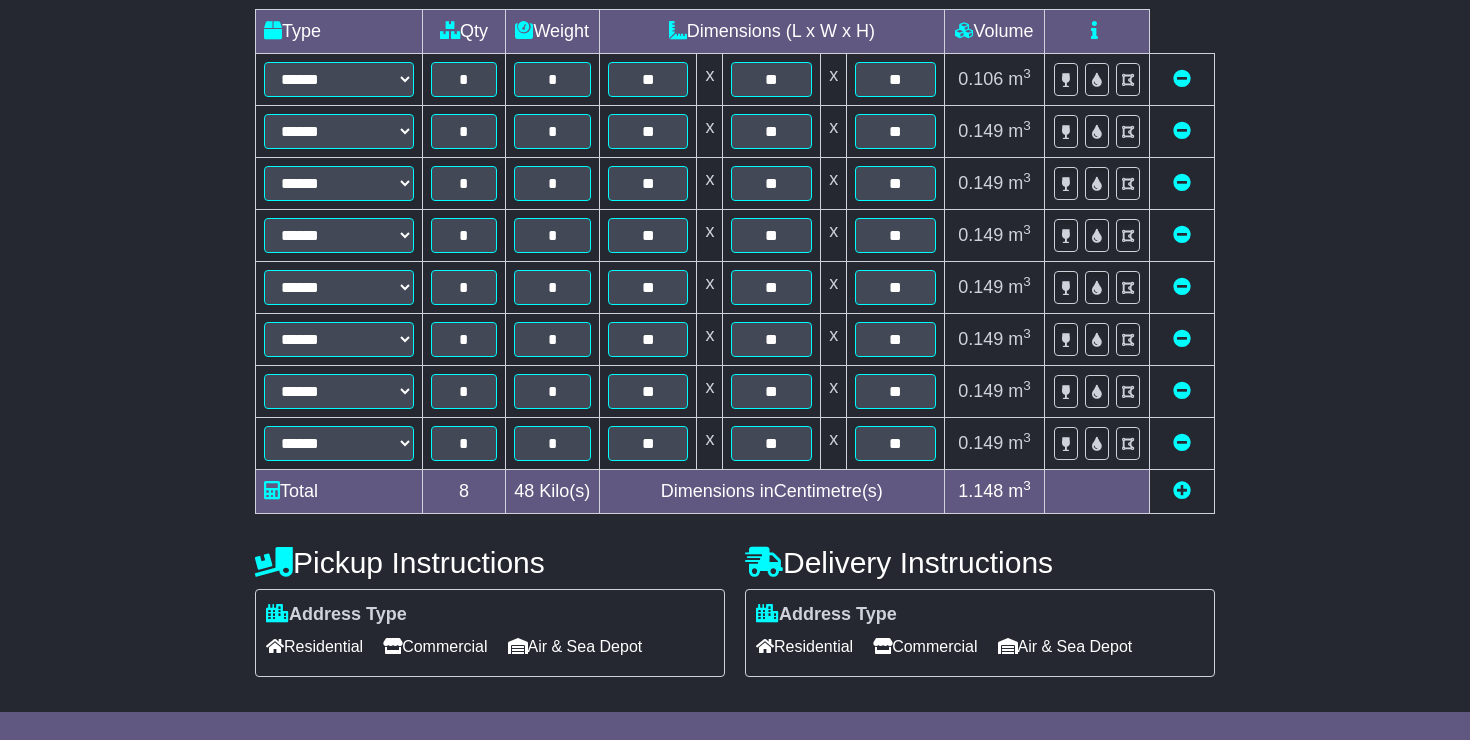 click at bounding box center (1182, 490) 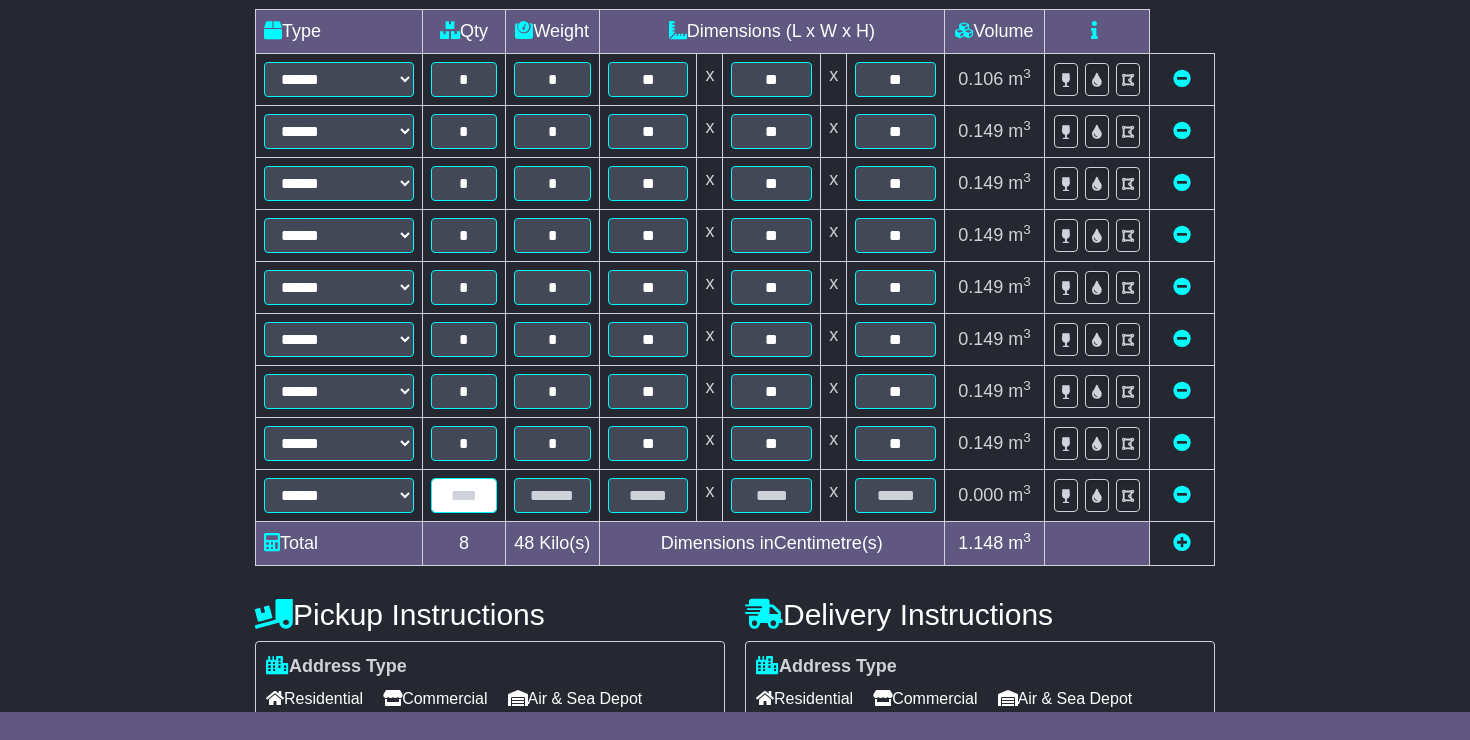 click at bounding box center (464, 495) 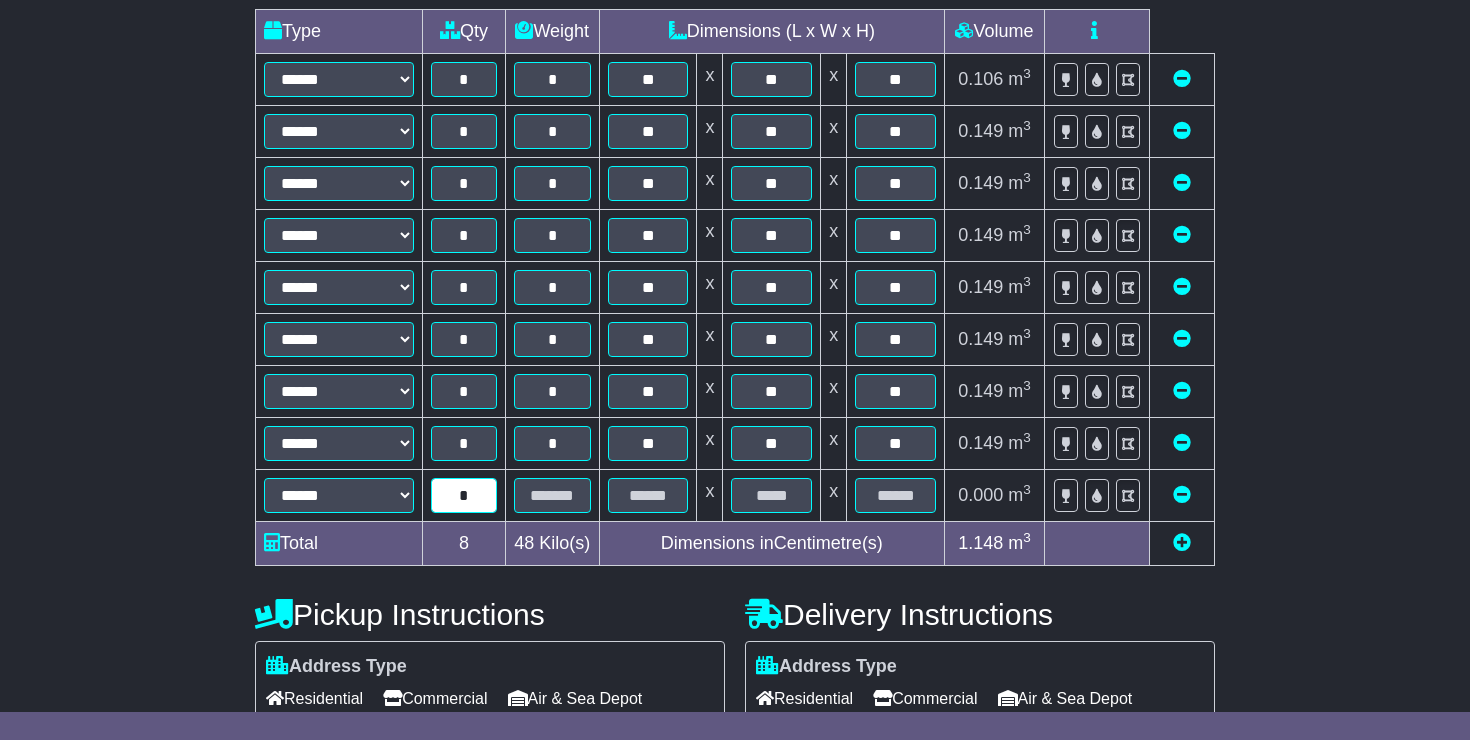 type on "*" 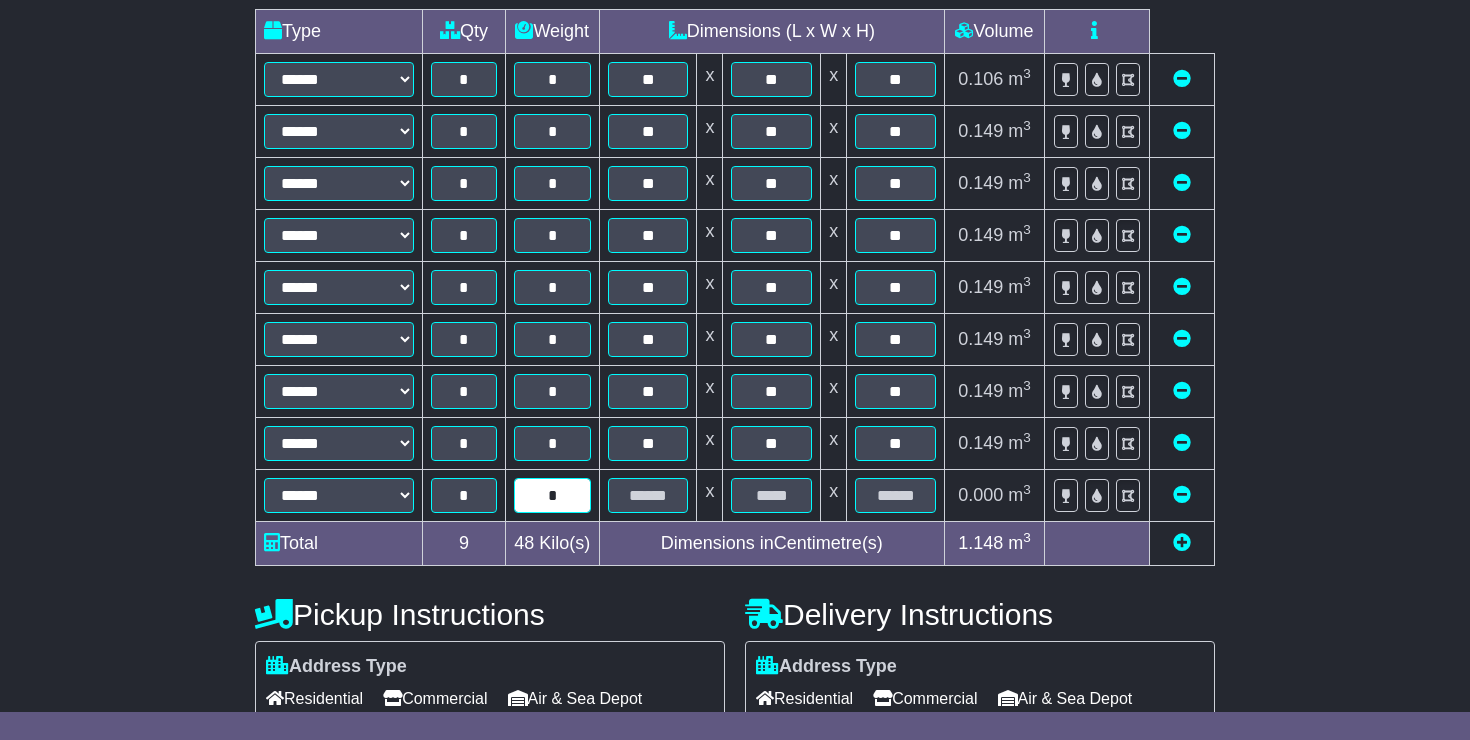 type on "*" 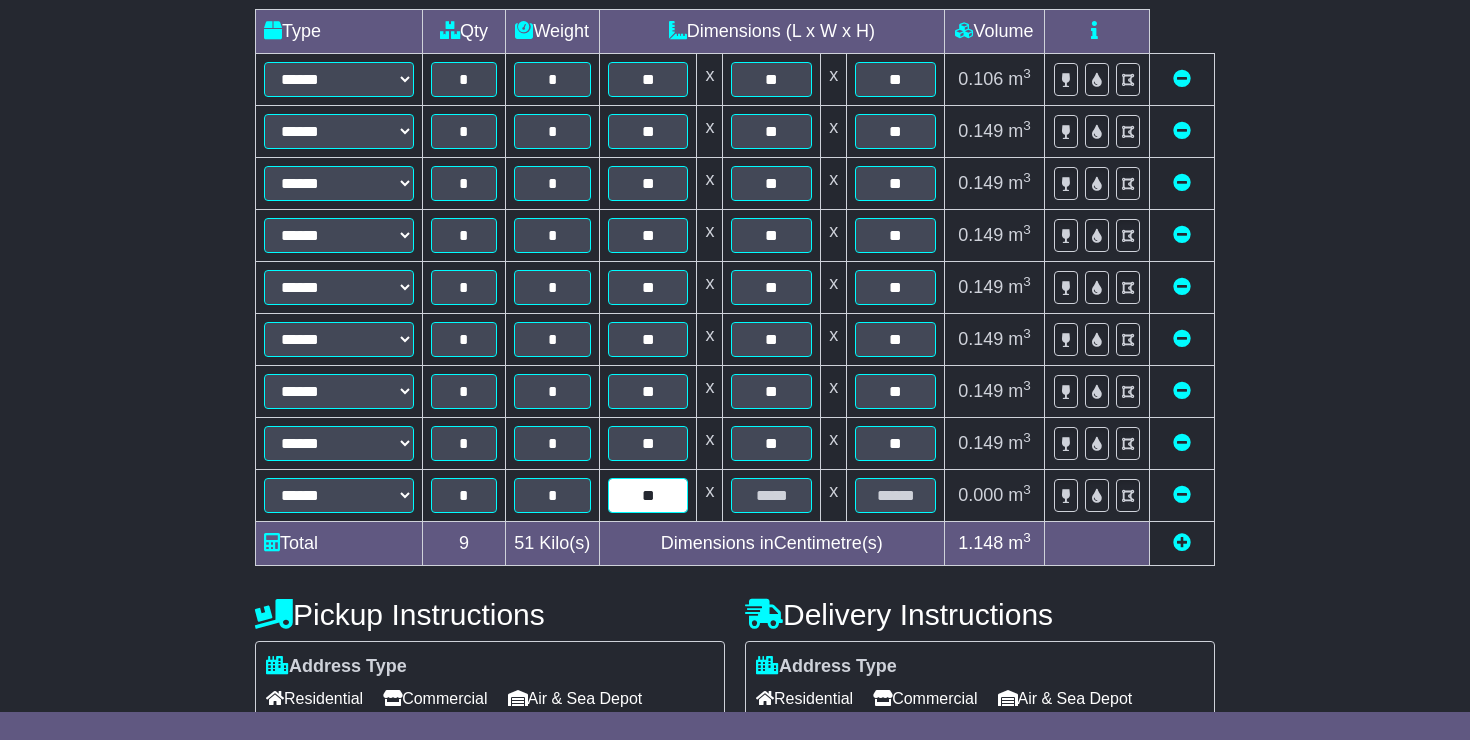 type on "**" 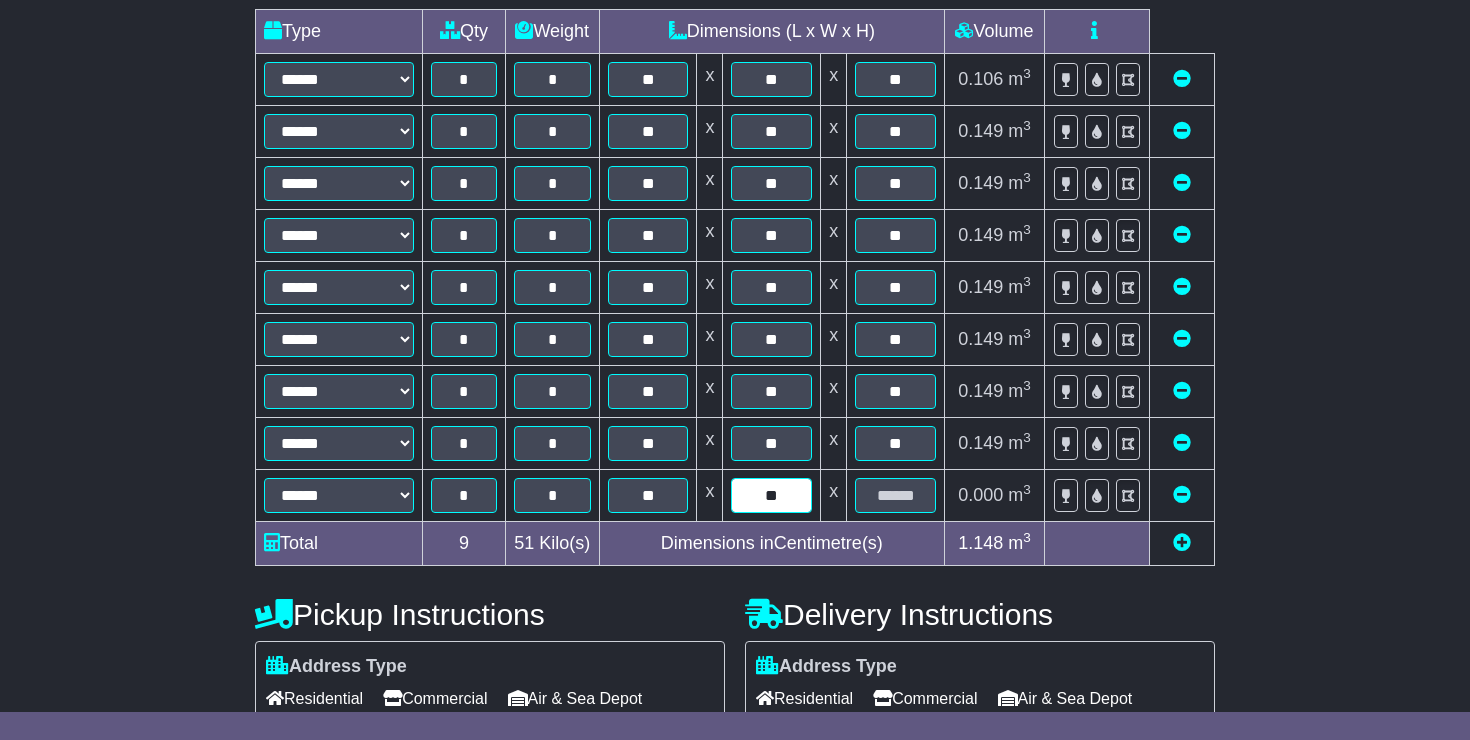 type on "**" 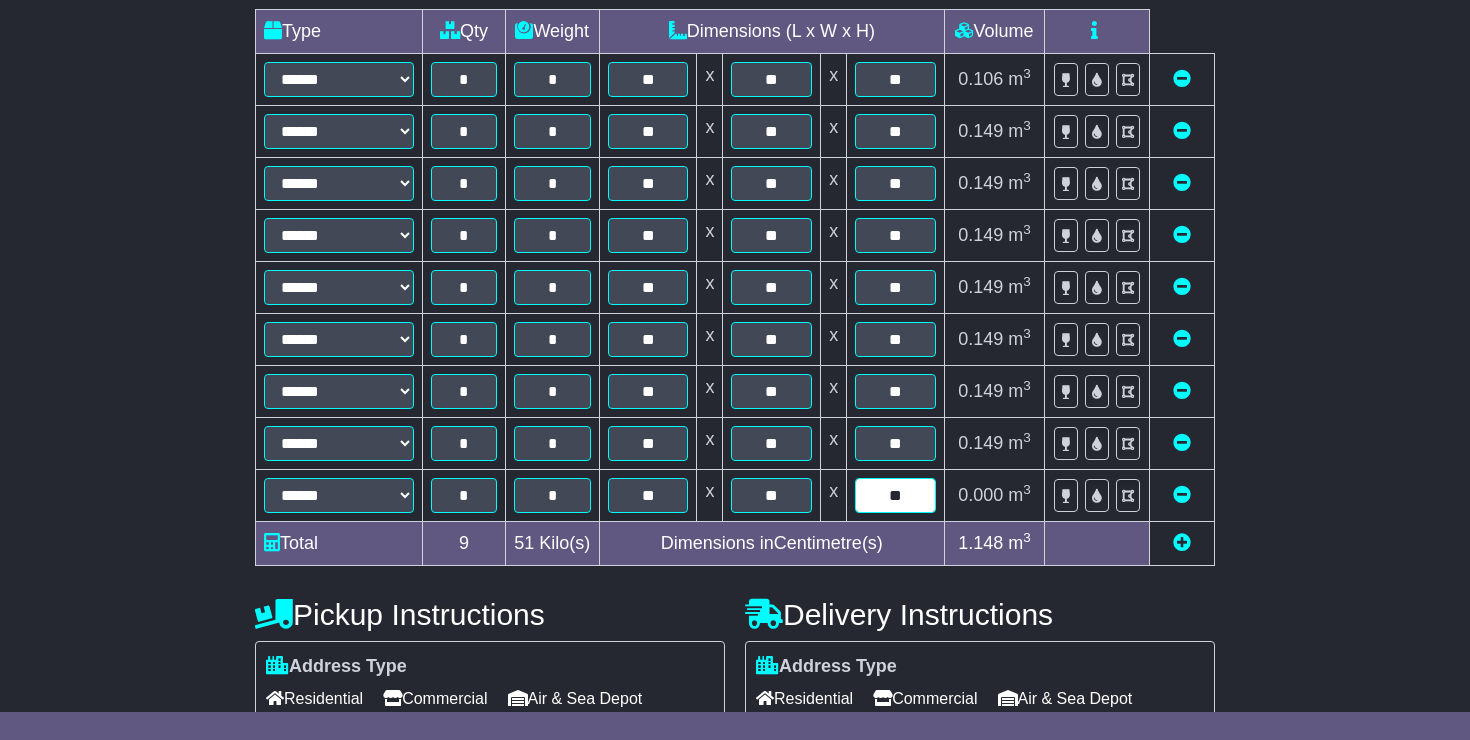 type on "**" 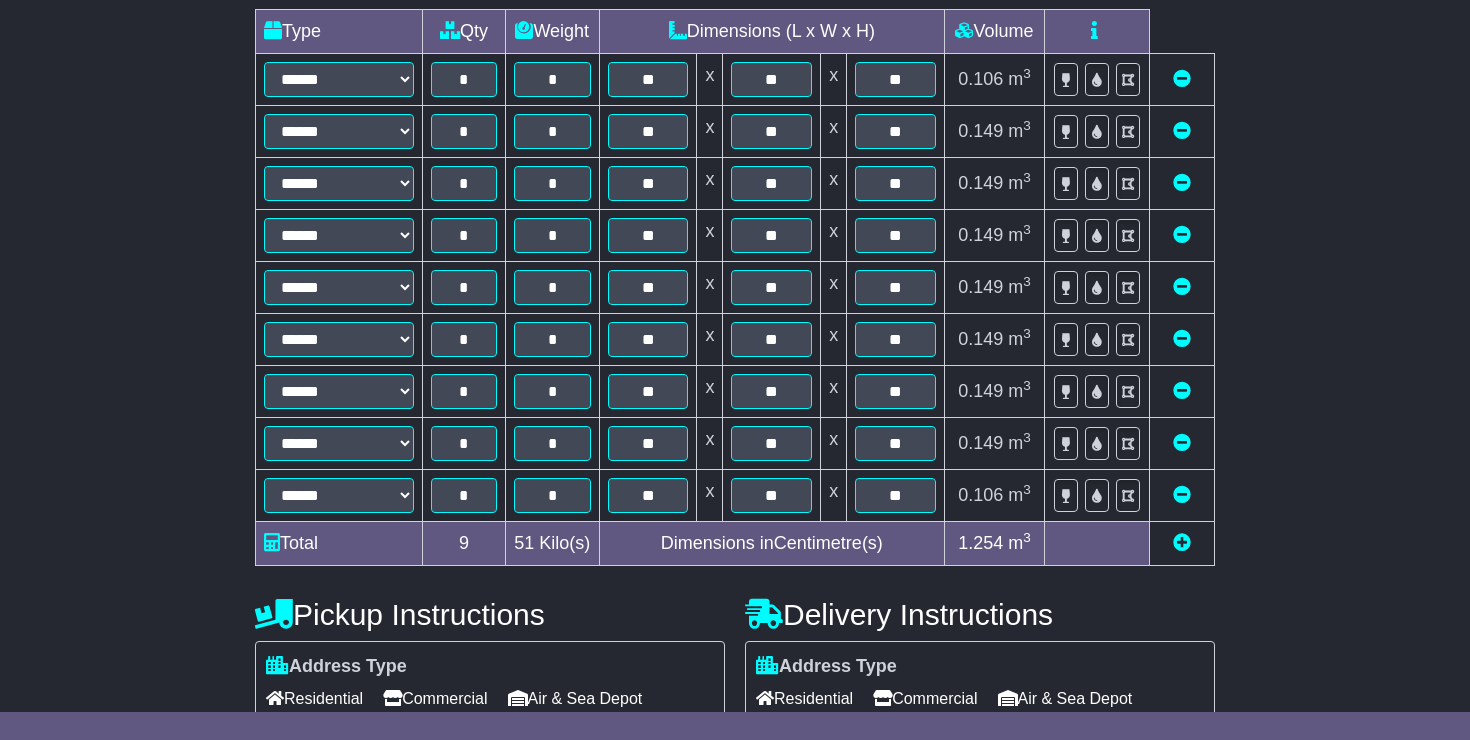 click at bounding box center [1182, 542] 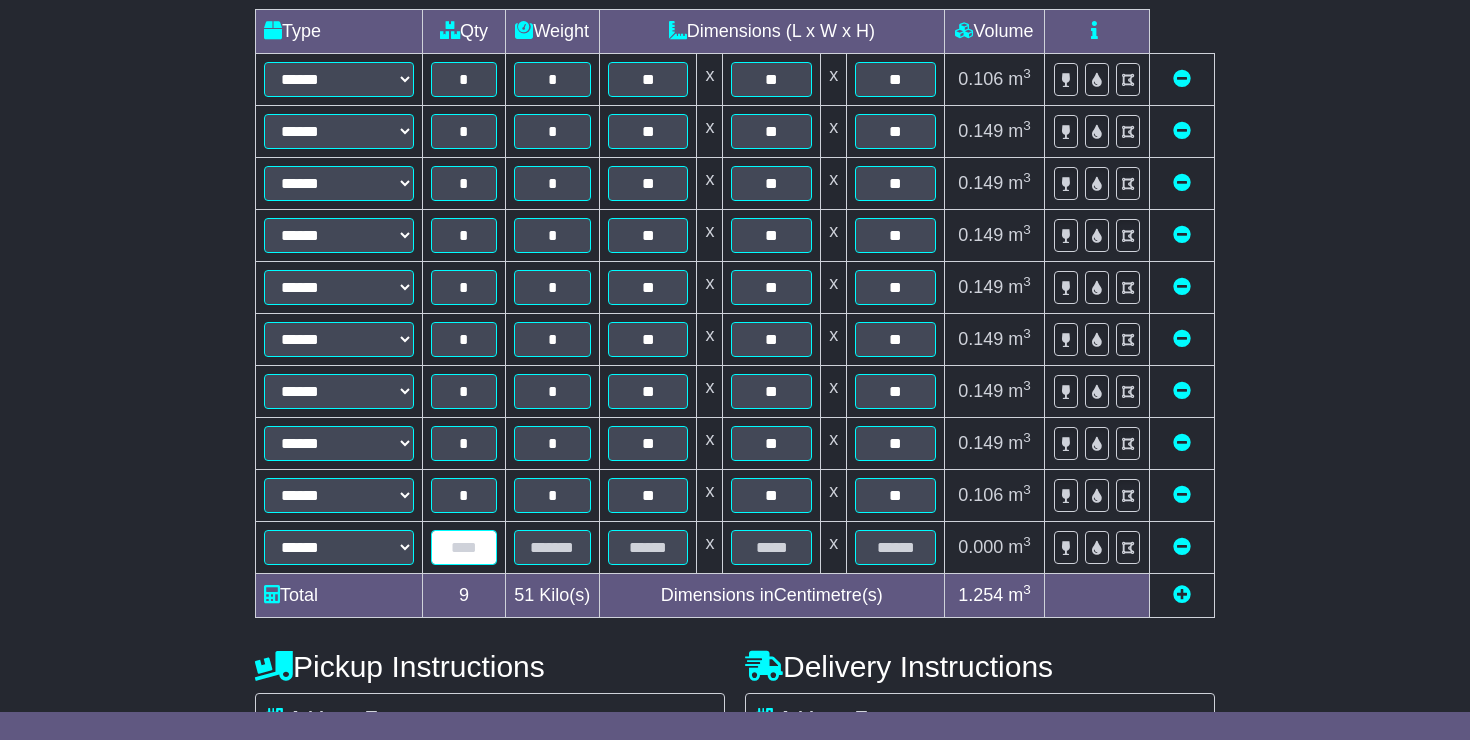 click at bounding box center (464, 547) 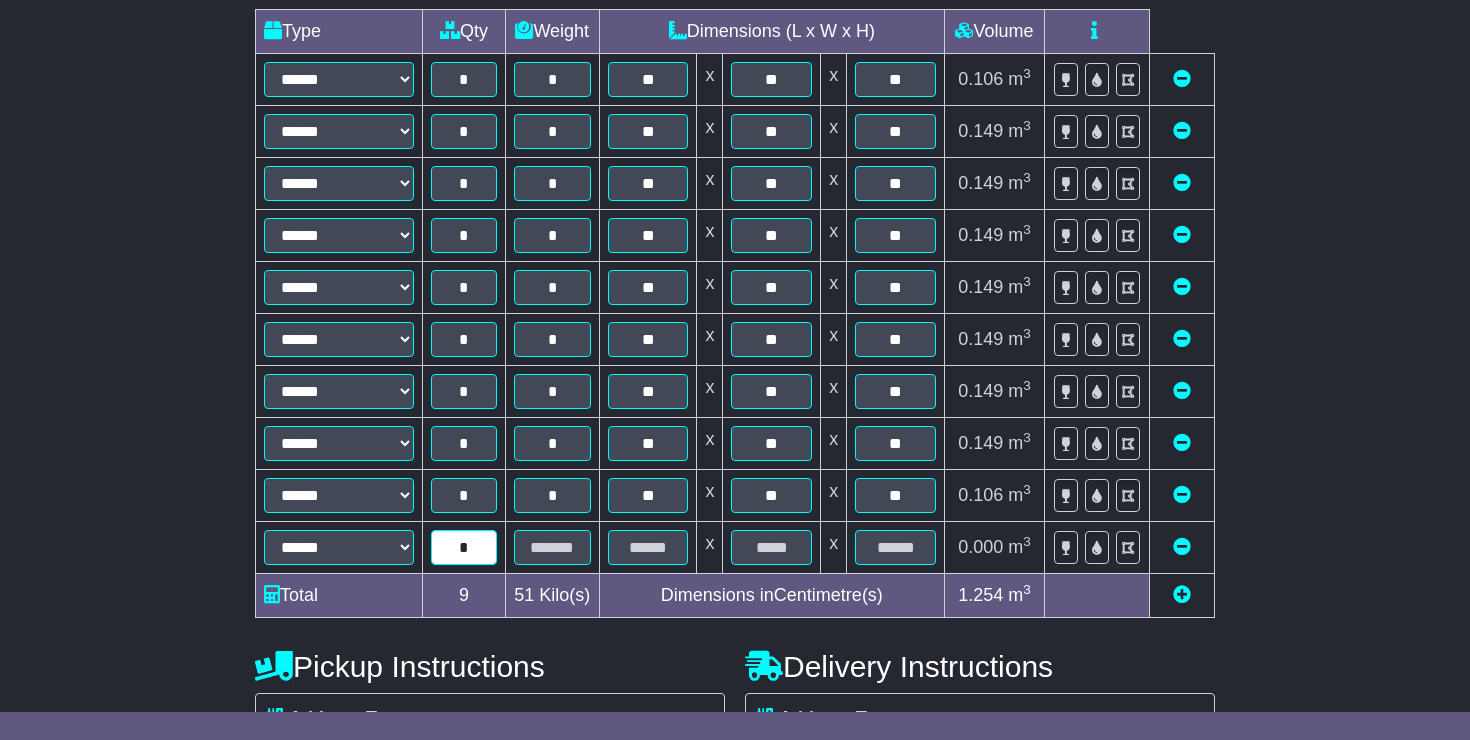 type on "*" 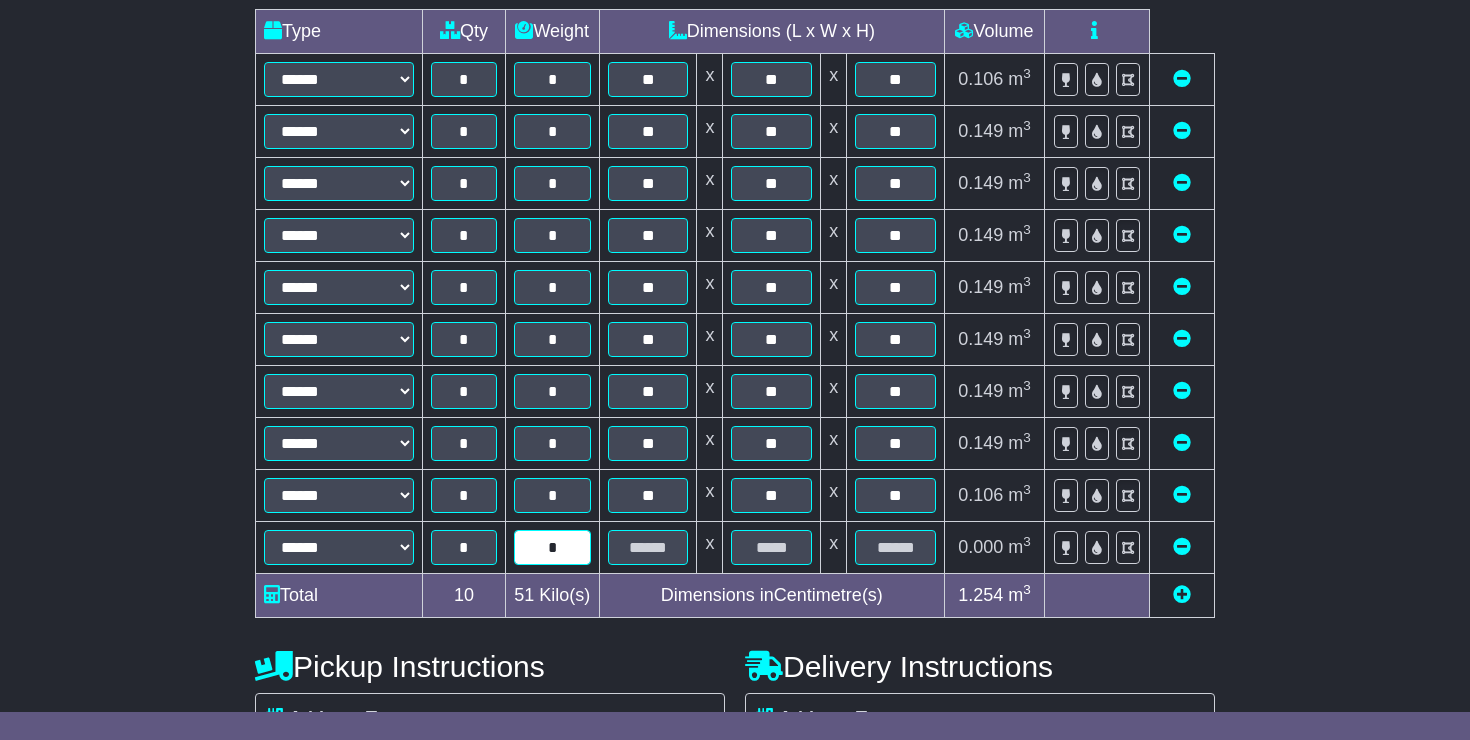 type on "*" 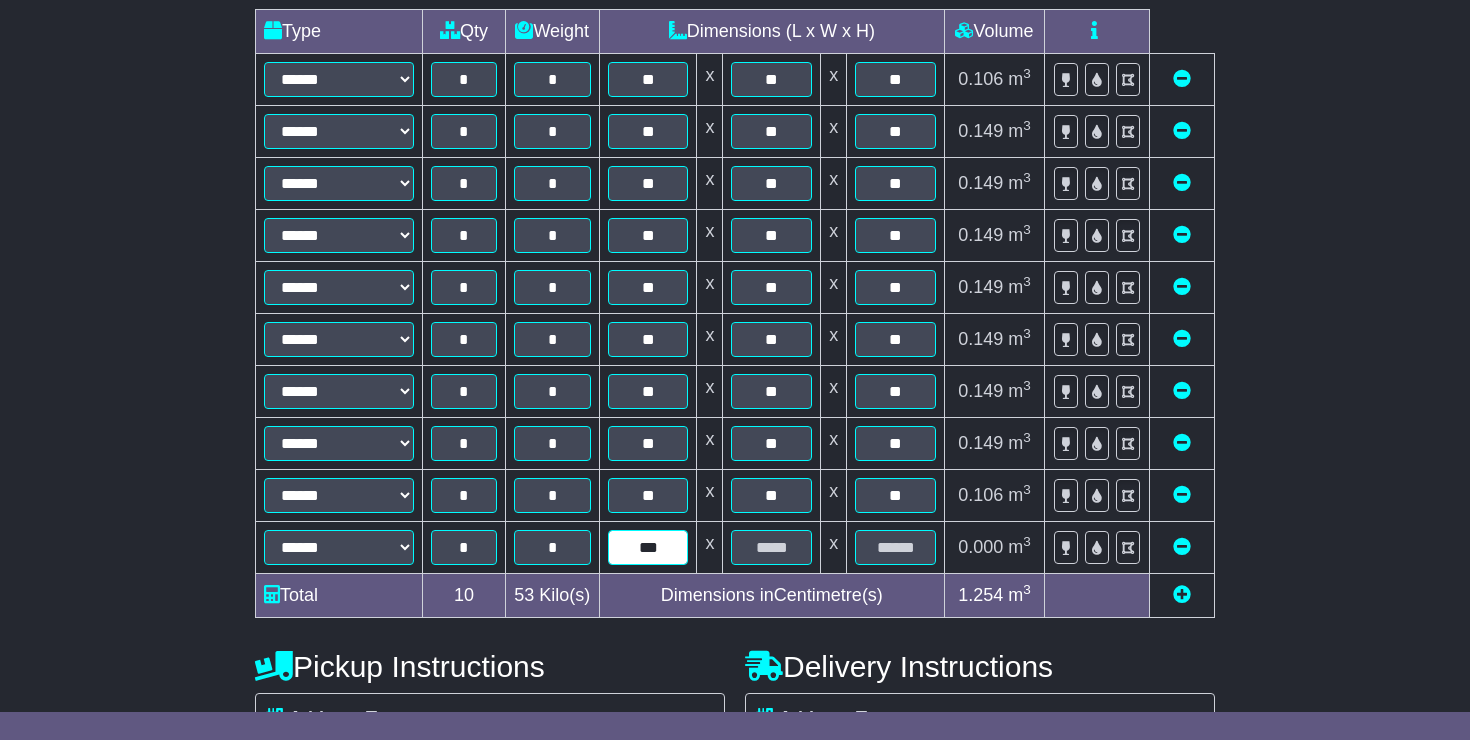 type on "***" 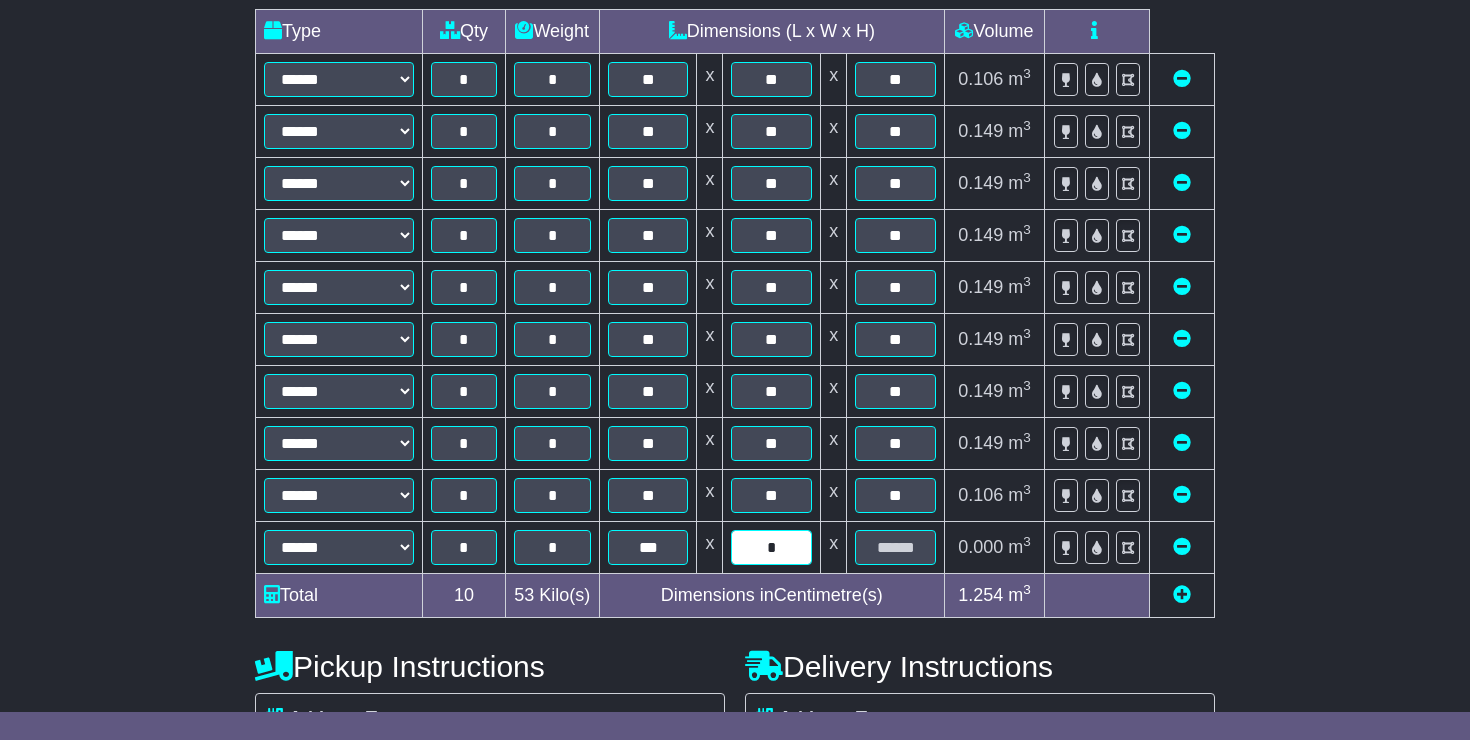 type on "*" 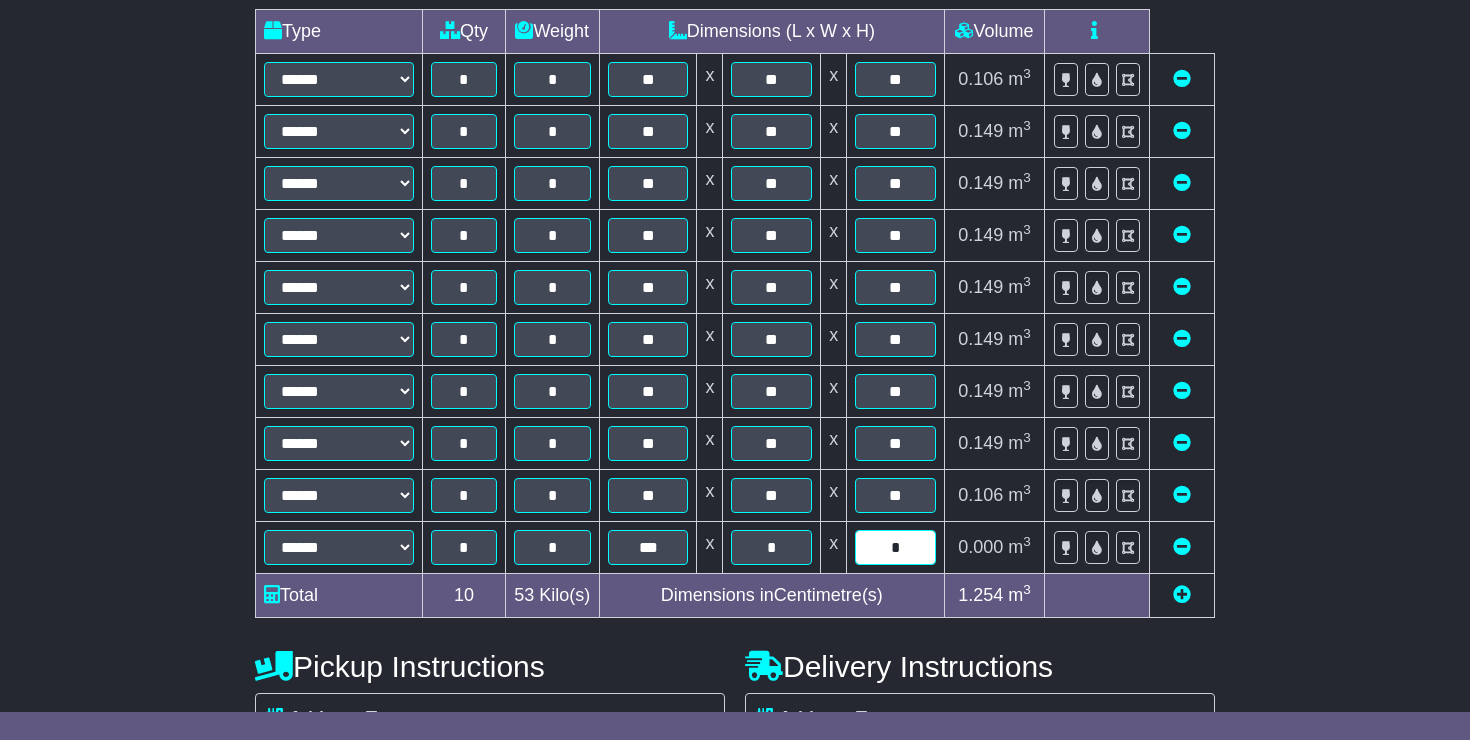 type on "*" 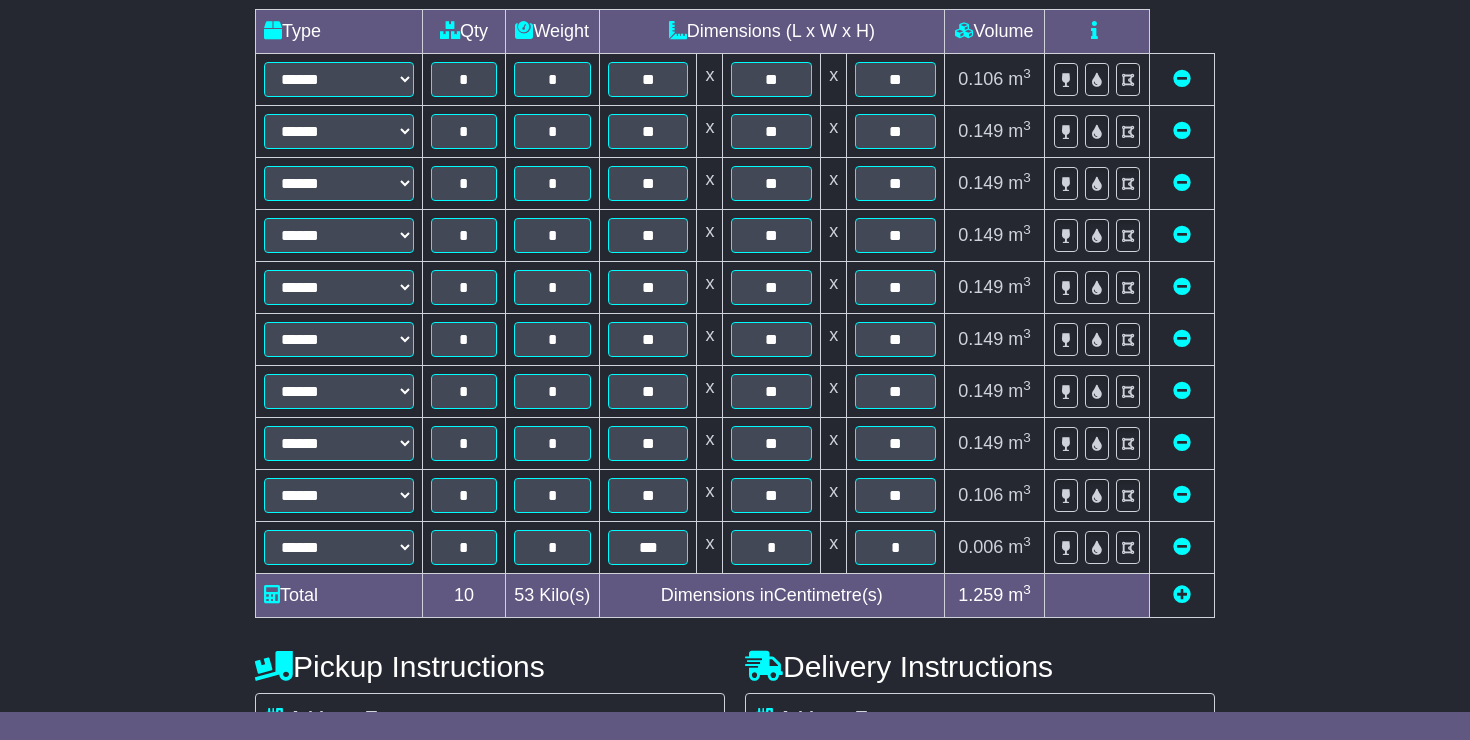 click on "**********" at bounding box center (735, 428) 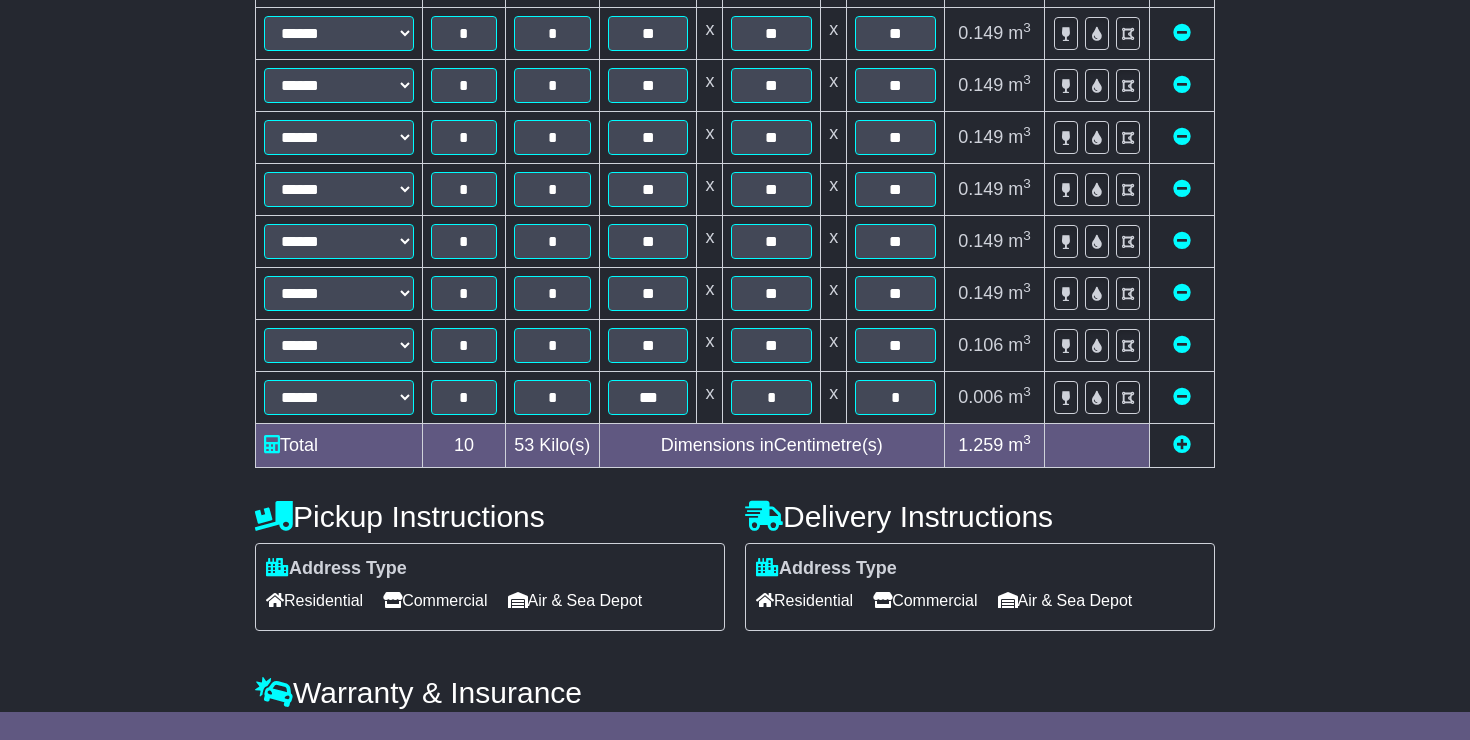 click on "**********" at bounding box center (735, 278) 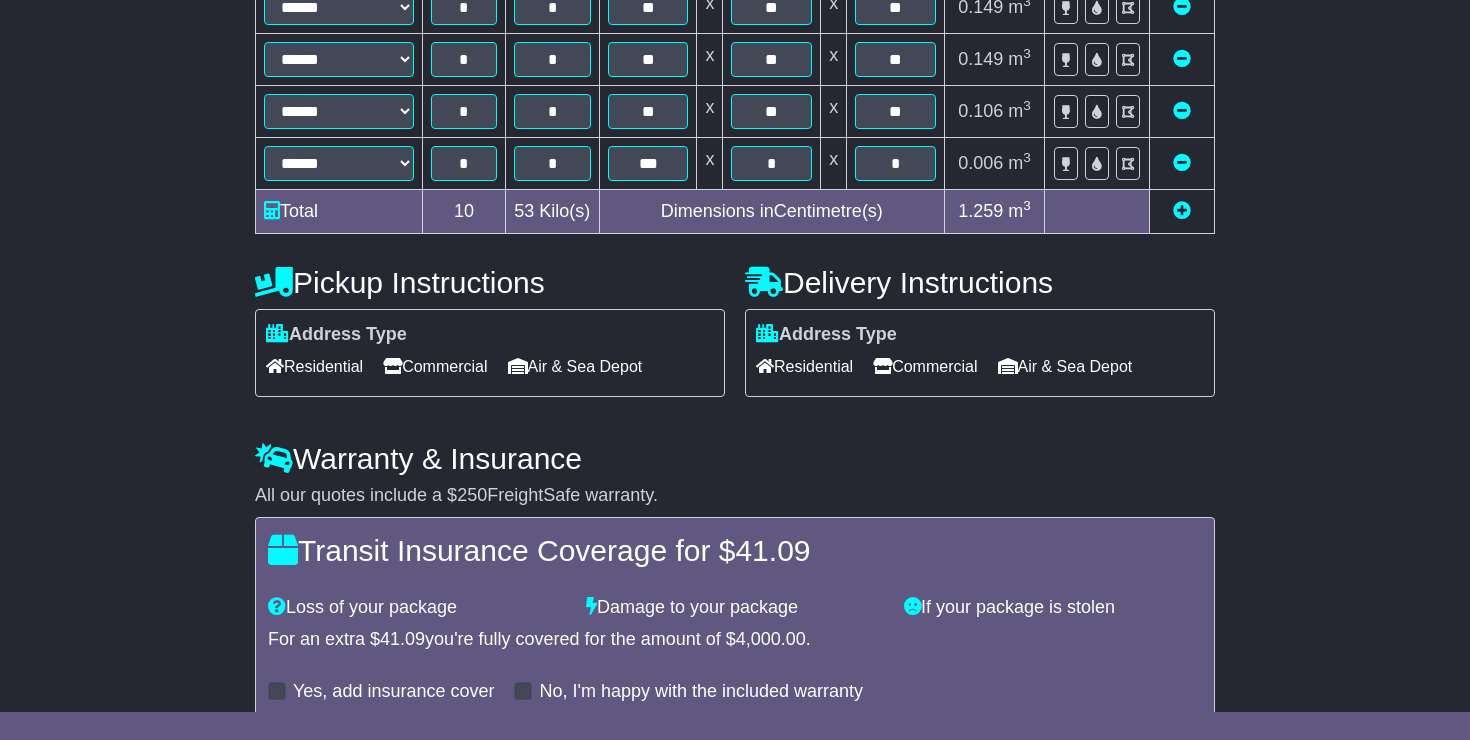 scroll, scrollTop: 918, scrollLeft: 0, axis: vertical 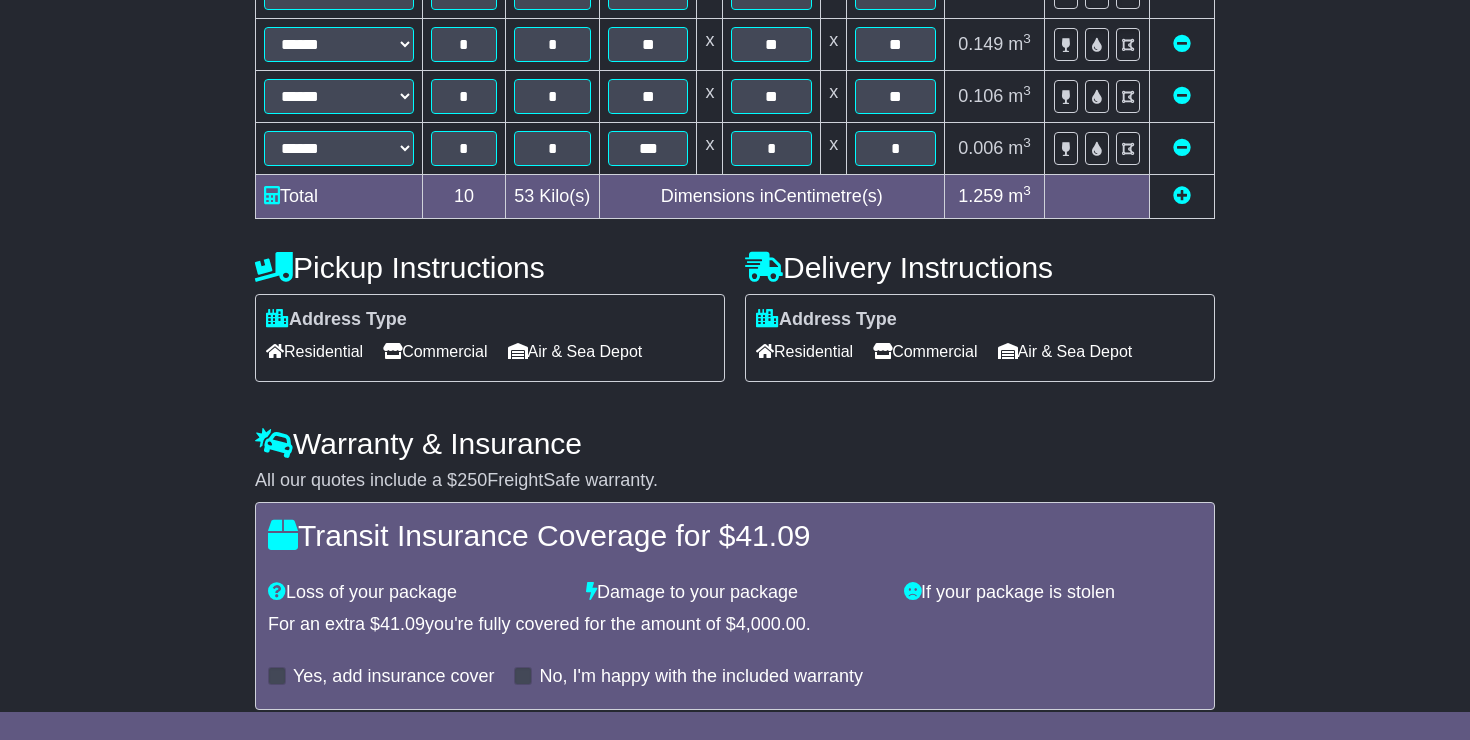 click on "Residential" at bounding box center [314, 351] 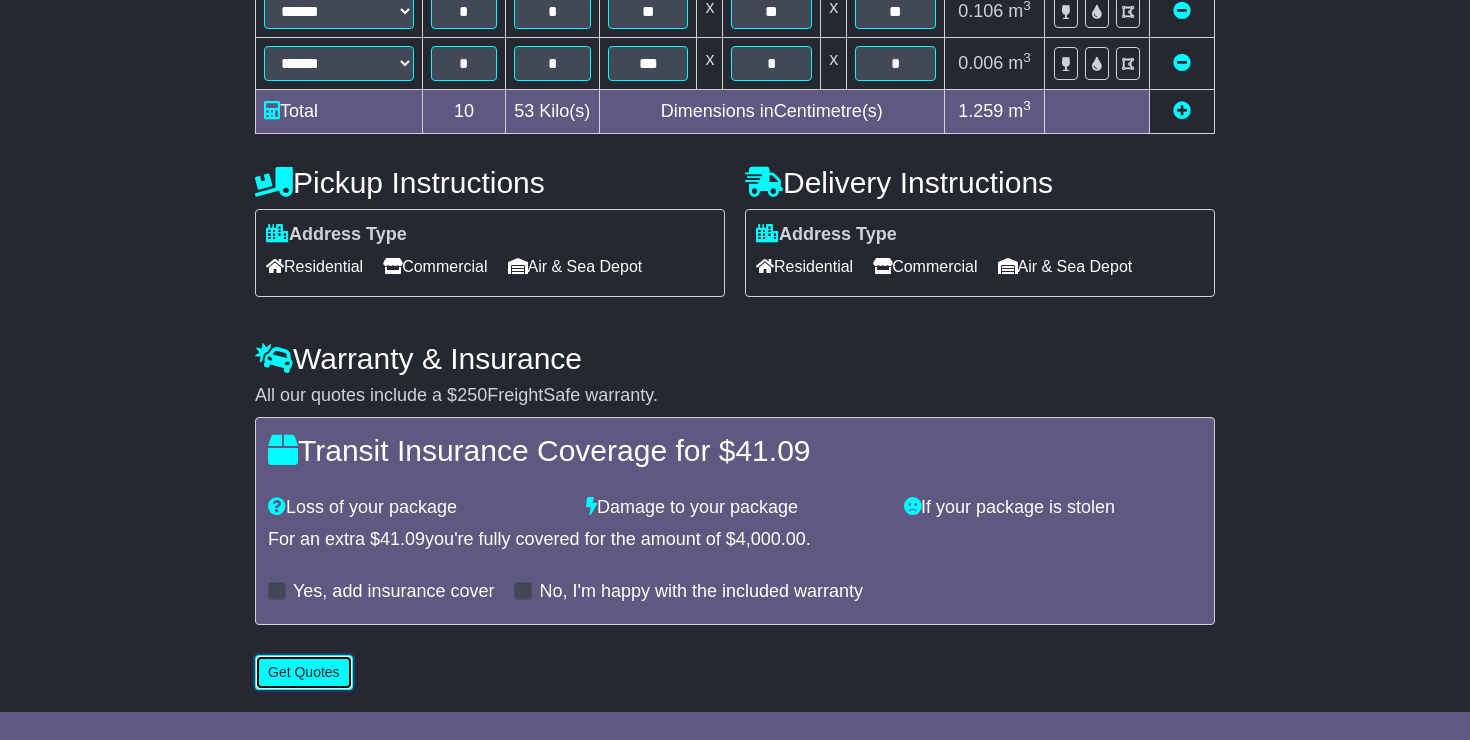 click on "Get Quotes" at bounding box center [304, 672] 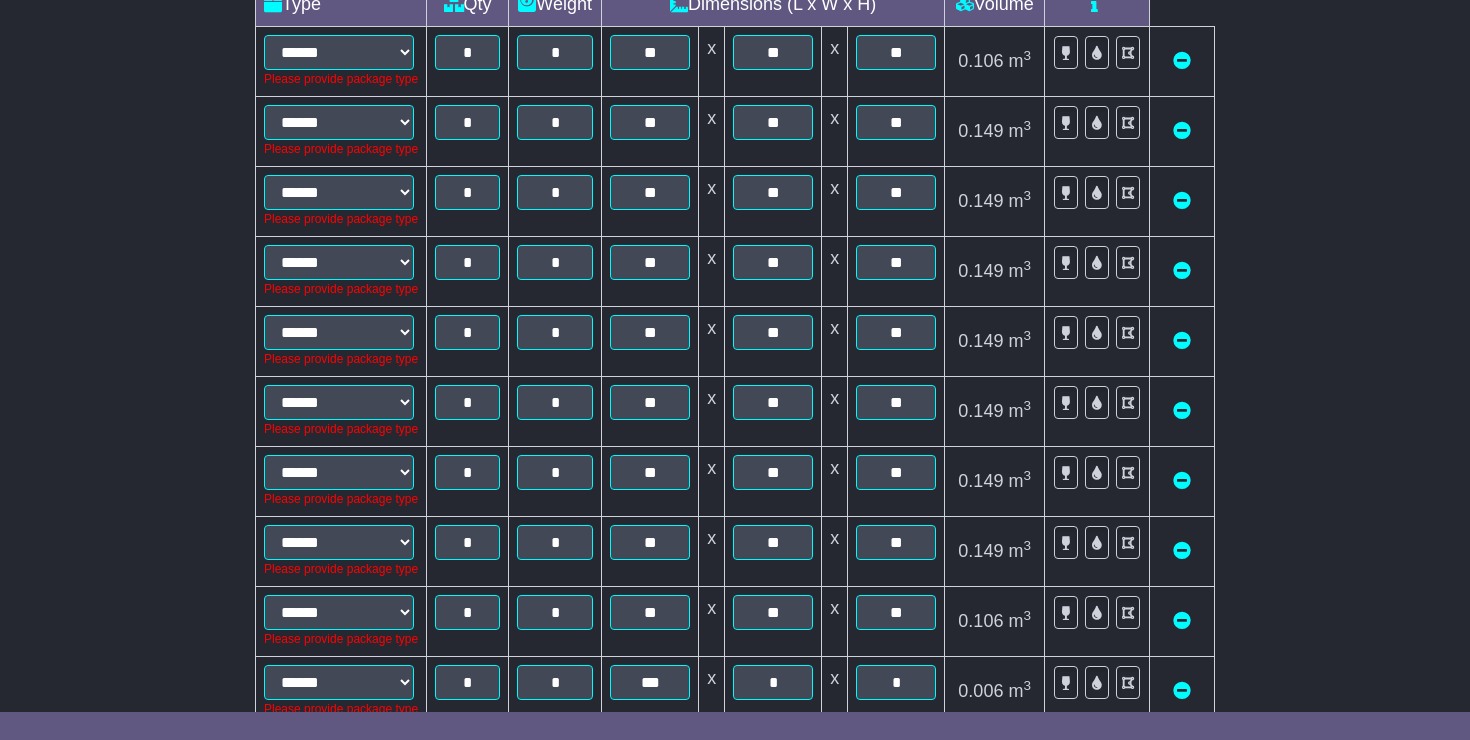 scroll, scrollTop: 540, scrollLeft: 0, axis: vertical 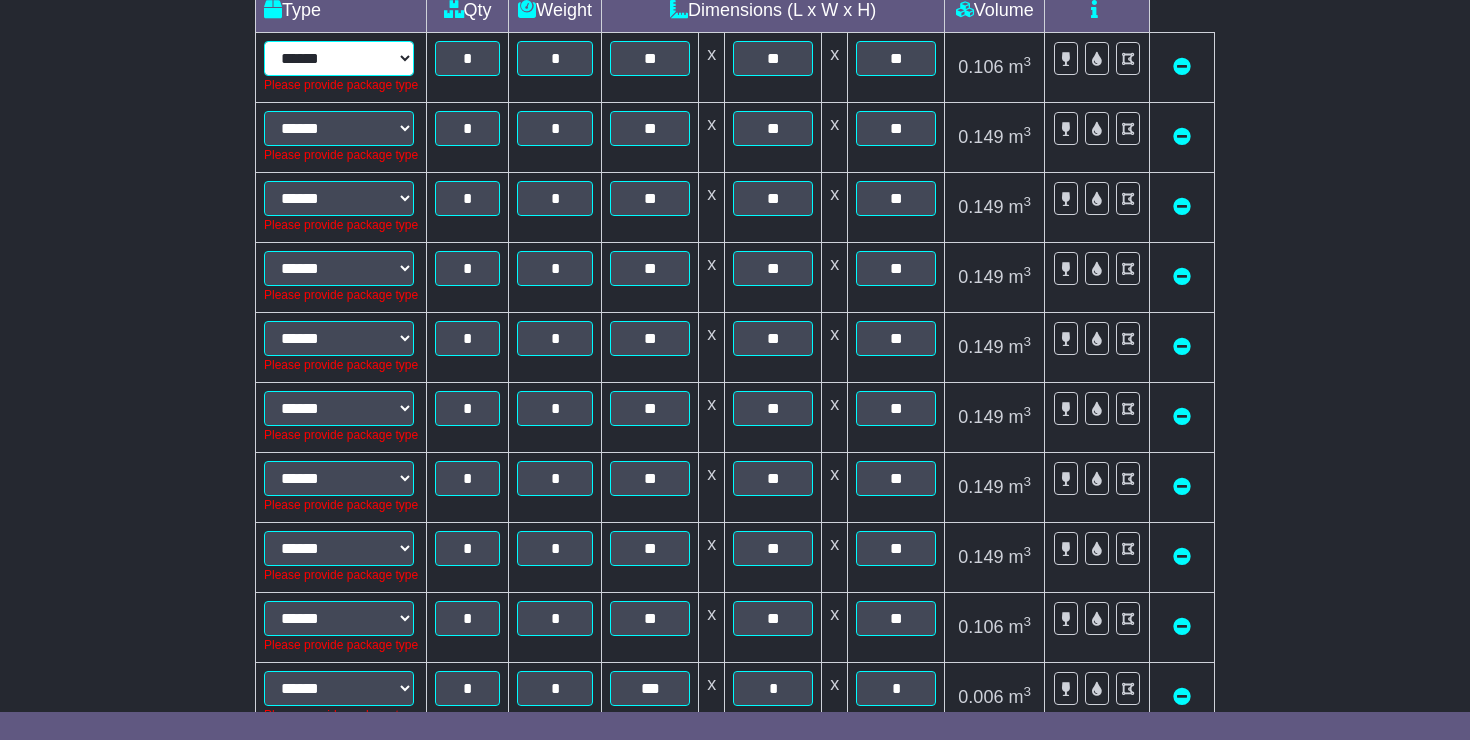 click on "****** ****** *** ******** ***** **** **** ****** *** *******" at bounding box center [339, 58] 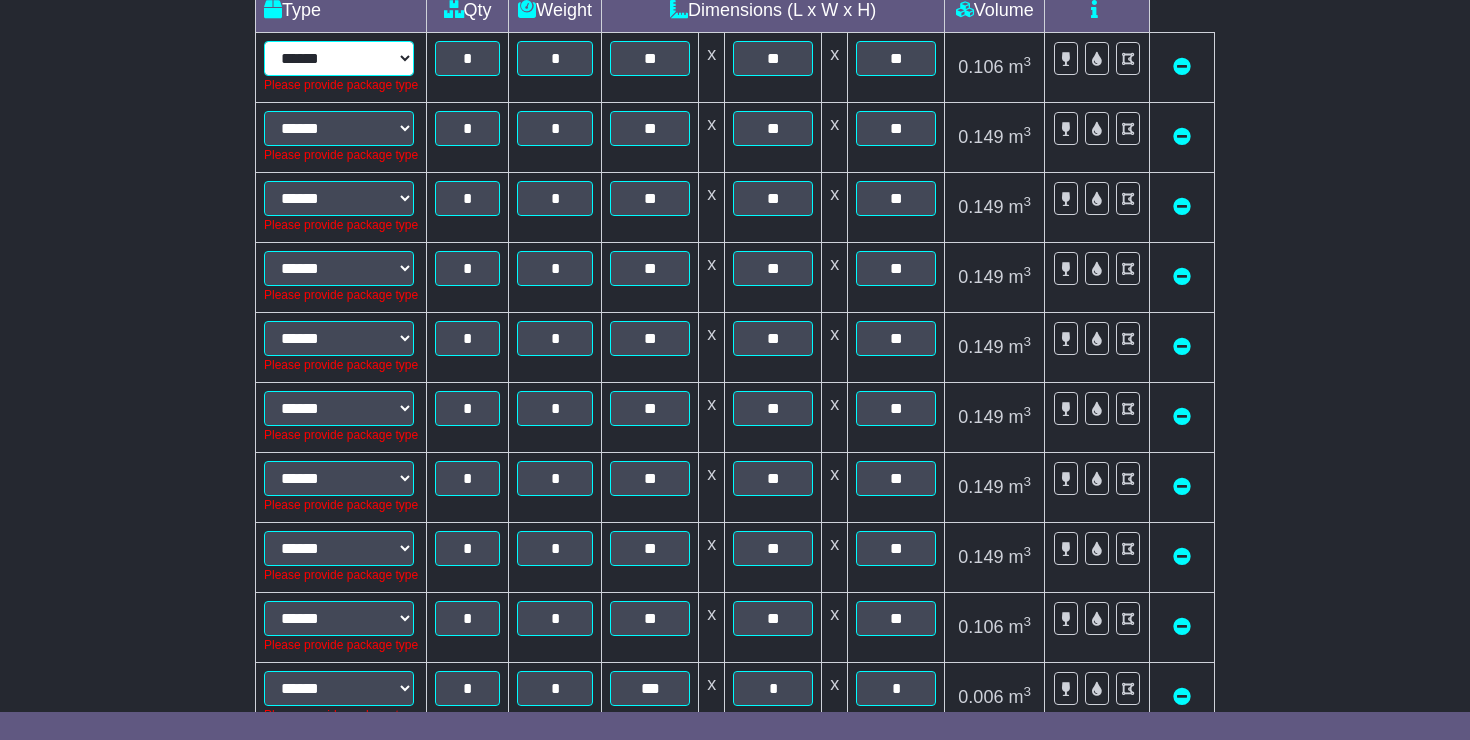 select on "*****" 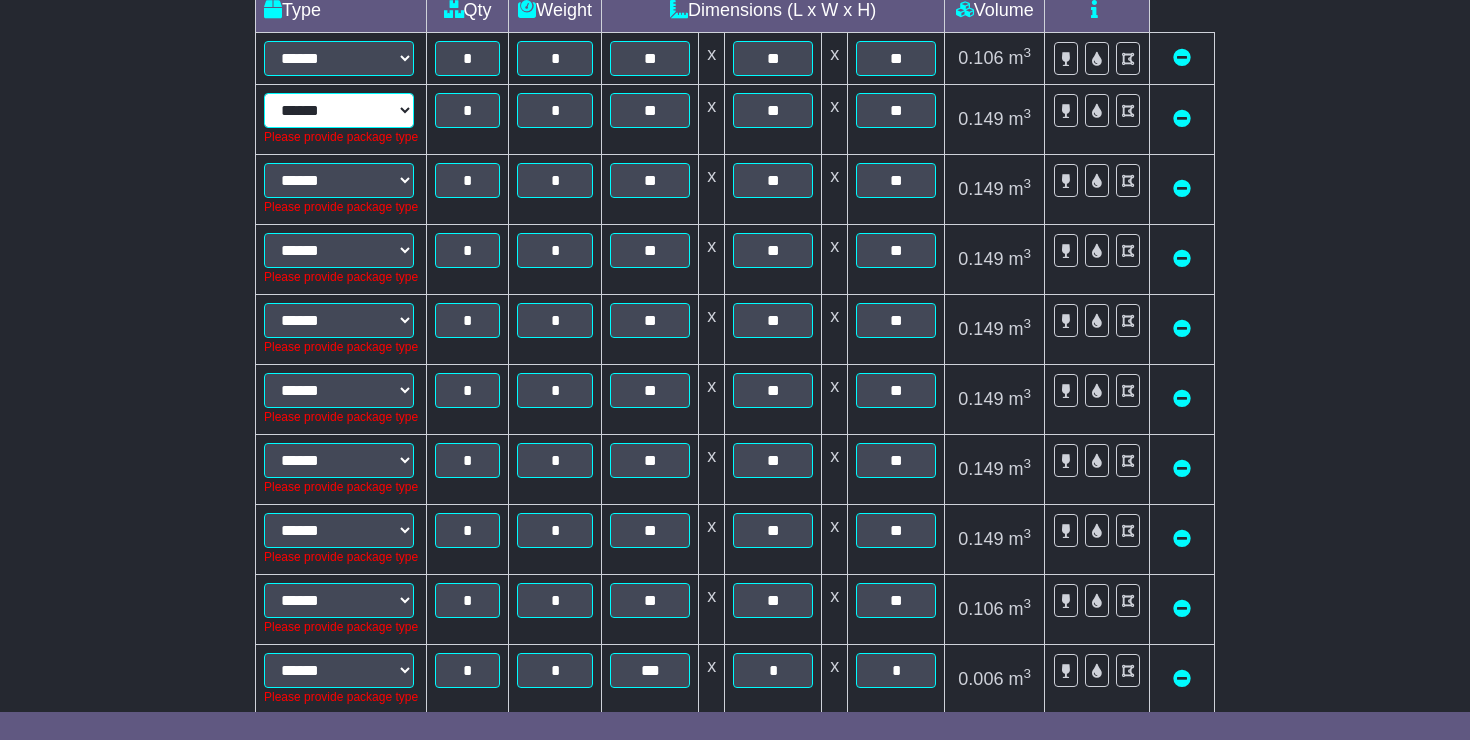 click on "****** ****** *** ******** ***** **** **** ****** *** *******" at bounding box center (339, 110) 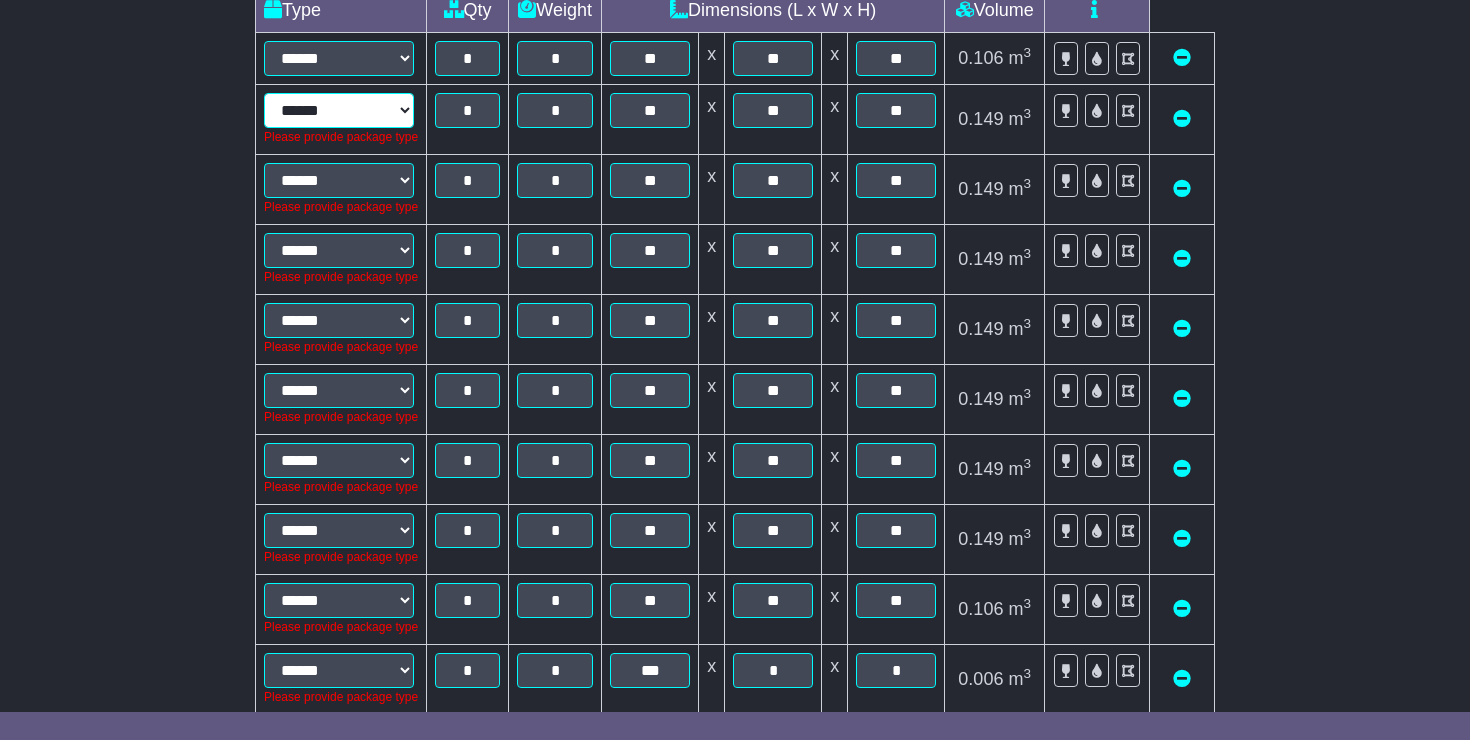 select on "*****" 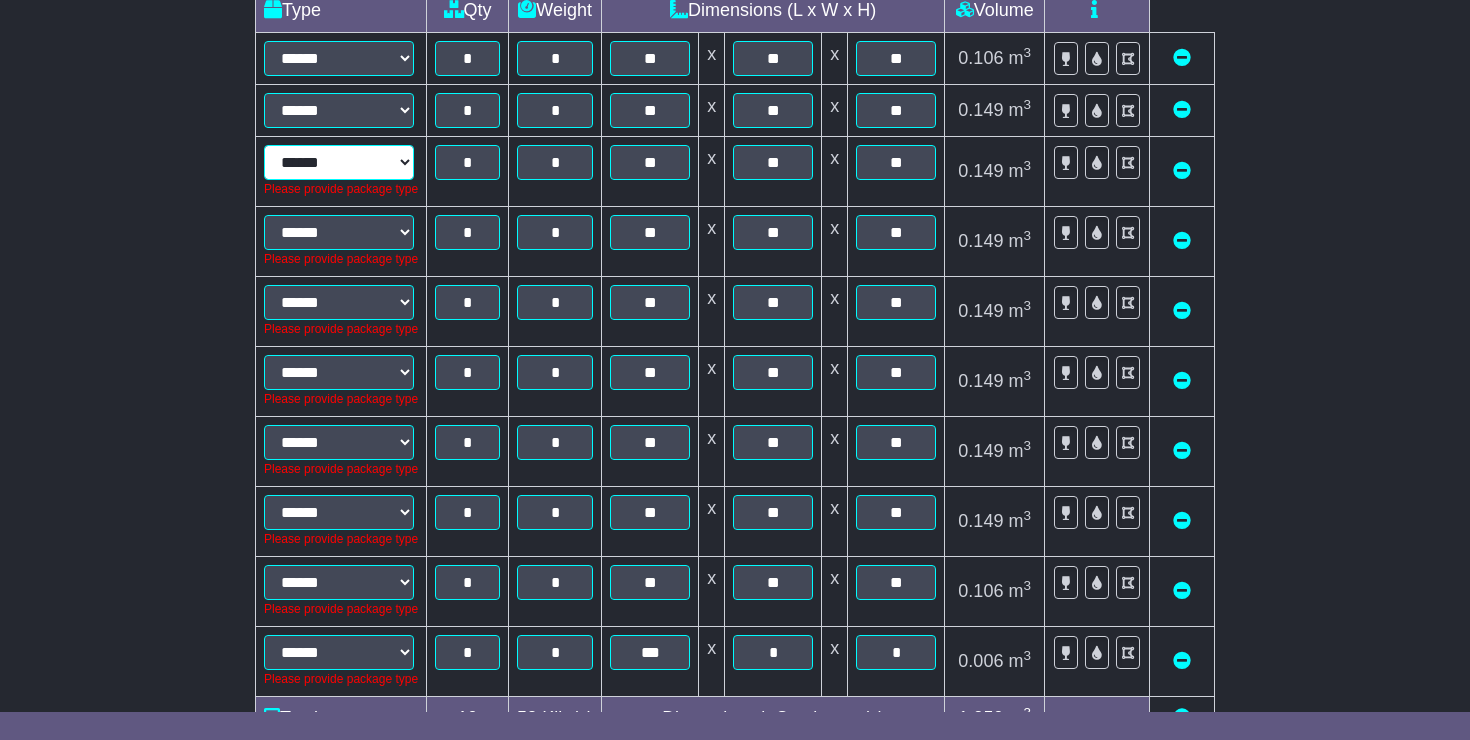 click on "****** ****** *** ******** ***** **** **** ****** *** *******" at bounding box center (339, 162) 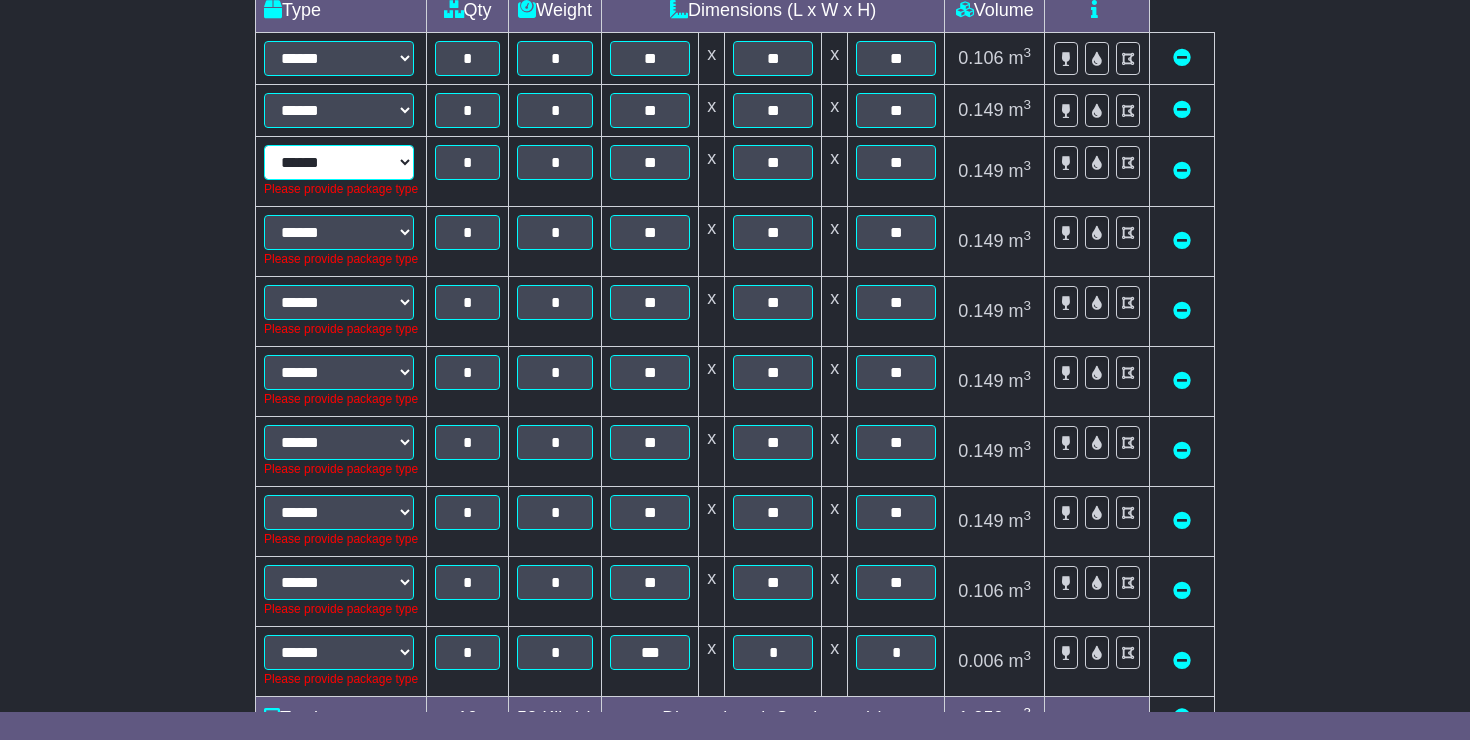 select on "*****" 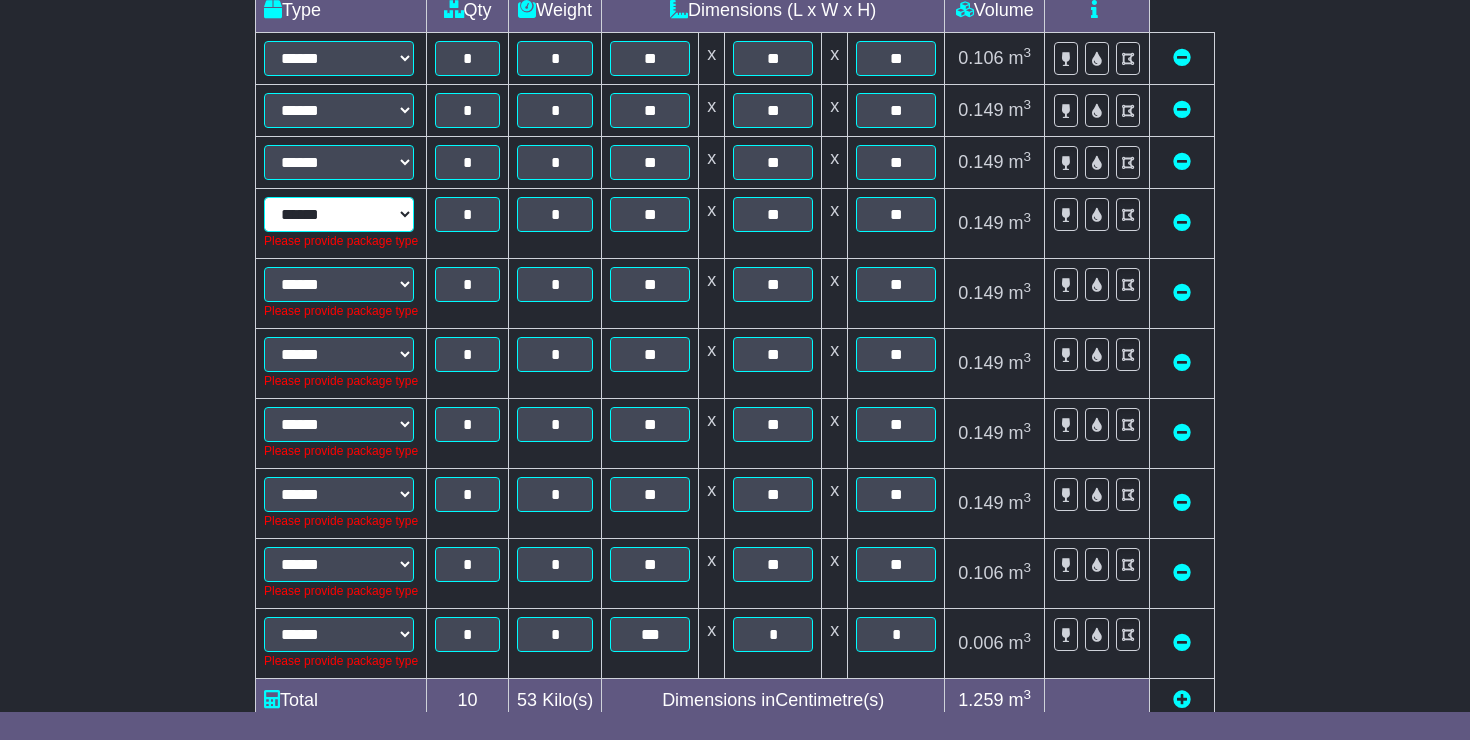 click on "****** ****** *** ******** ***** **** **** ****** *** *******" at bounding box center (339, 214) 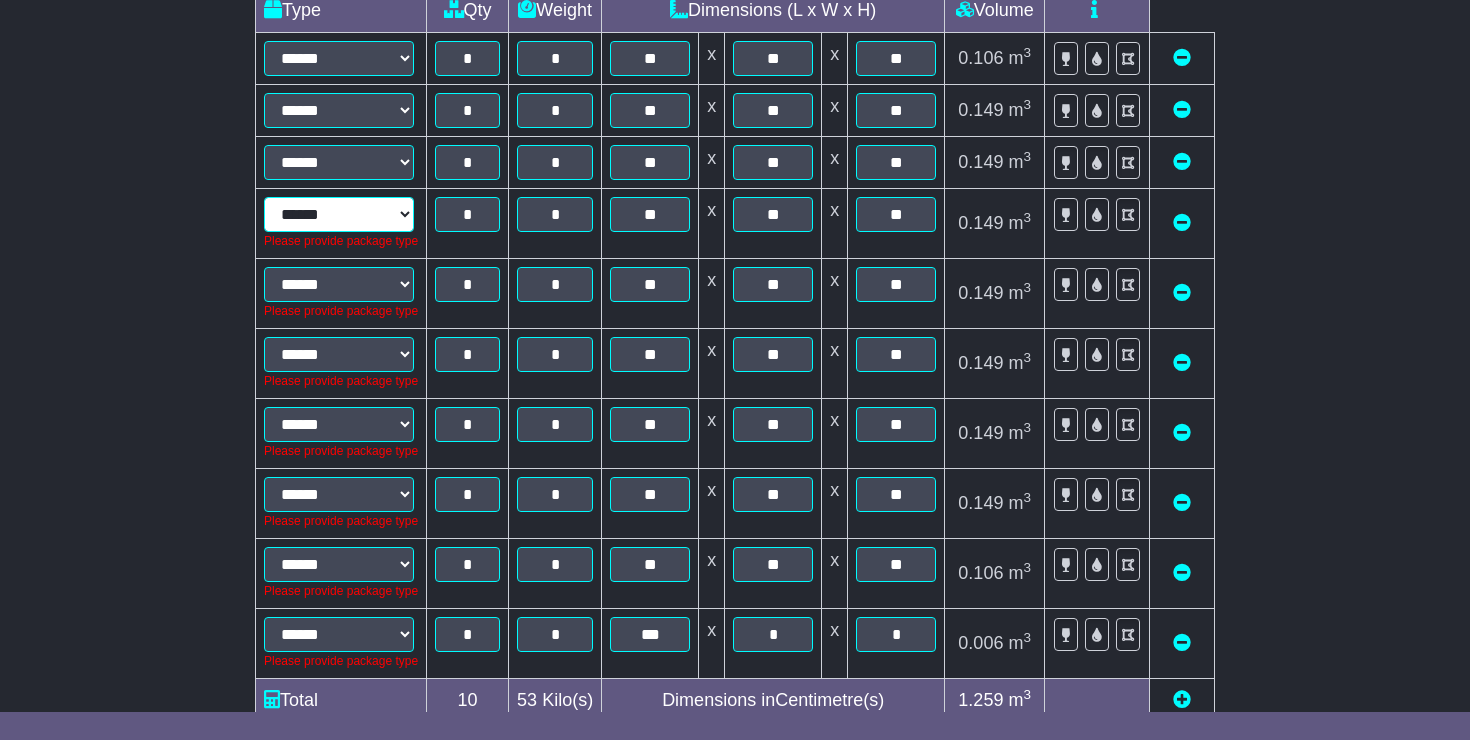 select on "*****" 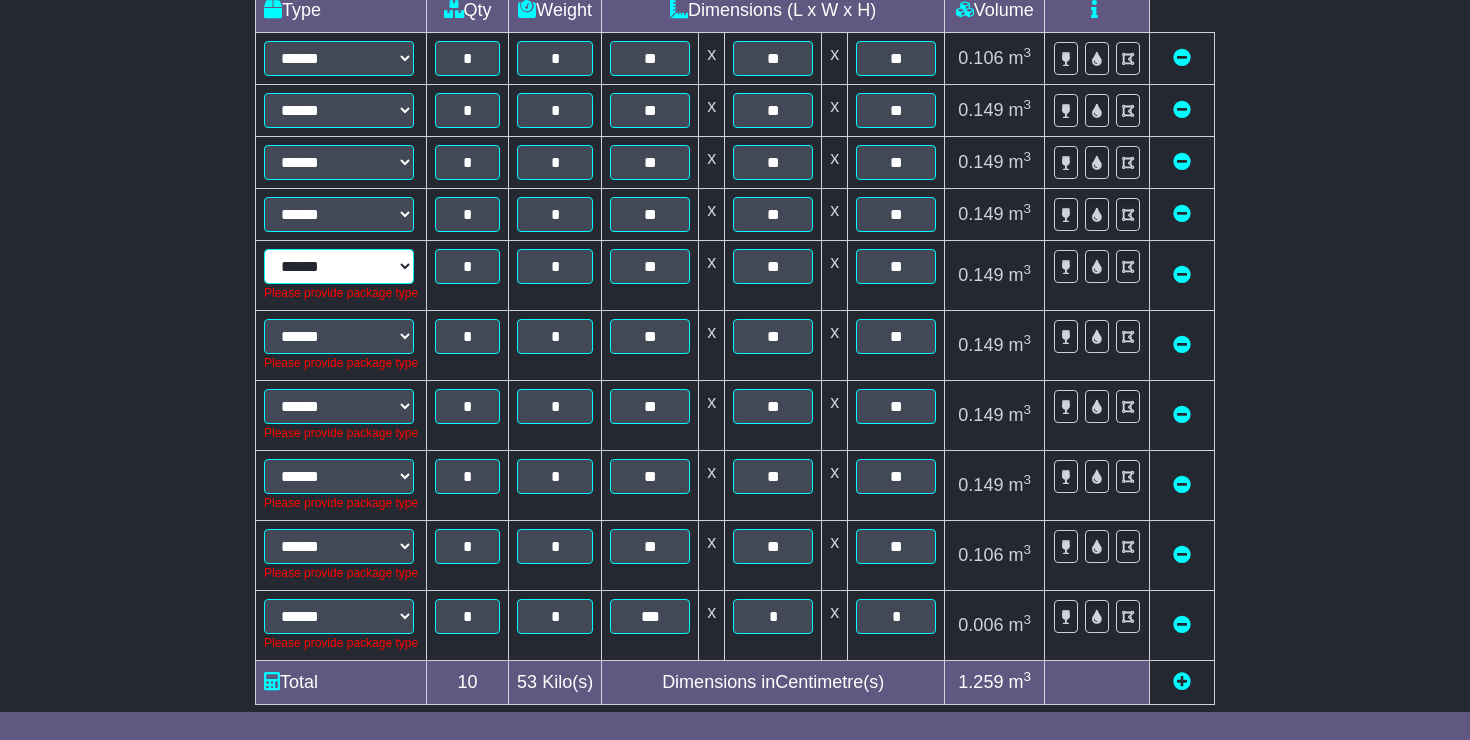 click on "****** ****** *** ******** ***** **** **** ****** *** *******" at bounding box center (339, 266) 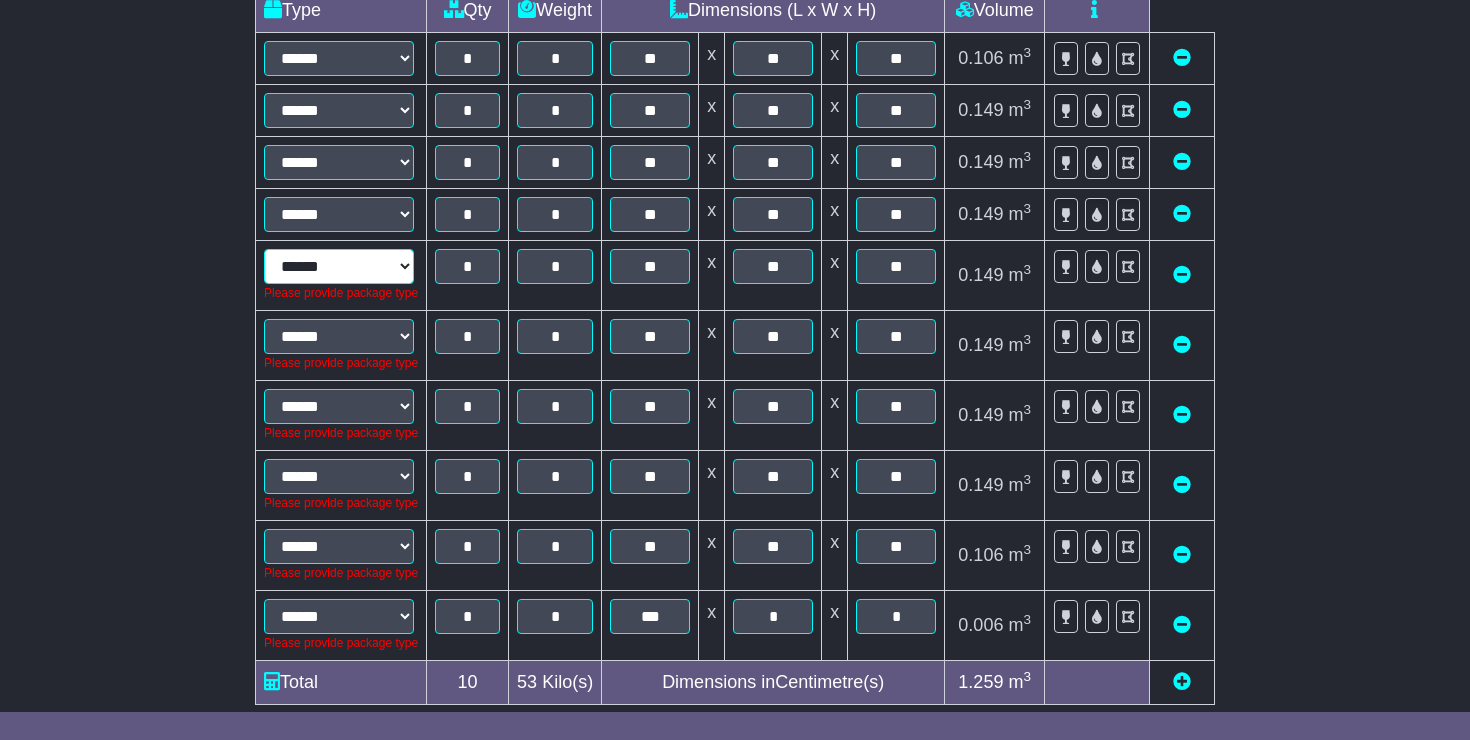 select on "*****" 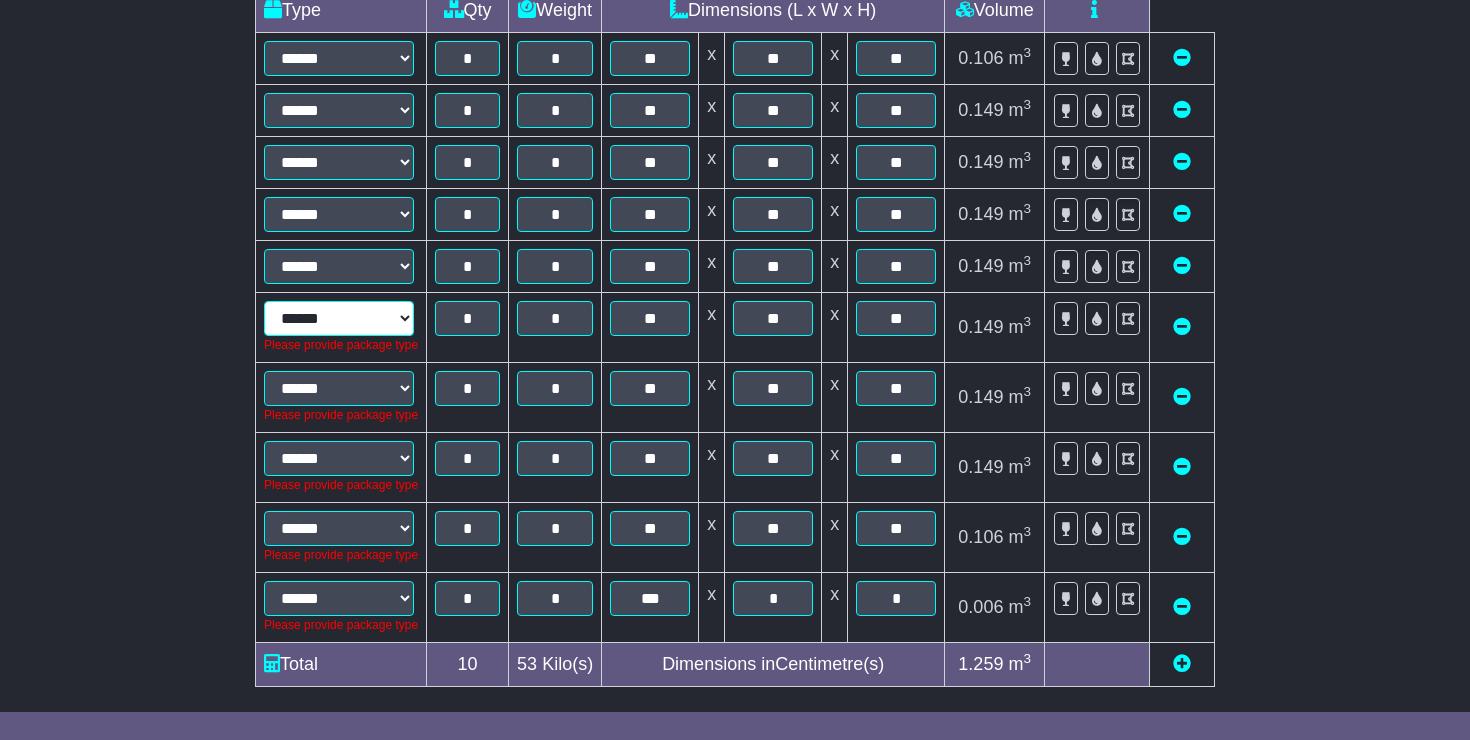 click on "****** ****** *** ******** ***** **** **** ****** *** *******" at bounding box center (339, 318) 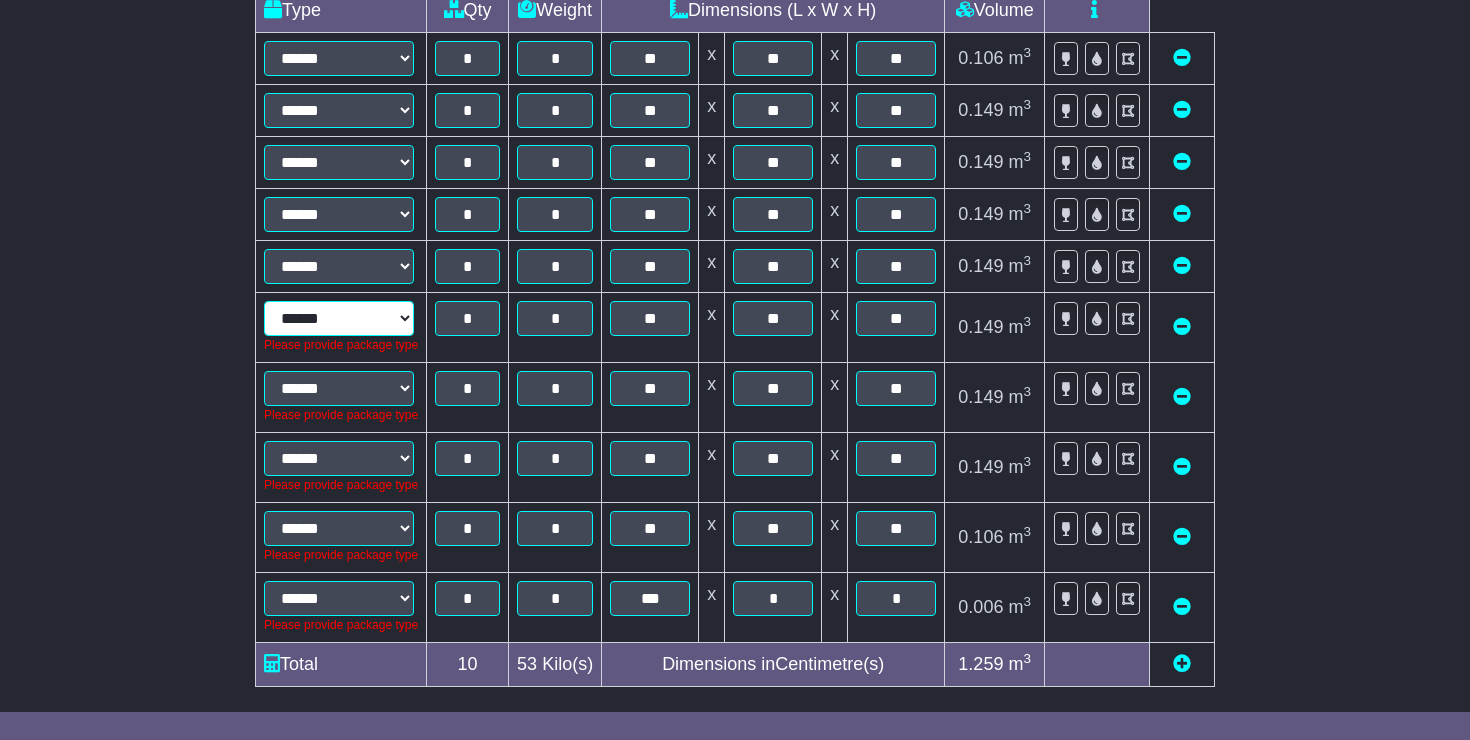 select on "*****" 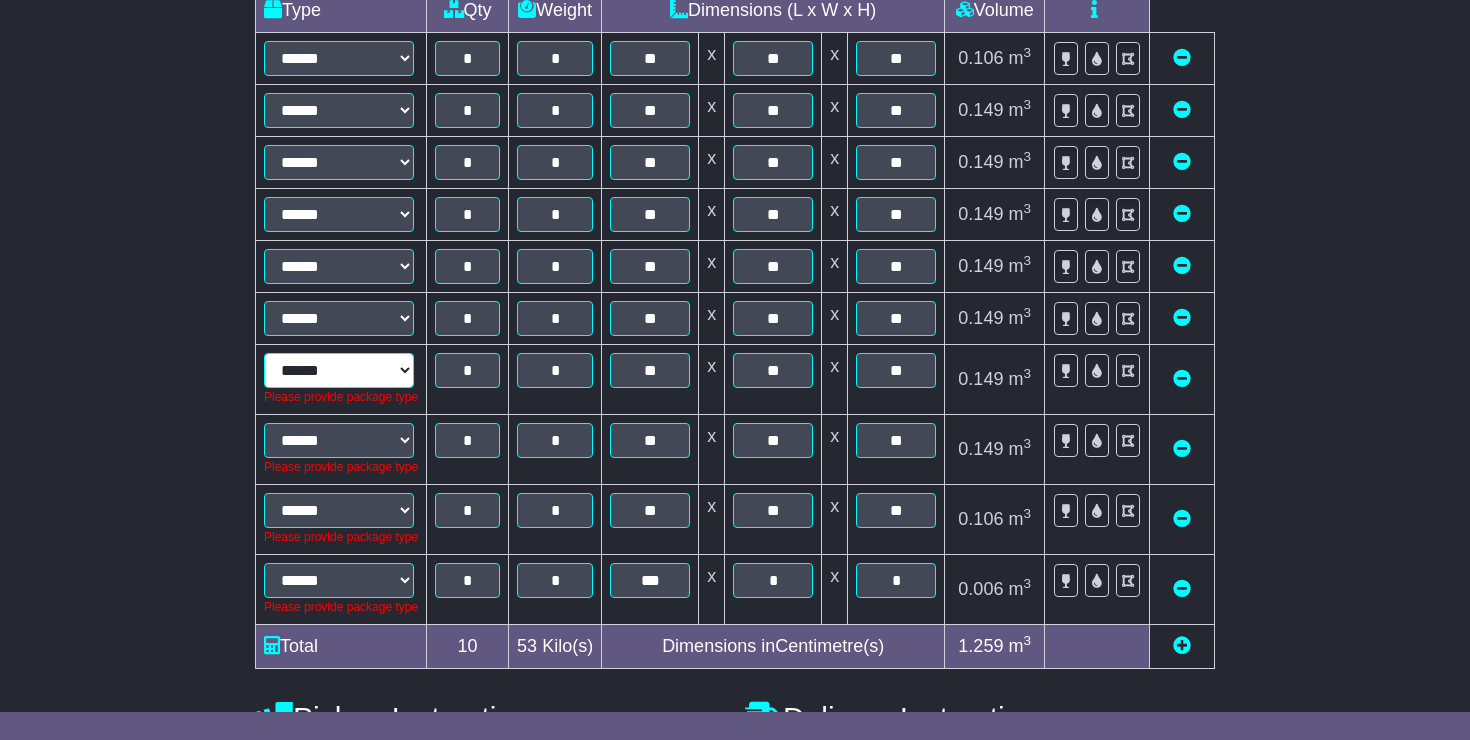 click on "****** ****** *** ******** ***** **** **** ****** *** *******" at bounding box center [339, 370] 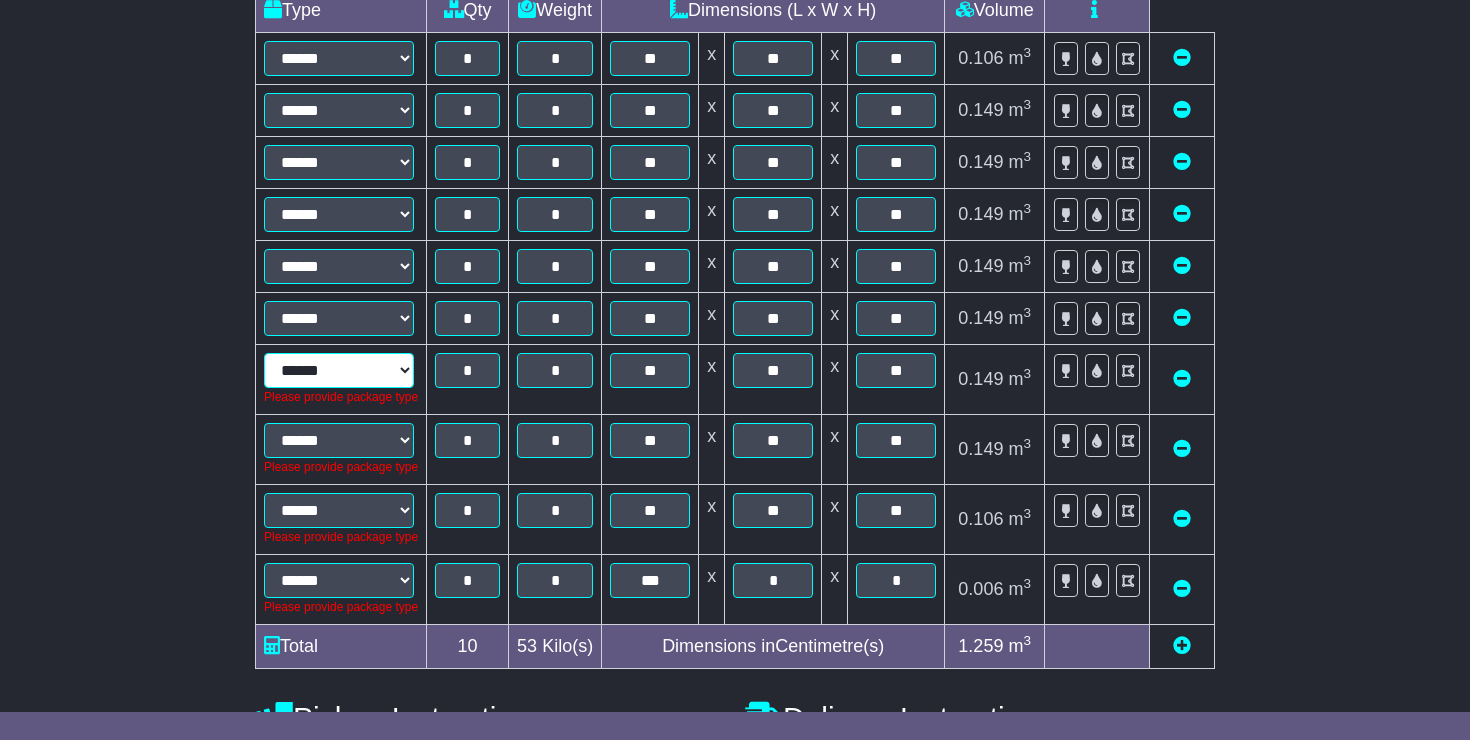 select on "*****" 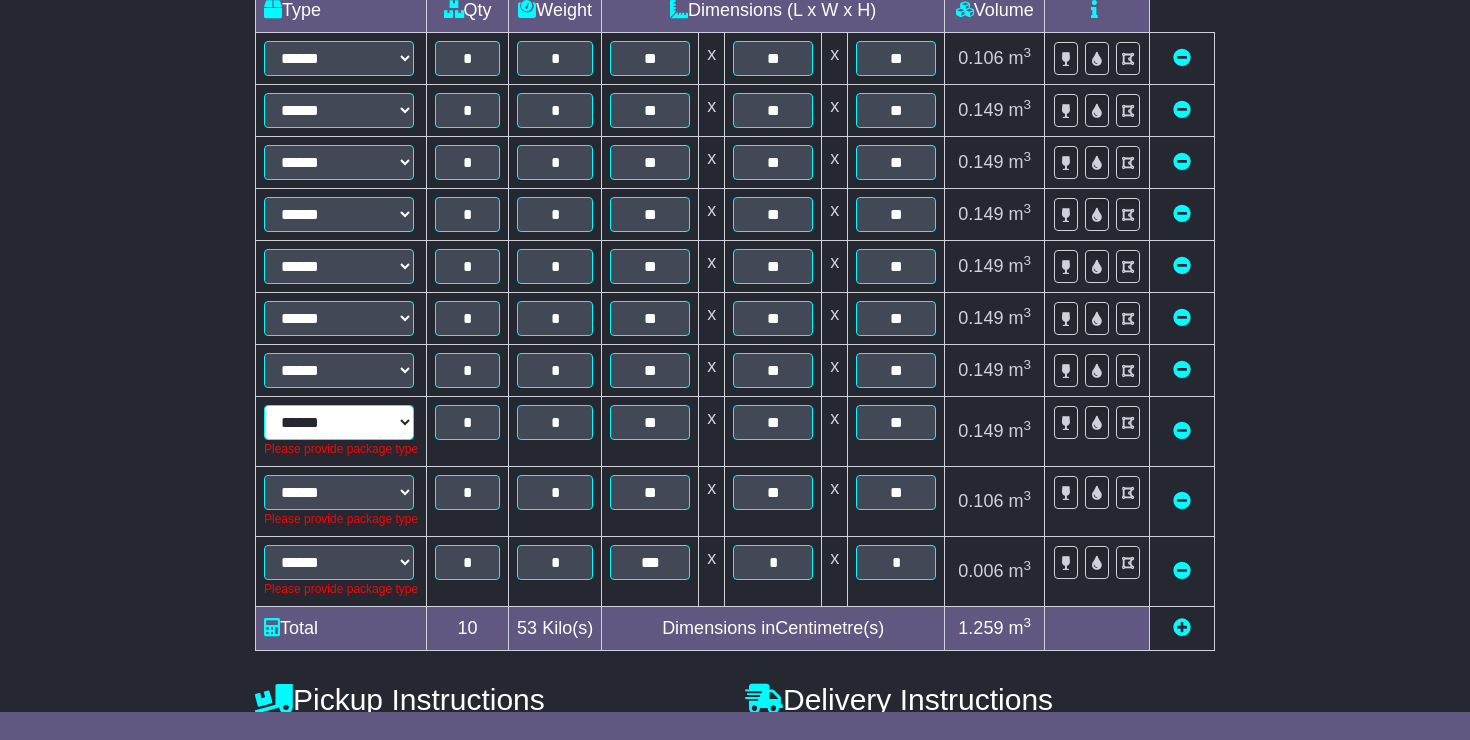 click on "****** ****** *** ******** ***** **** **** ****** *** *******" at bounding box center [339, 422] 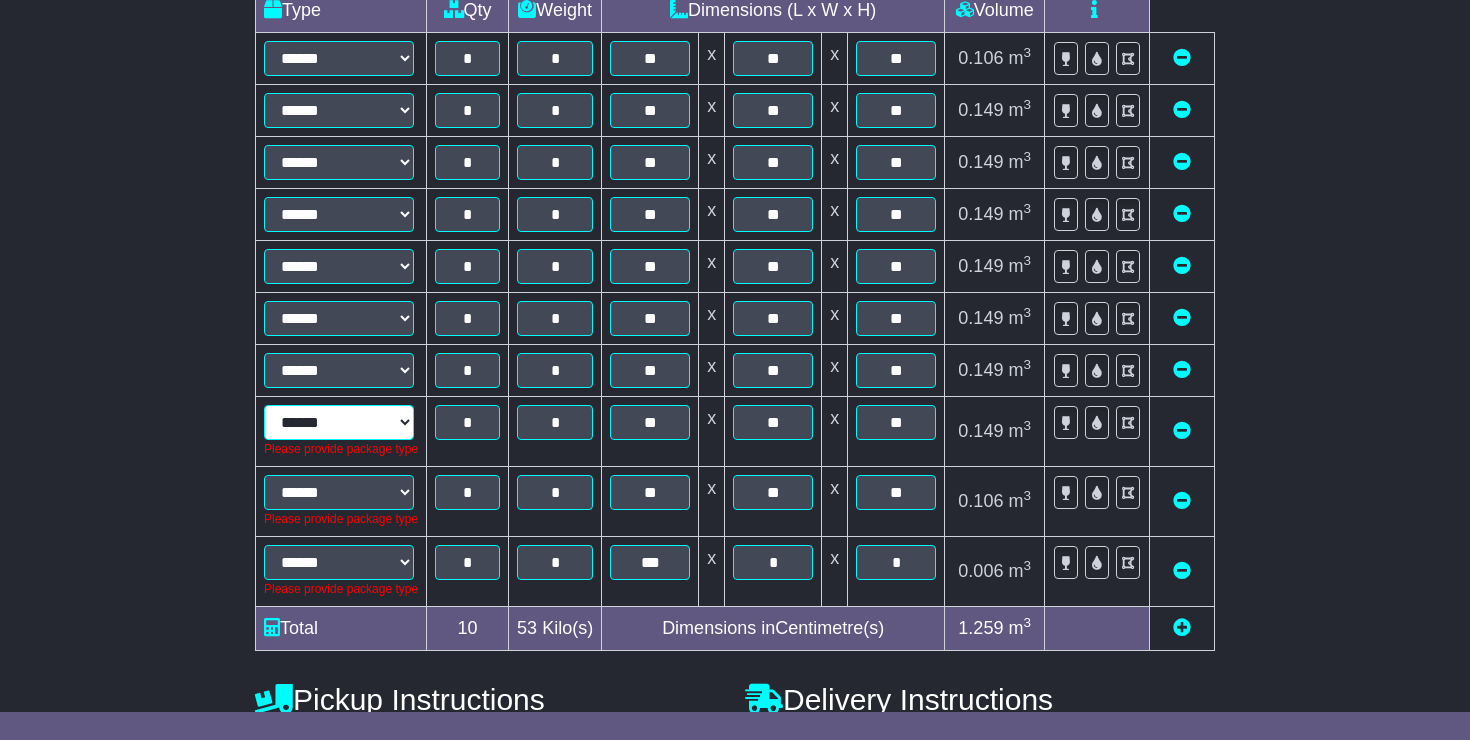 select on "*****" 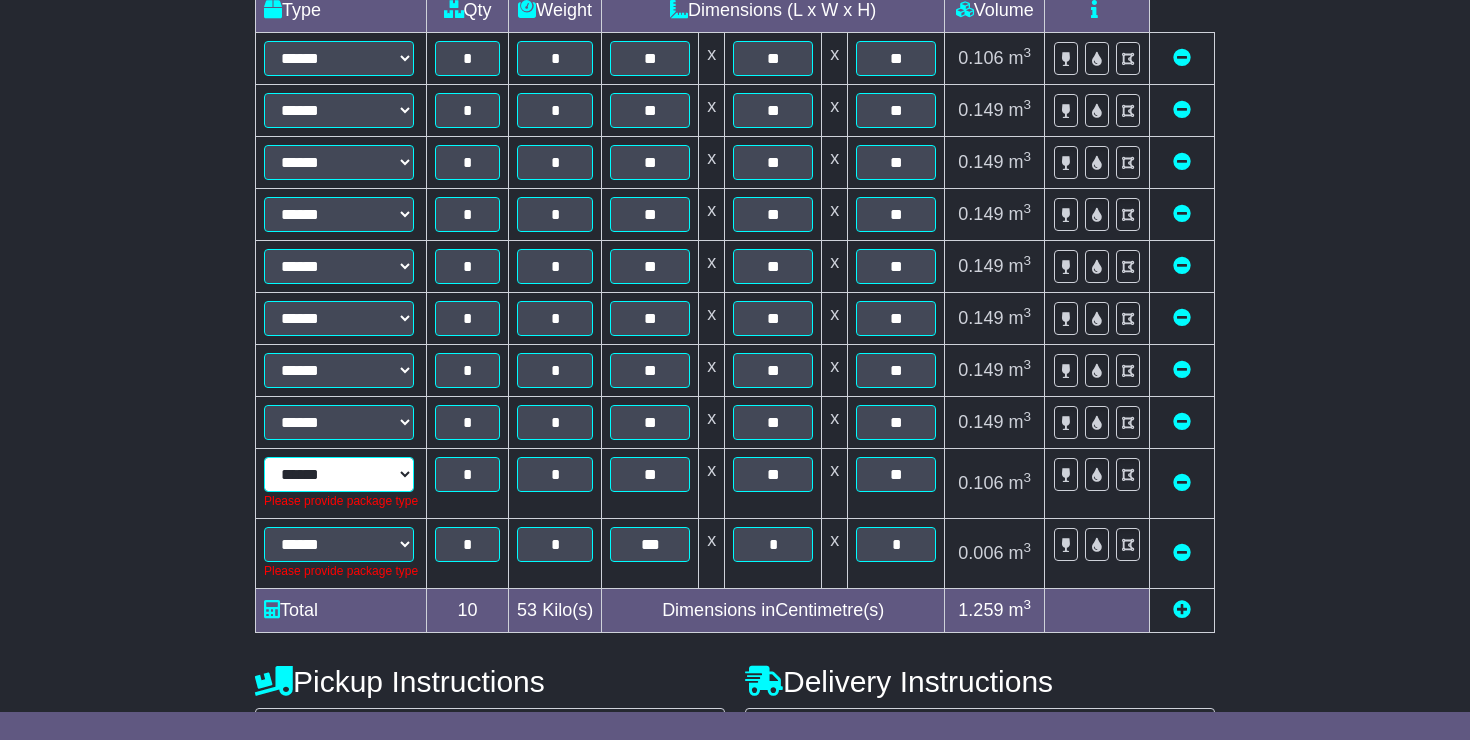 click on "****** ****** *** ******** ***** **** **** ****** *** *******" at bounding box center [339, 474] 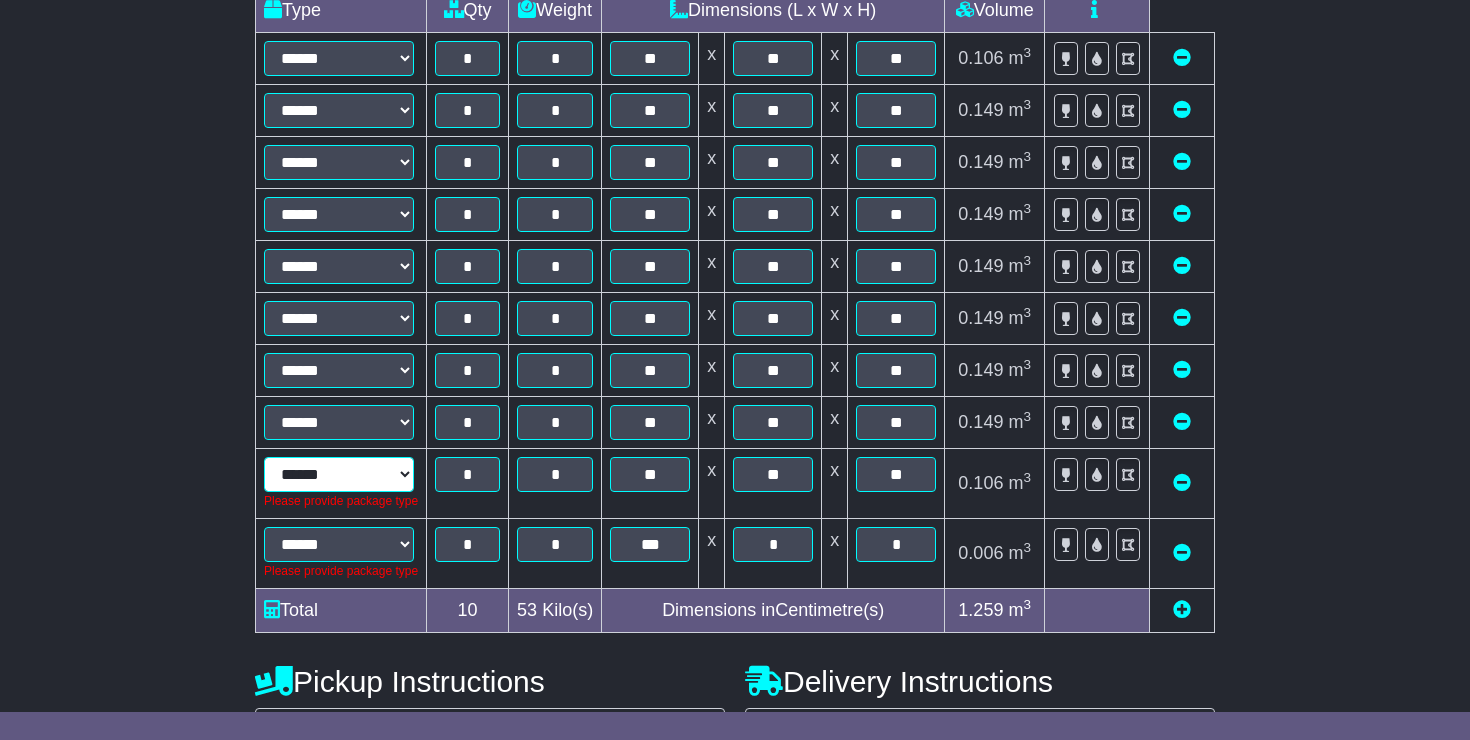 select on "*****" 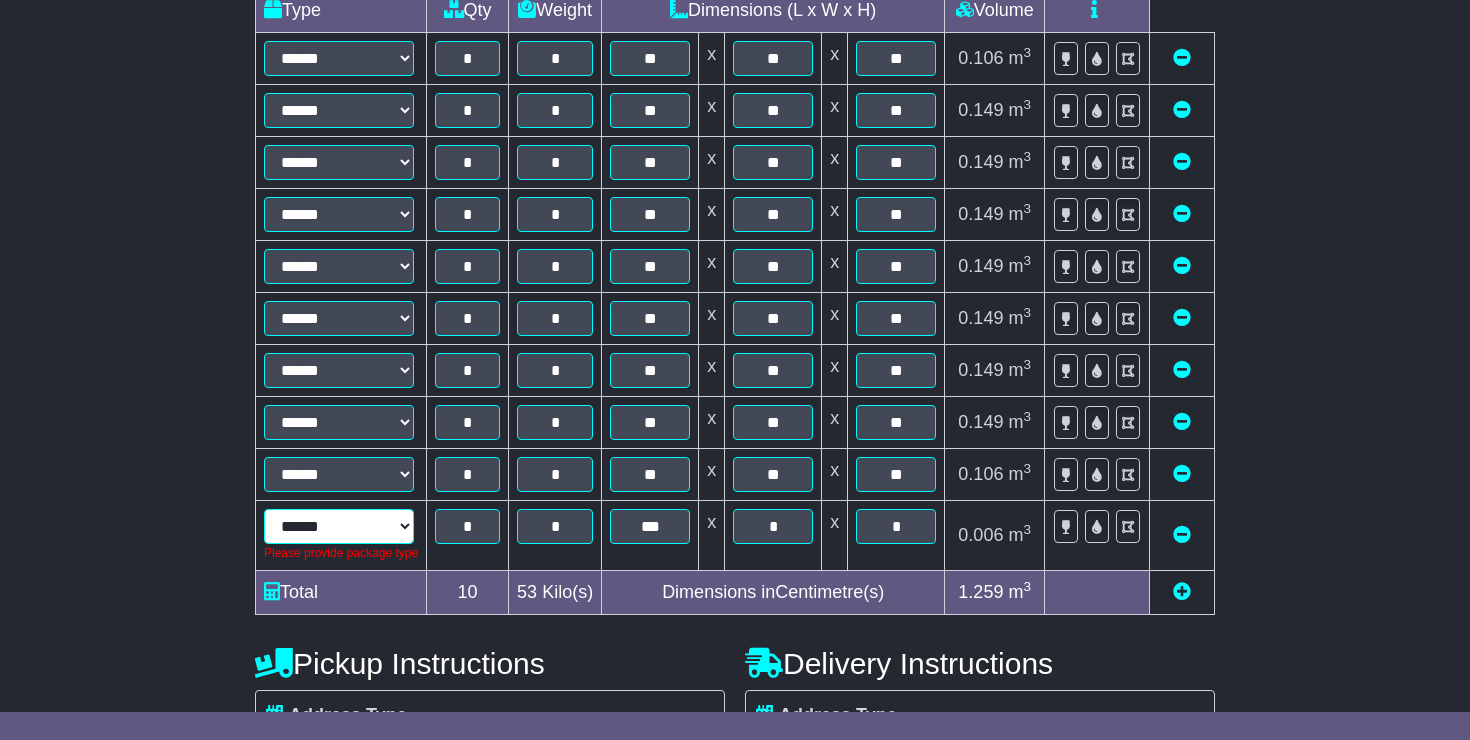 click on "****** ****** *** ******** ***** **** **** ****** *** *******" at bounding box center (339, 526) 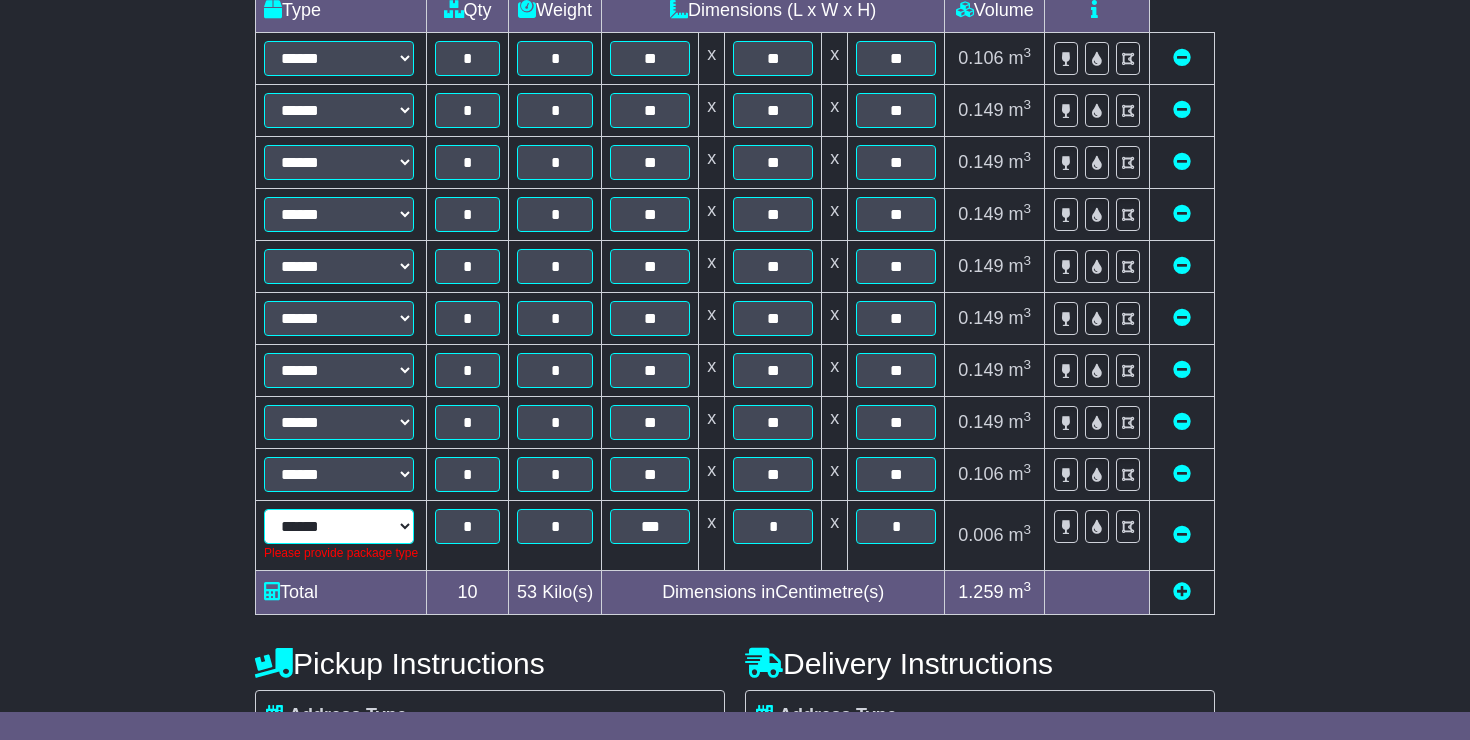 select on "*****" 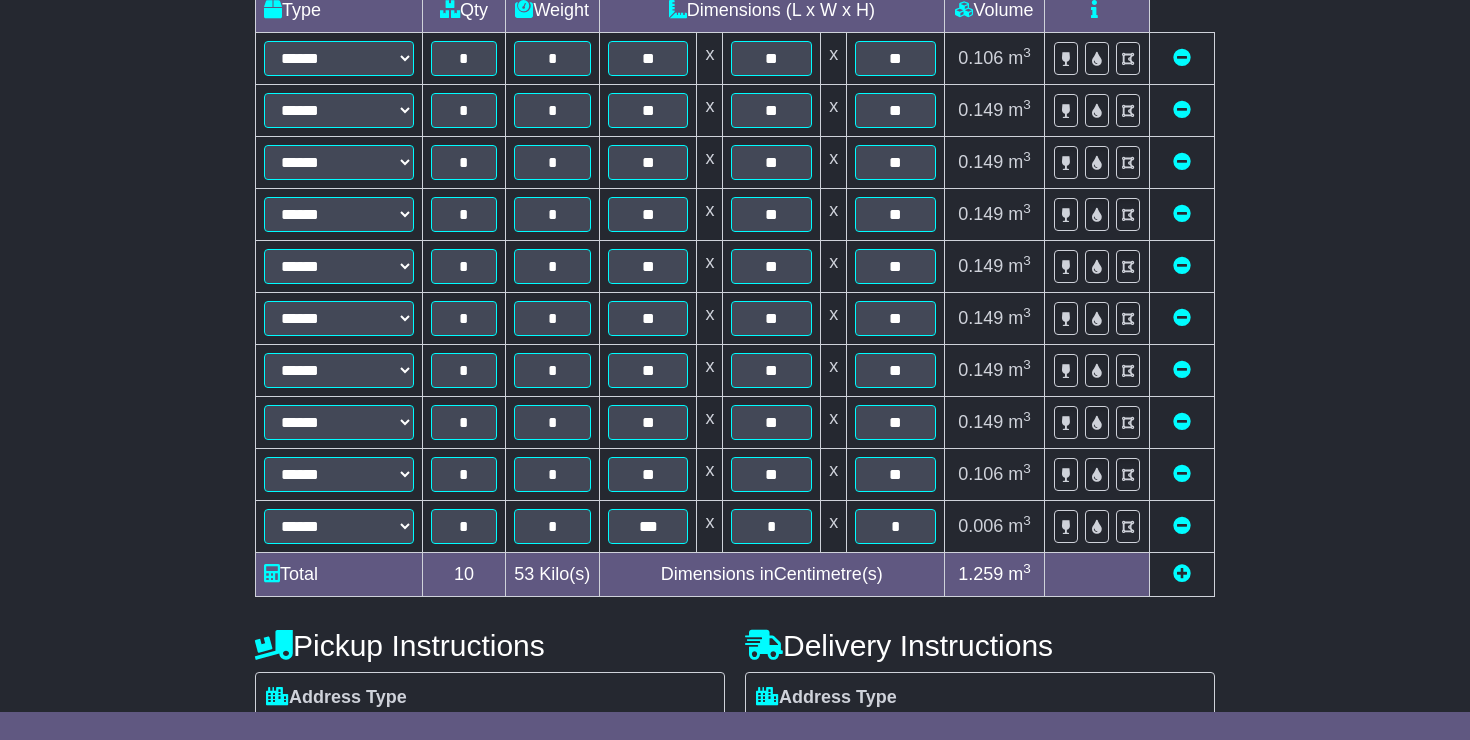 click on "**********" at bounding box center (735, 407) 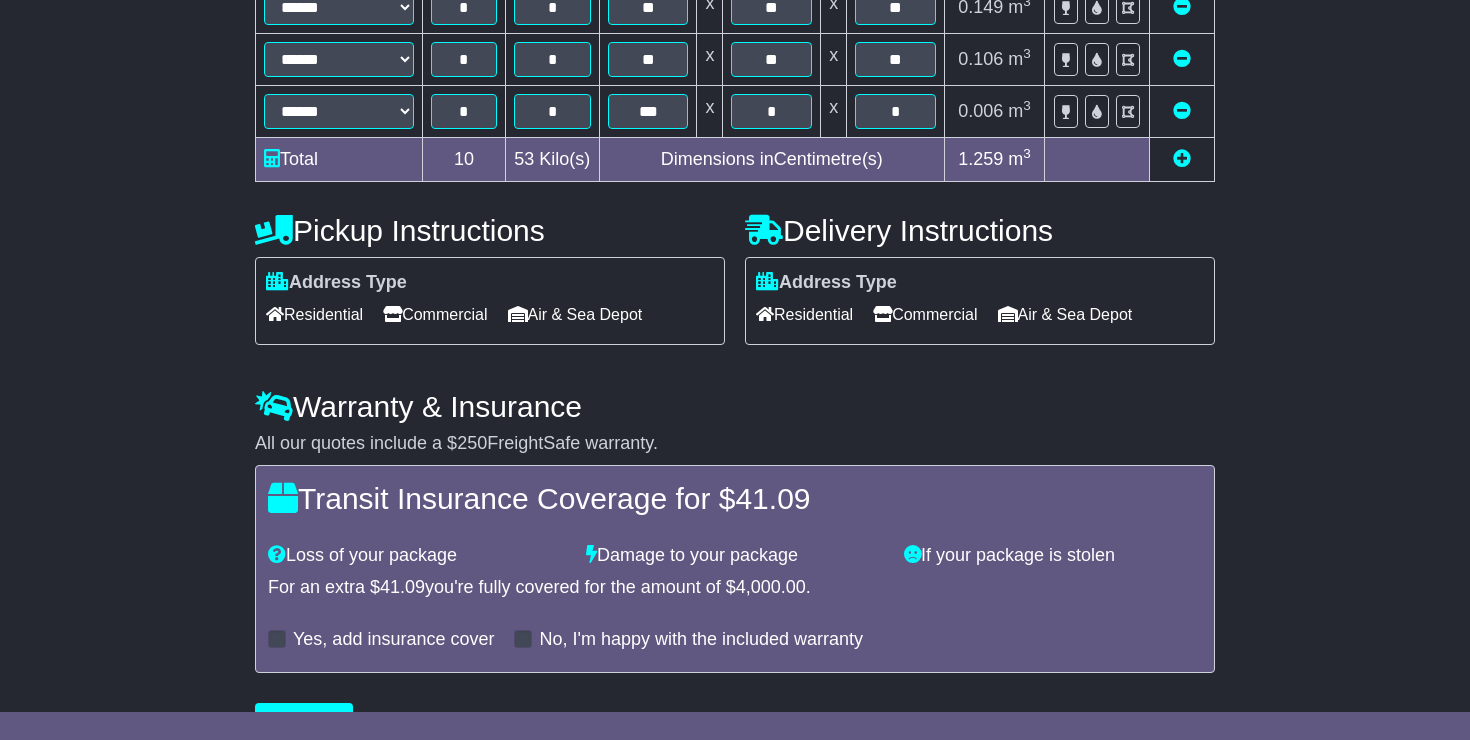 scroll, scrollTop: 1006, scrollLeft: 0, axis: vertical 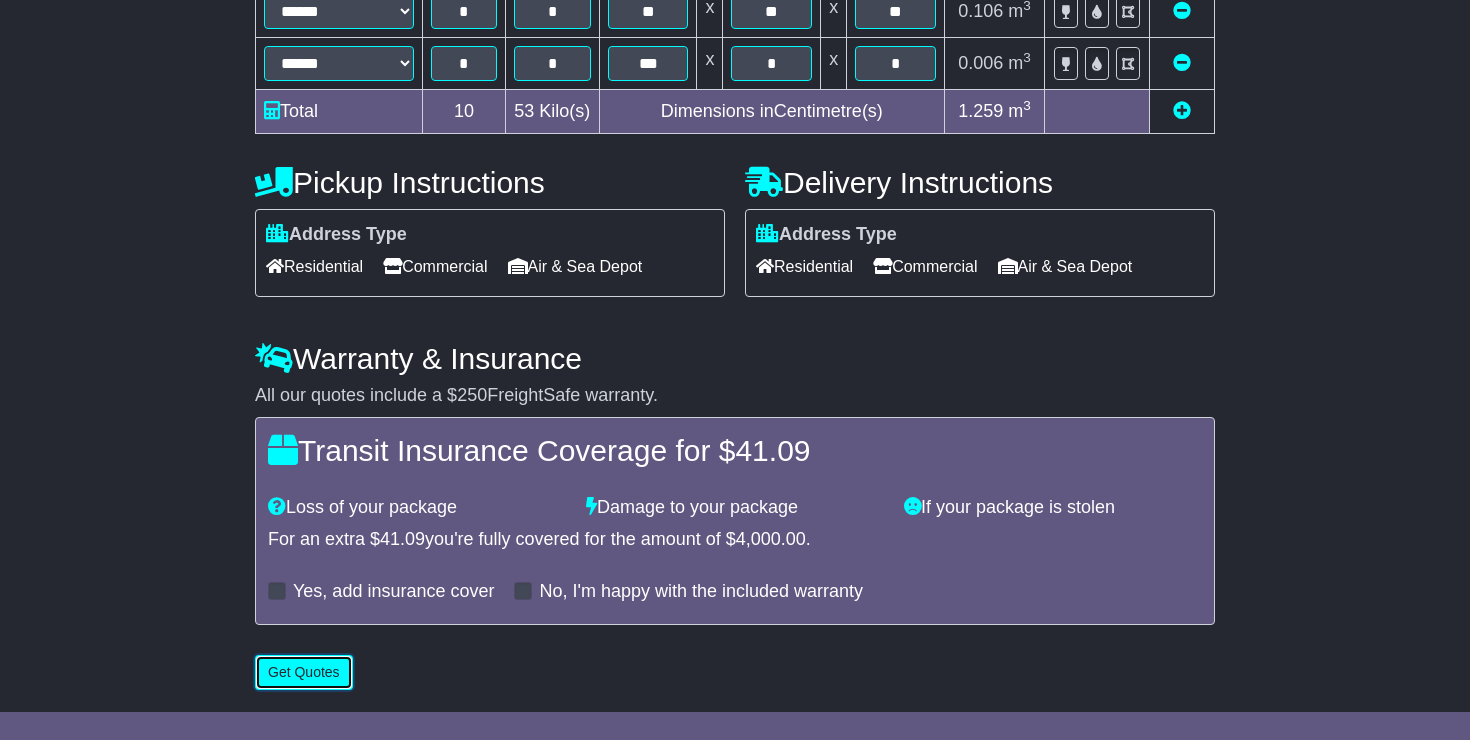 click on "Get Quotes" at bounding box center (304, 672) 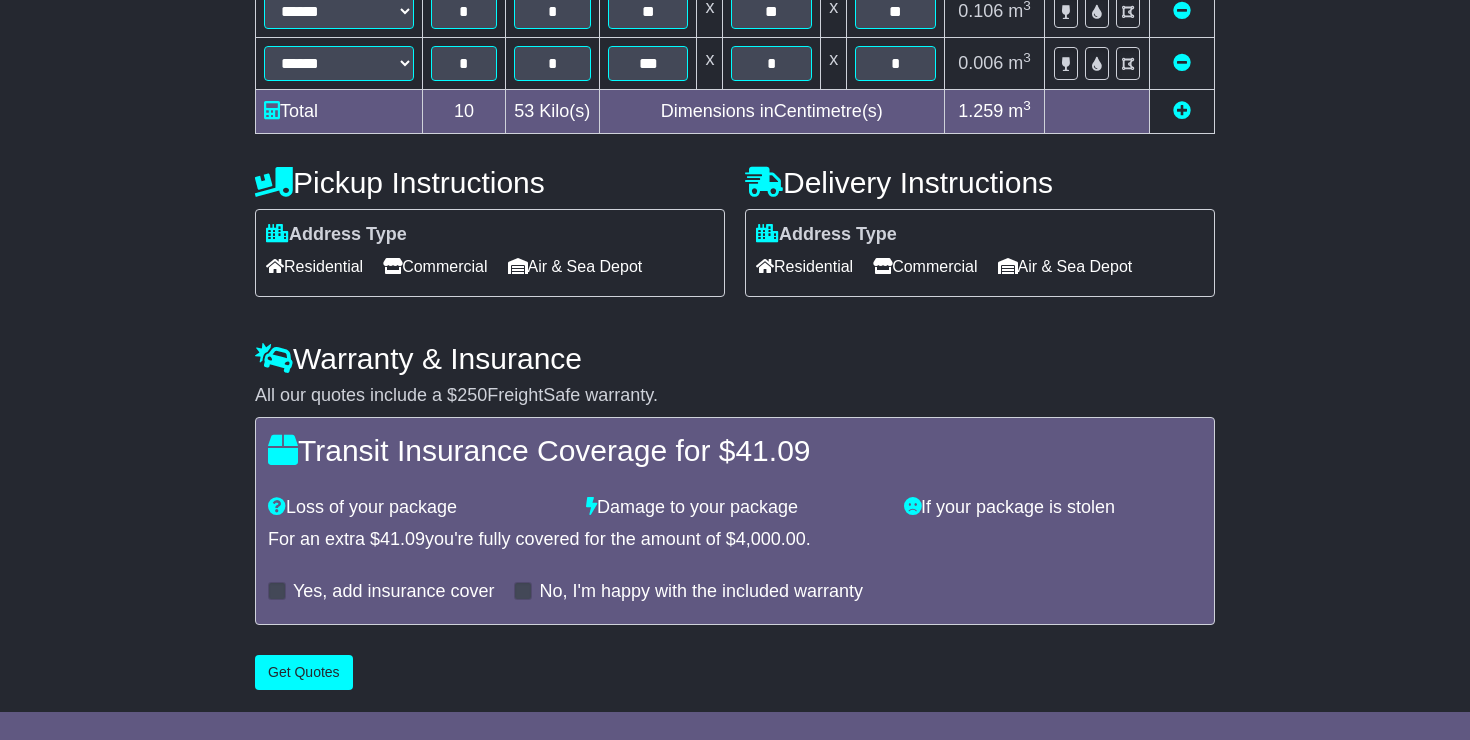 scroll, scrollTop: 0, scrollLeft: 0, axis: both 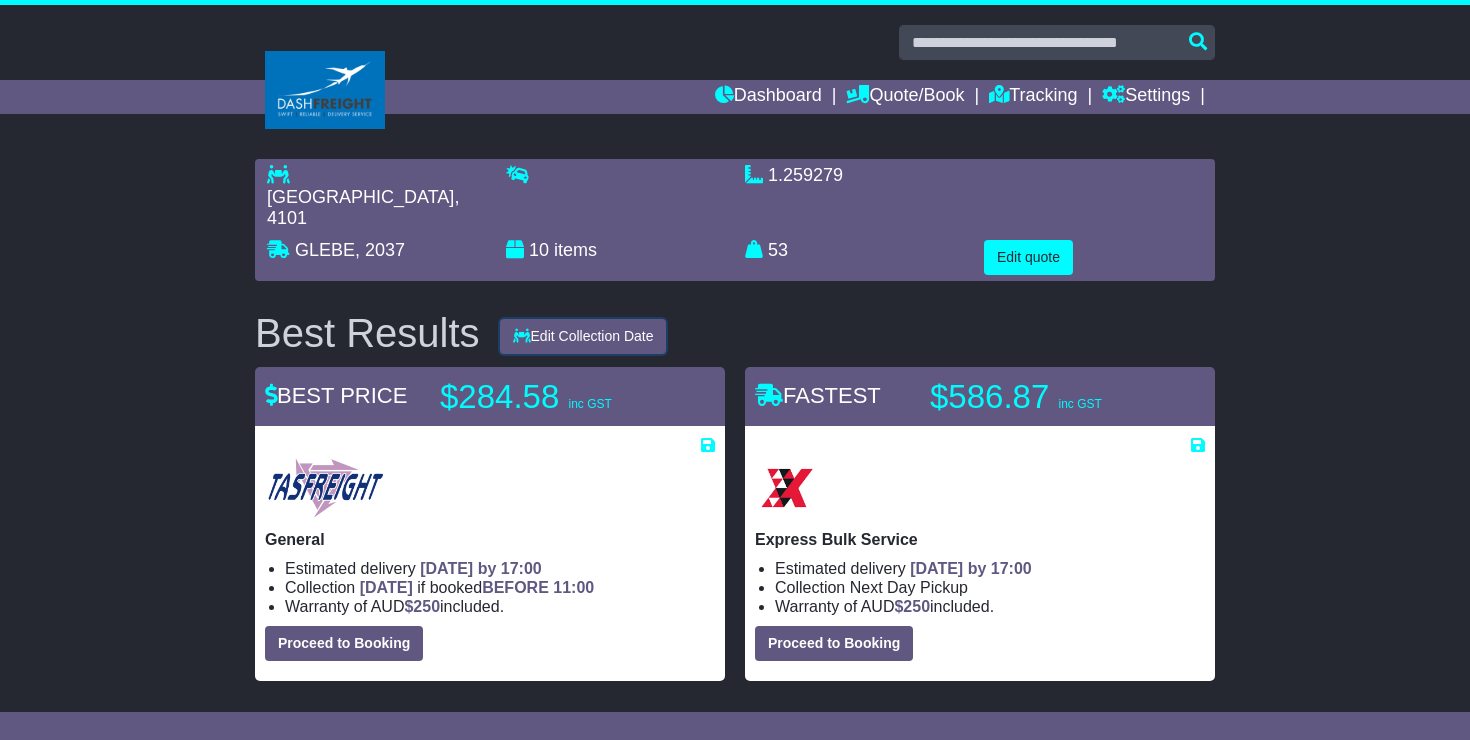click on "Edit Collection Date" at bounding box center (583, 336) 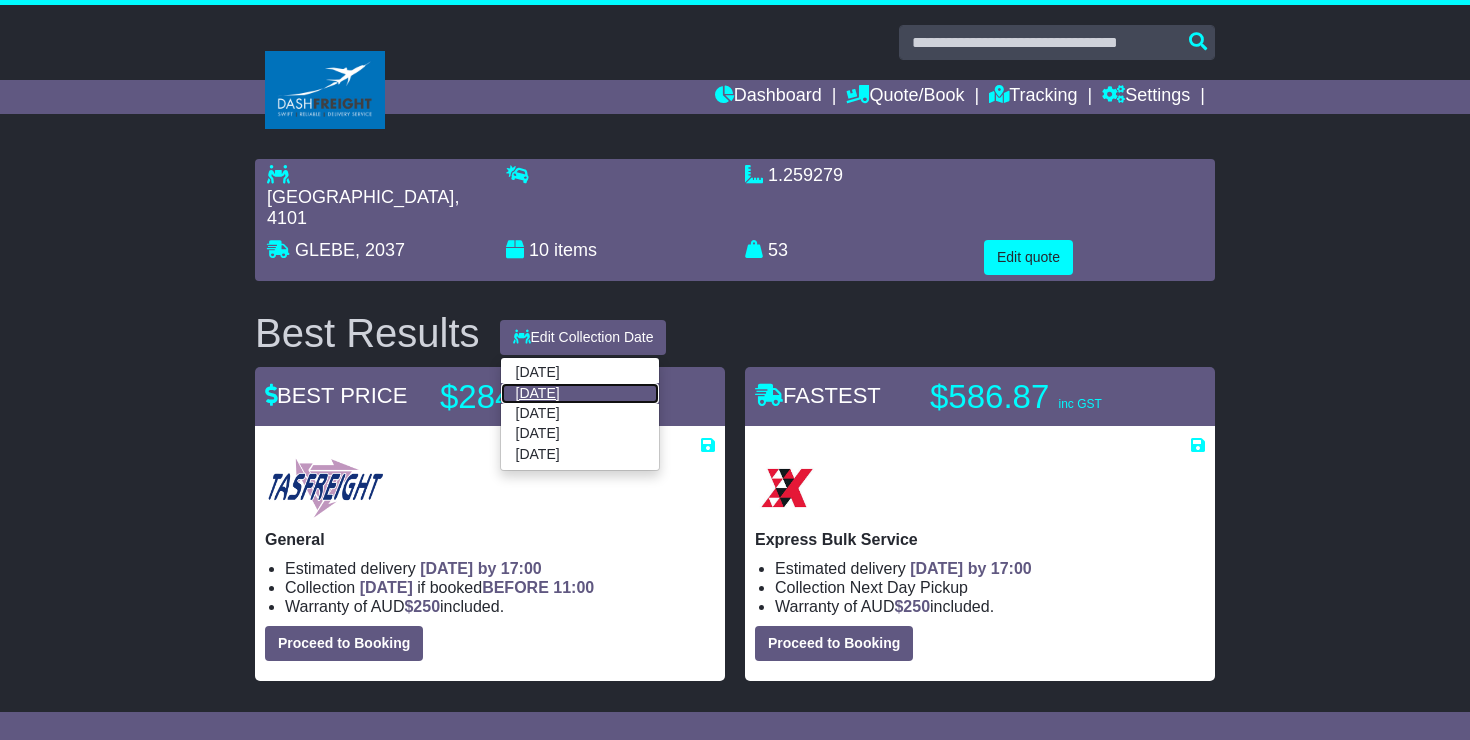 click on "14 Jul 2025" at bounding box center [580, 393] 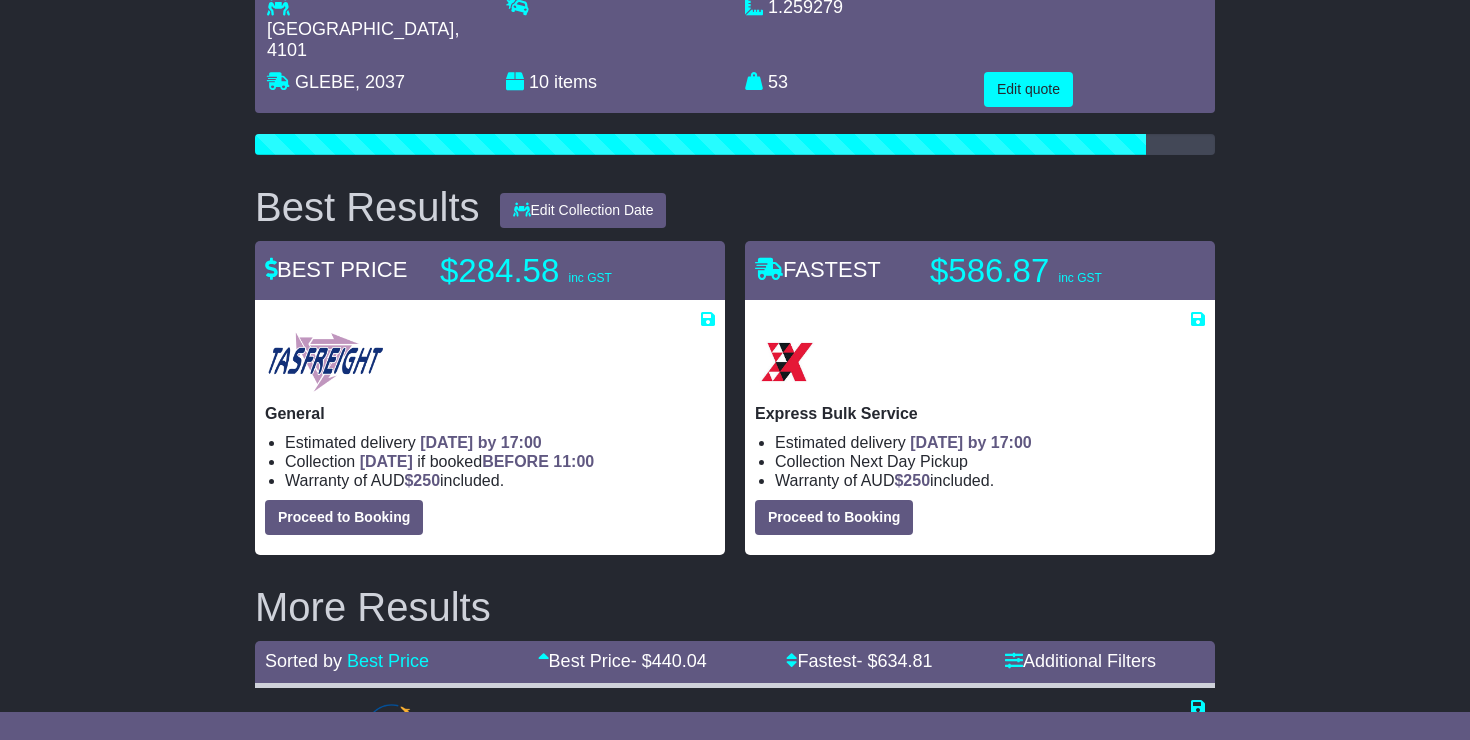 scroll, scrollTop: 190, scrollLeft: 0, axis: vertical 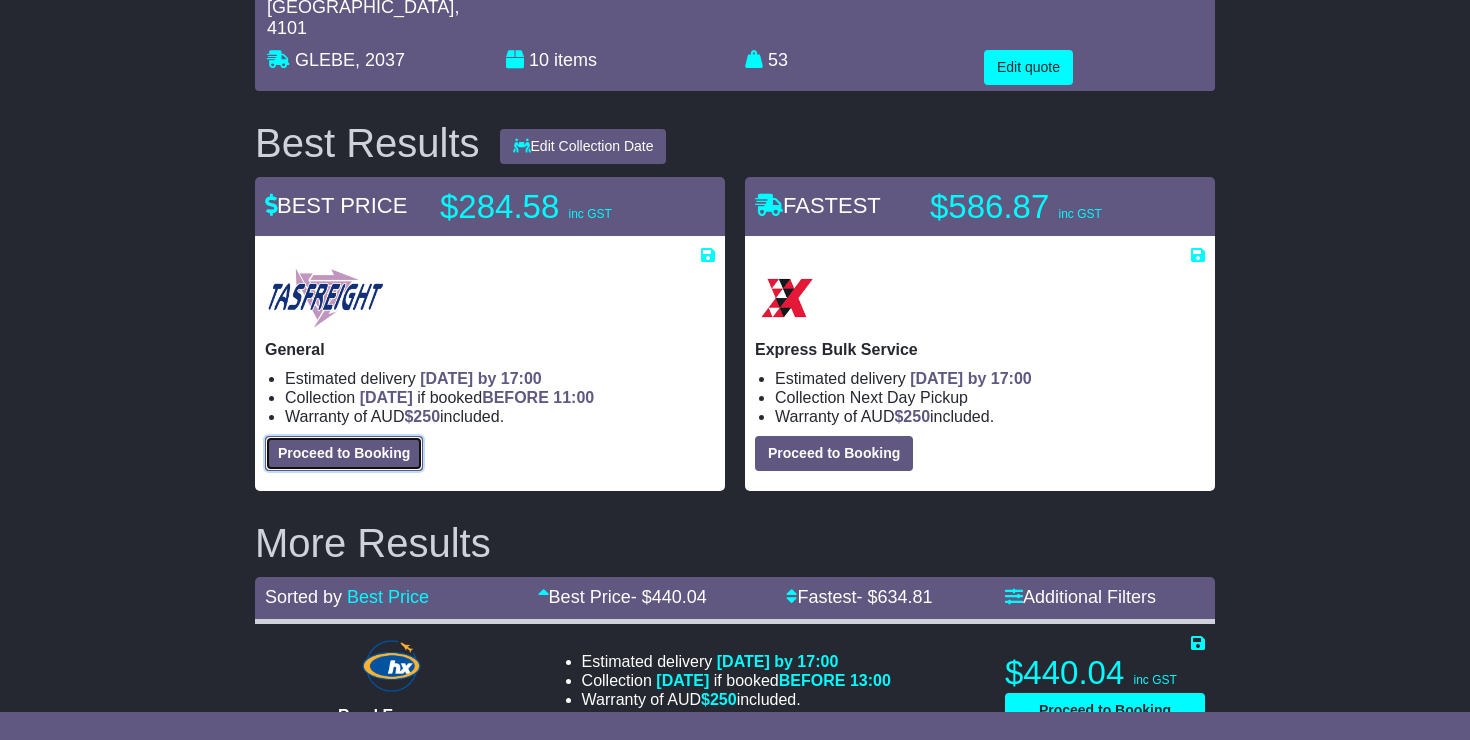 click on "Proceed to Booking" at bounding box center (344, 453) 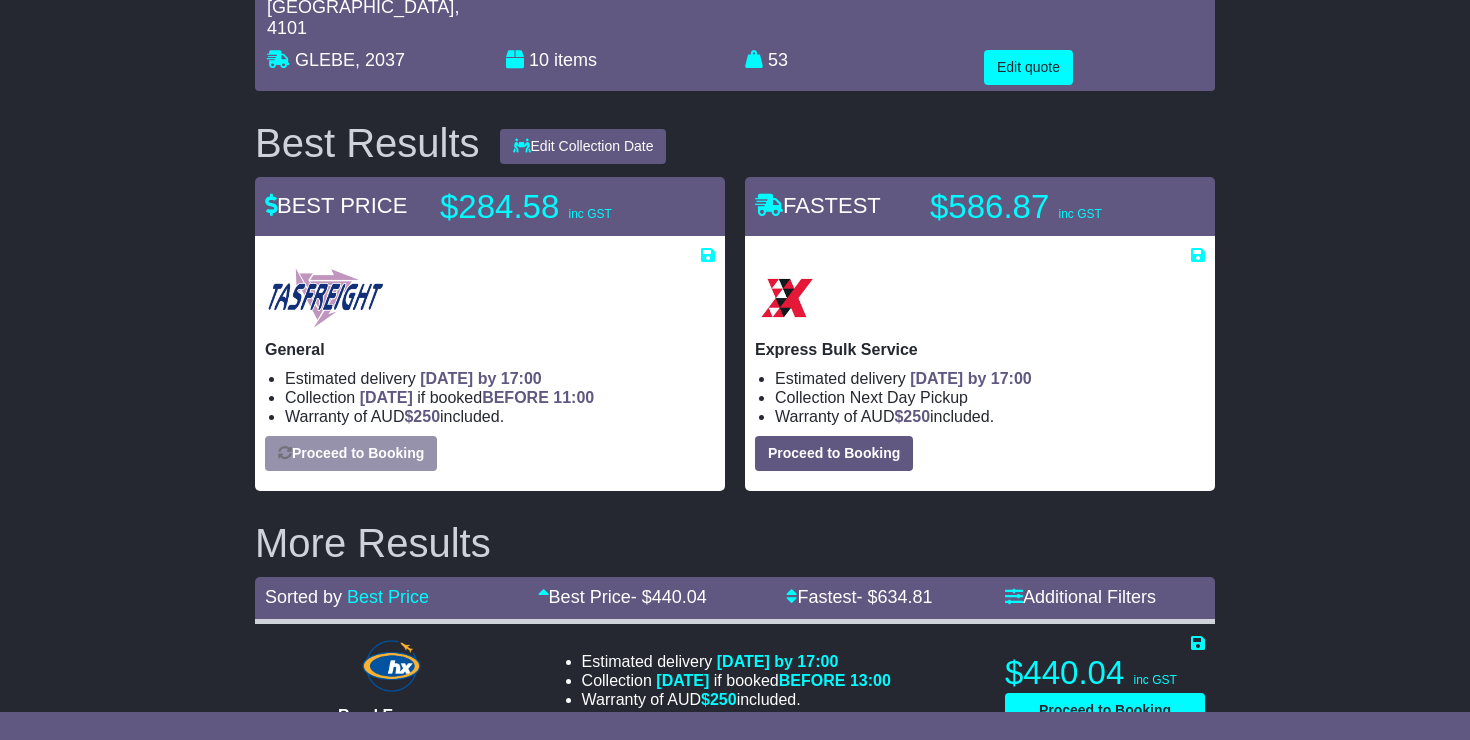 select on "**********" 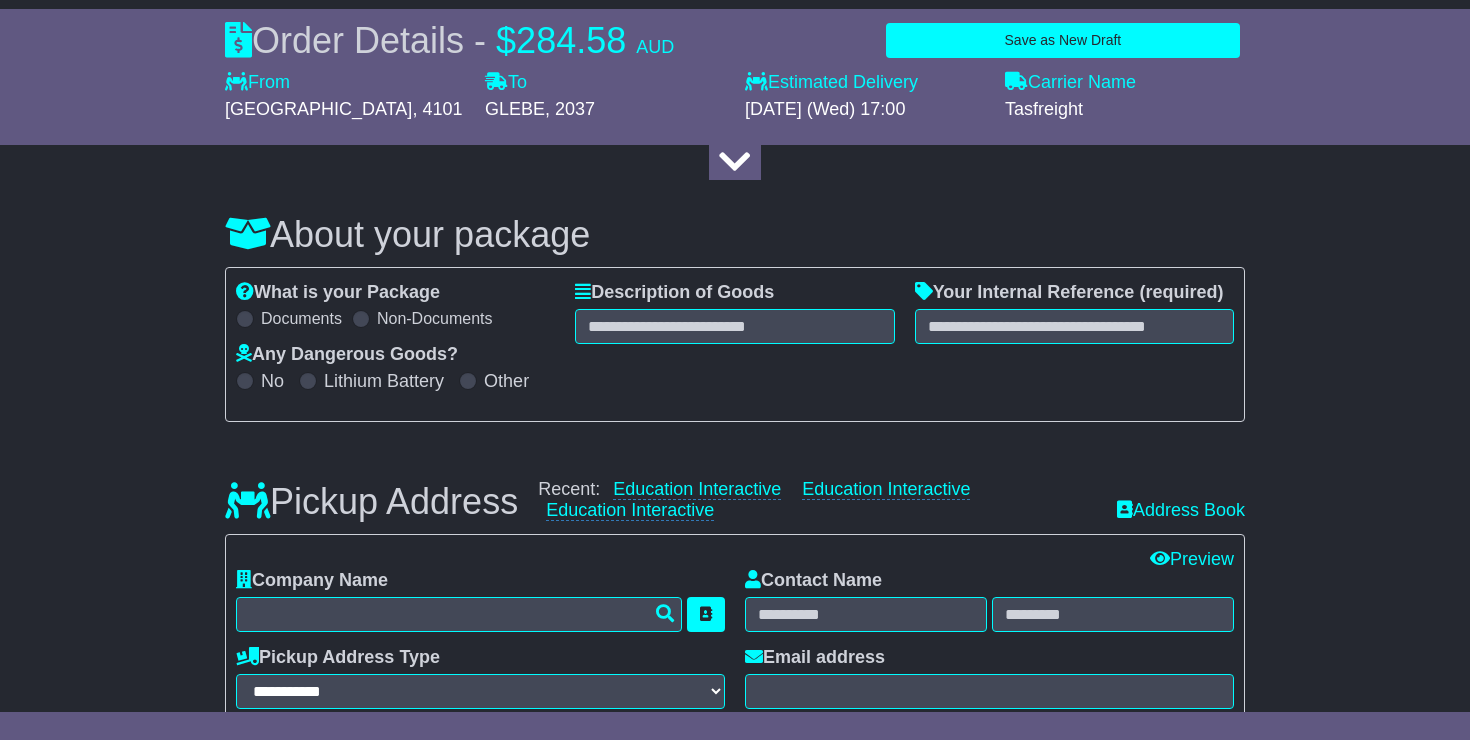 scroll, scrollTop: 144, scrollLeft: 0, axis: vertical 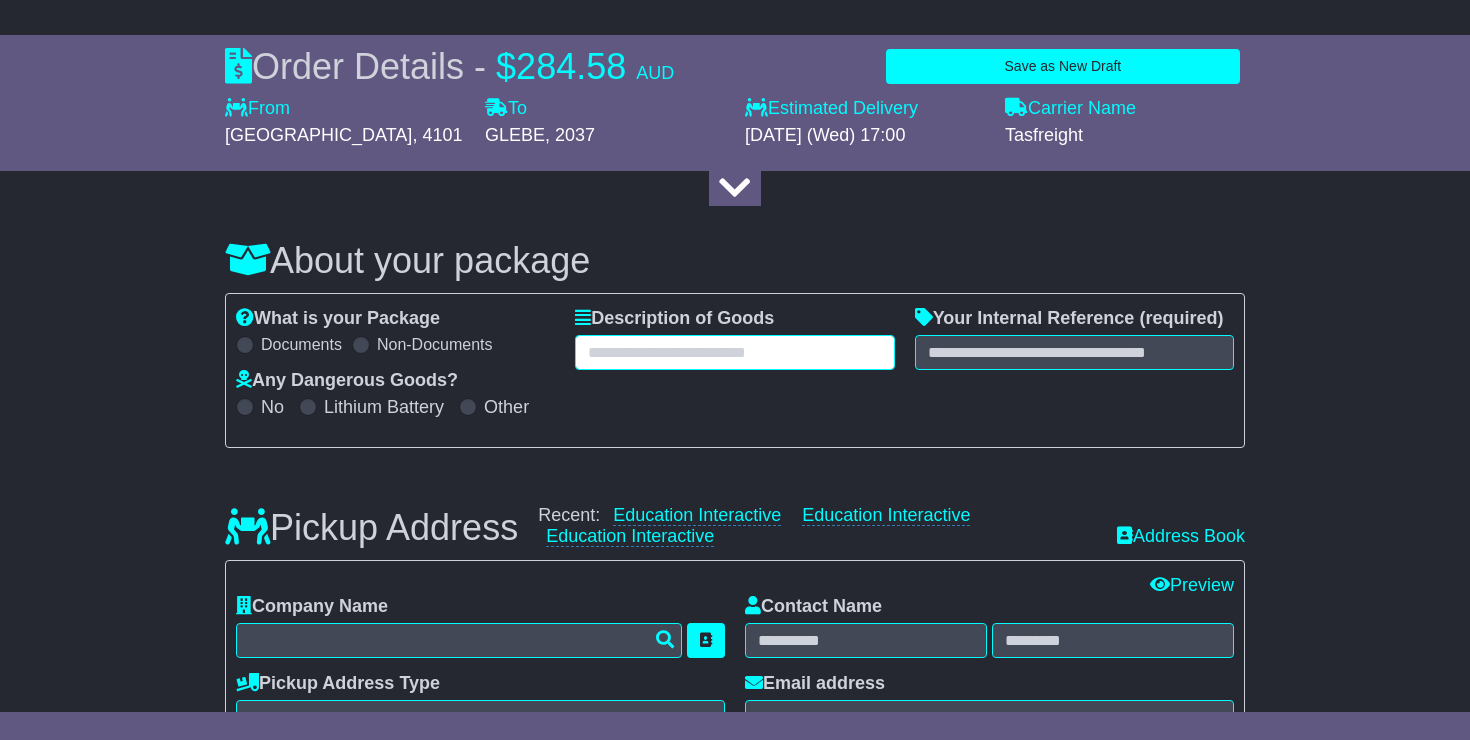 click at bounding box center (734, 352) 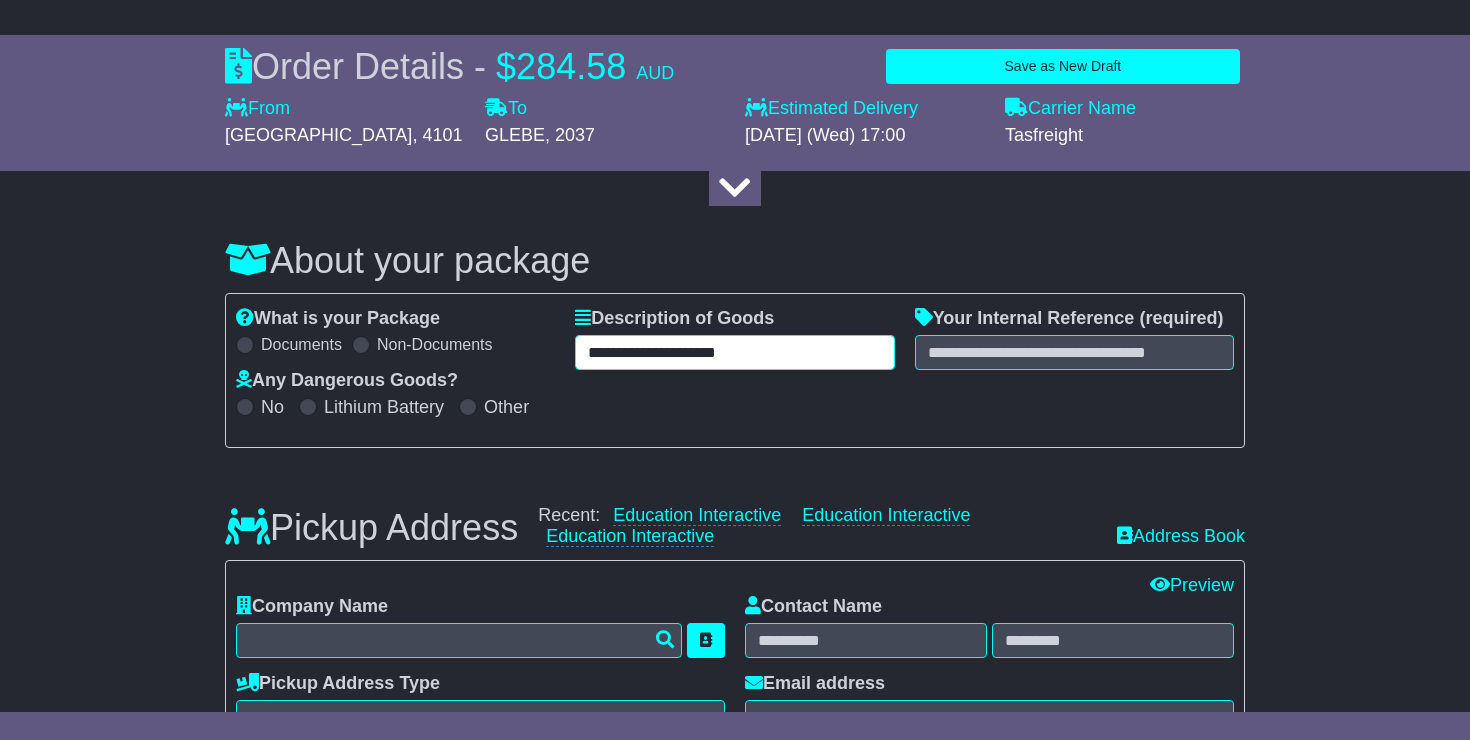click on "**********" at bounding box center (734, 352) 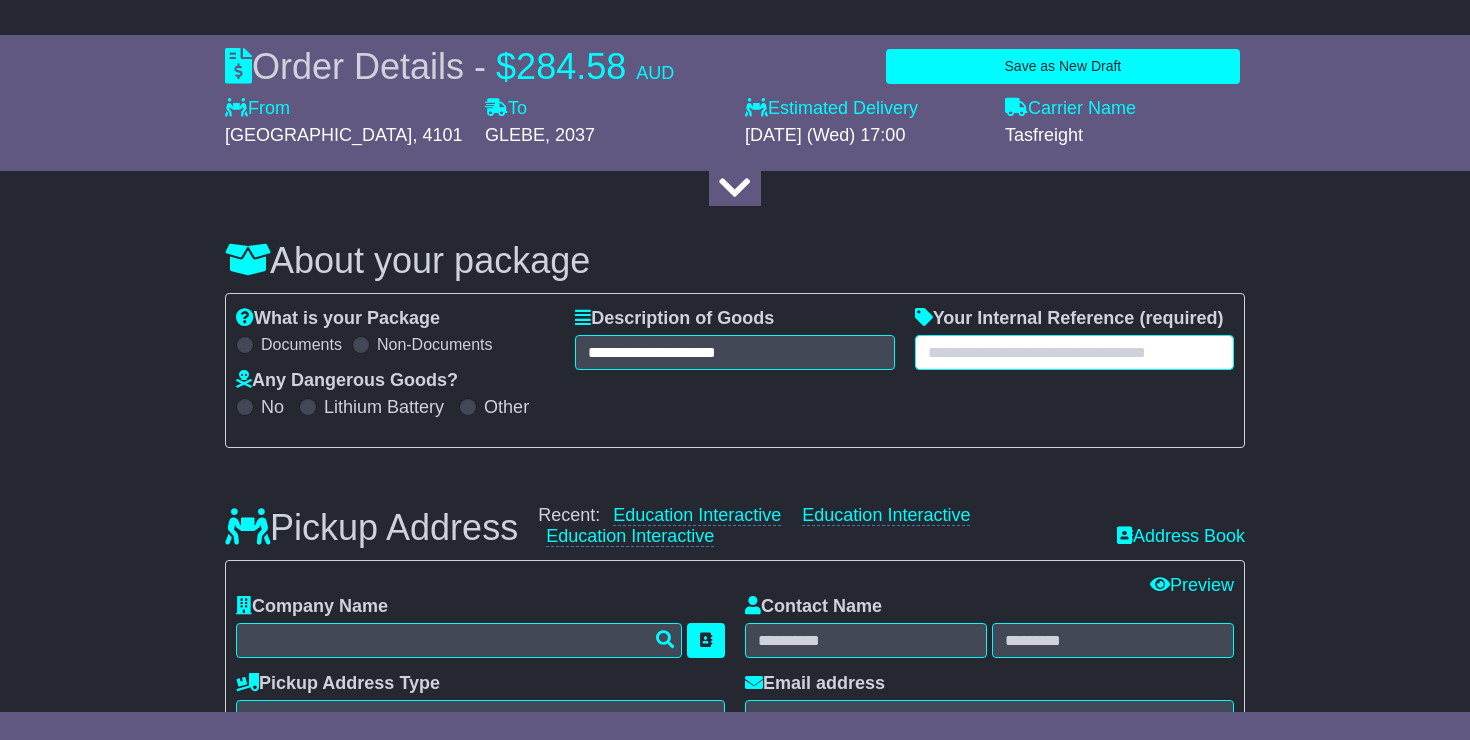 drag, startPoint x: 929, startPoint y: 351, endPoint x: 1010, endPoint y: 349, distance: 81.02469 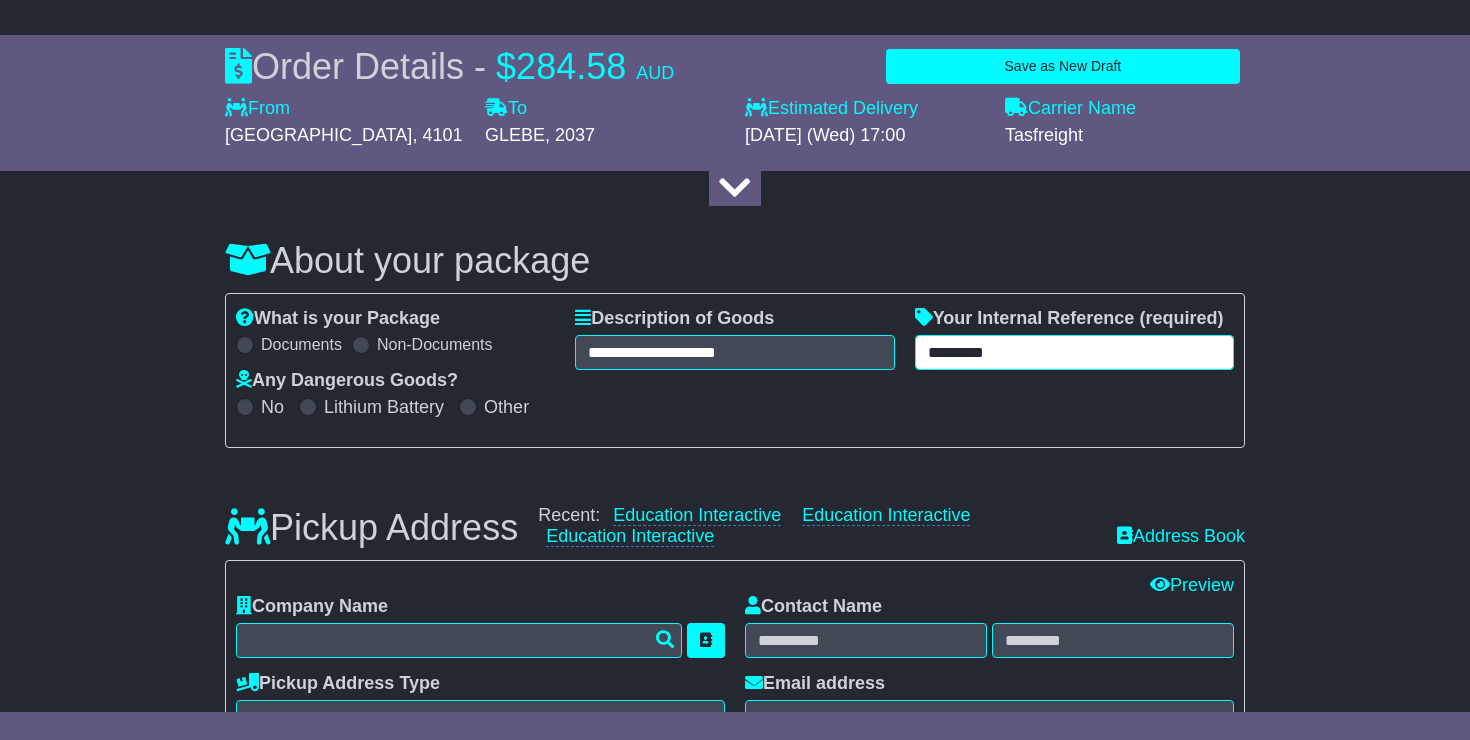 click on "*********" at bounding box center (1074, 352) 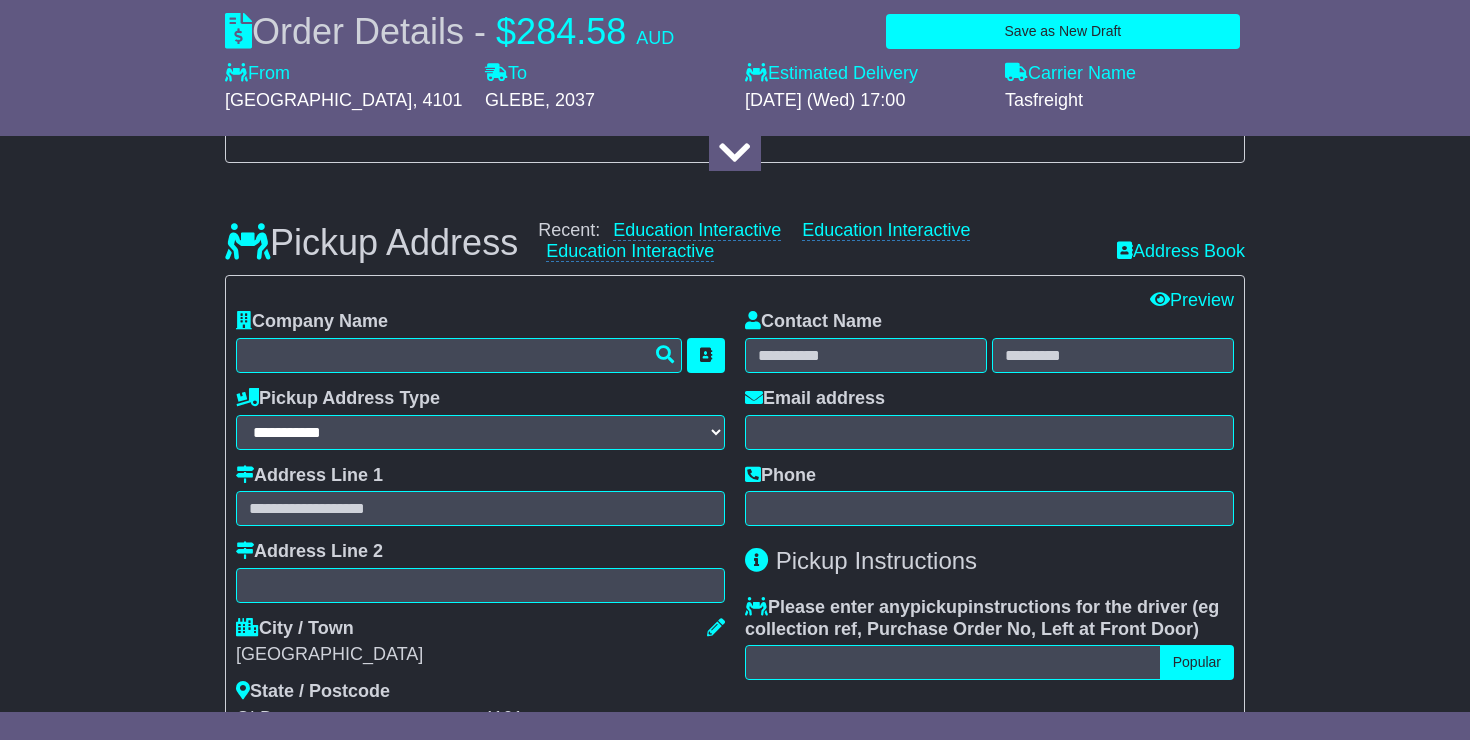 scroll, scrollTop: 432, scrollLeft: 0, axis: vertical 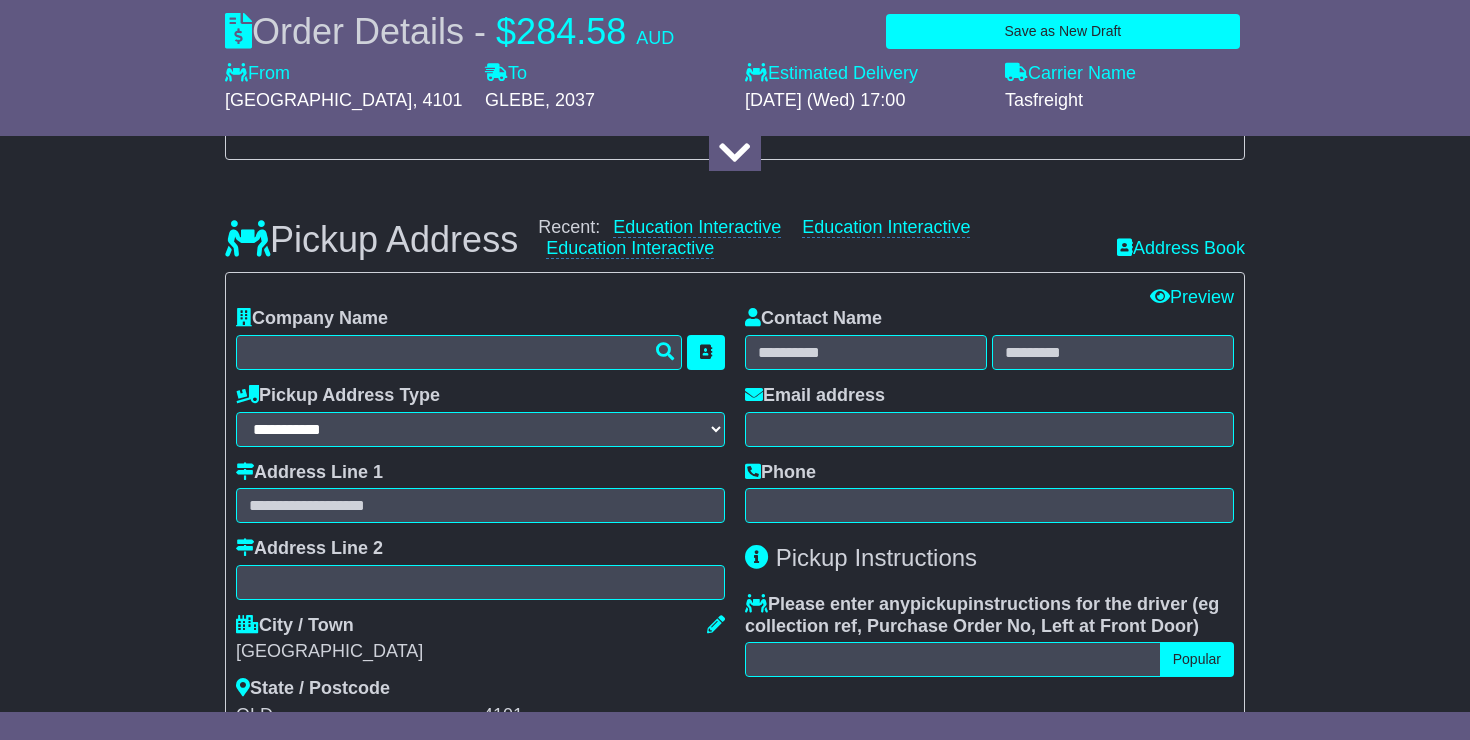 type on "**********" 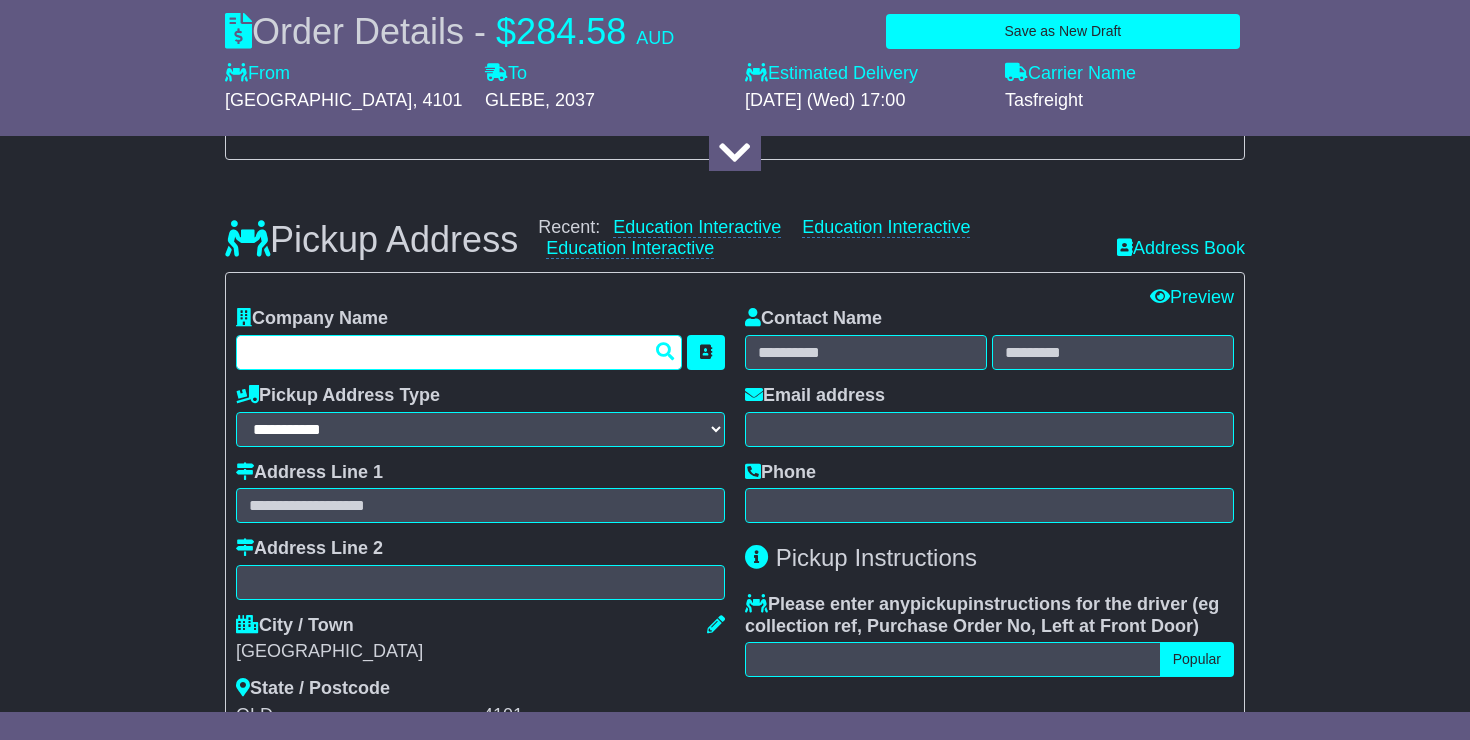 click at bounding box center (459, 352) 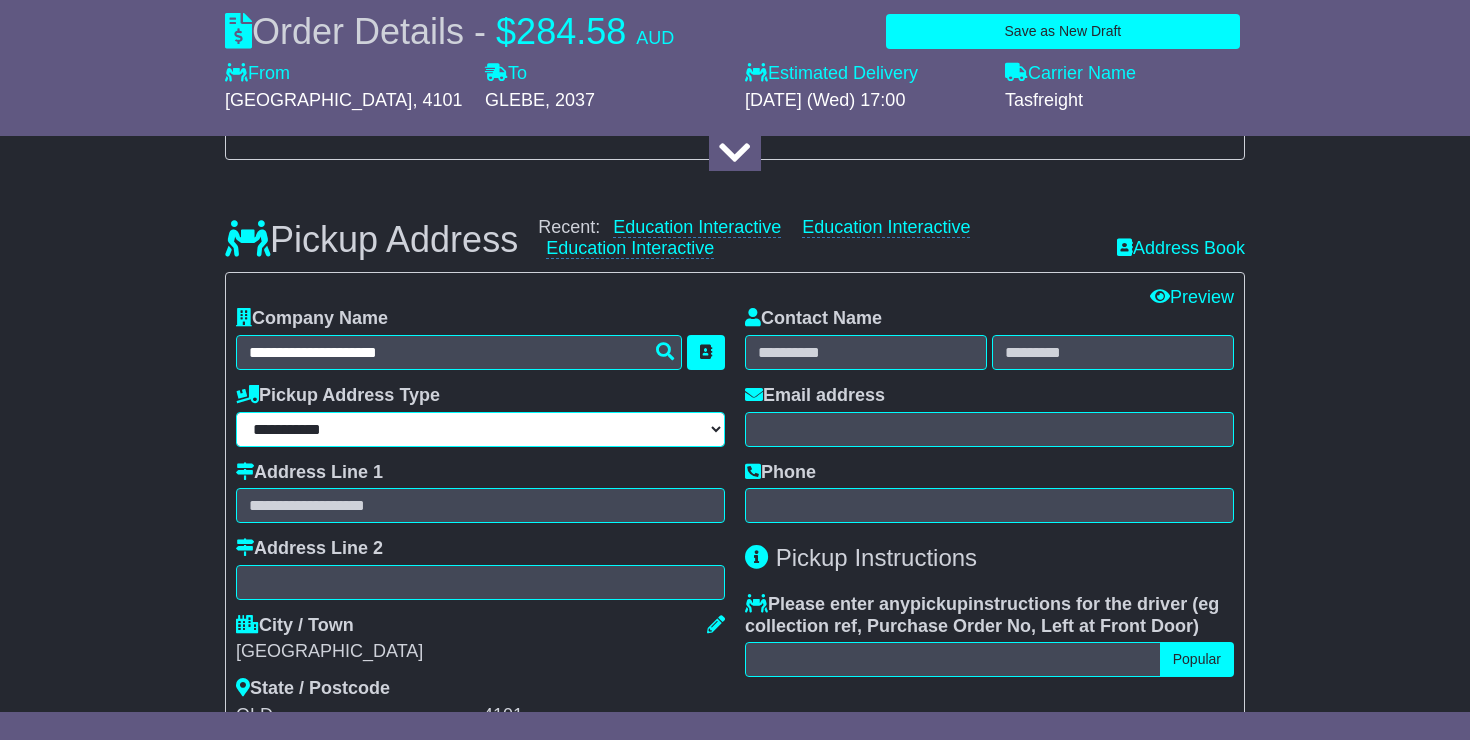 click on "**********" at bounding box center [480, 429] 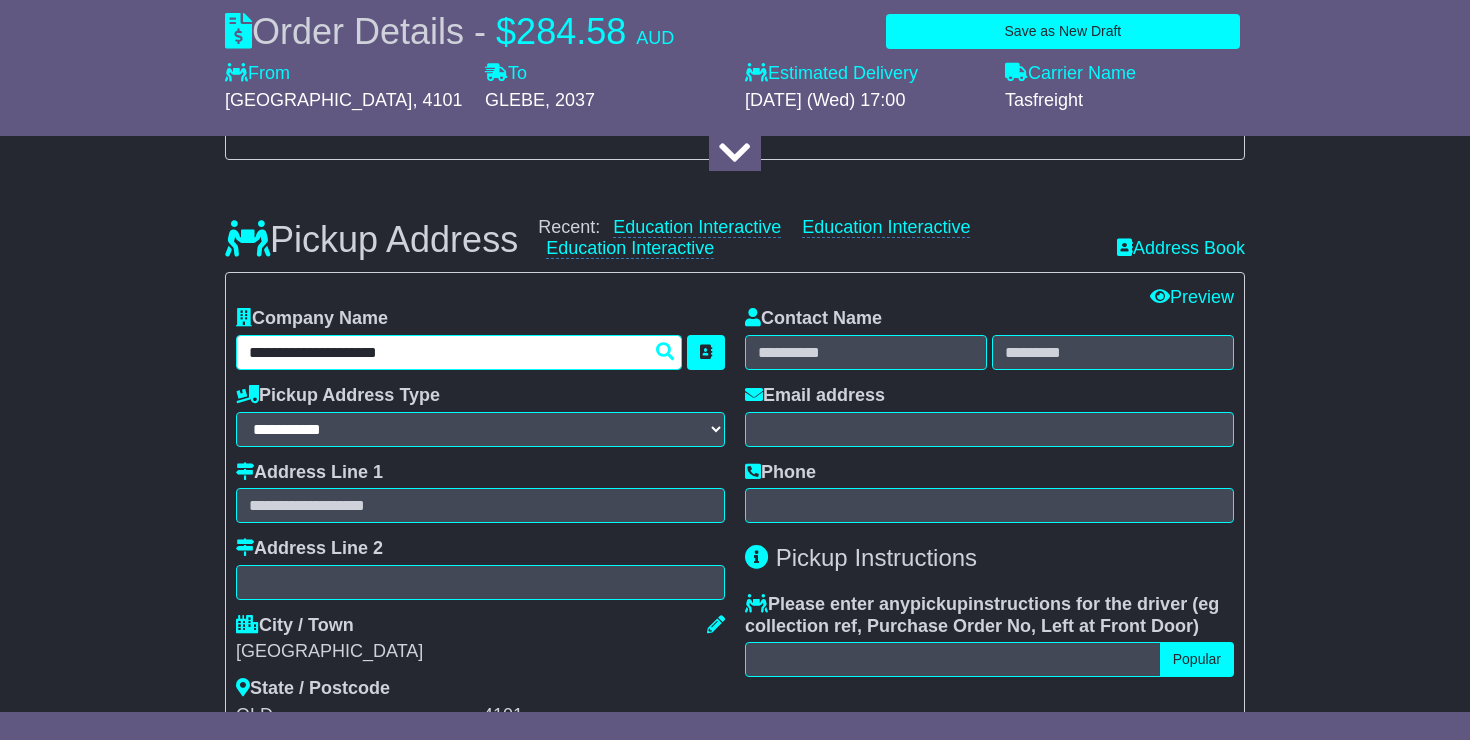 click on "**********" at bounding box center [459, 352] 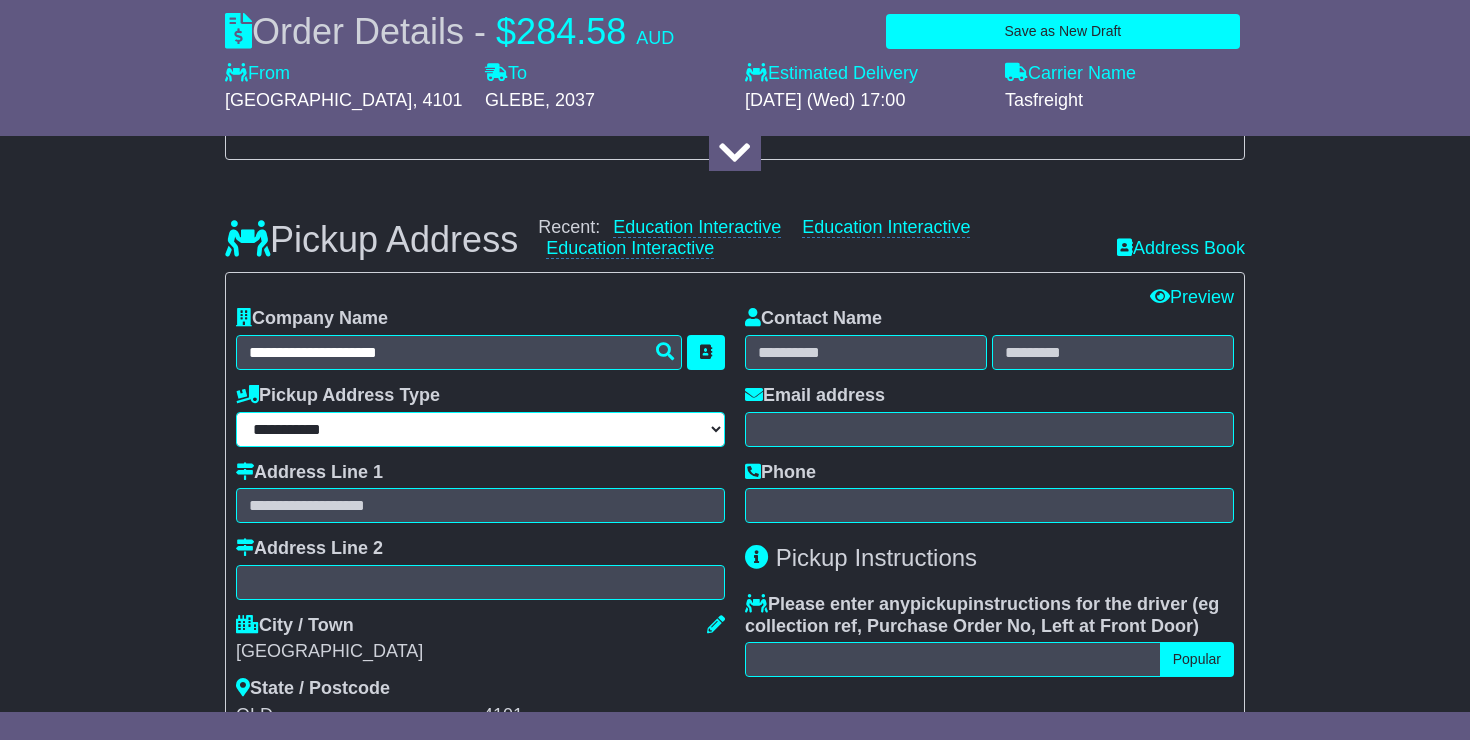 click on "**********" at bounding box center [480, 429] 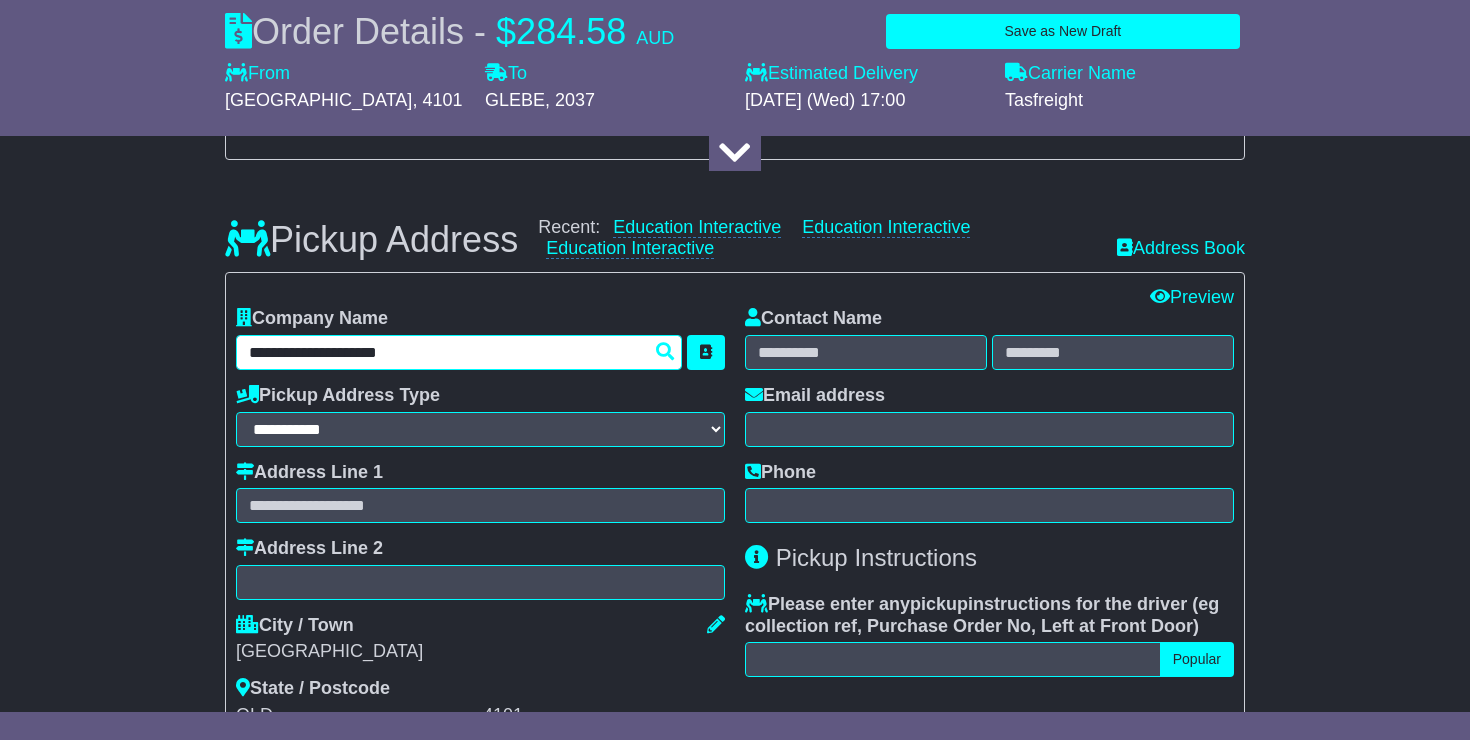 click on "**********" at bounding box center (459, 352) 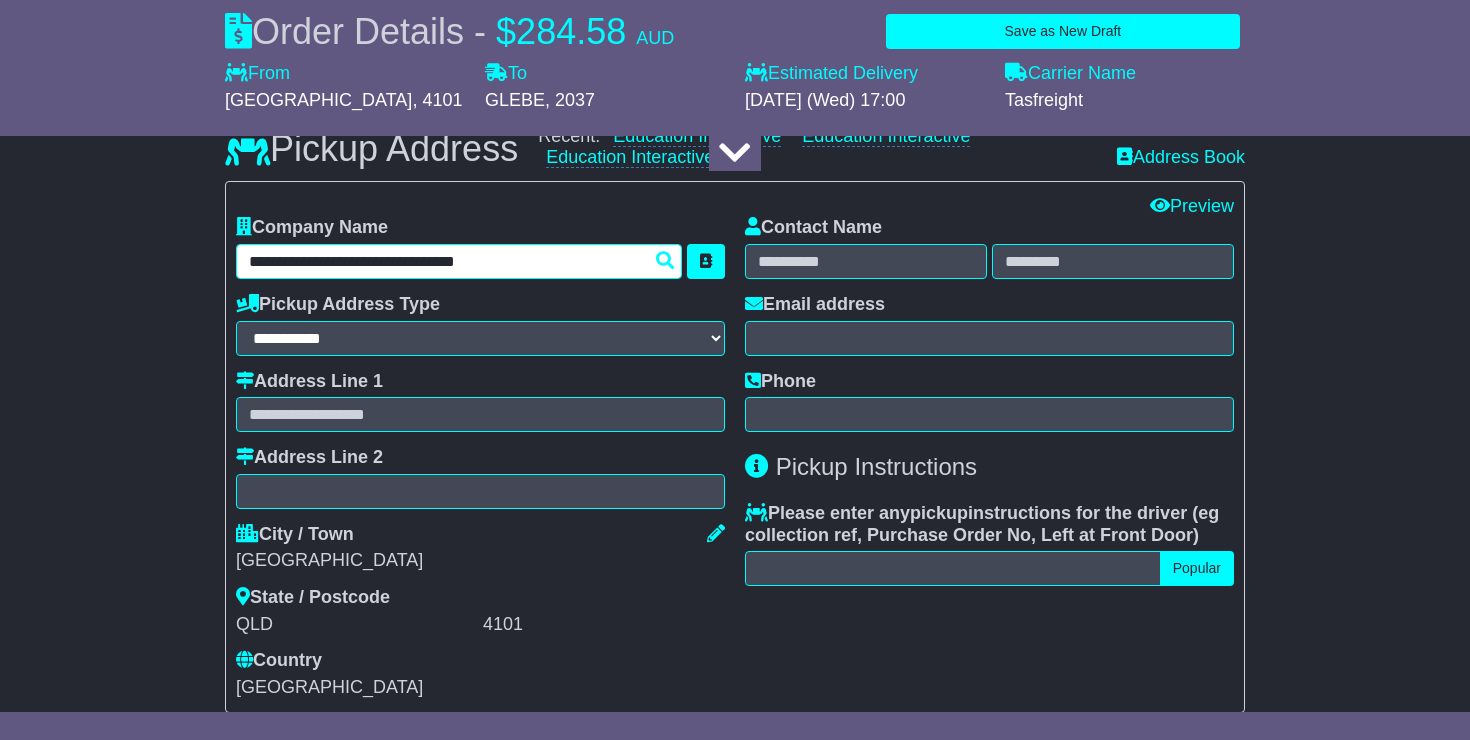 scroll, scrollTop: 524, scrollLeft: 0, axis: vertical 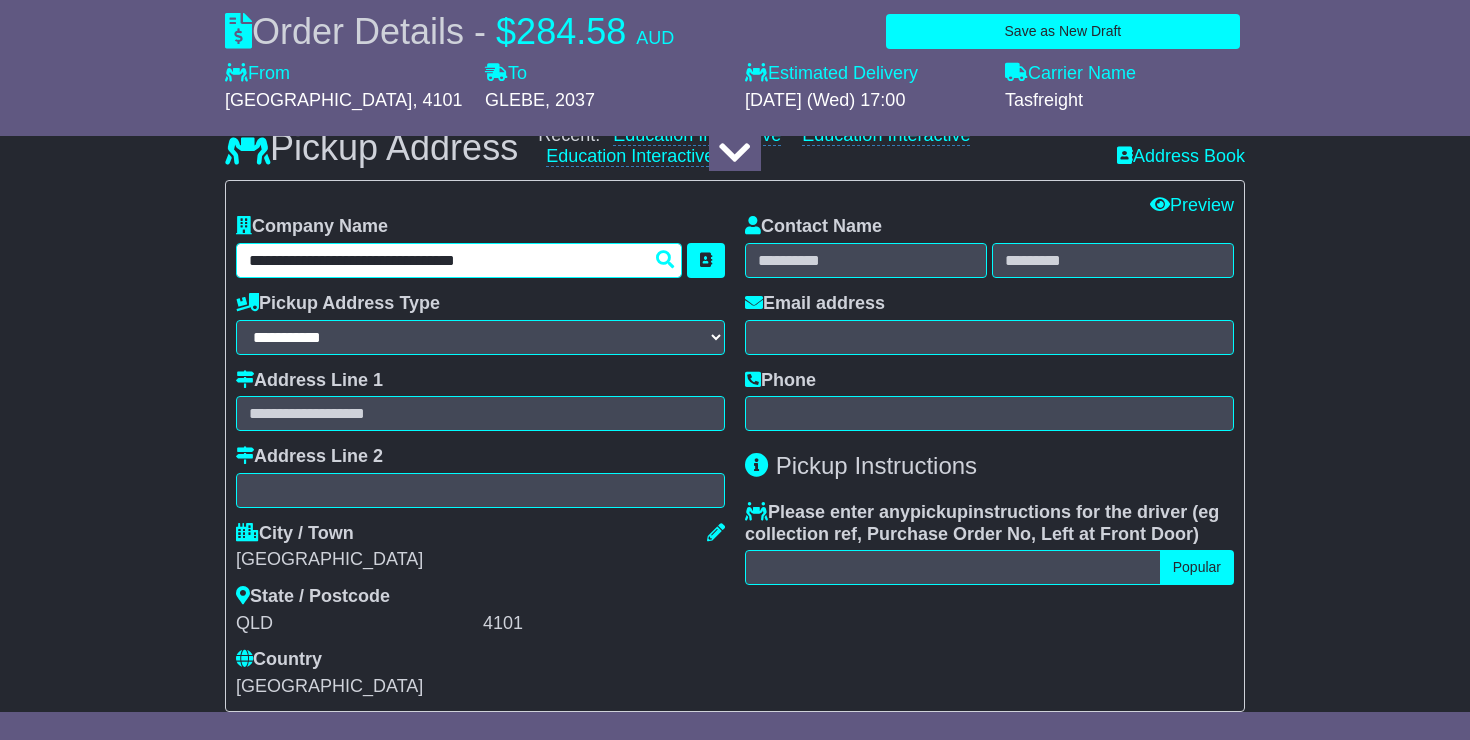 type on "**********" 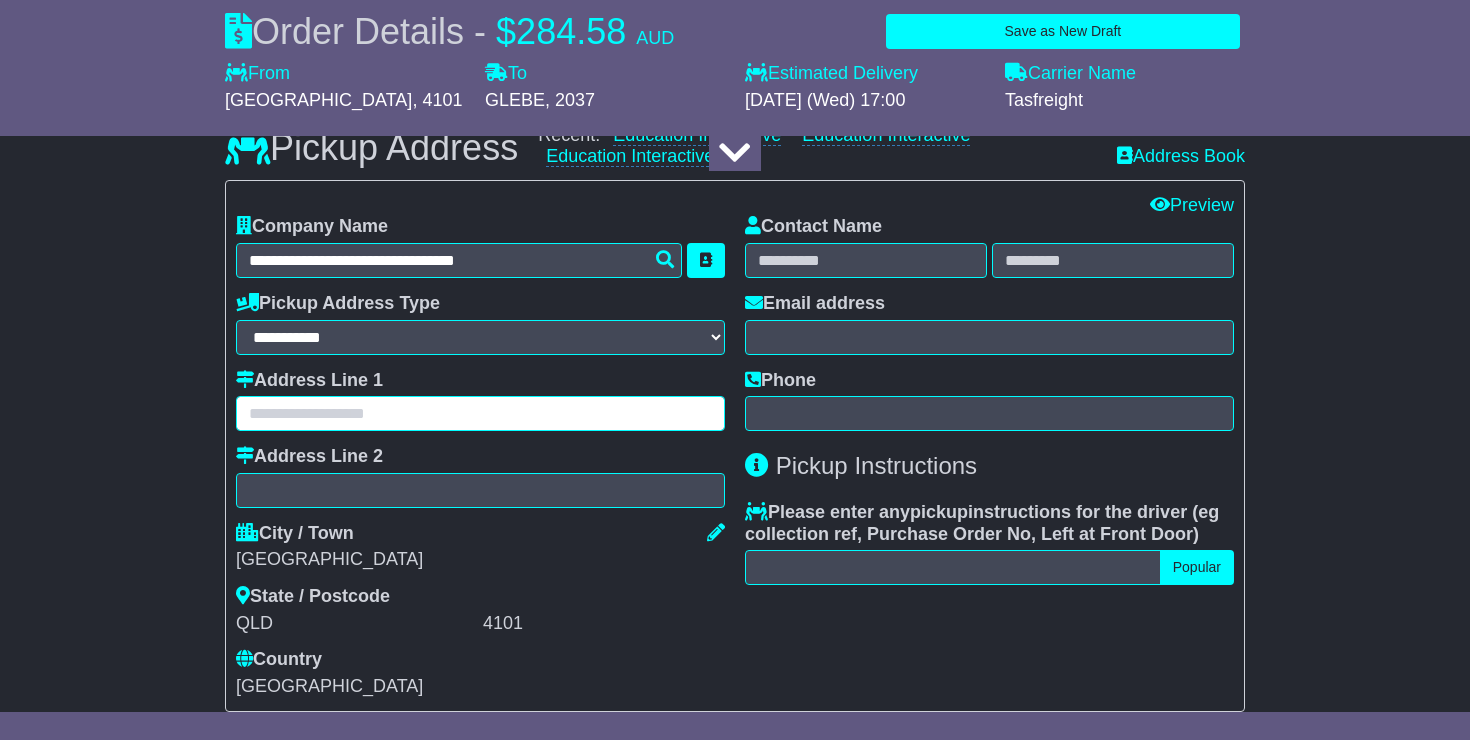 click at bounding box center (480, 413) 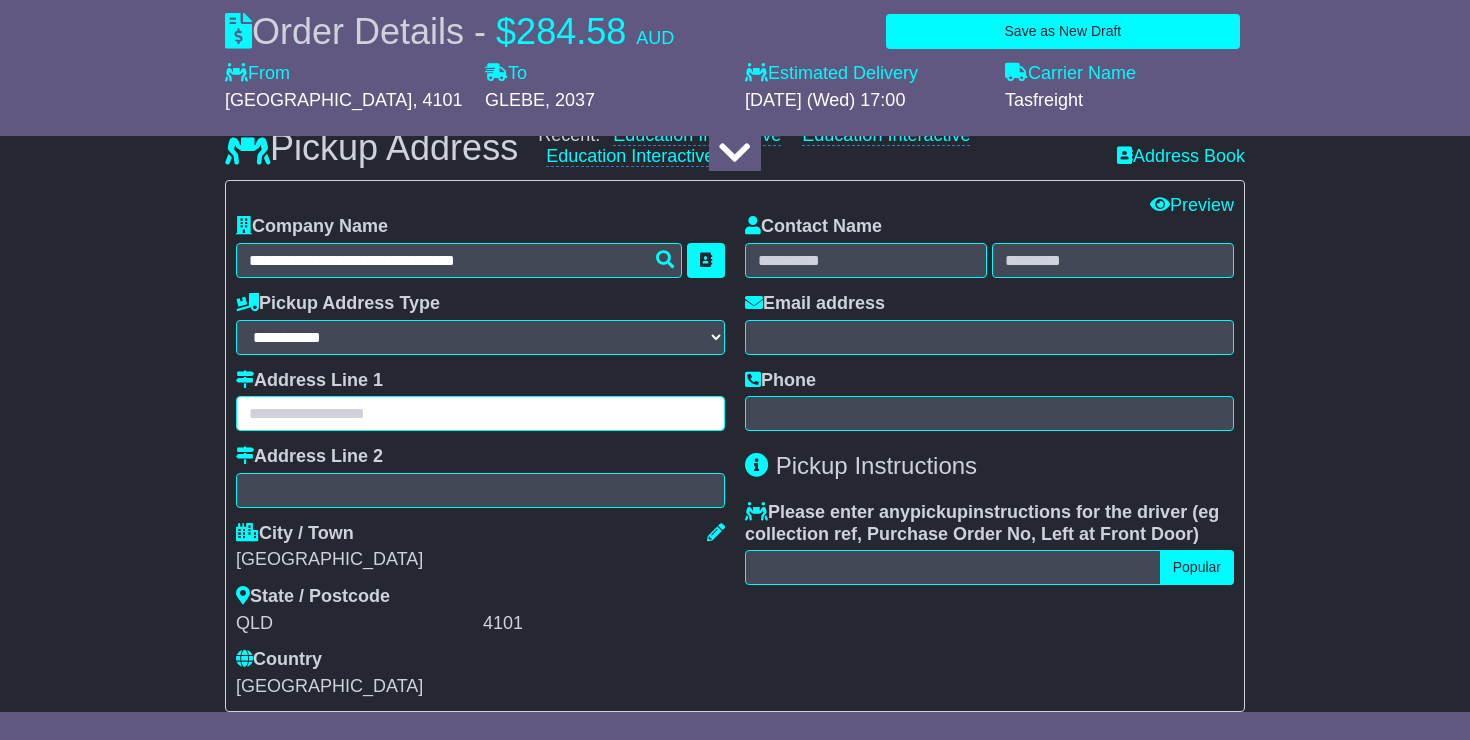 click at bounding box center [480, 413] 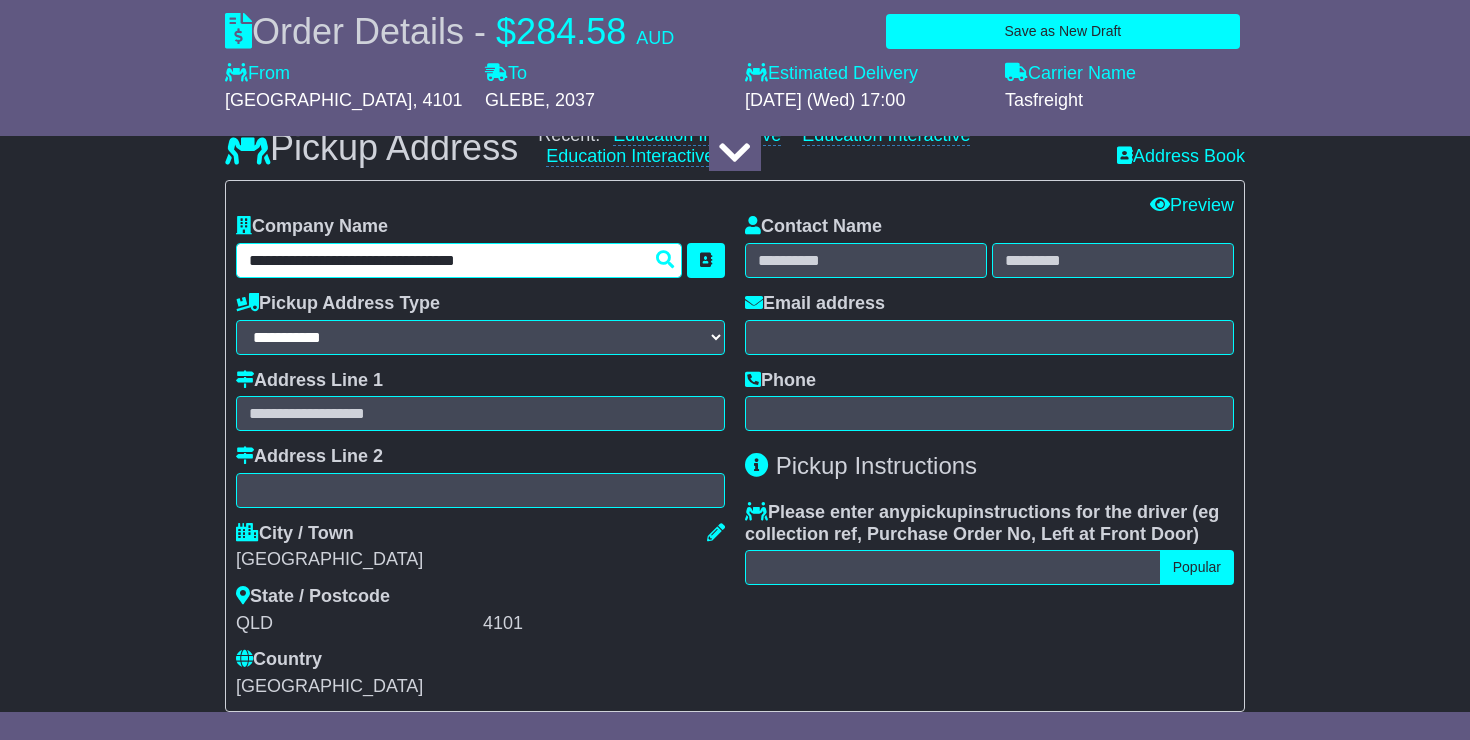 drag, startPoint x: 423, startPoint y: 257, endPoint x: 529, endPoint y: 259, distance: 106.01887 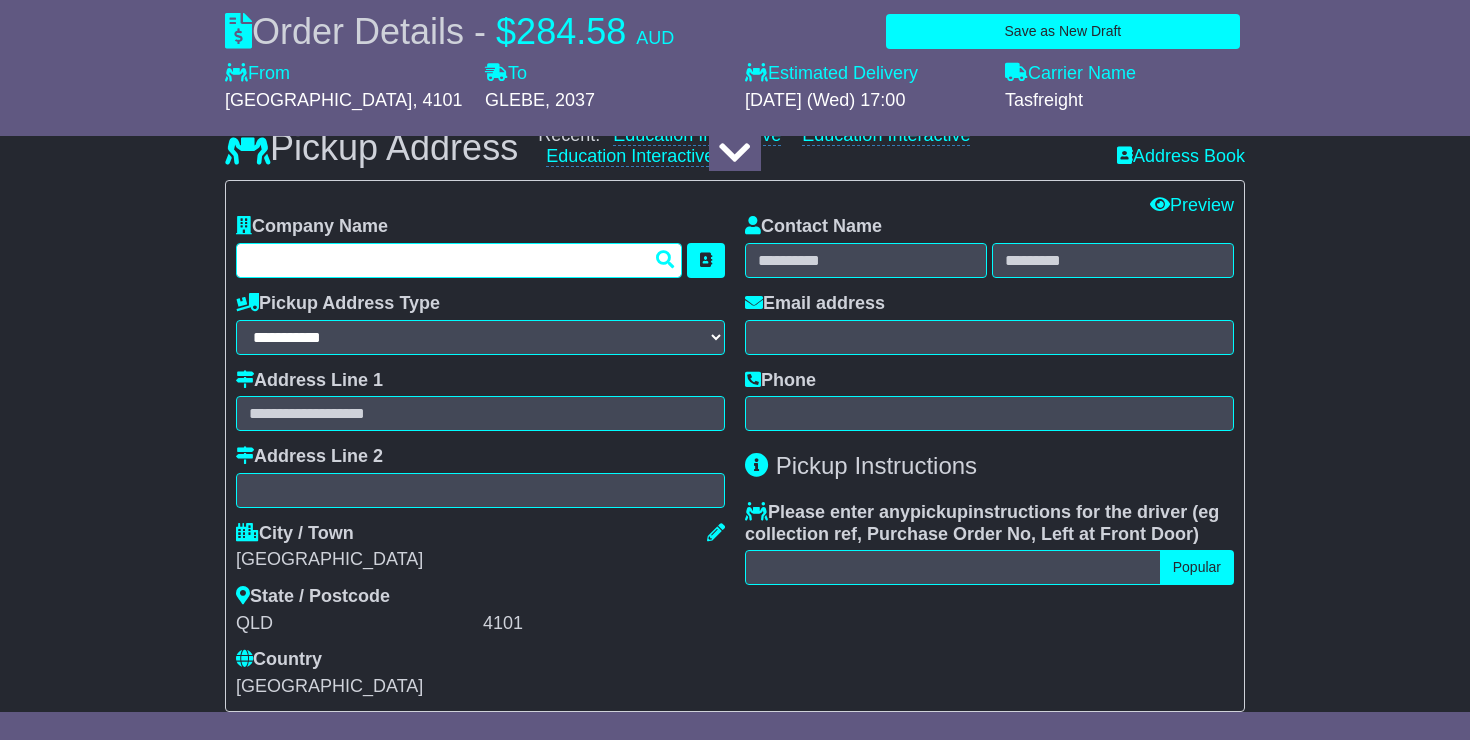 type 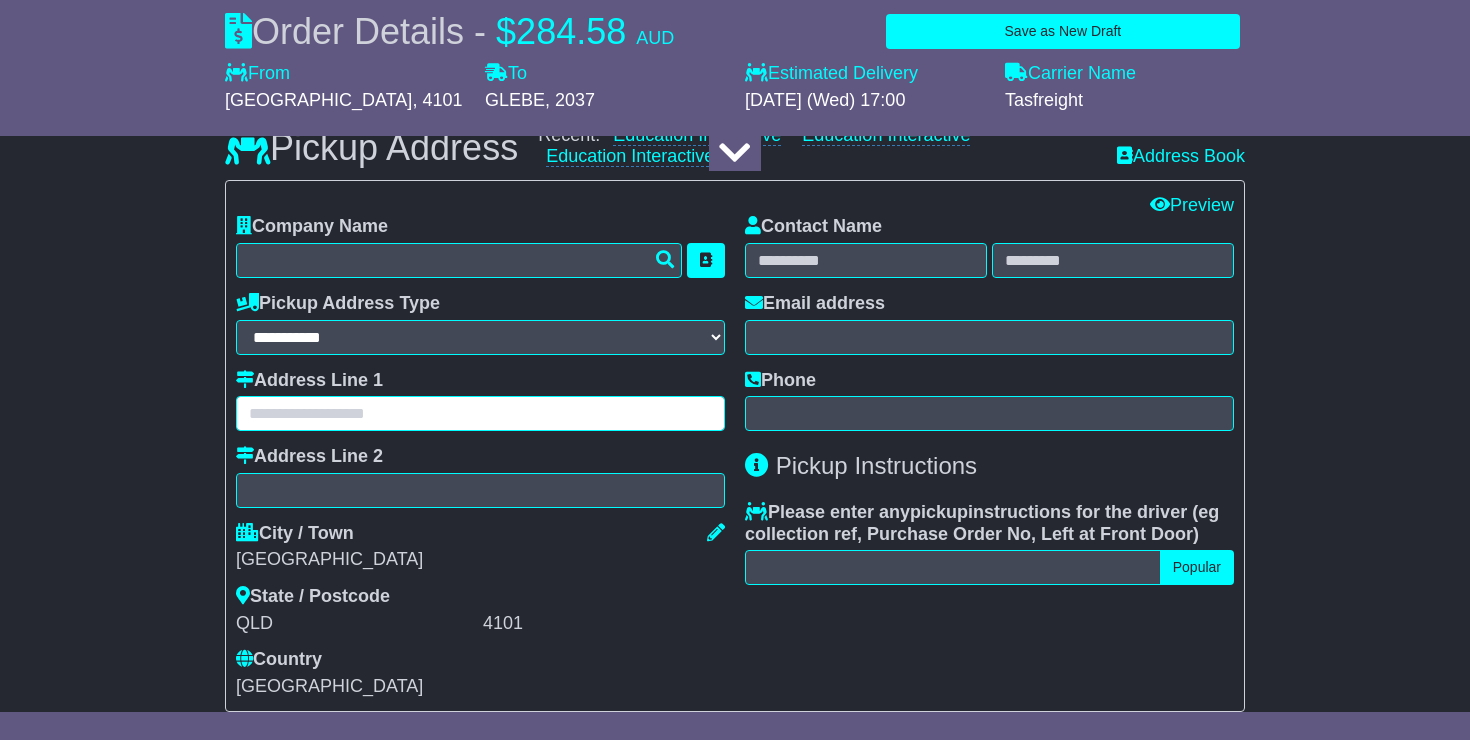 click at bounding box center (480, 413) 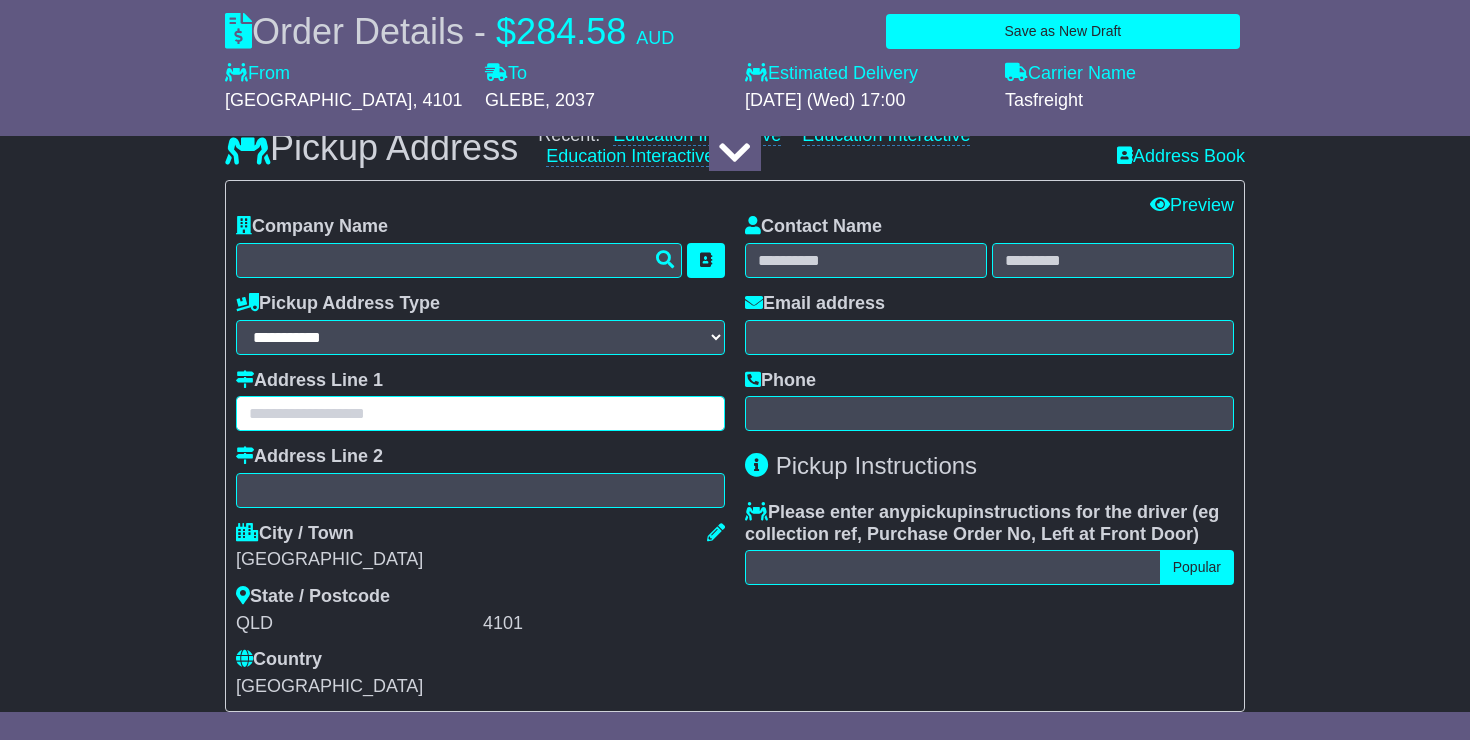 paste on "**********" 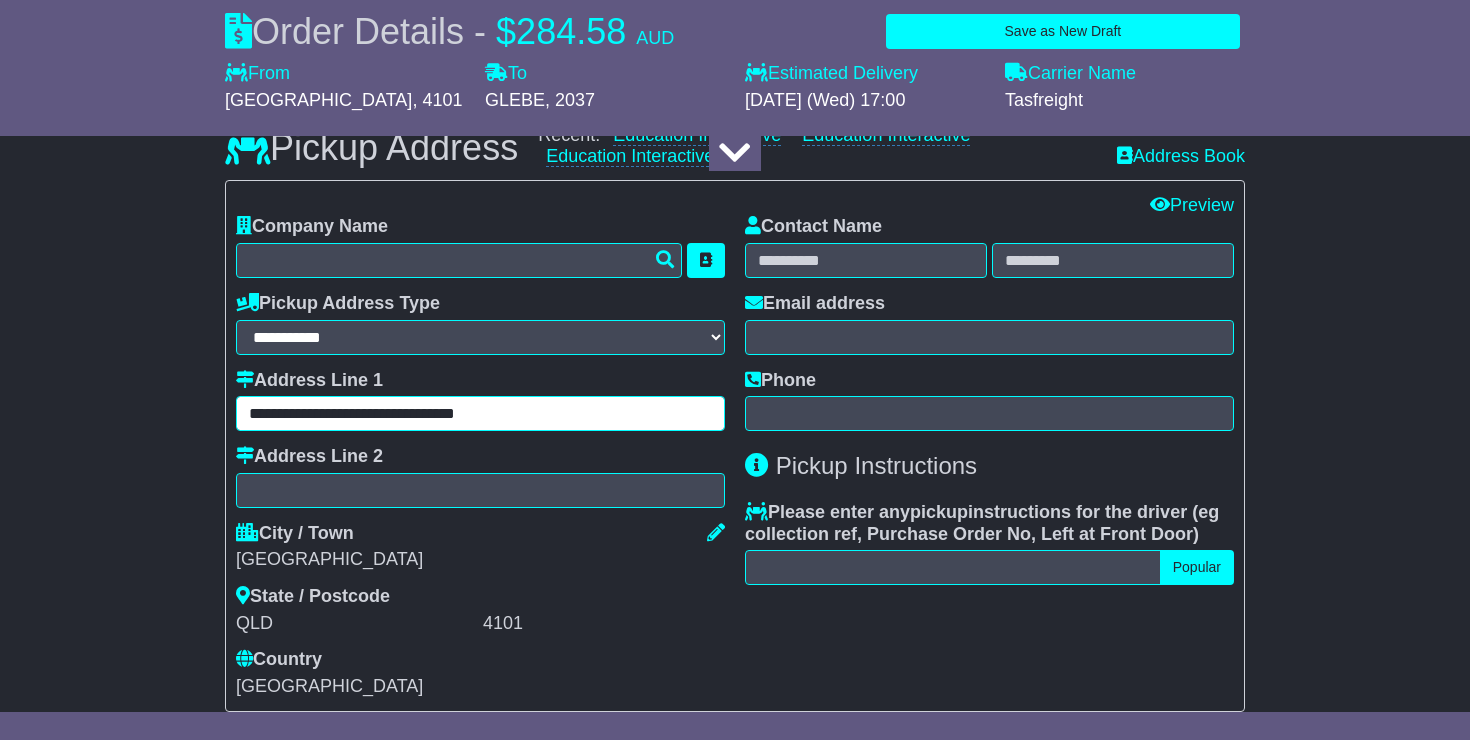 click on "**********" at bounding box center (480, 413) 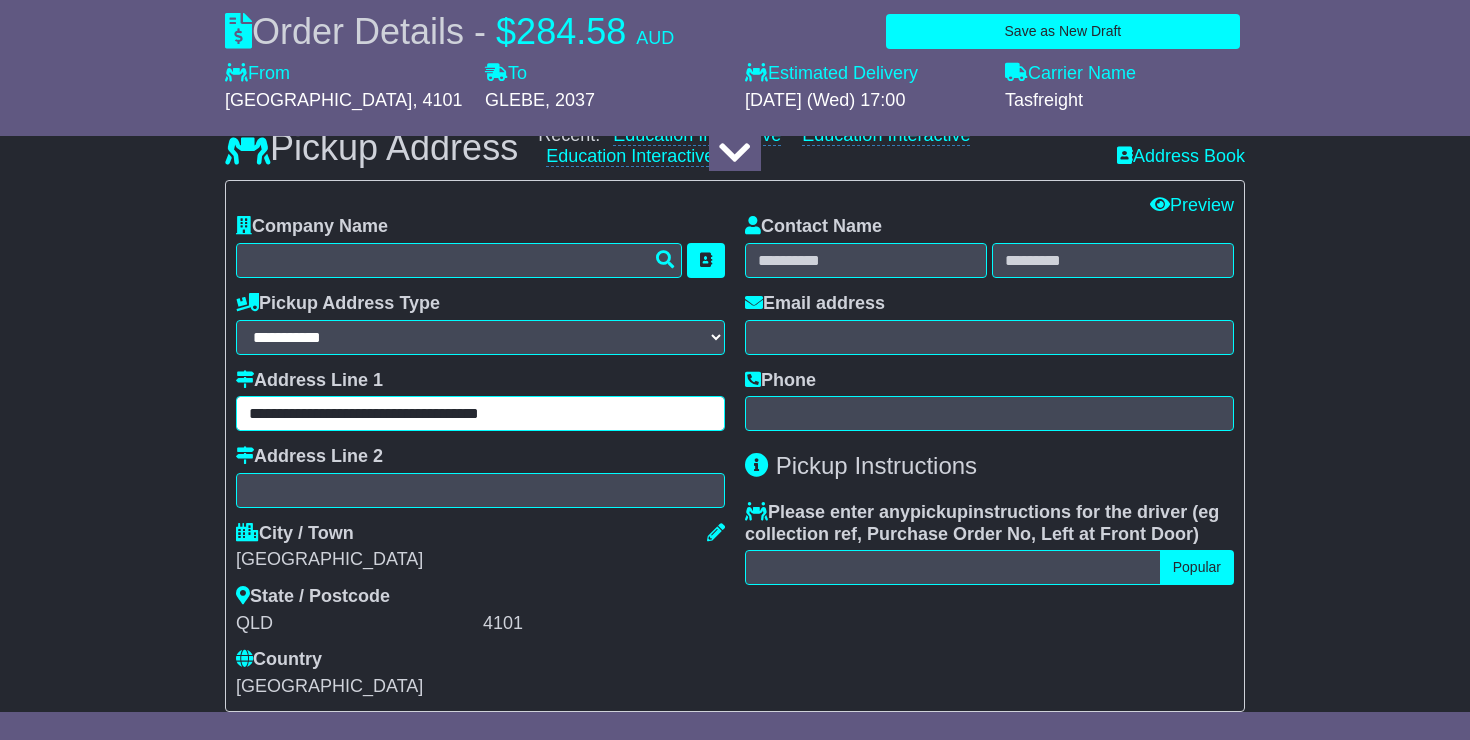 type on "**********" 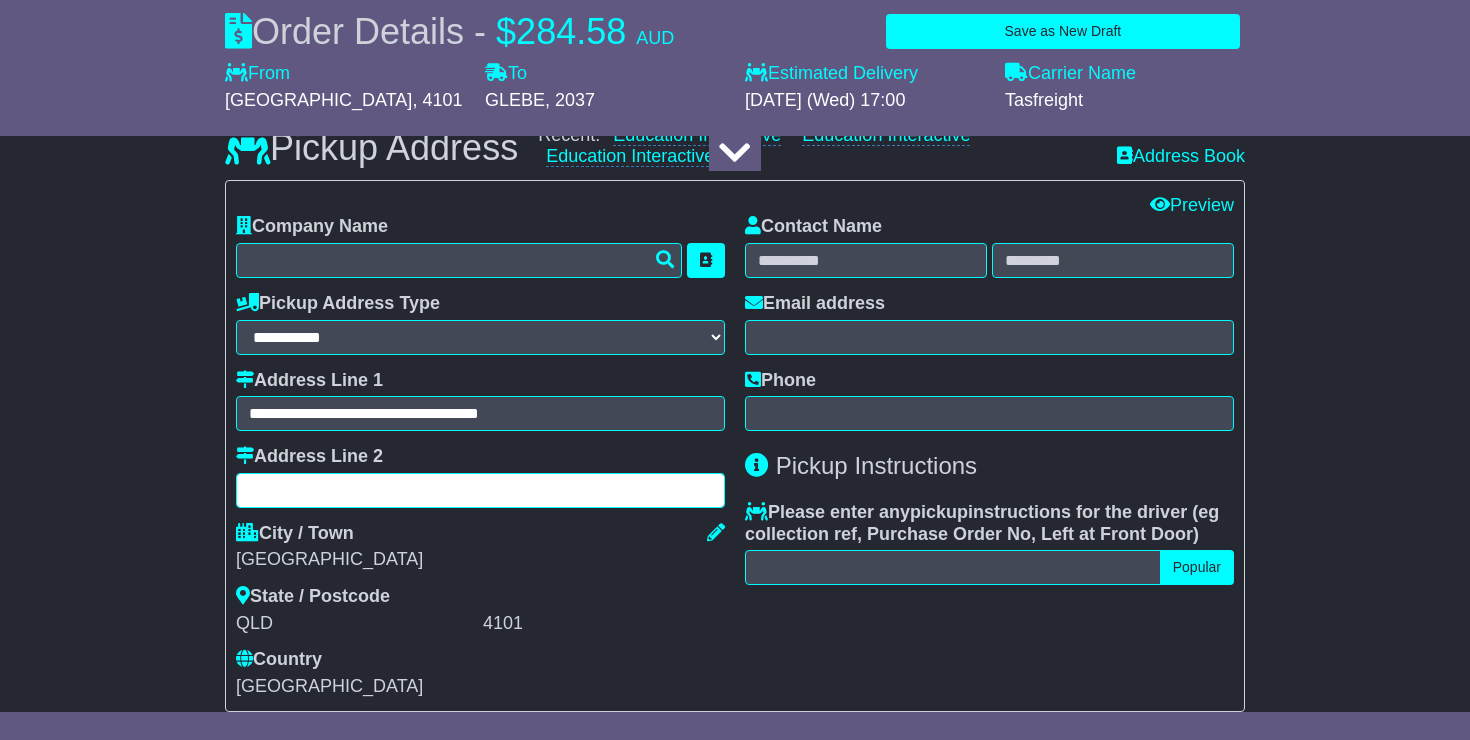 click at bounding box center (480, 490) 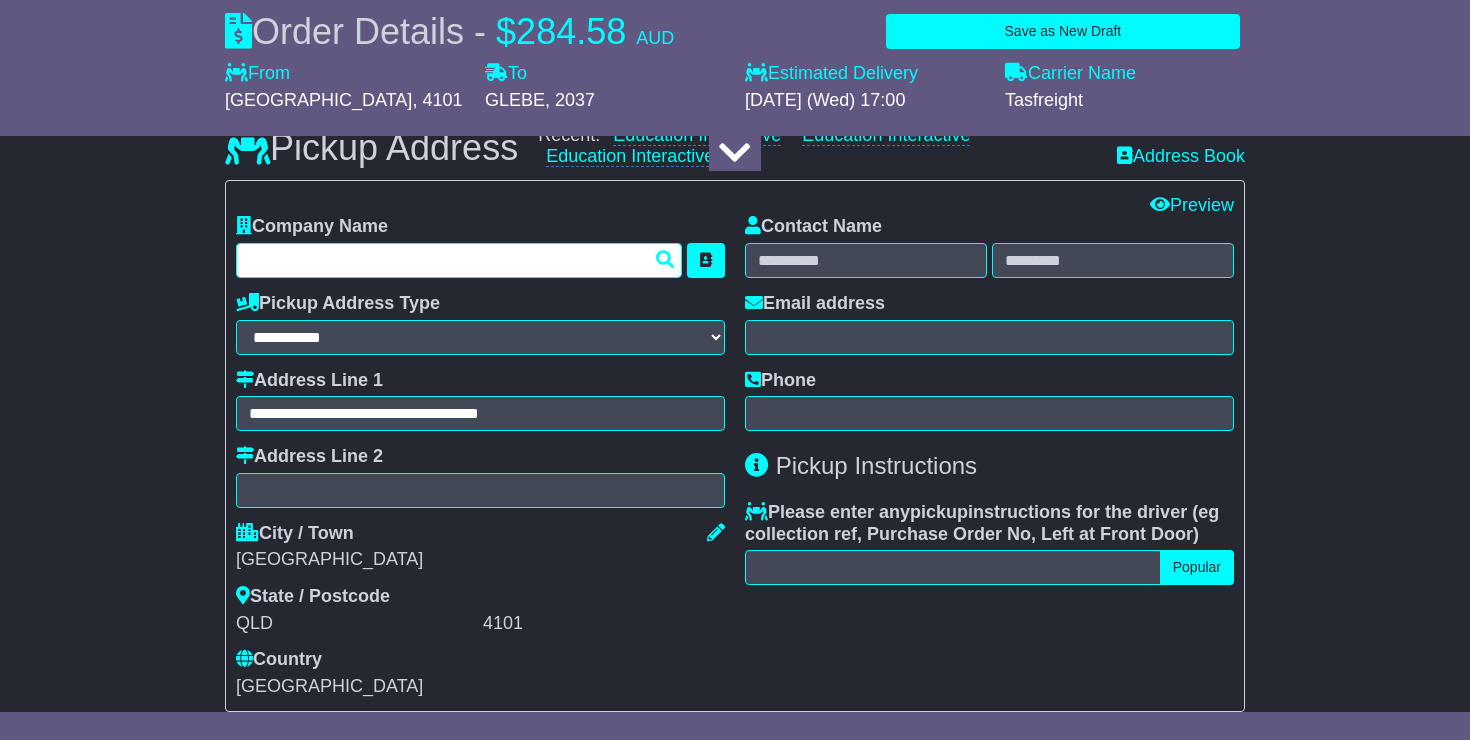 click at bounding box center [459, 260] 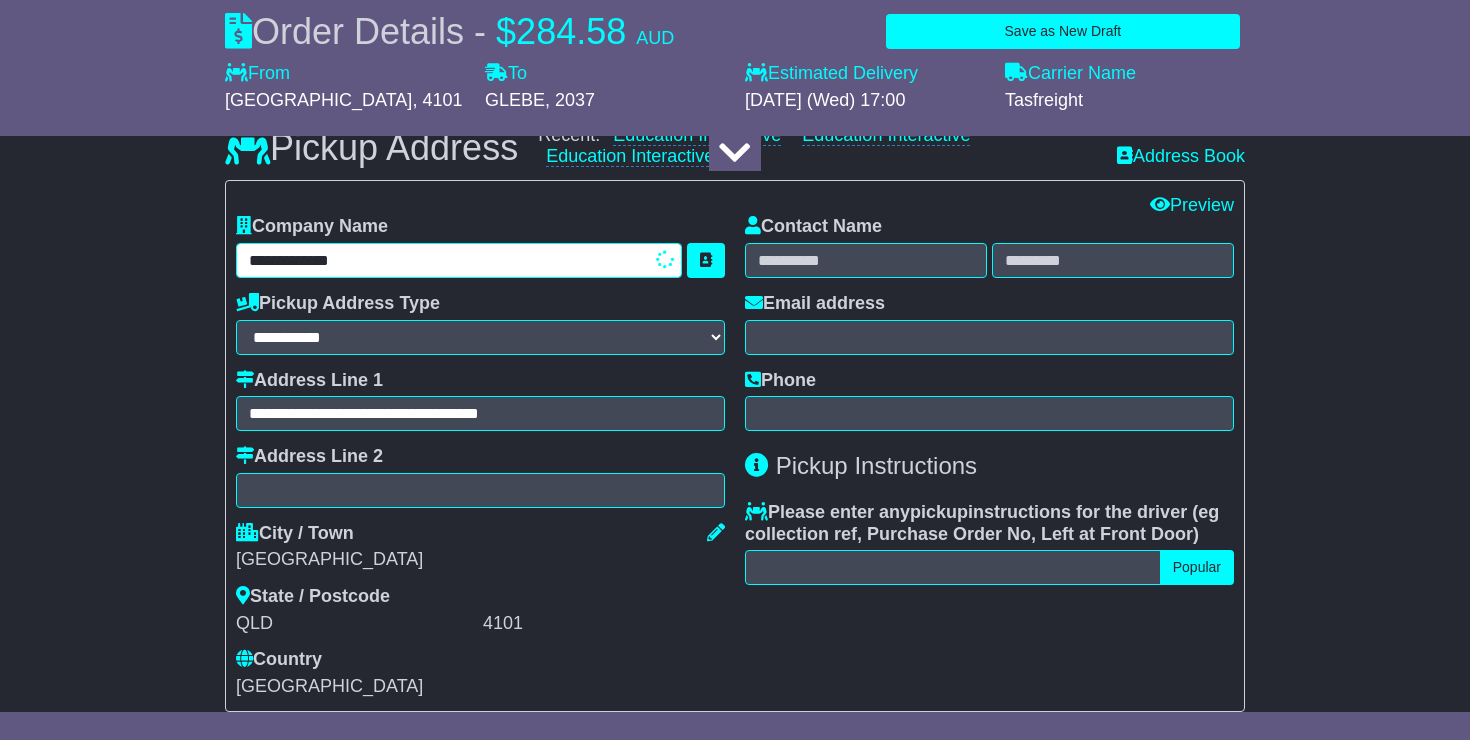 type on "**********" 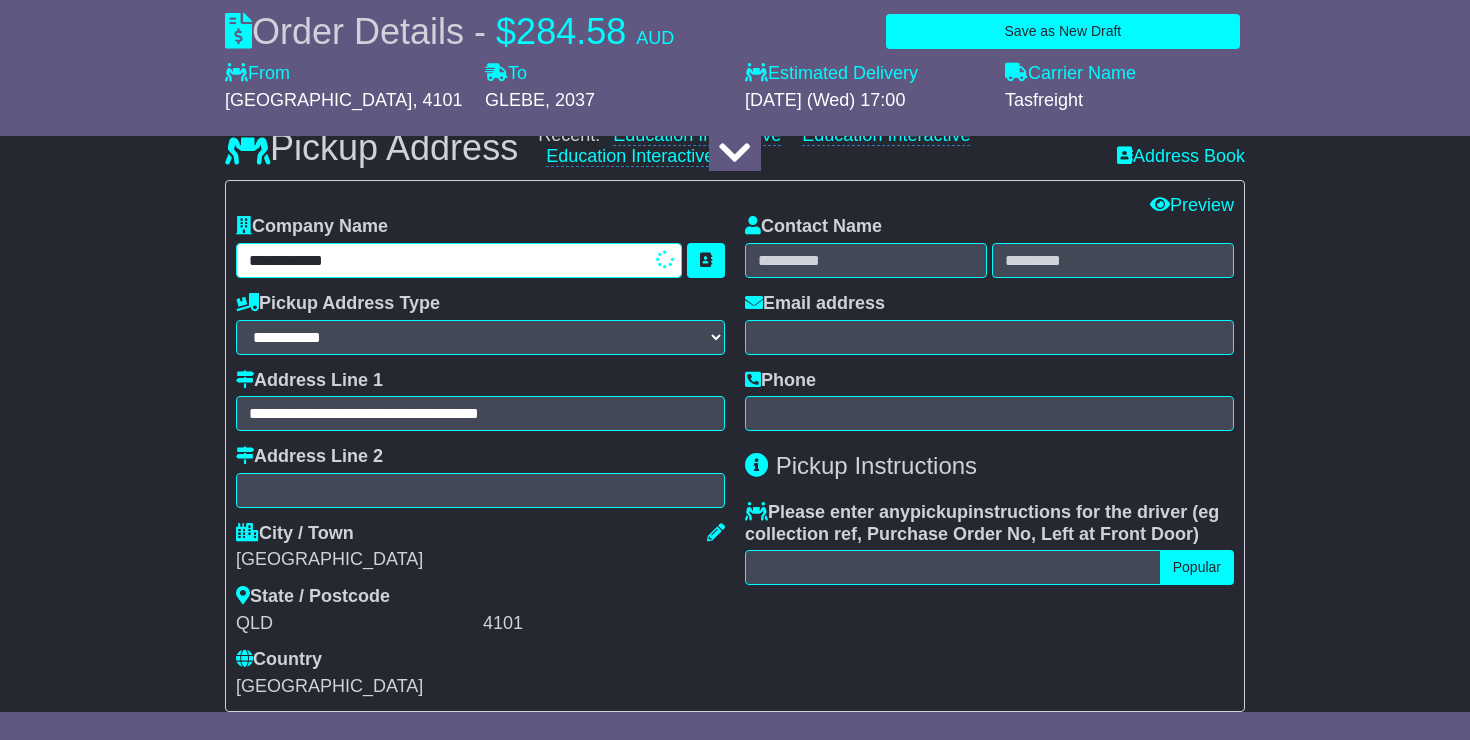 type on "**********" 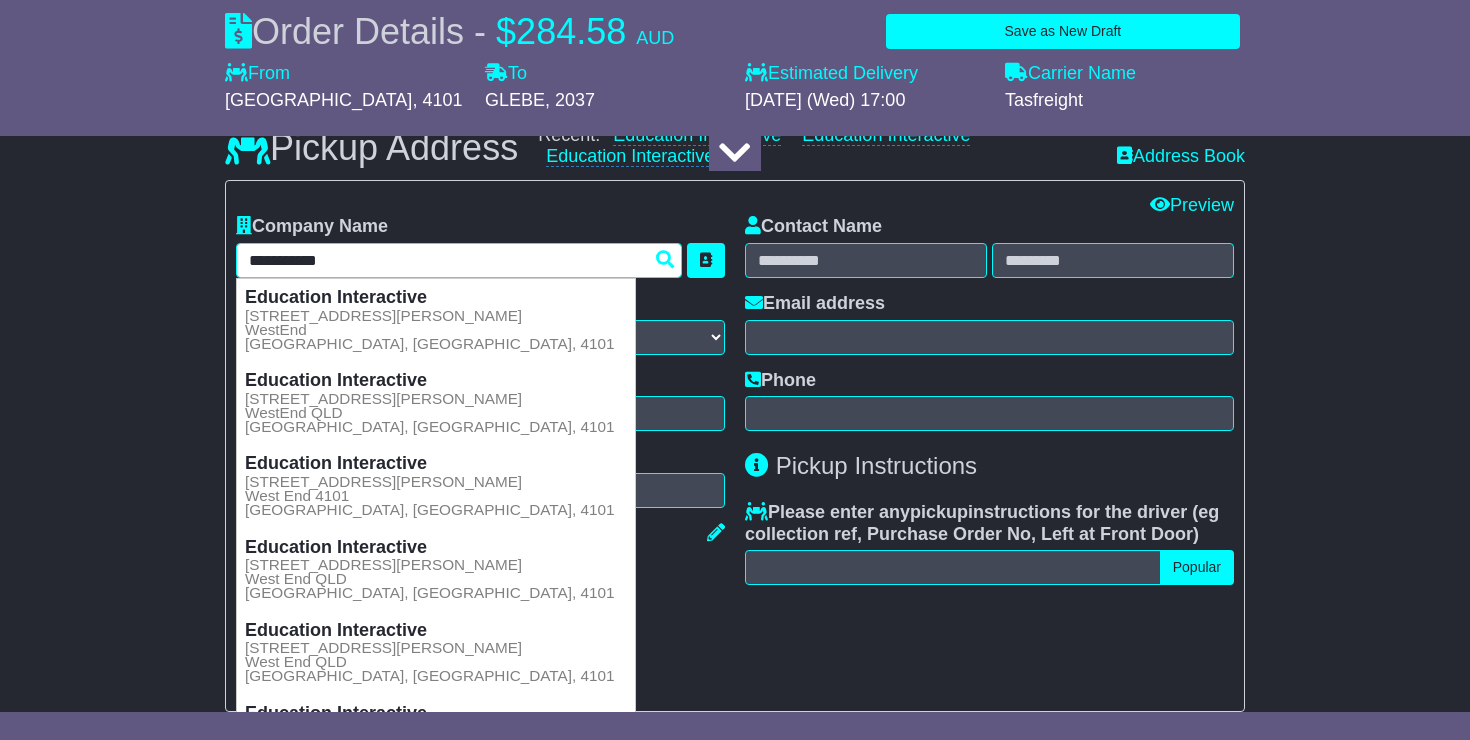 type 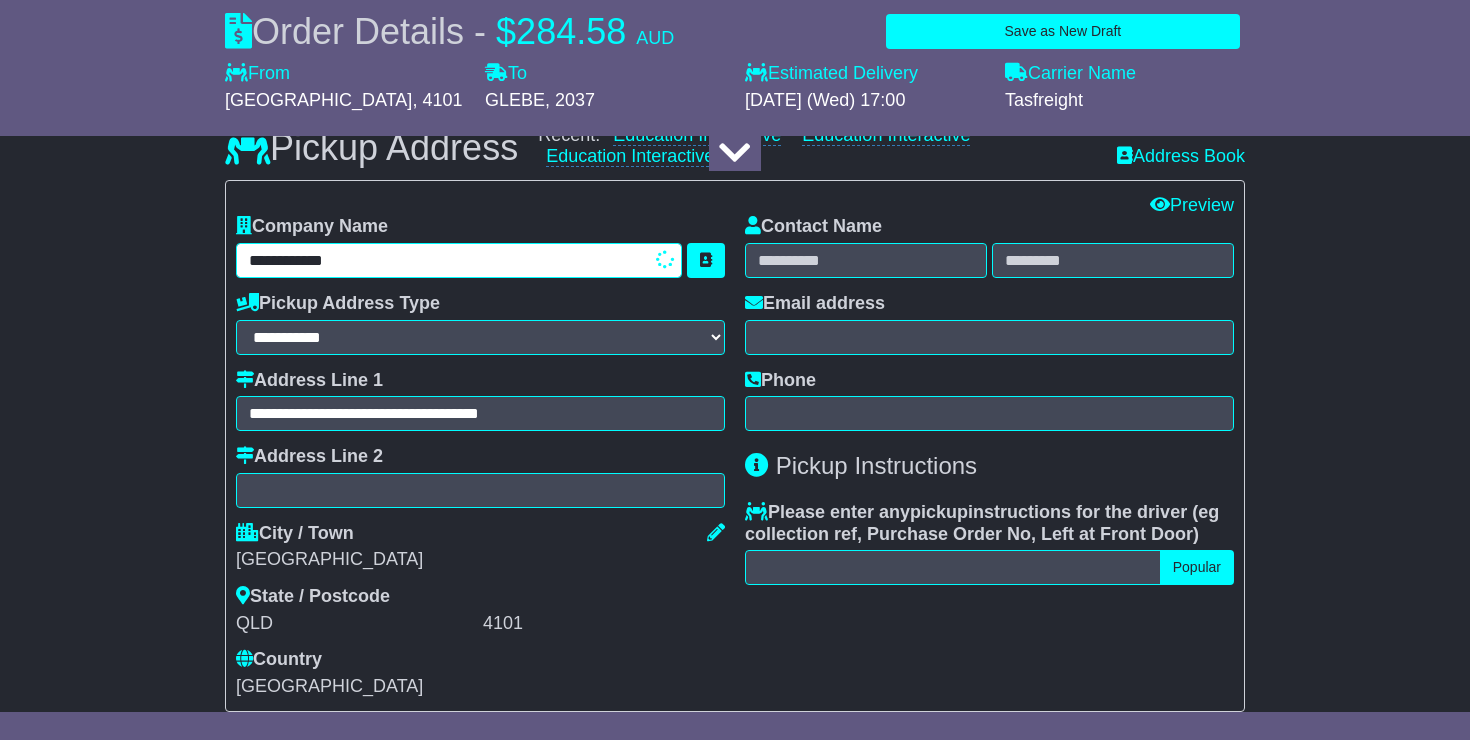 type on "**********" 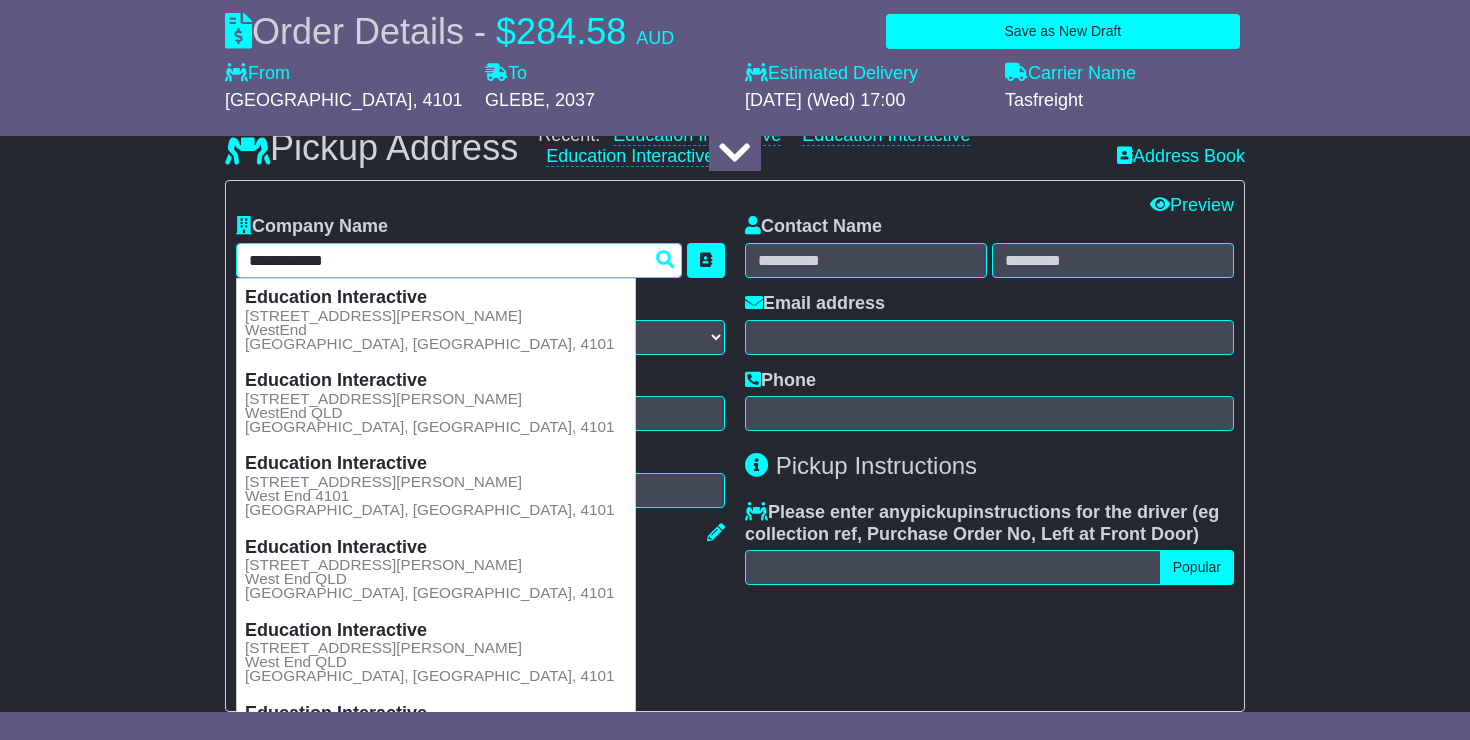 type 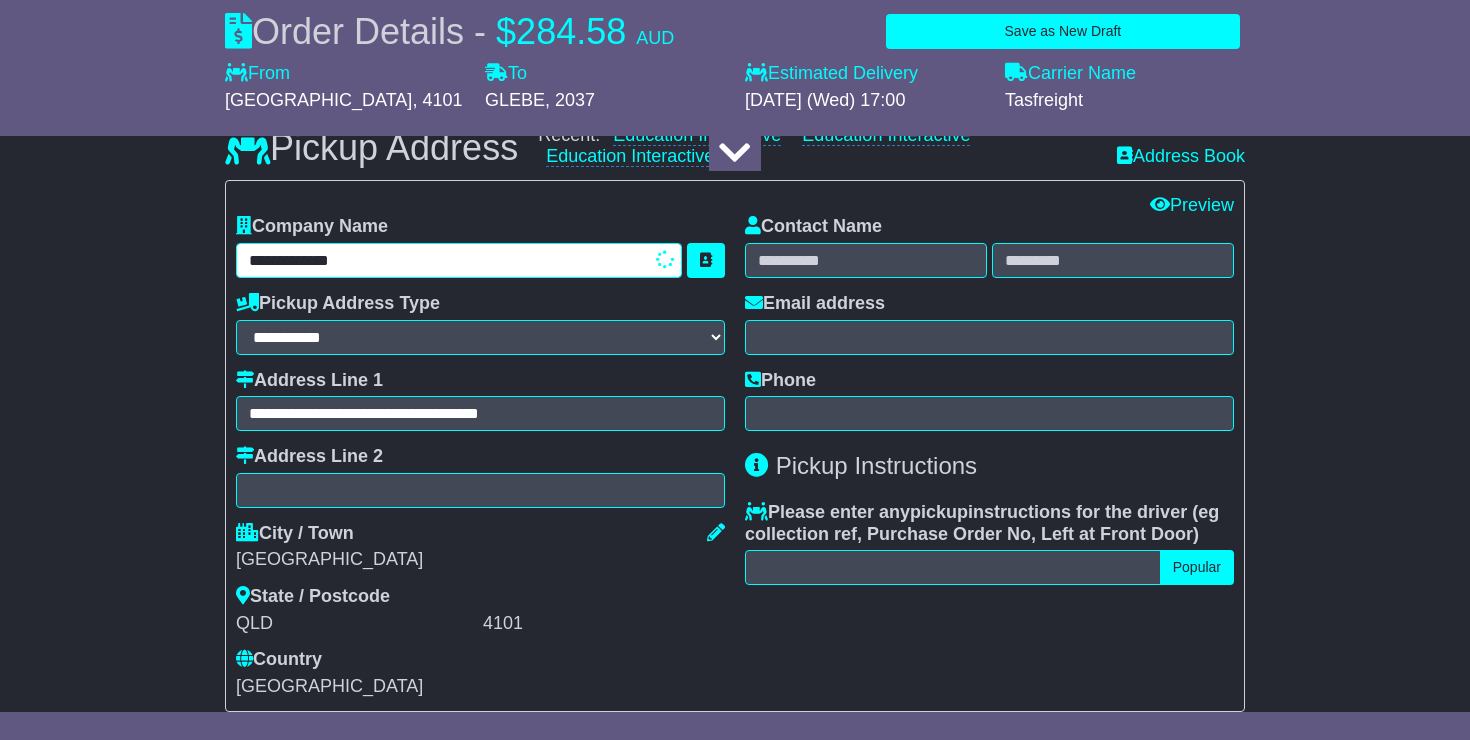 type on "**********" 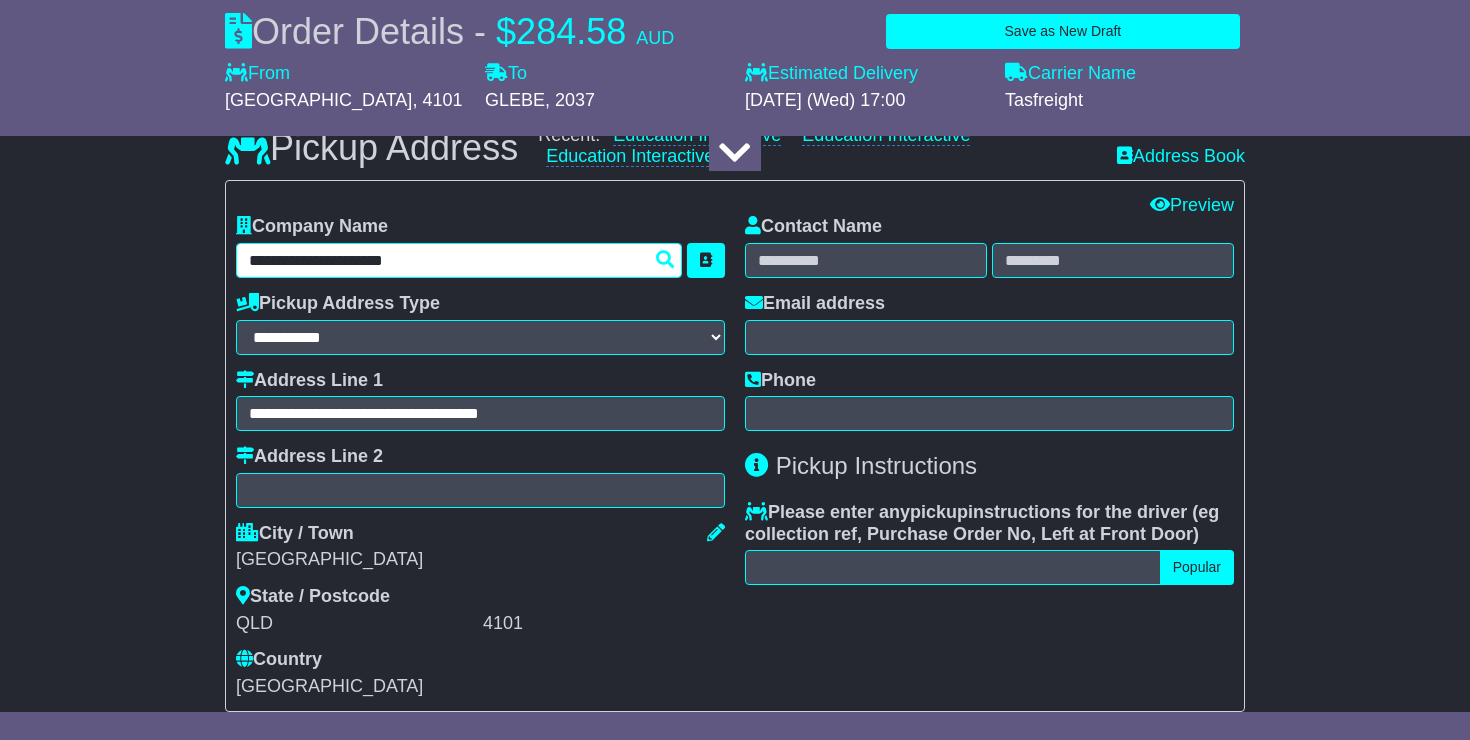 type on "**********" 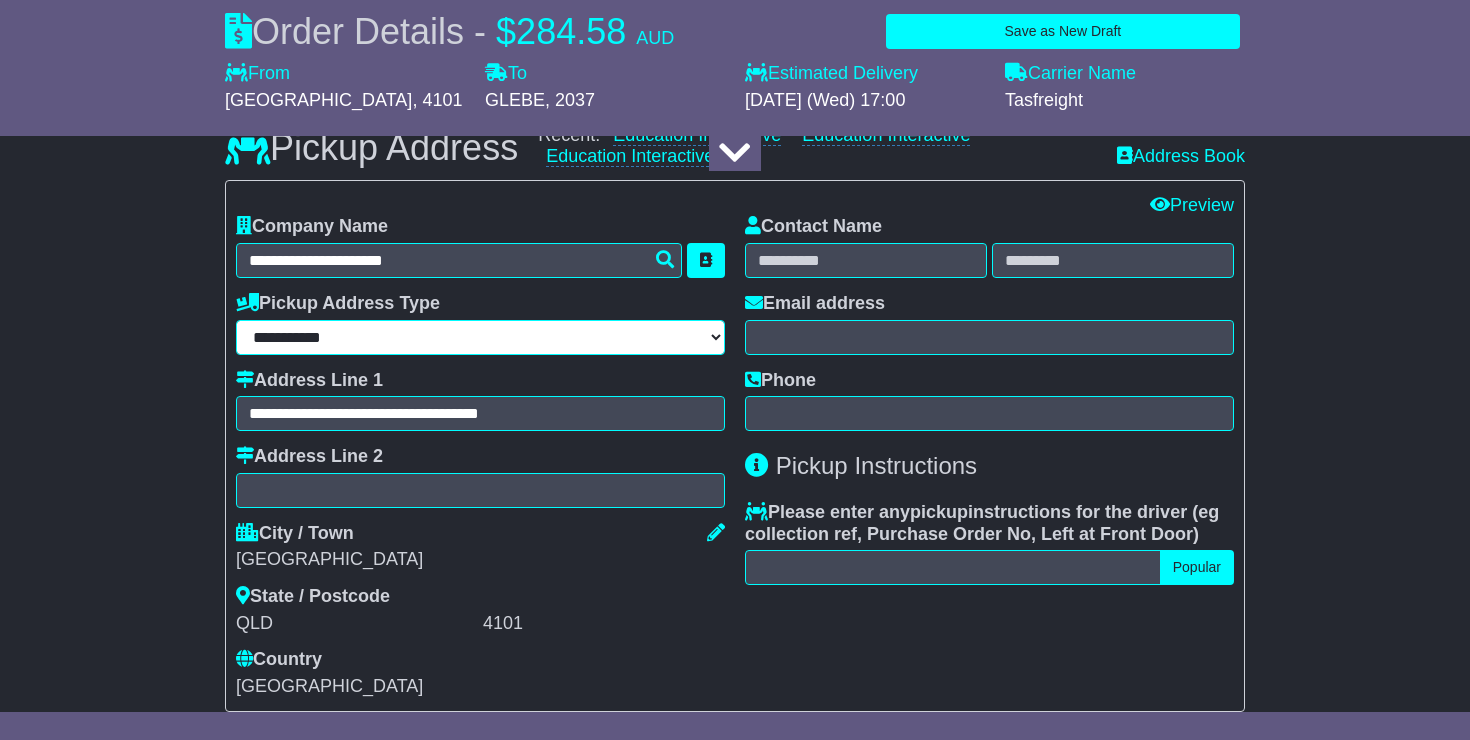 click on "**********" at bounding box center (480, 337) 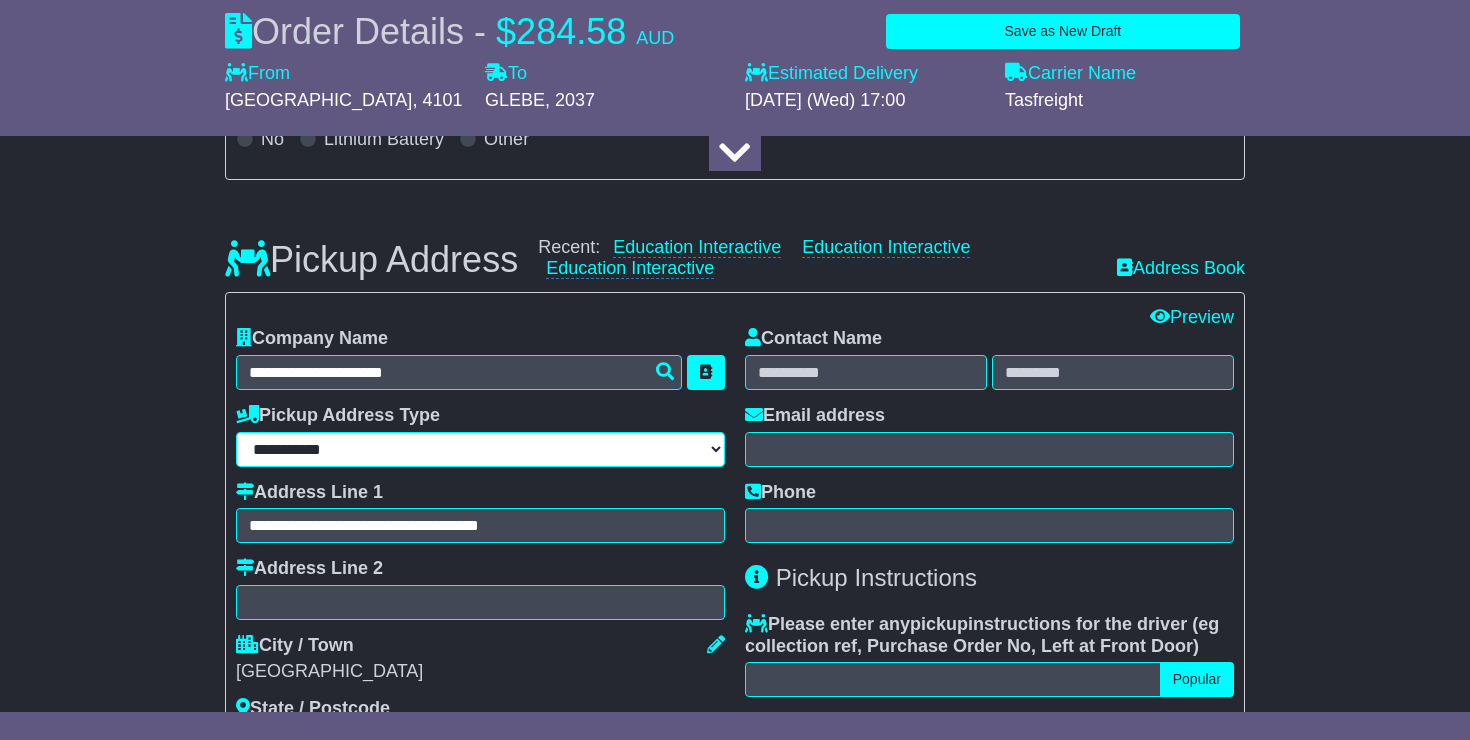 scroll, scrollTop: 406, scrollLeft: 0, axis: vertical 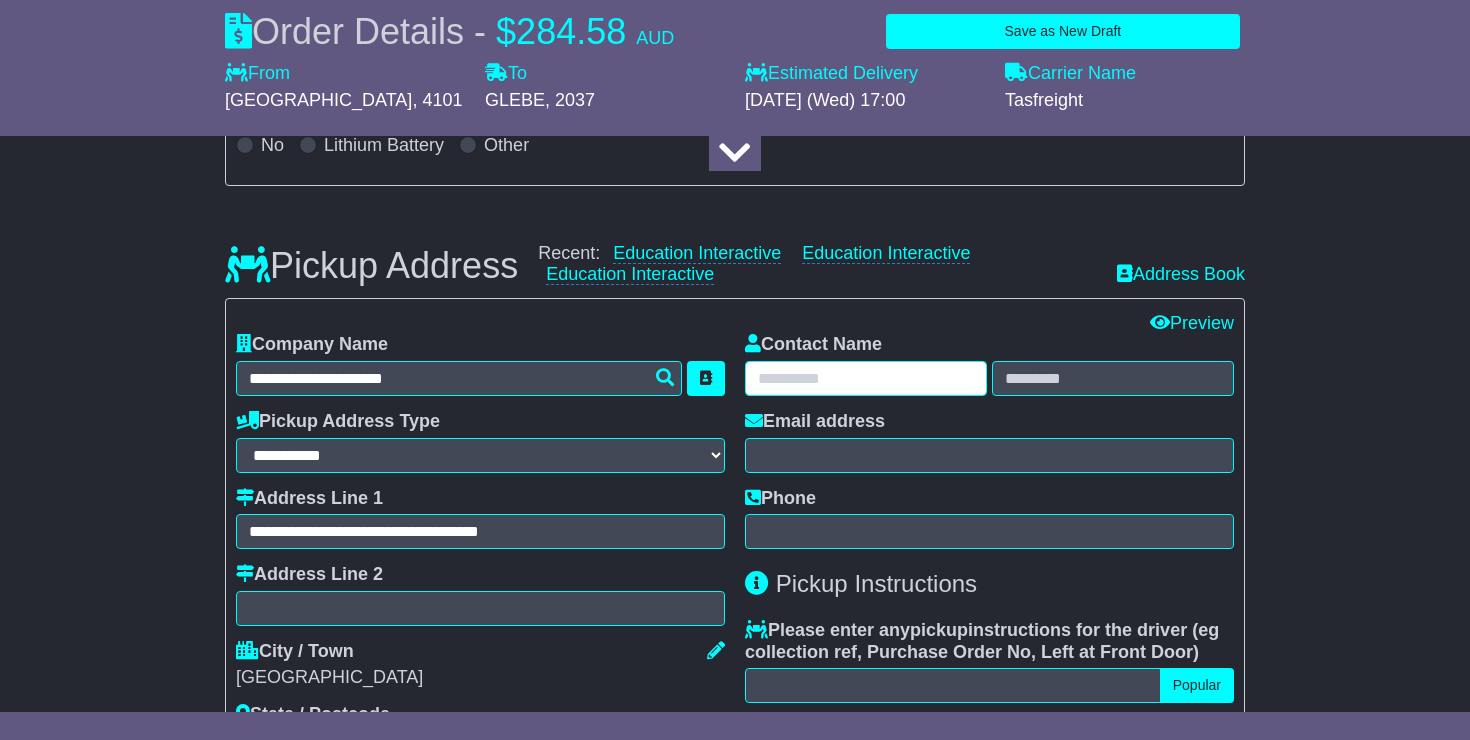click at bounding box center (866, 378) 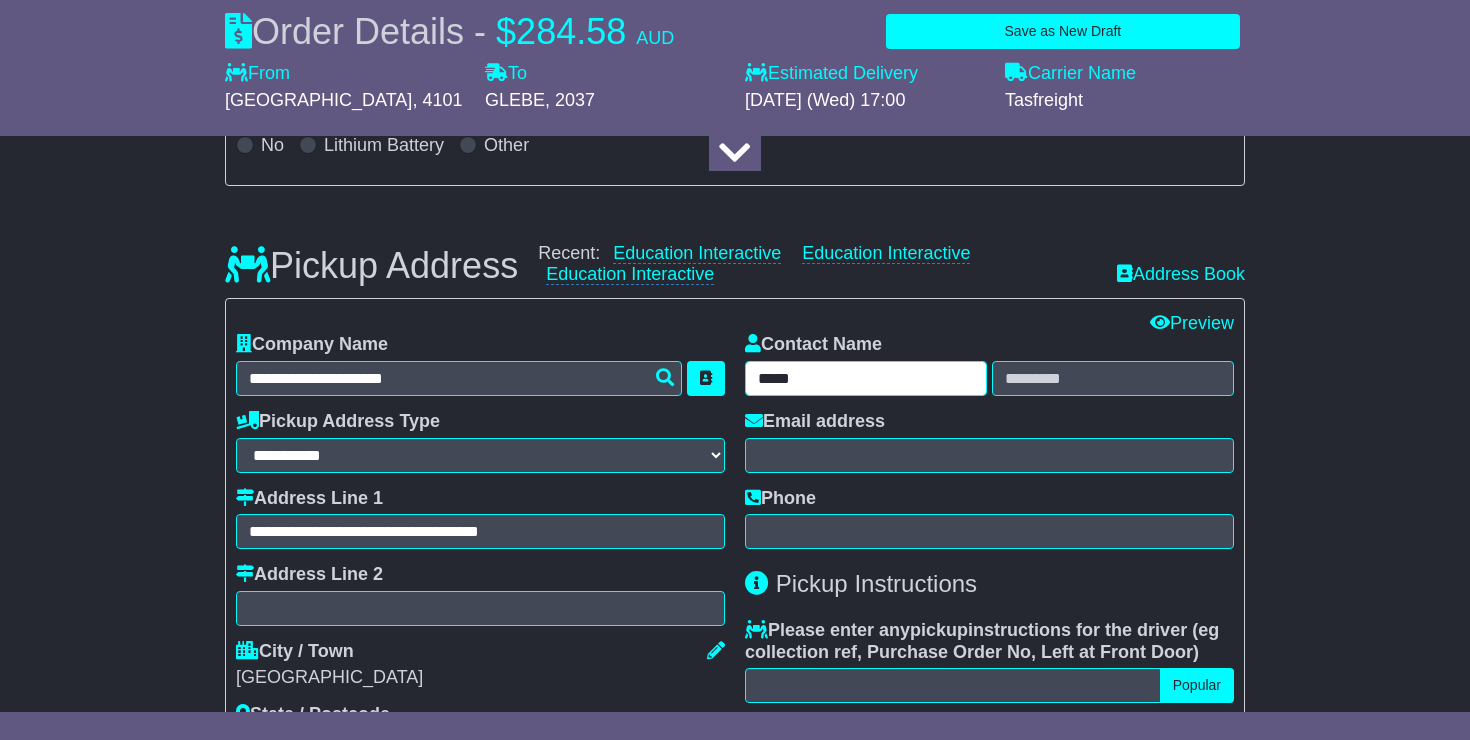 type on "****" 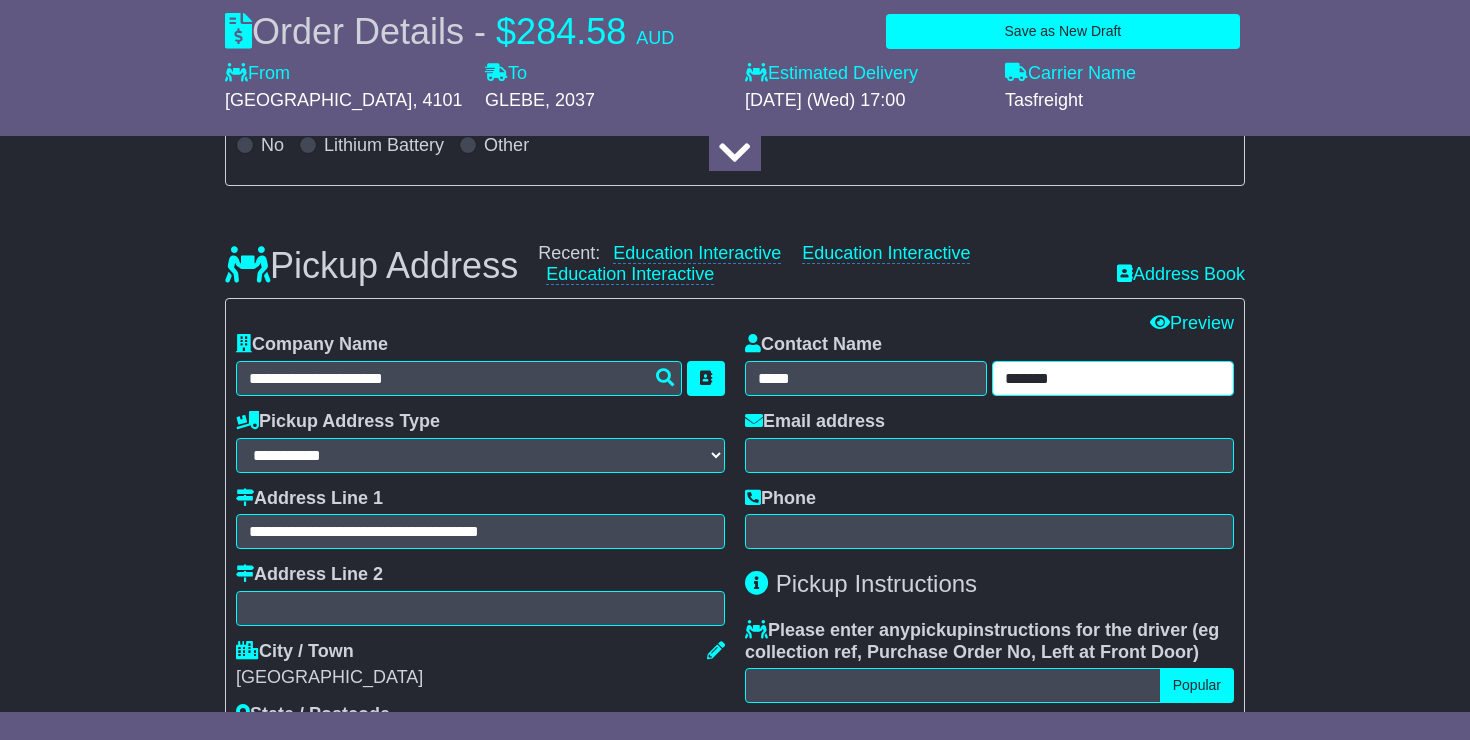 type on "*******" 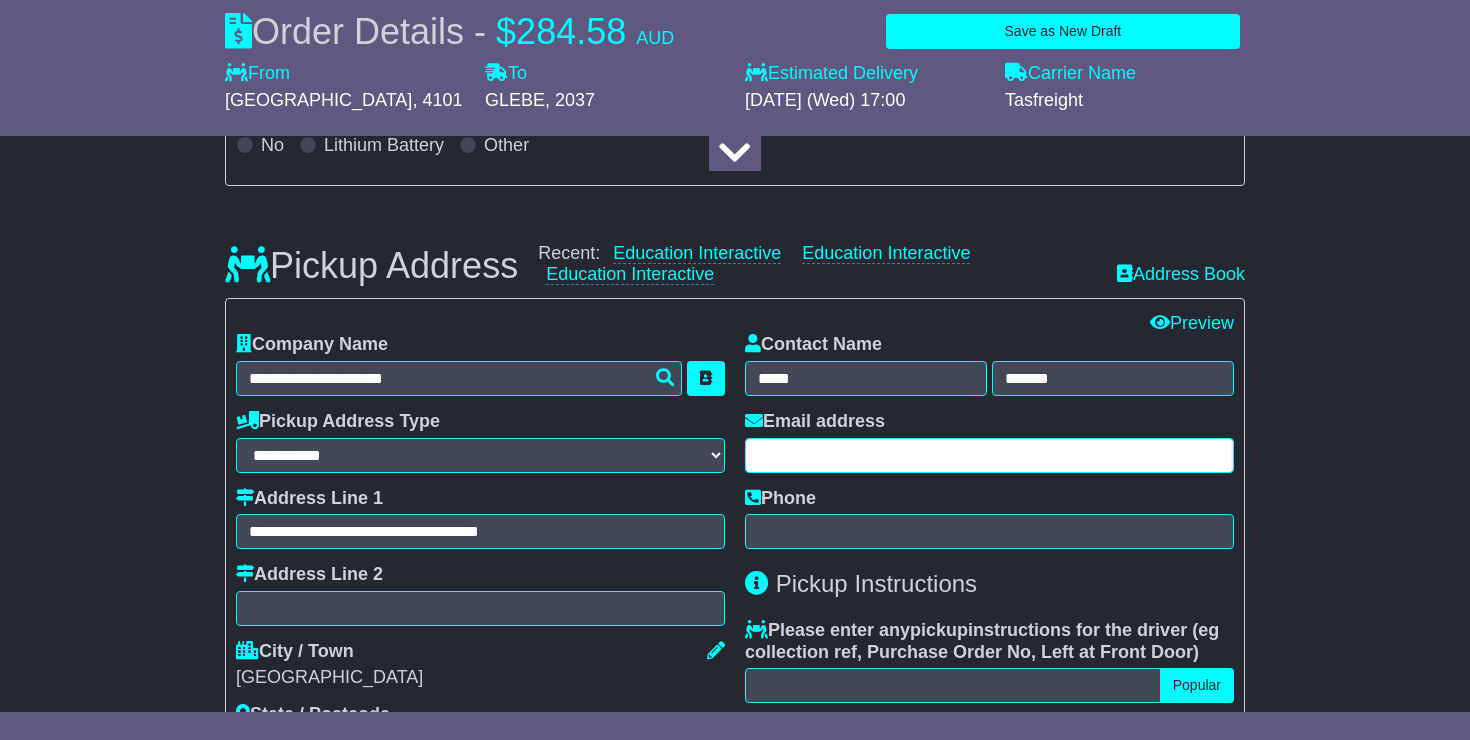 click at bounding box center [989, 455] 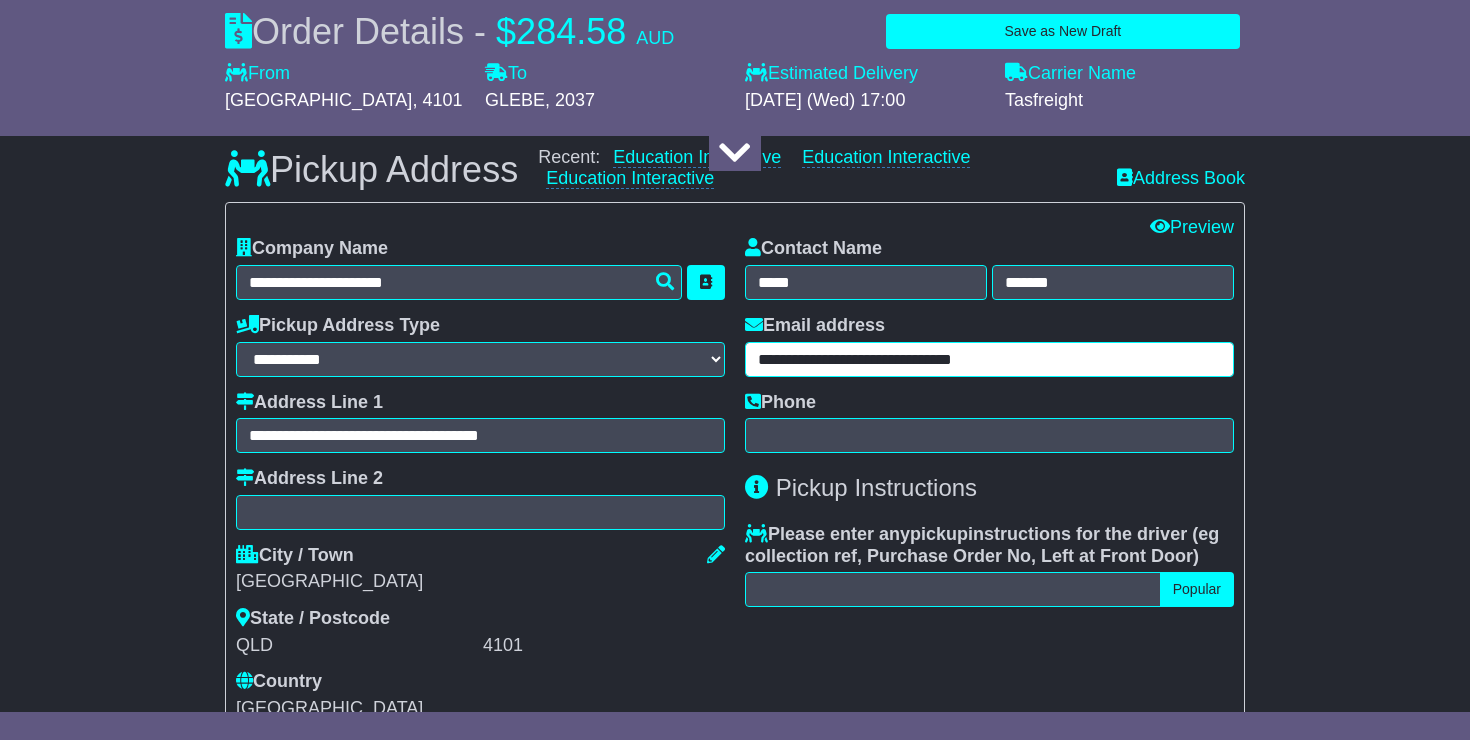 scroll, scrollTop: 510, scrollLeft: 0, axis: vertical 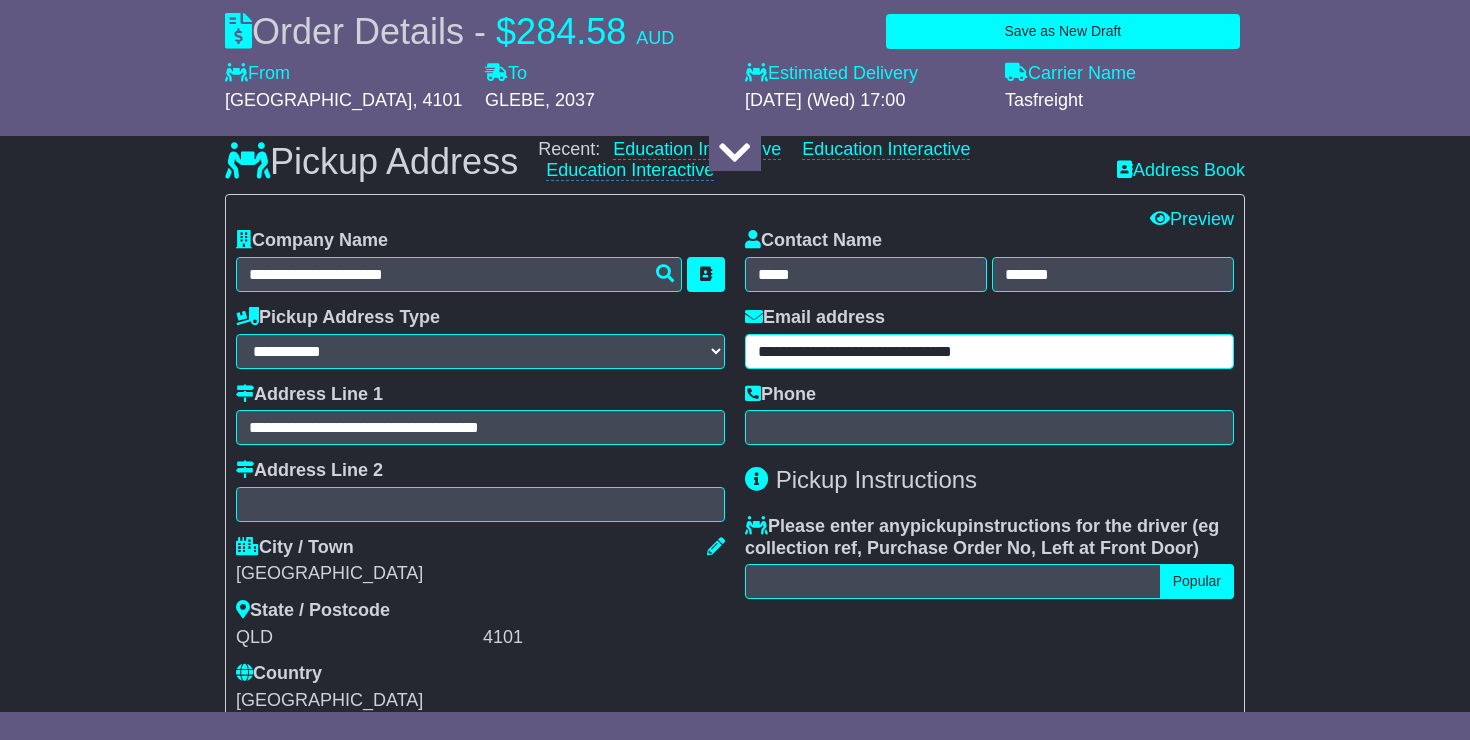 type on "**********" 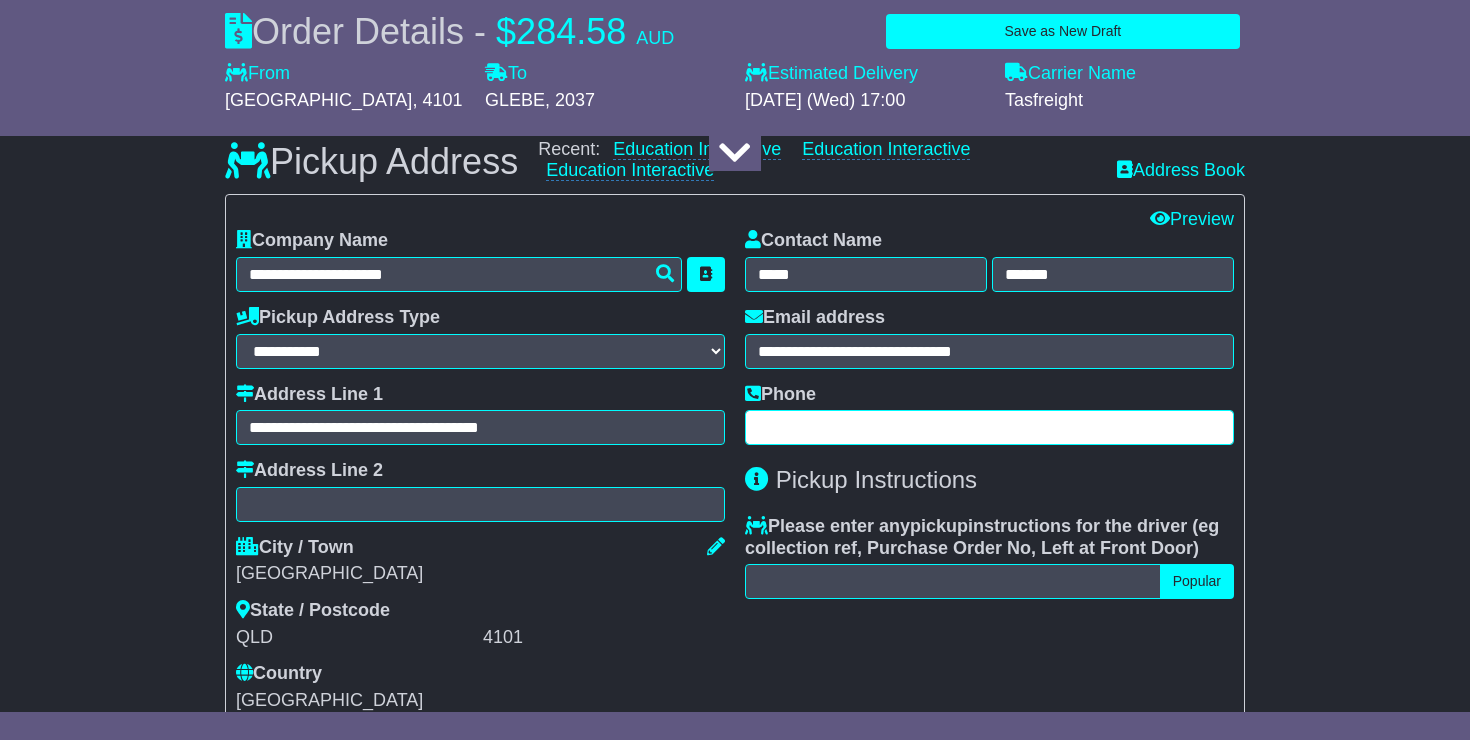 click at bounding box center (989, 427) 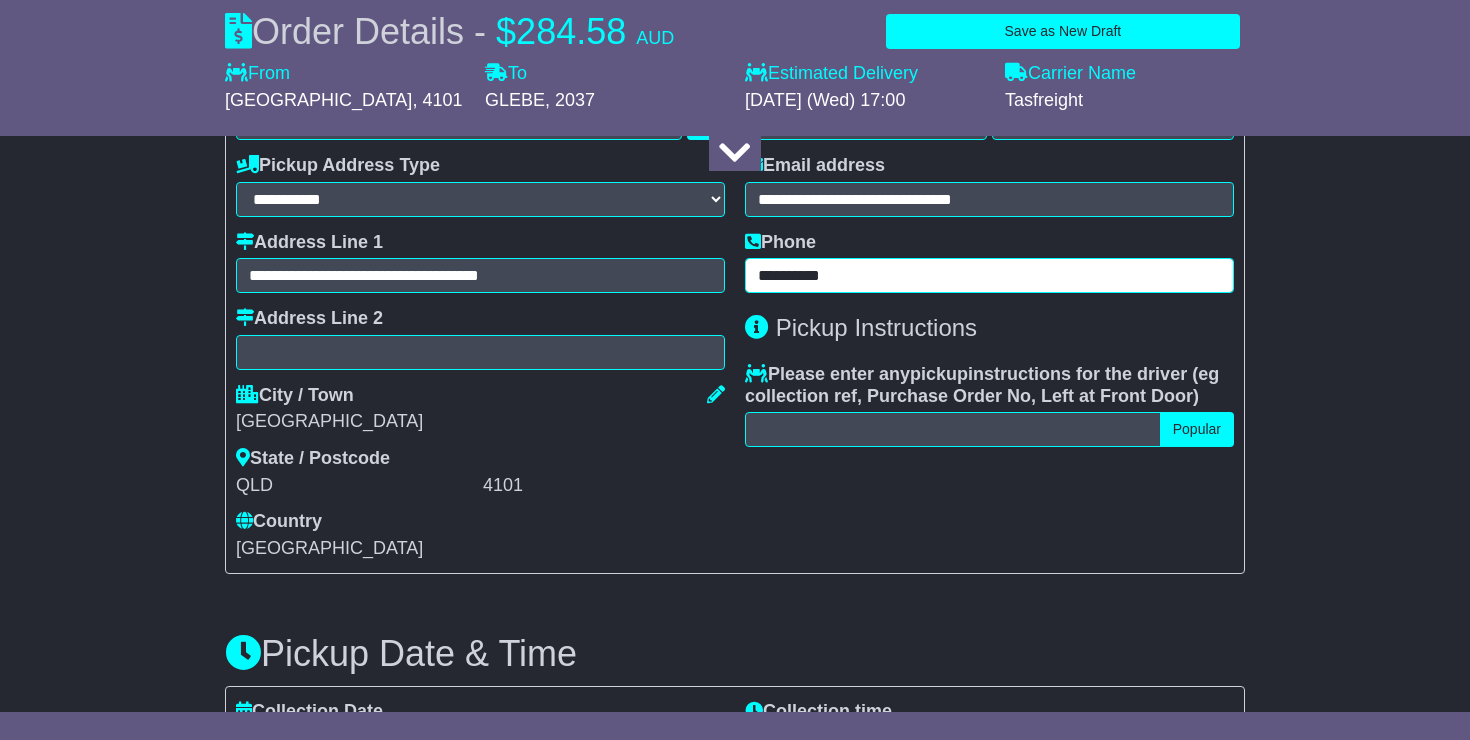 scroll, scrollTop: 666, scrollLeft: 0, axis: vertical 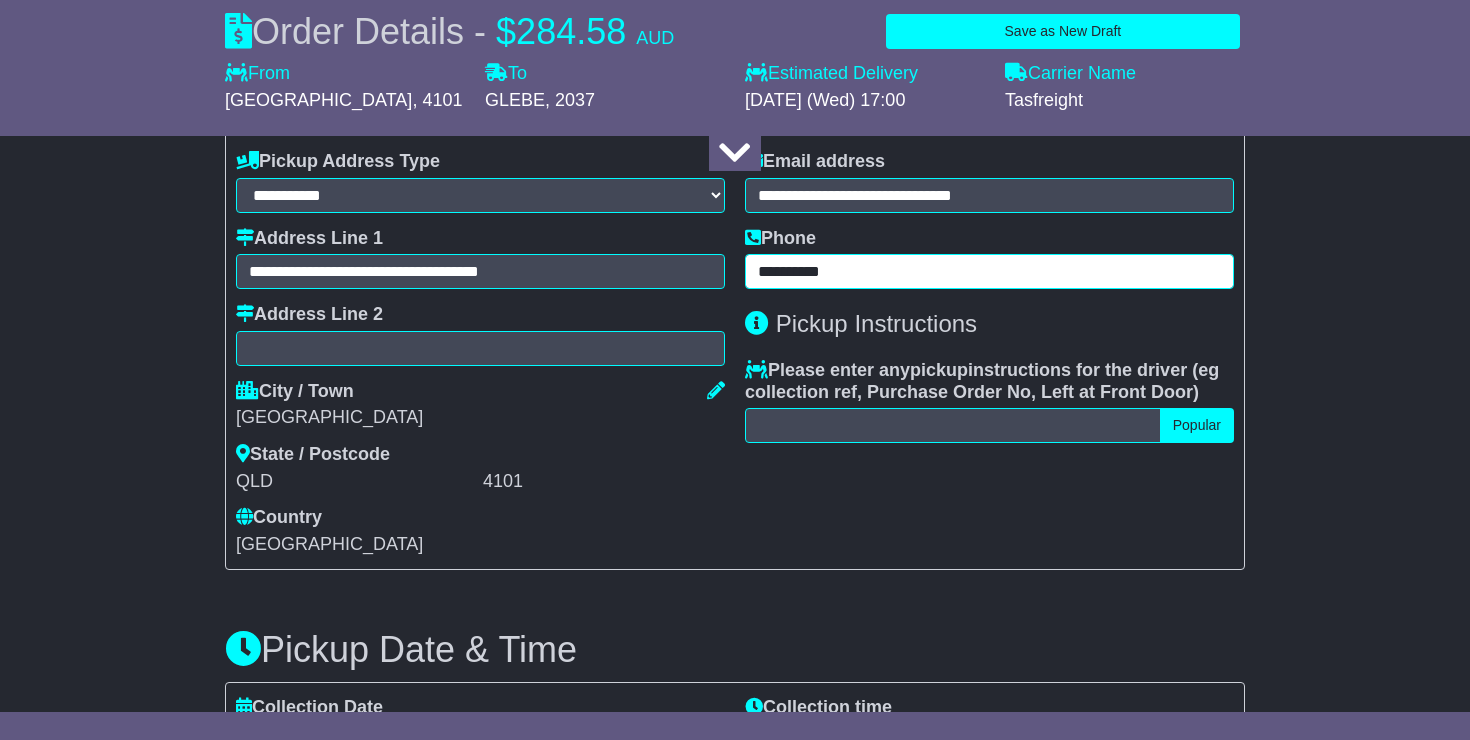 type on "**********" 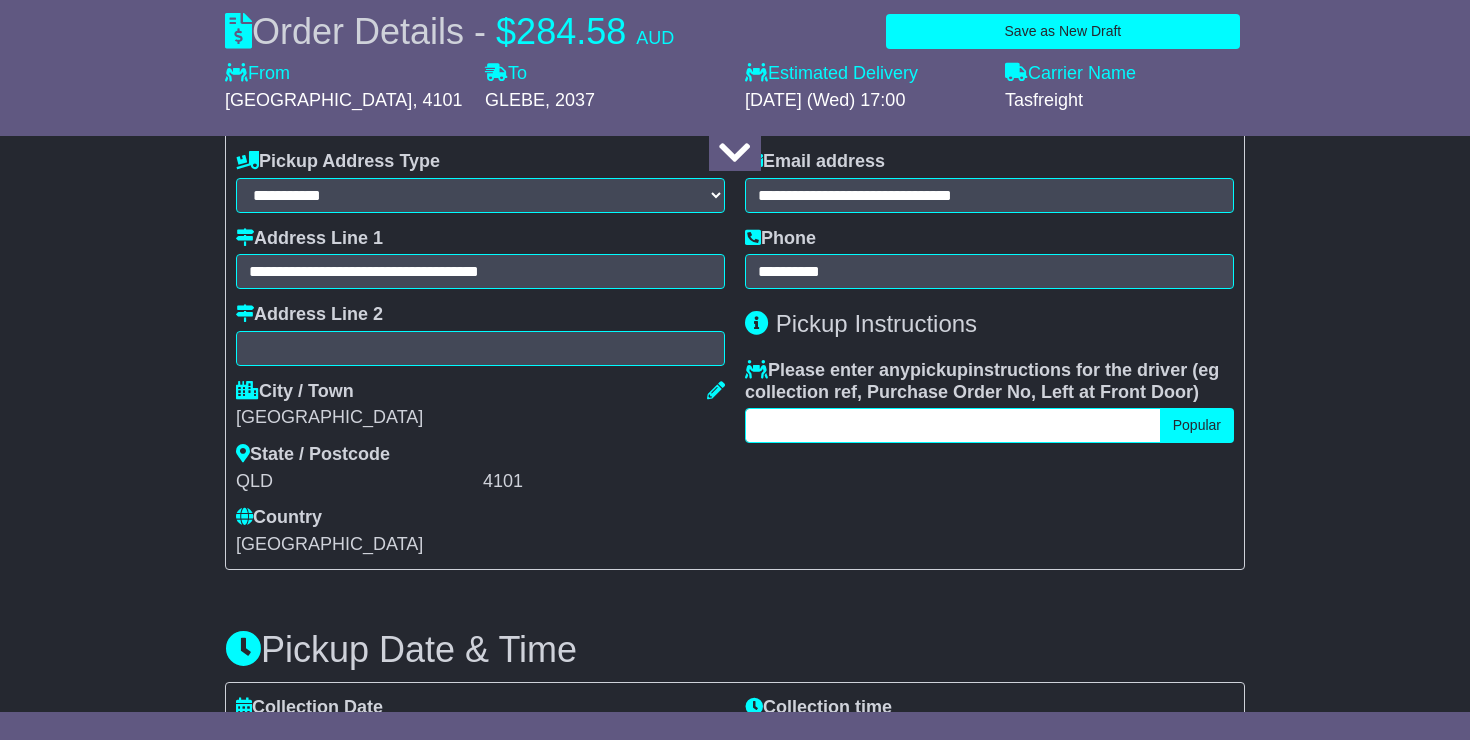 click at bounding box center [953, 425] 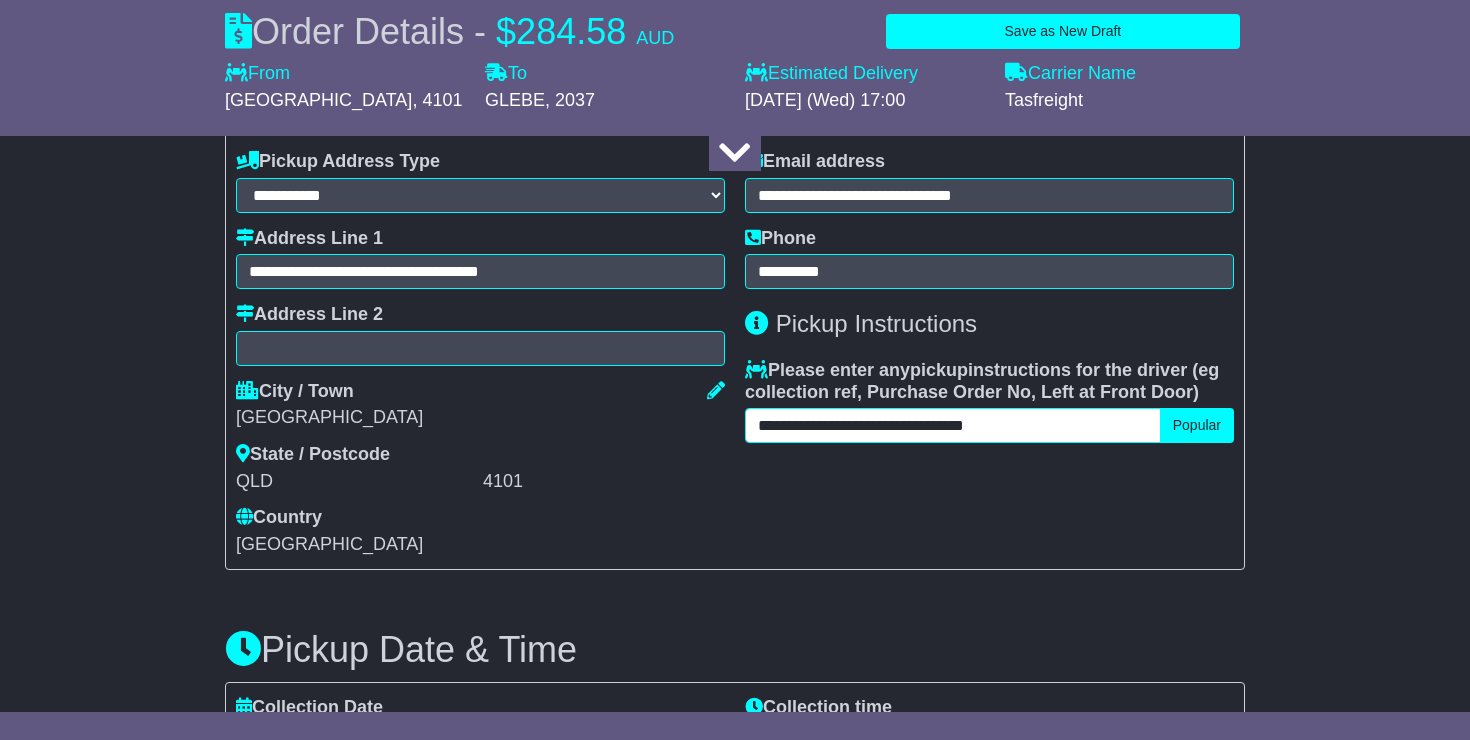 click on "**********" at bounding box center (953, 425) 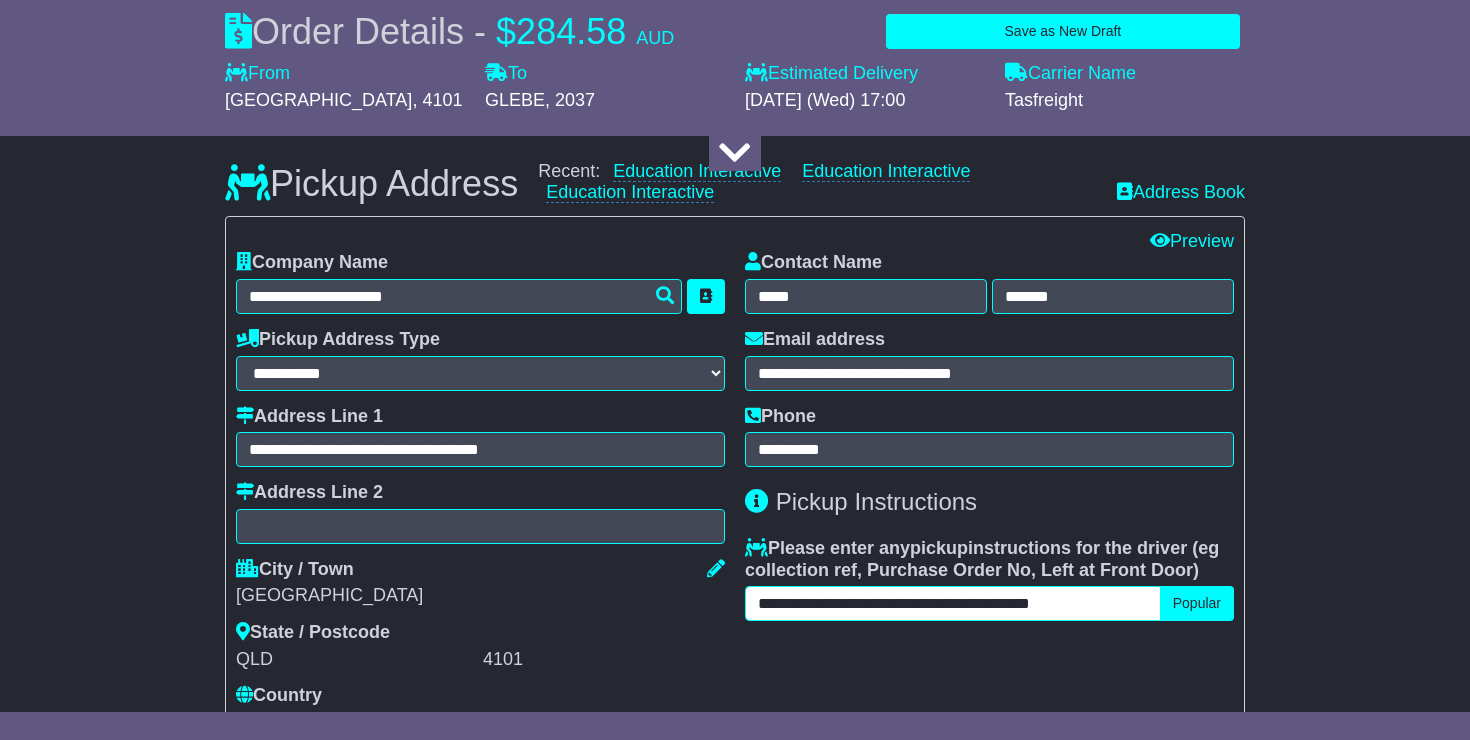 scroll, scrollTop: 485, scrollLeft: 0, axis: vertical 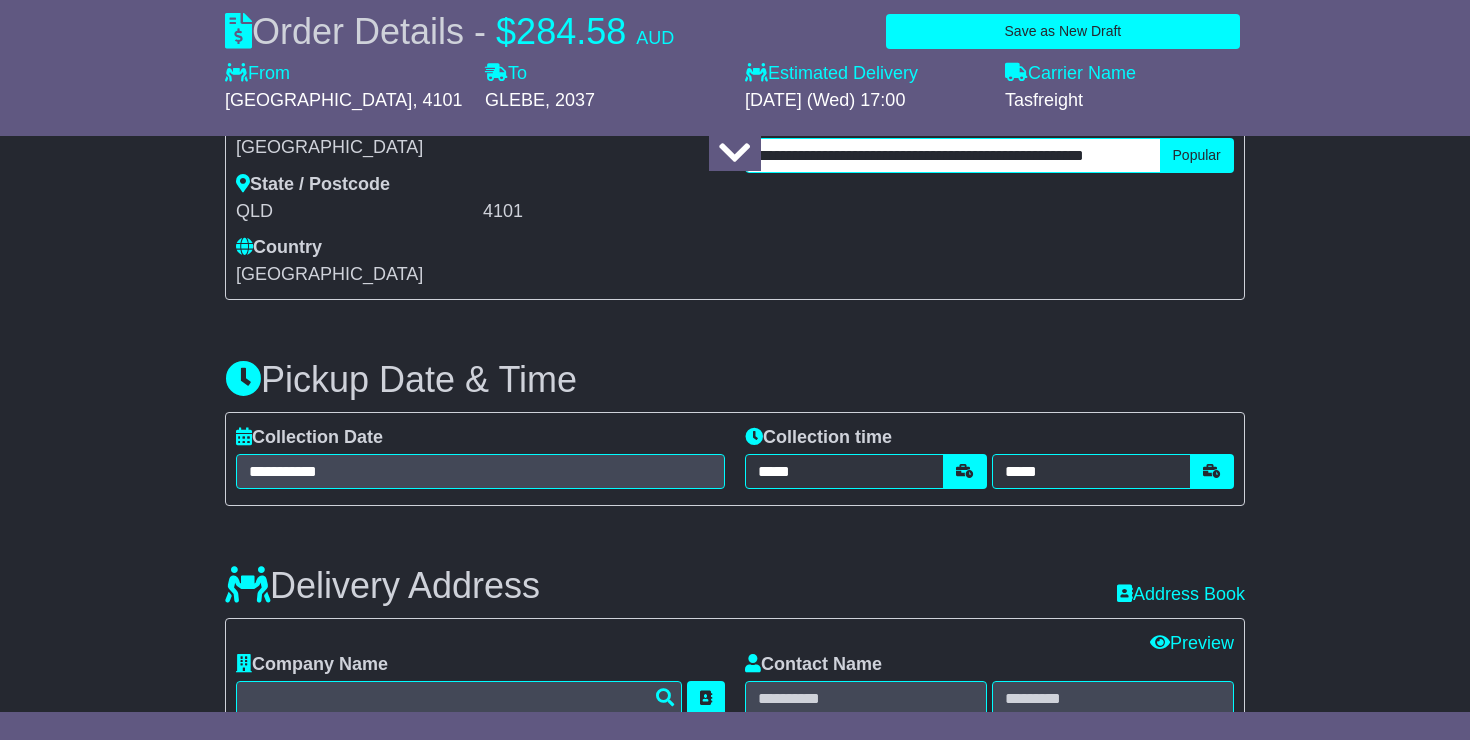 type on "**********" 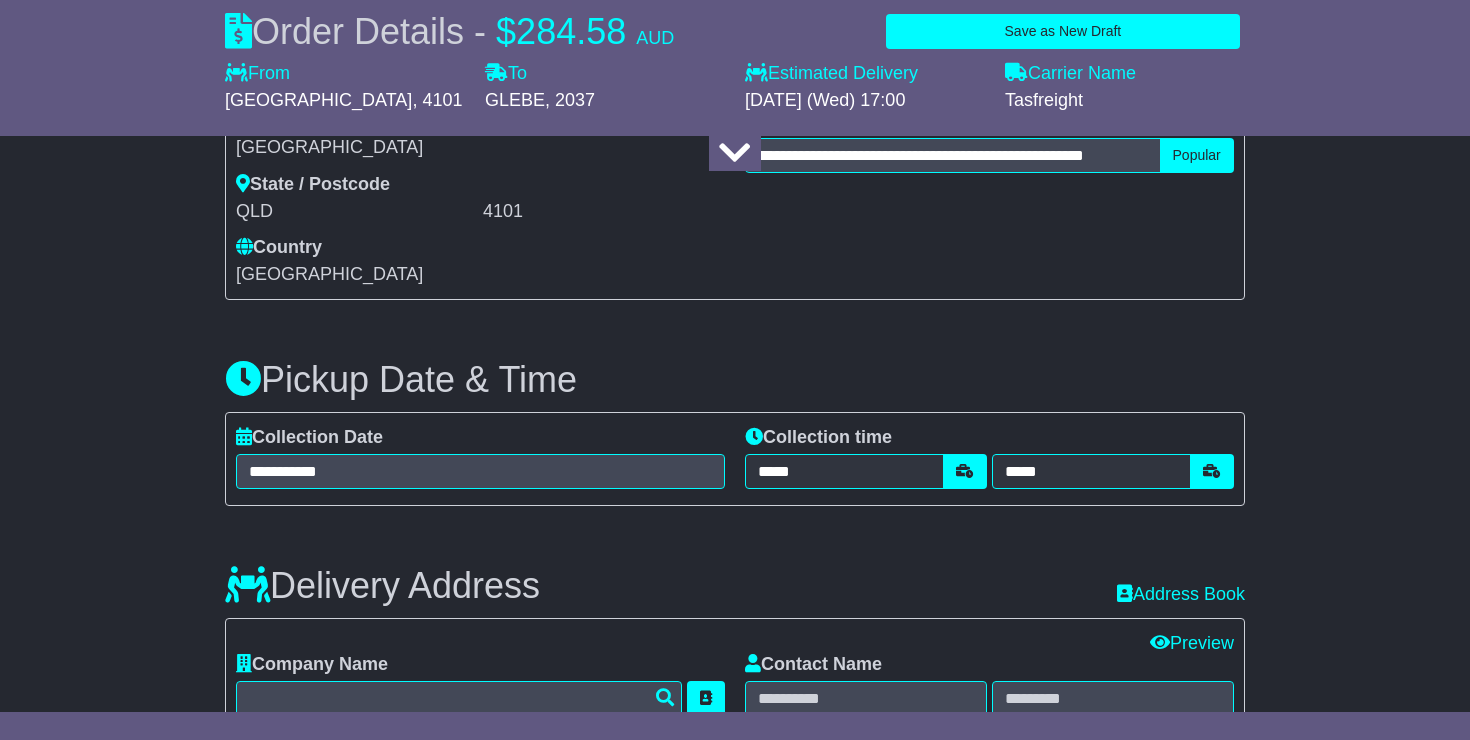 scroll, scrollTop: 0, scrollLeft: 0, axis: both 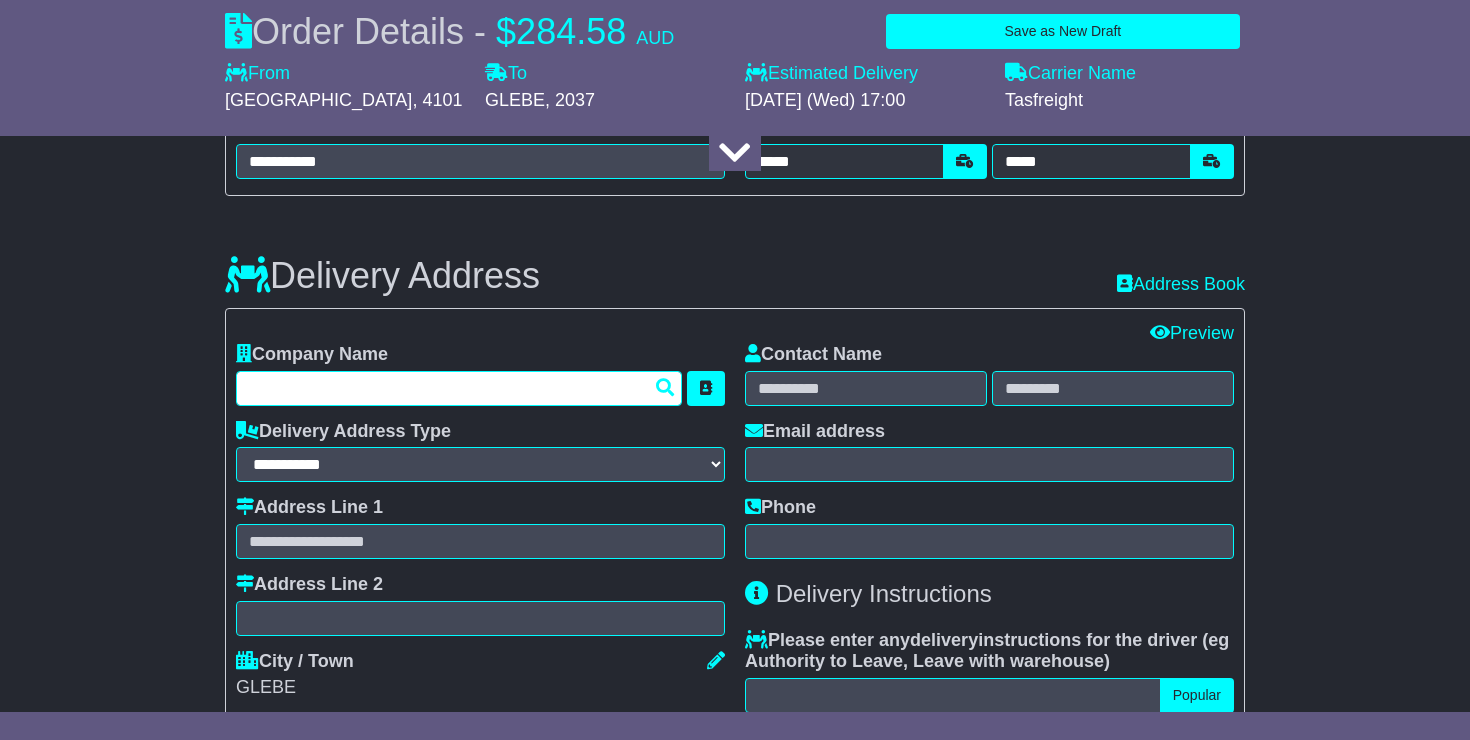 click at bounding box center [459, 388] 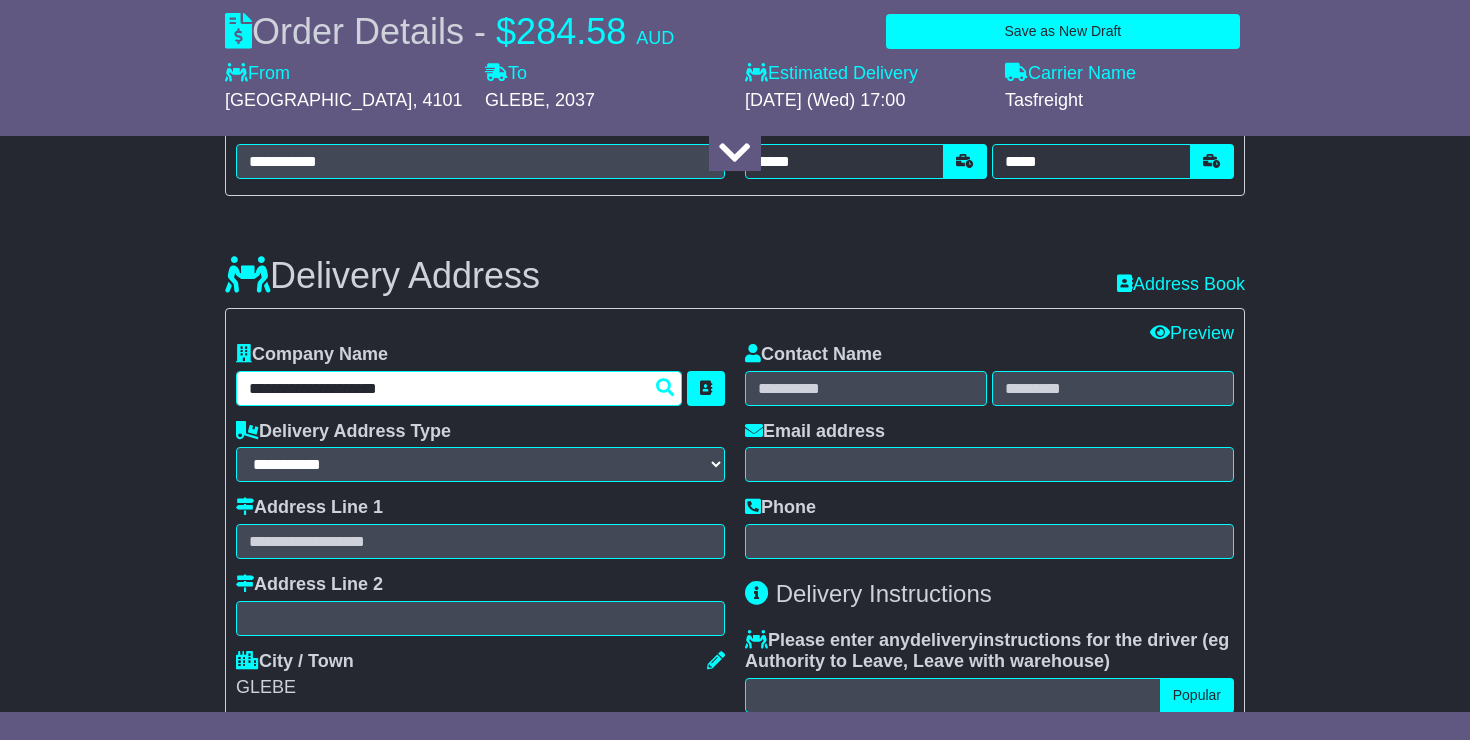type on "**********" 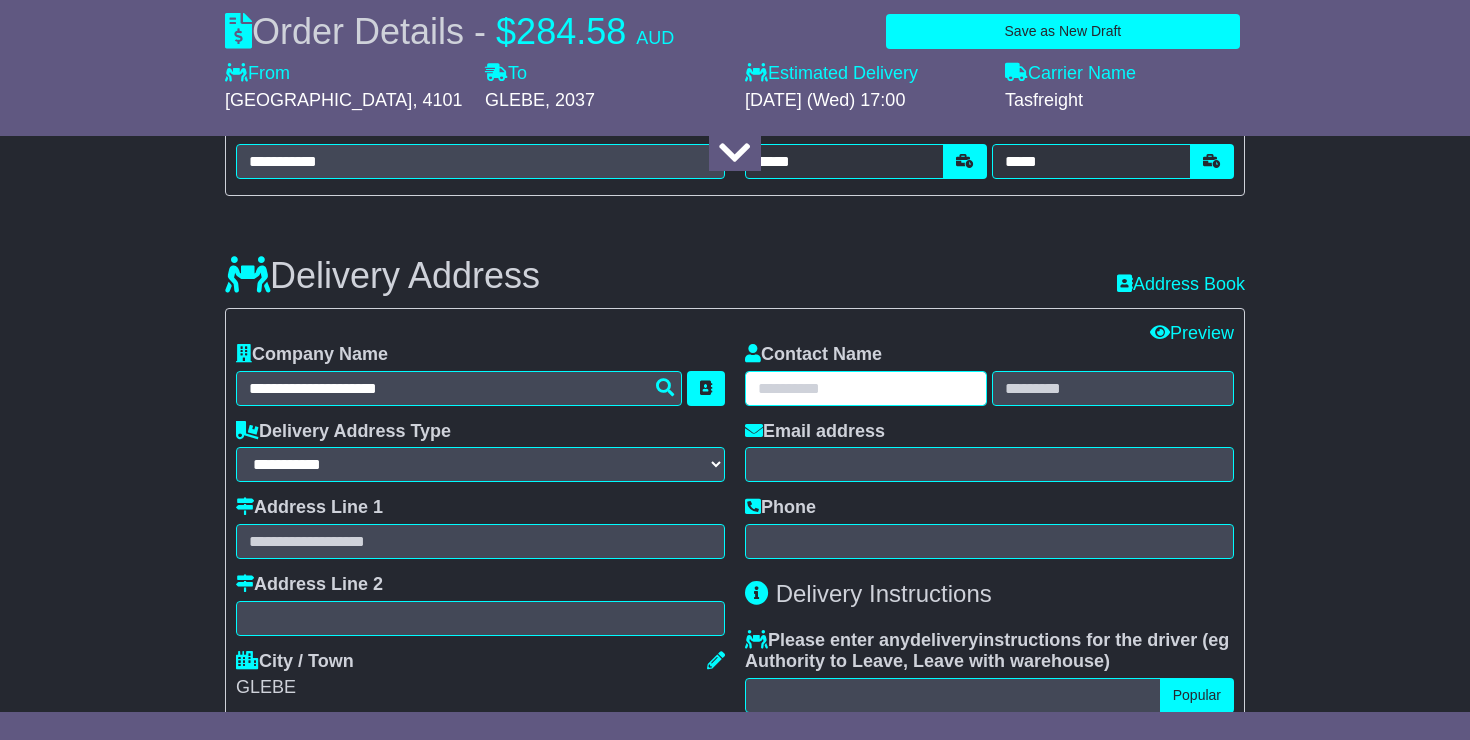 click at bounding box center [866, 388] 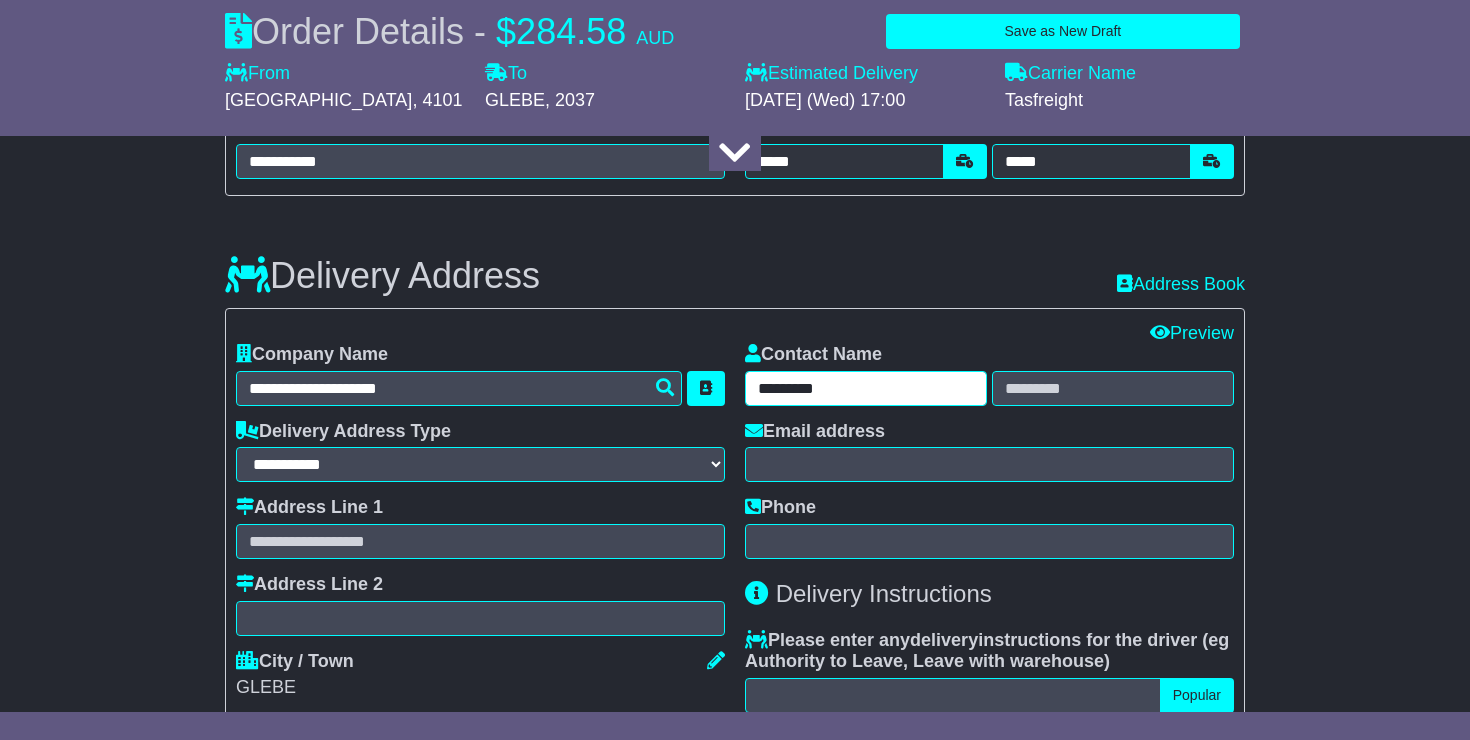 type on "*********" 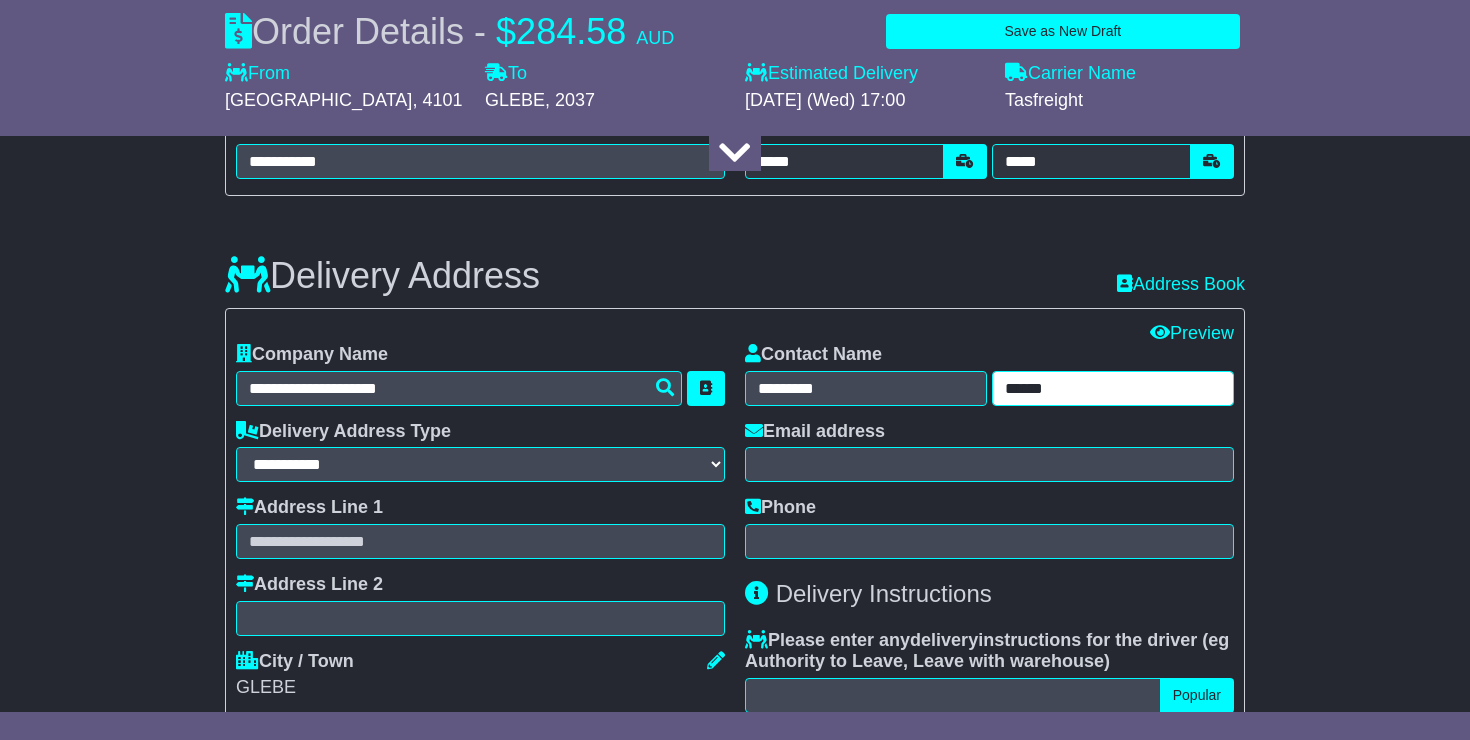 type on "******" 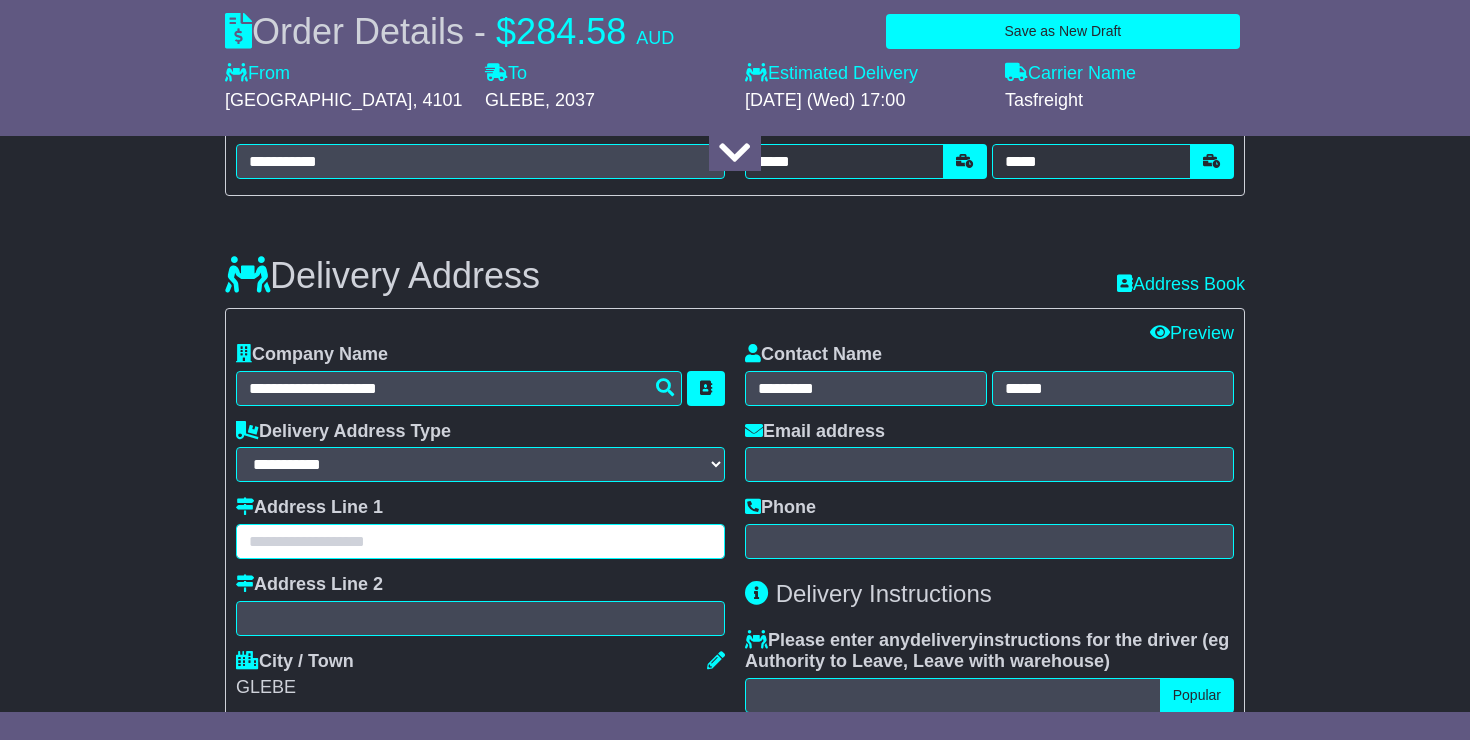 click at bounding box center (480, 541) 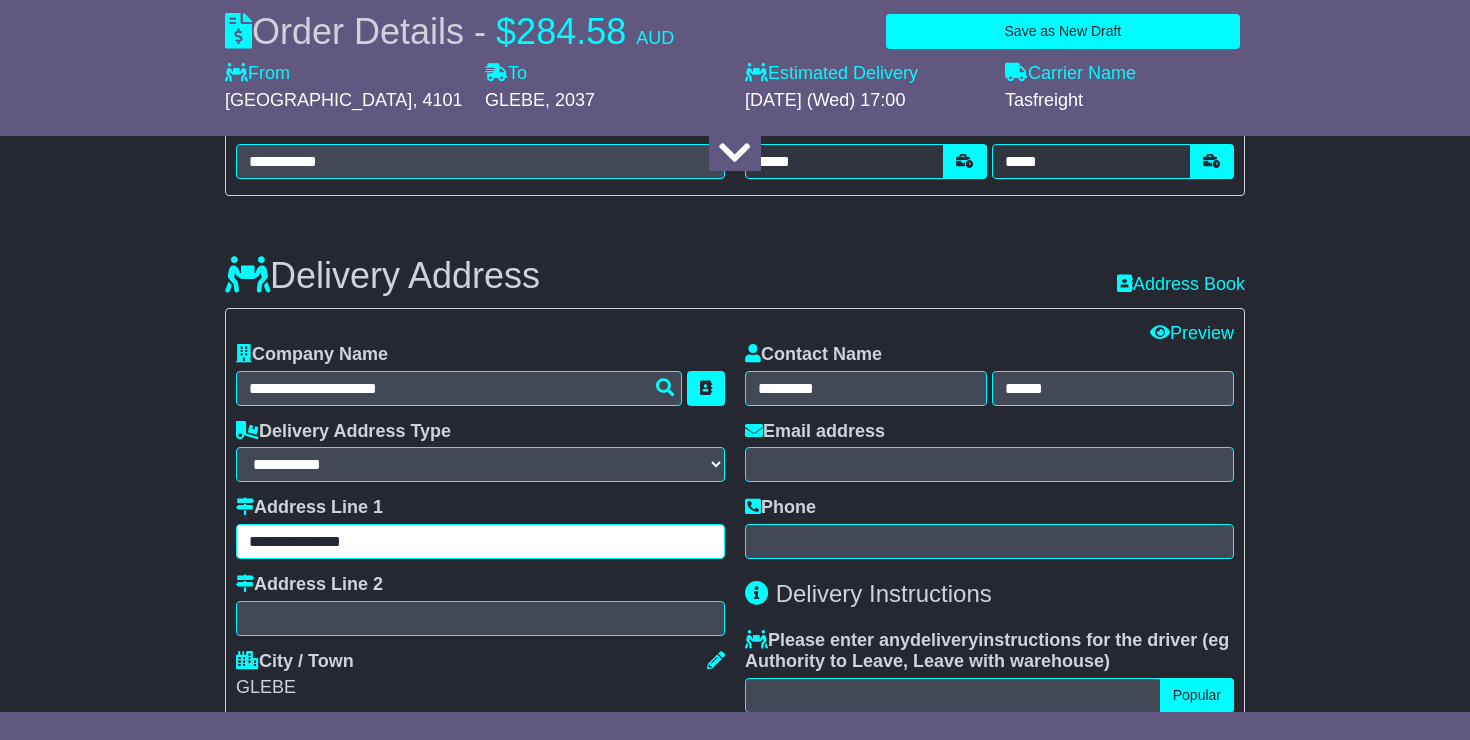 type on "**********" 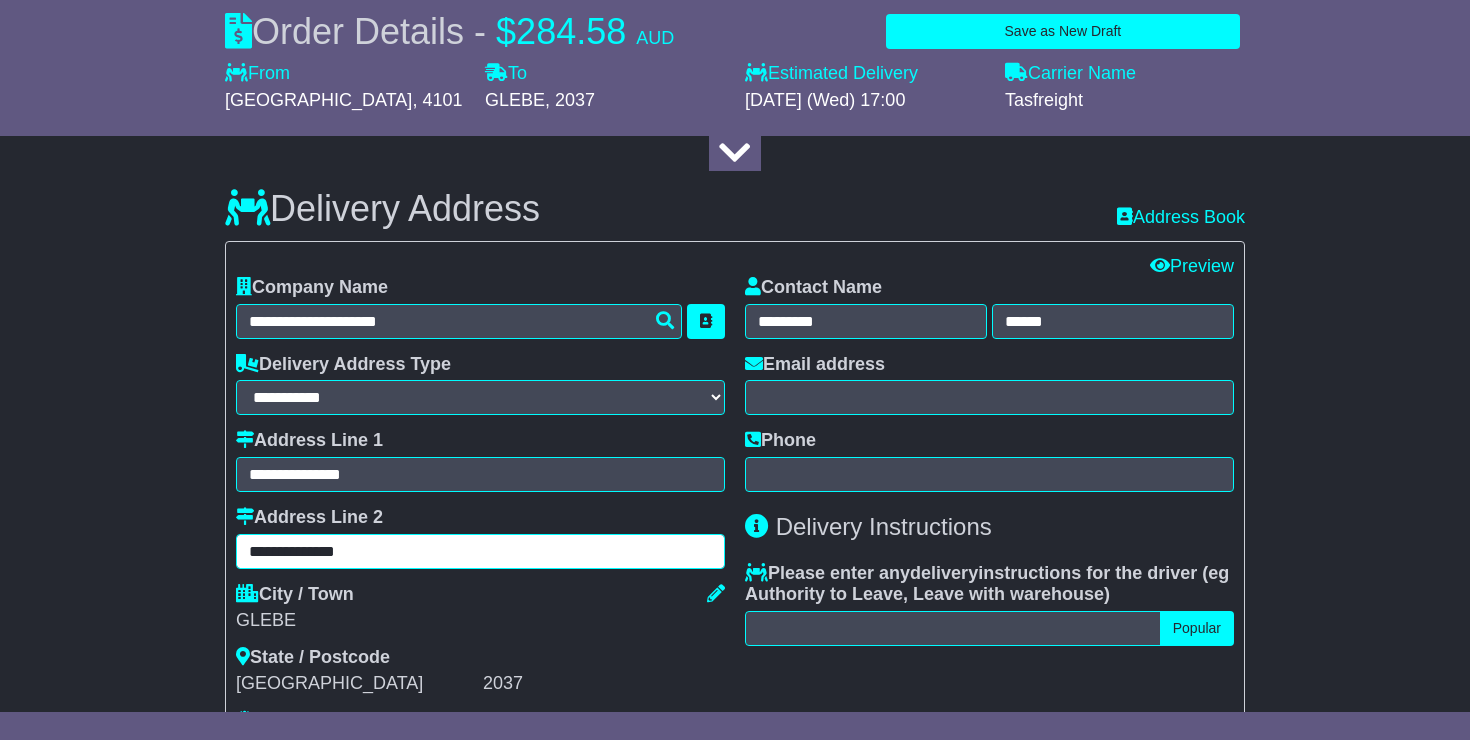 scroll, scrollTop: 1298, scrollLeft: 0, axis: vertical 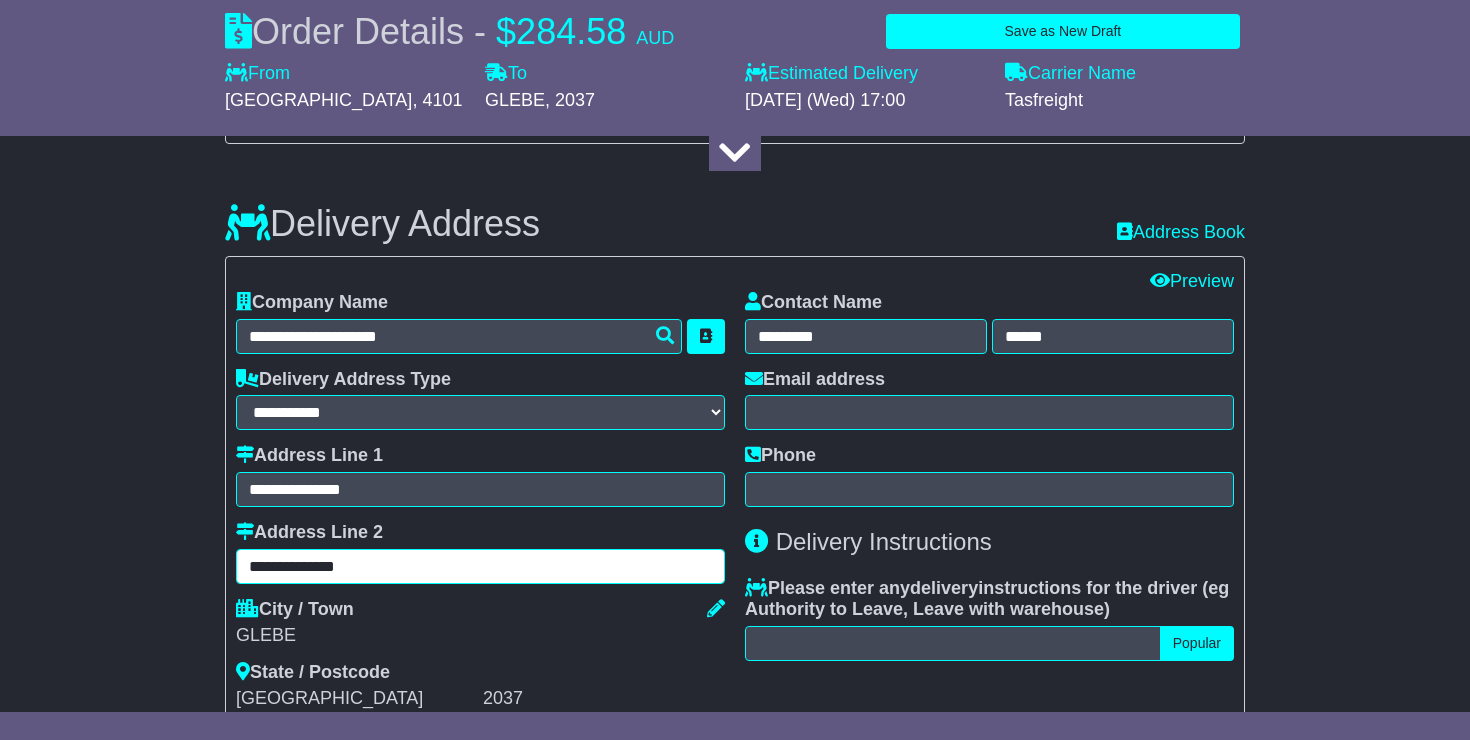 type on "**********" 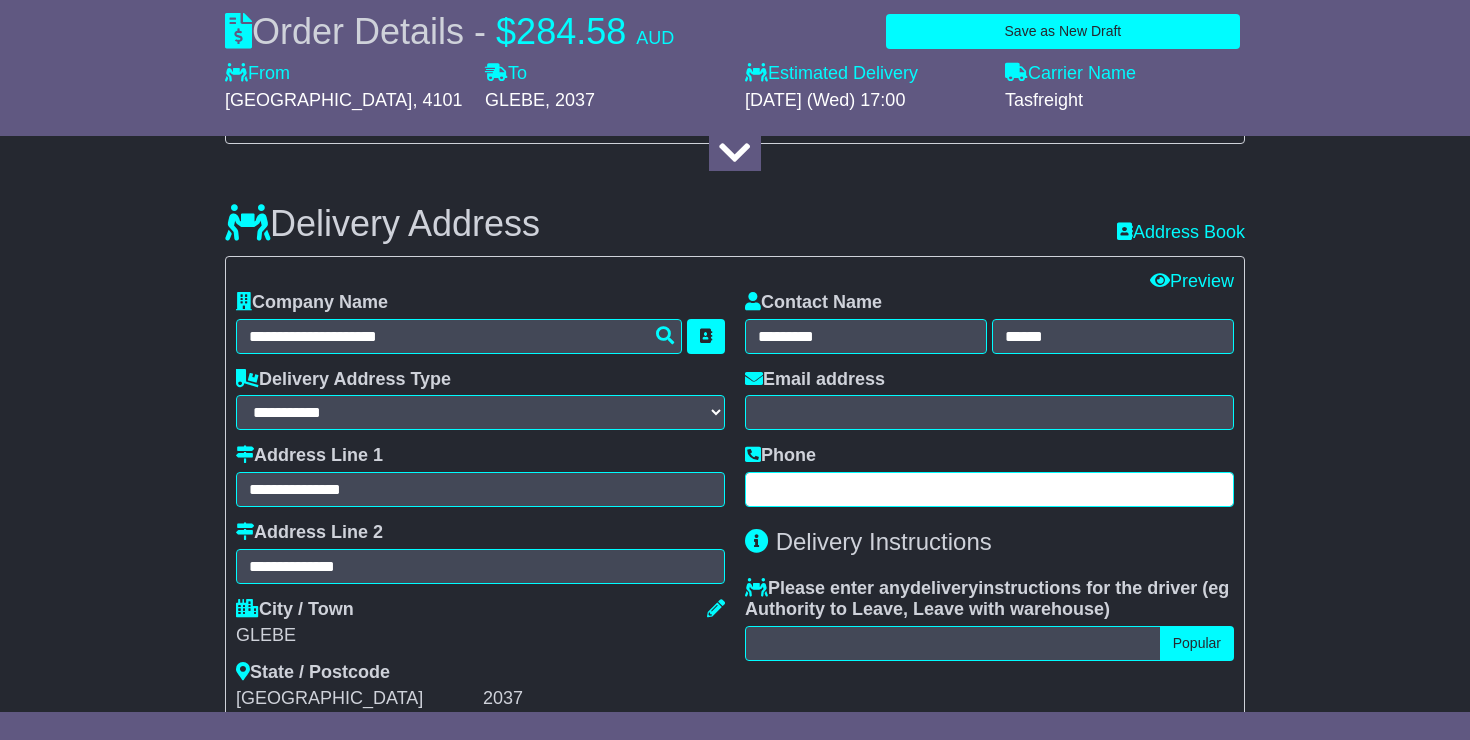 click at bounding box center [989, 489] 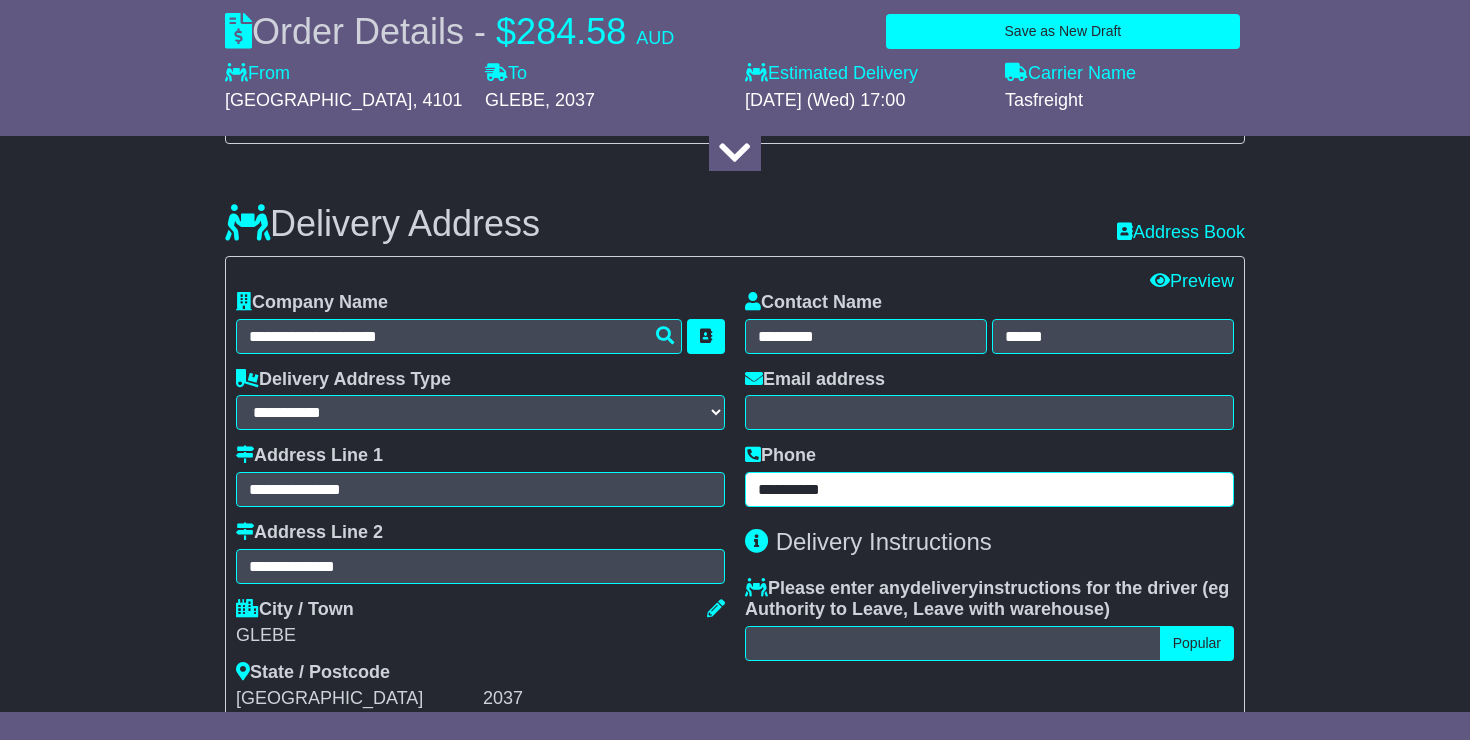 type on "**********" 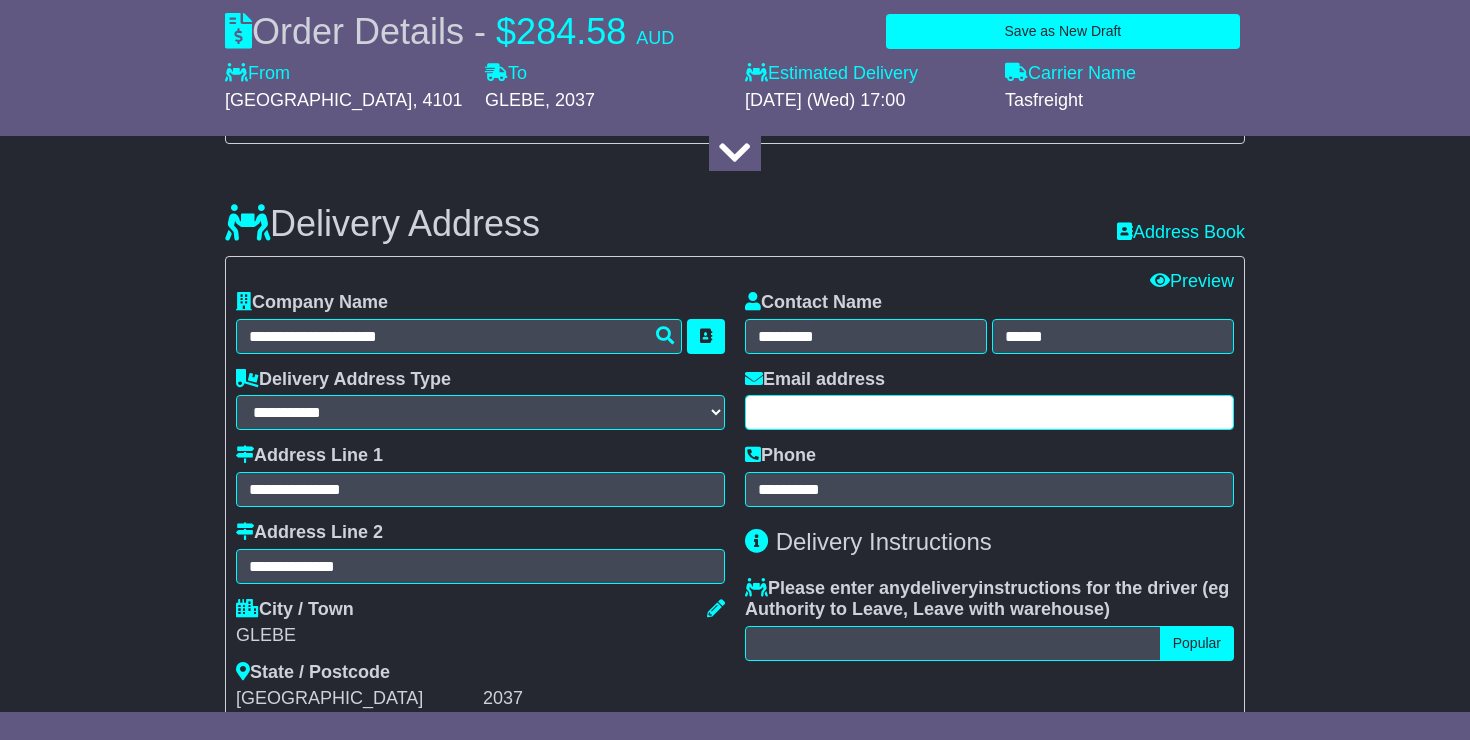 click at bounding box center (989, 412) 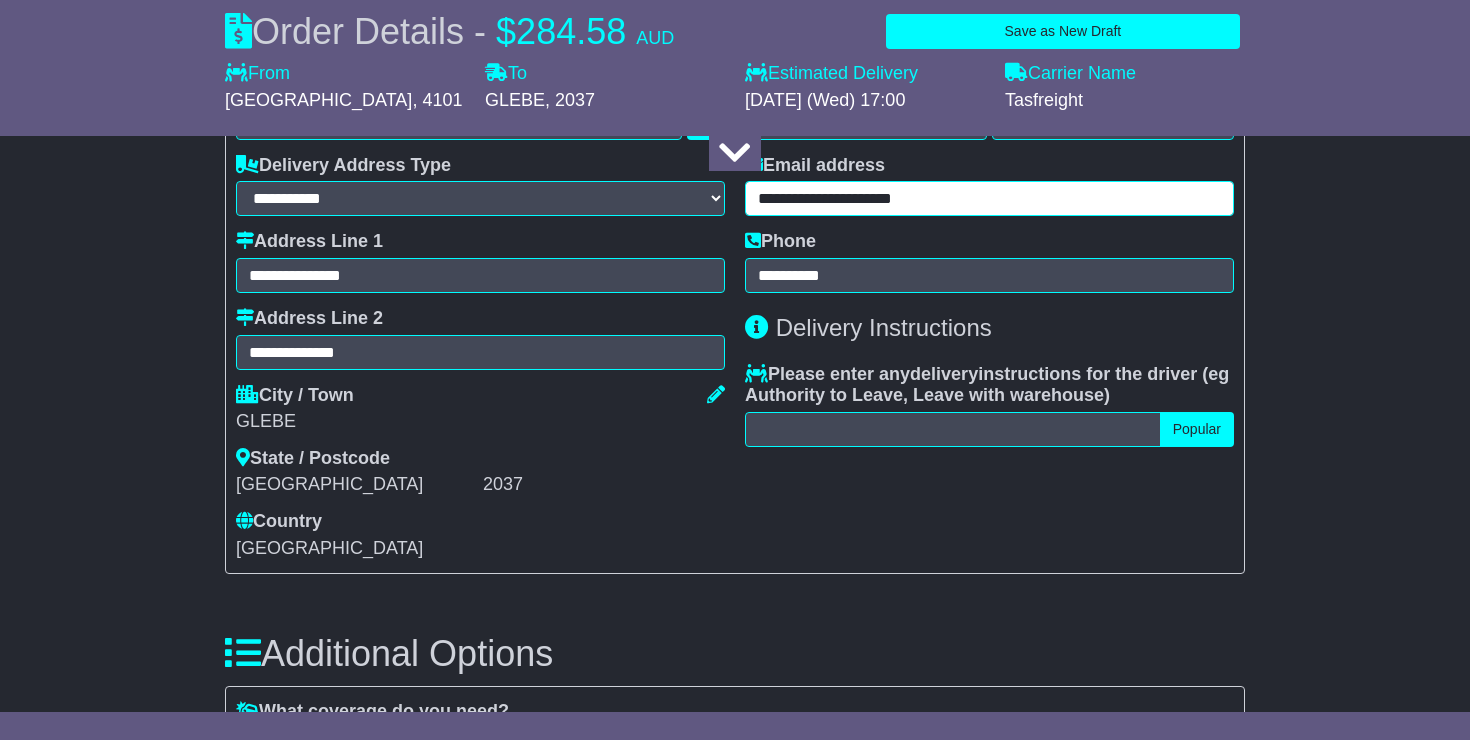 scroll, scrollTop: 1513, scrollLeft: 0, axis: vertical 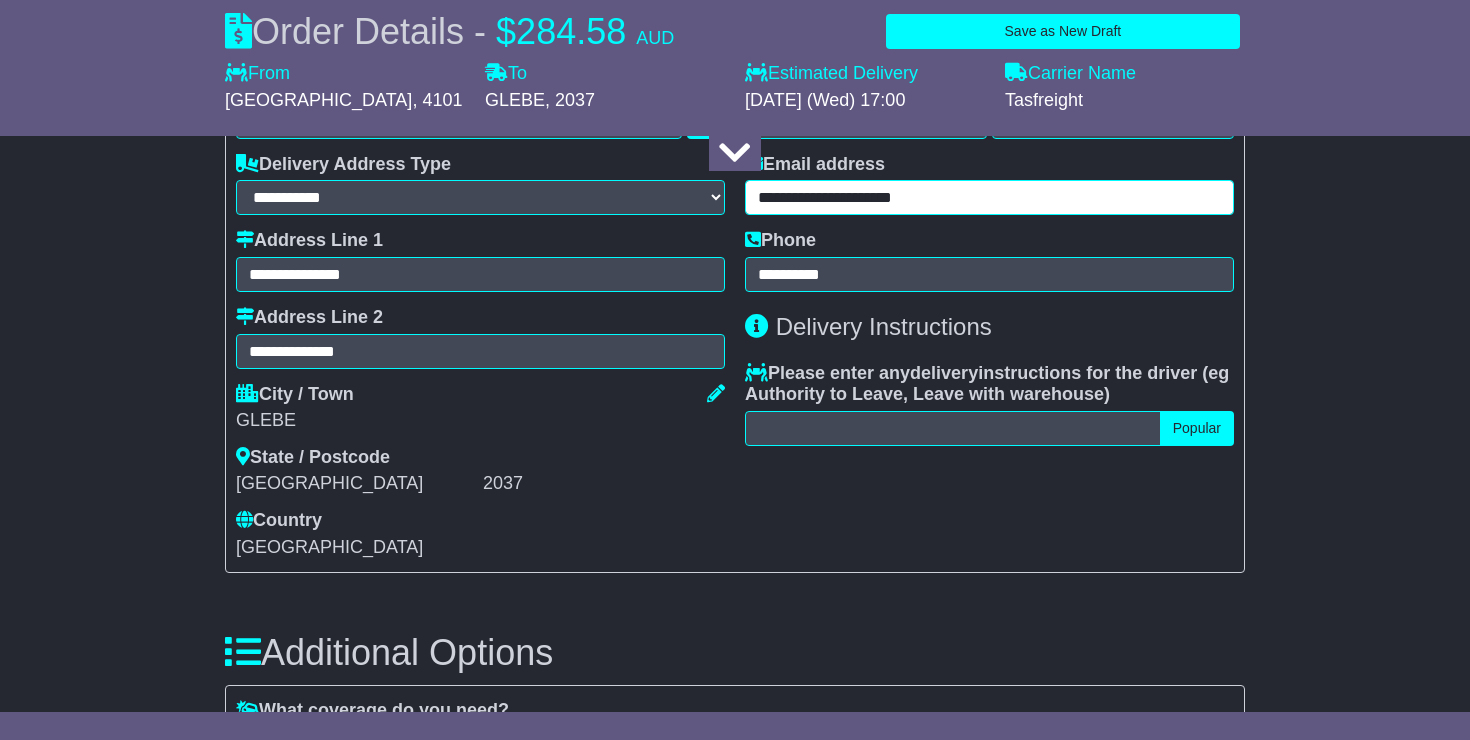 type on "**********" 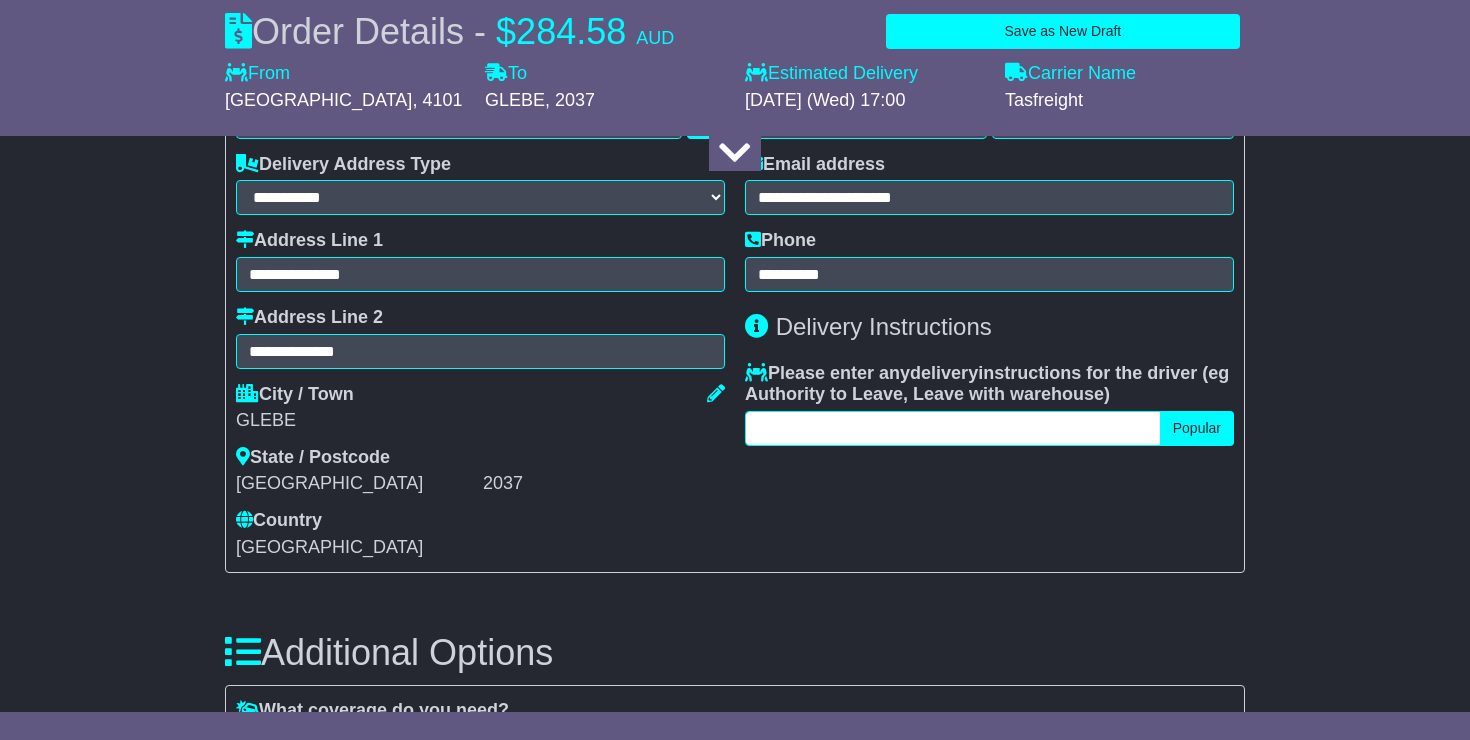 click at bounding box center (953, 428) 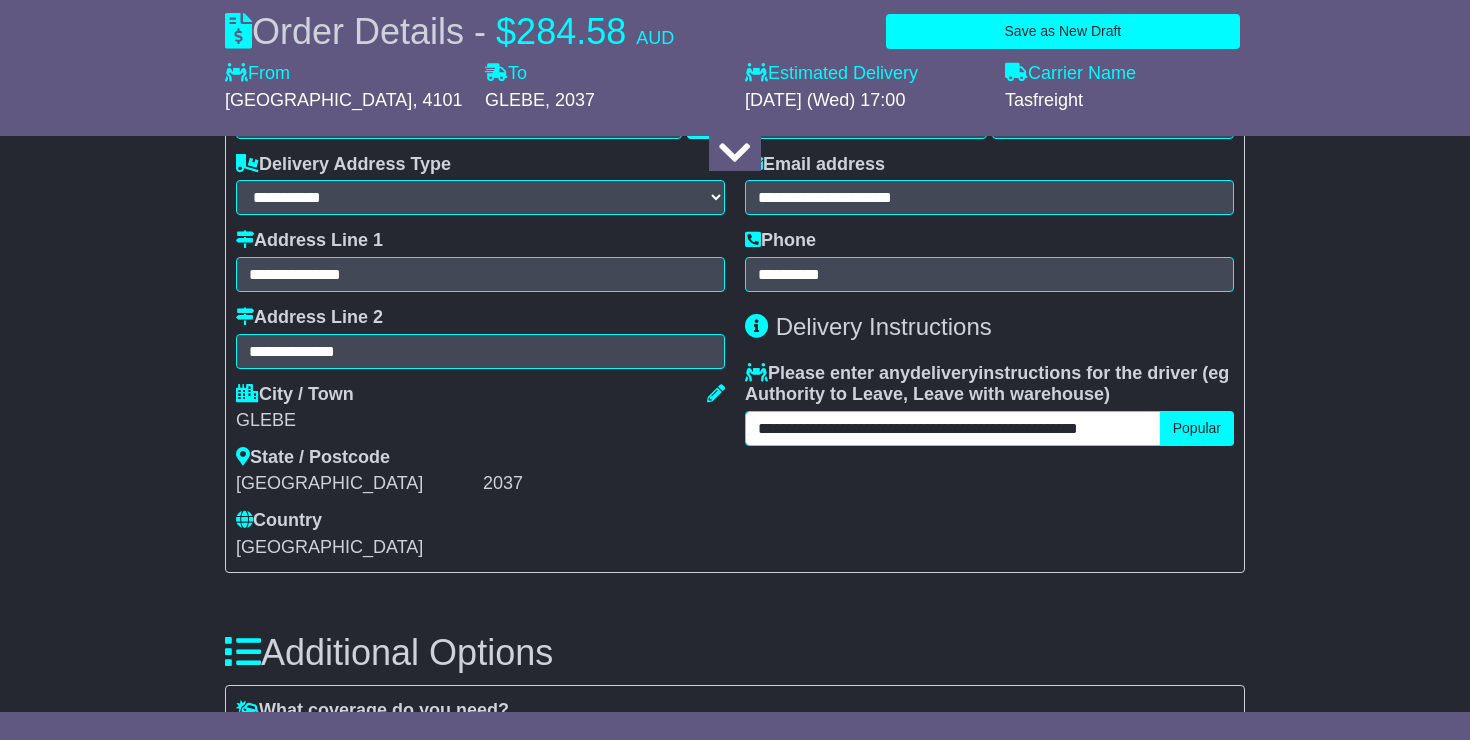drag, startPoint x: 902, startPoint y: 432, endPoint x: 917, endPoint y: 432, distance: 15 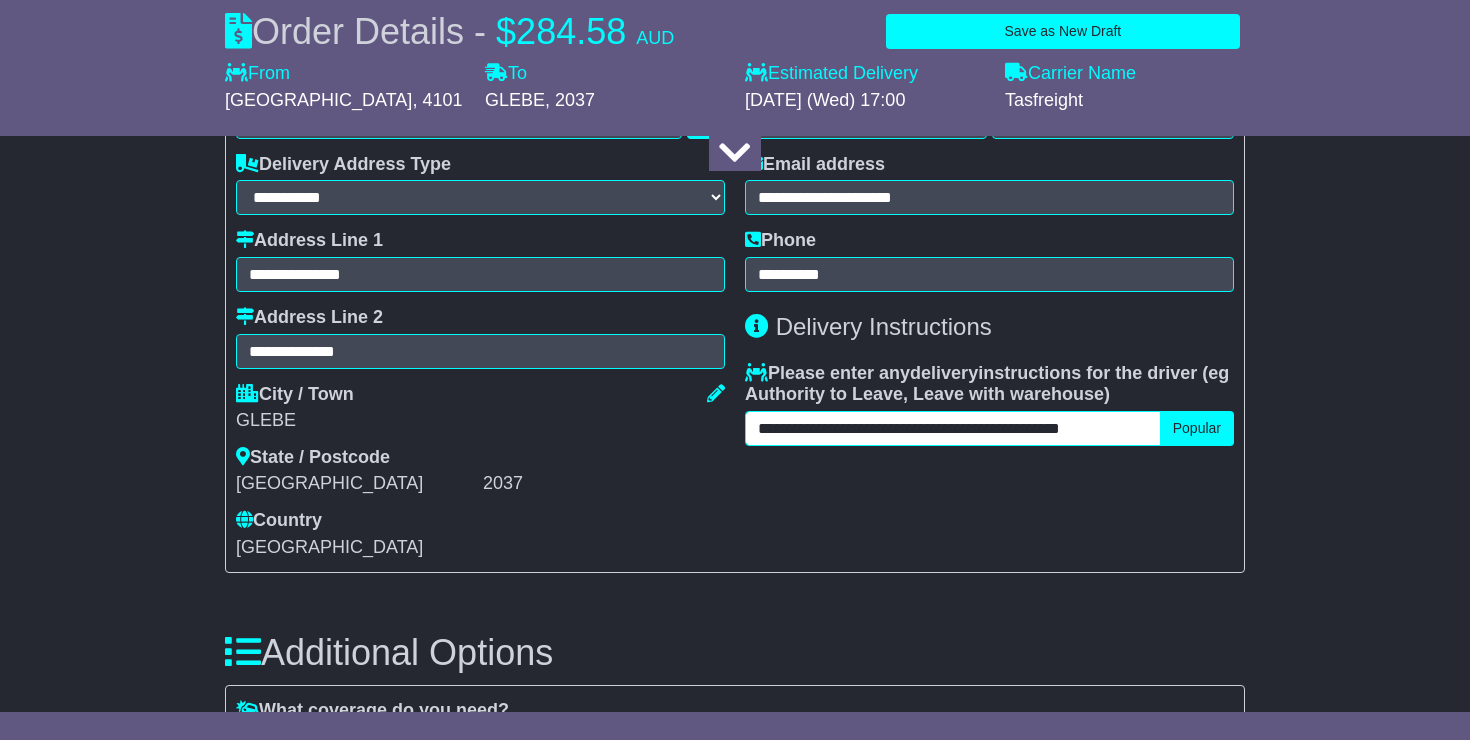 click on "**********" at bounding box center (953, 428) 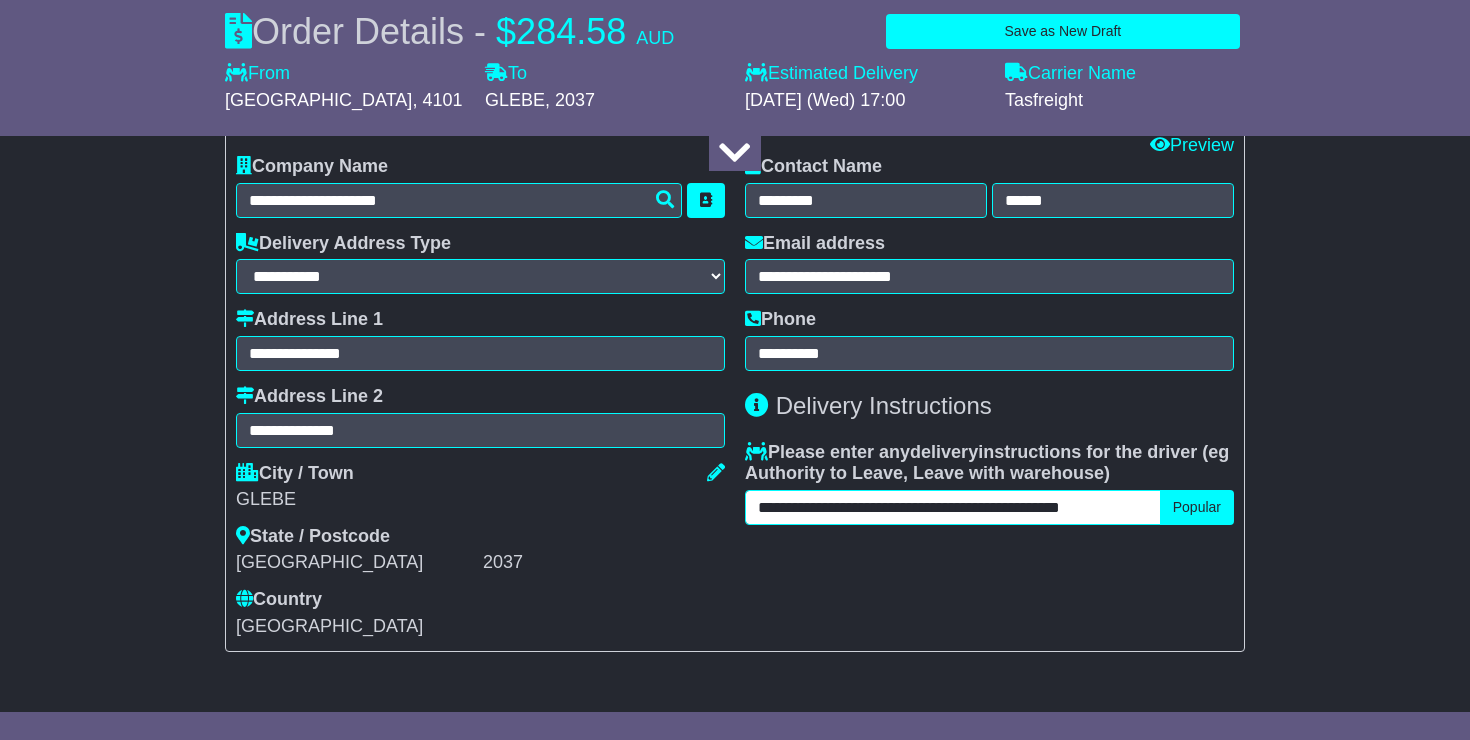 scroll, scrollTop: 1429, scrollLeft: 0, axis: vertical 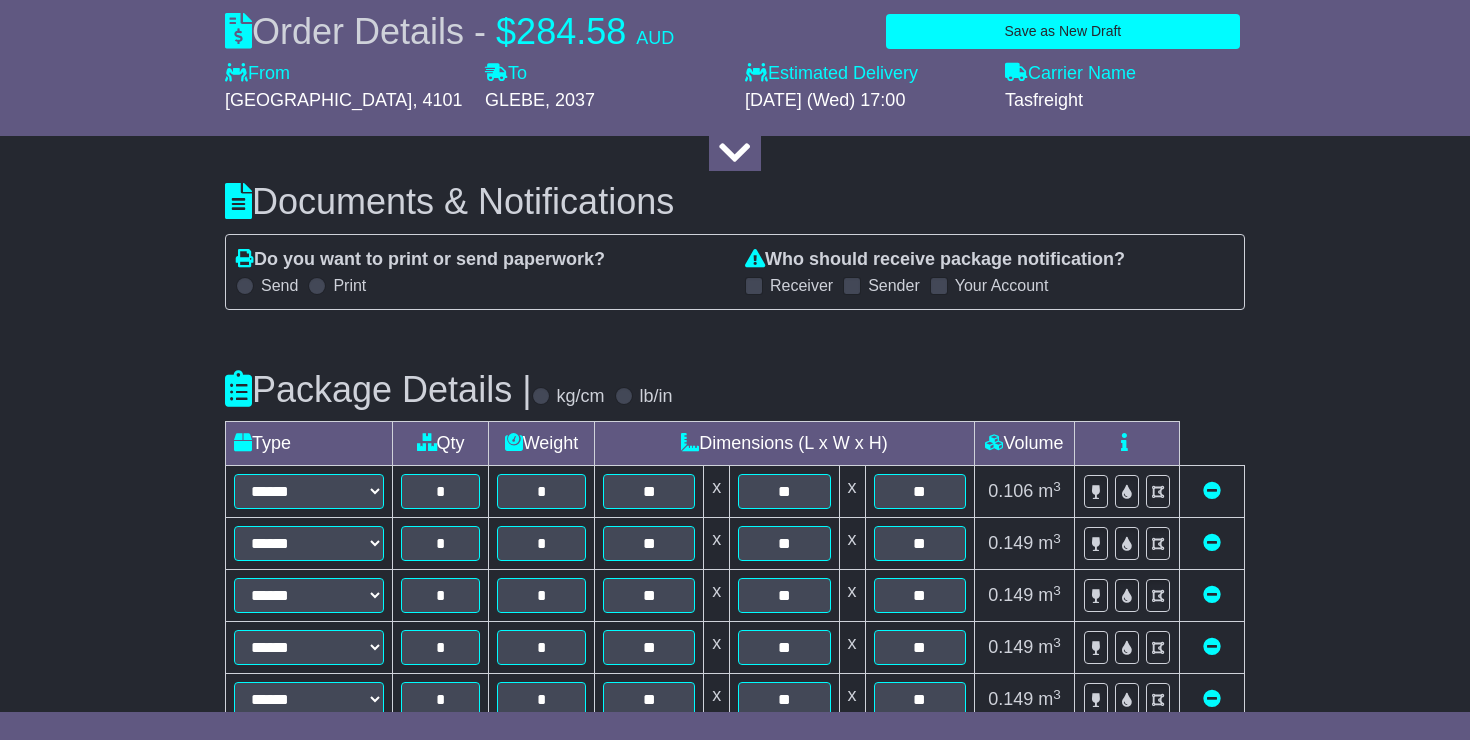 type on "**********" 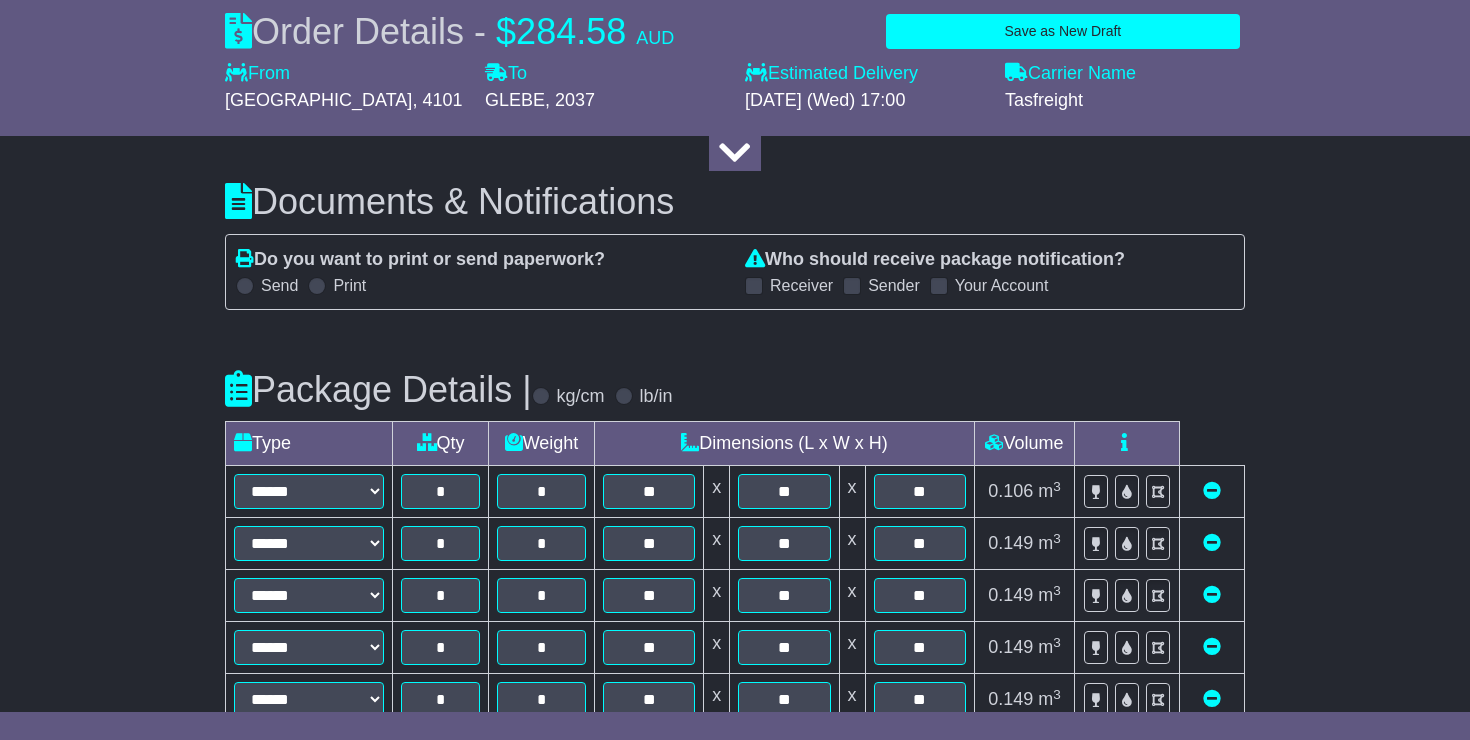 click at bounding box center [852, 286] 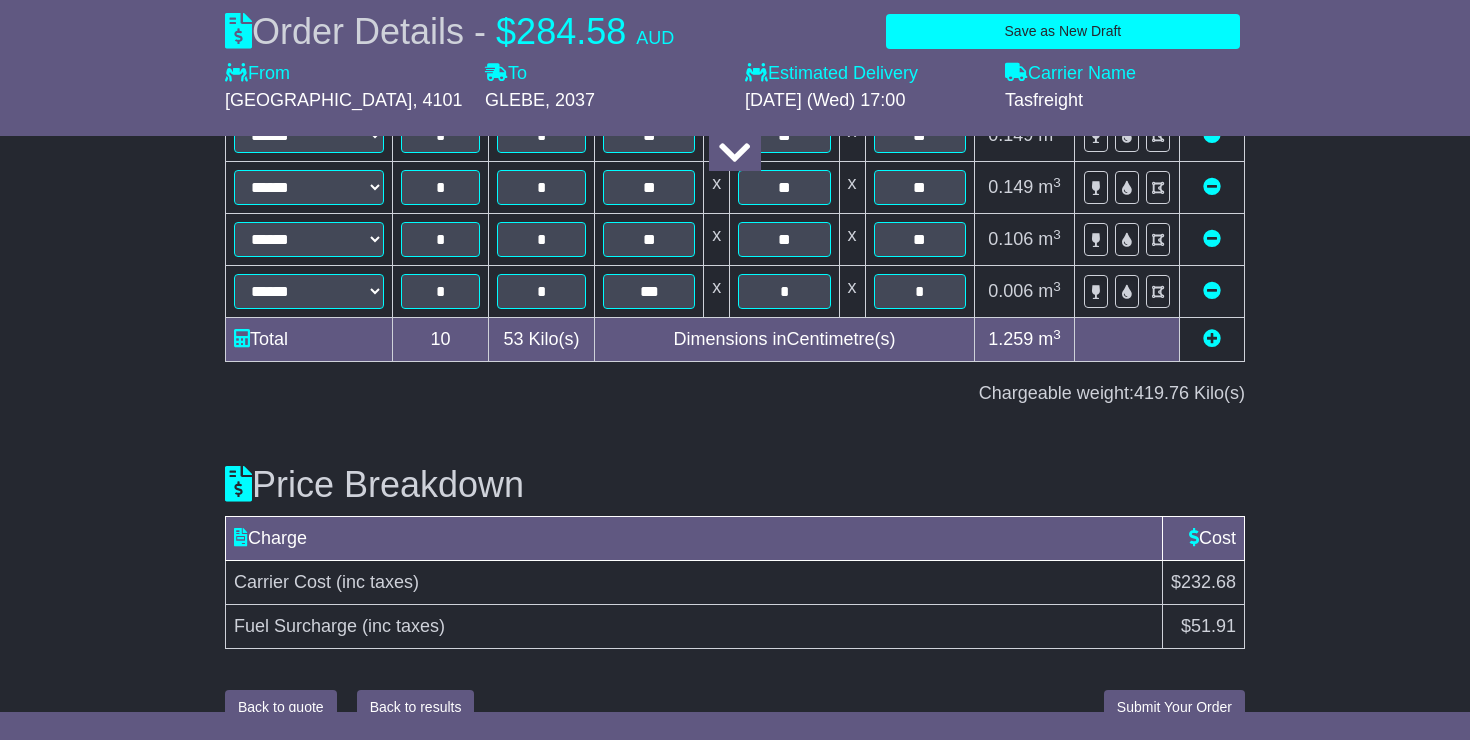 scroll, scrollTop: 2887, scrollLeft: 0, axis: vertical 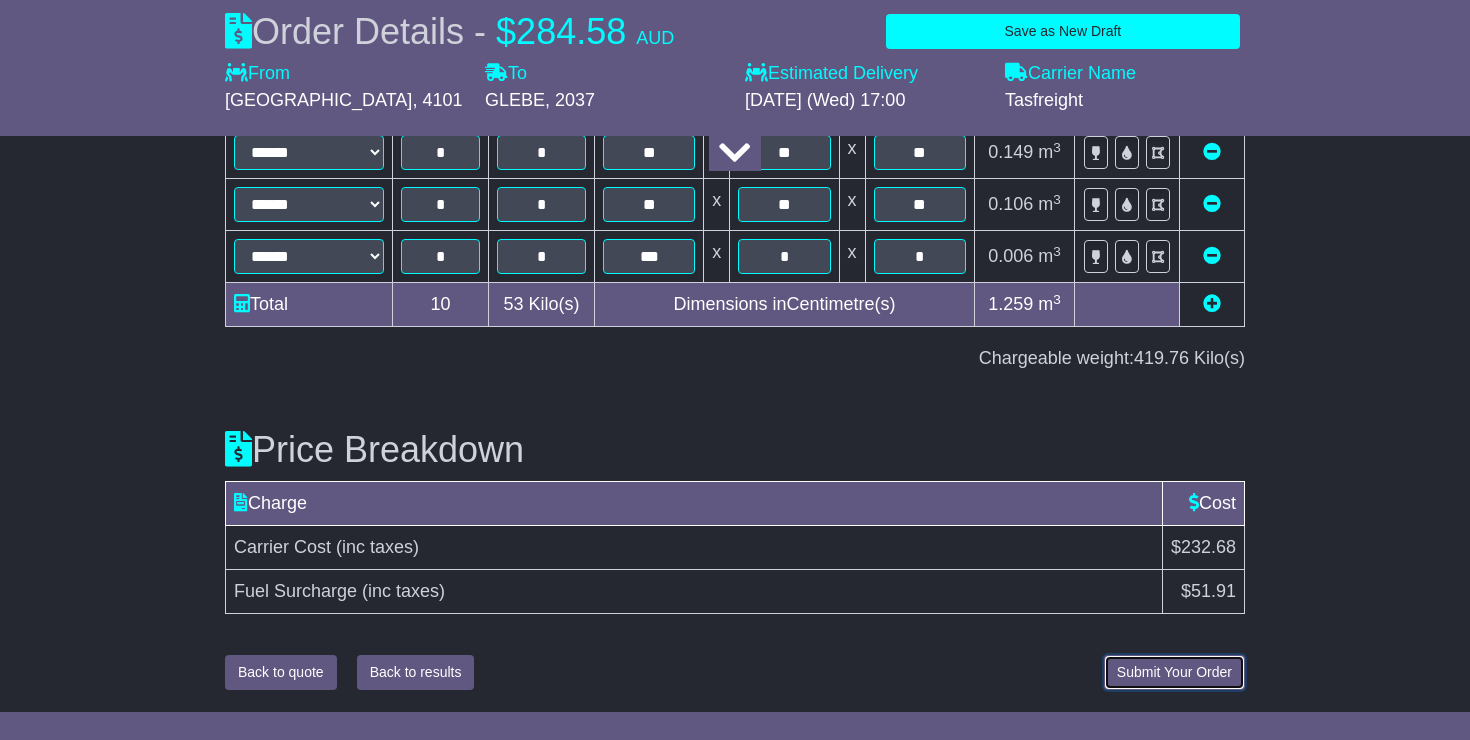 click on "Submit Your Order" at bounding box center (1174, 672) 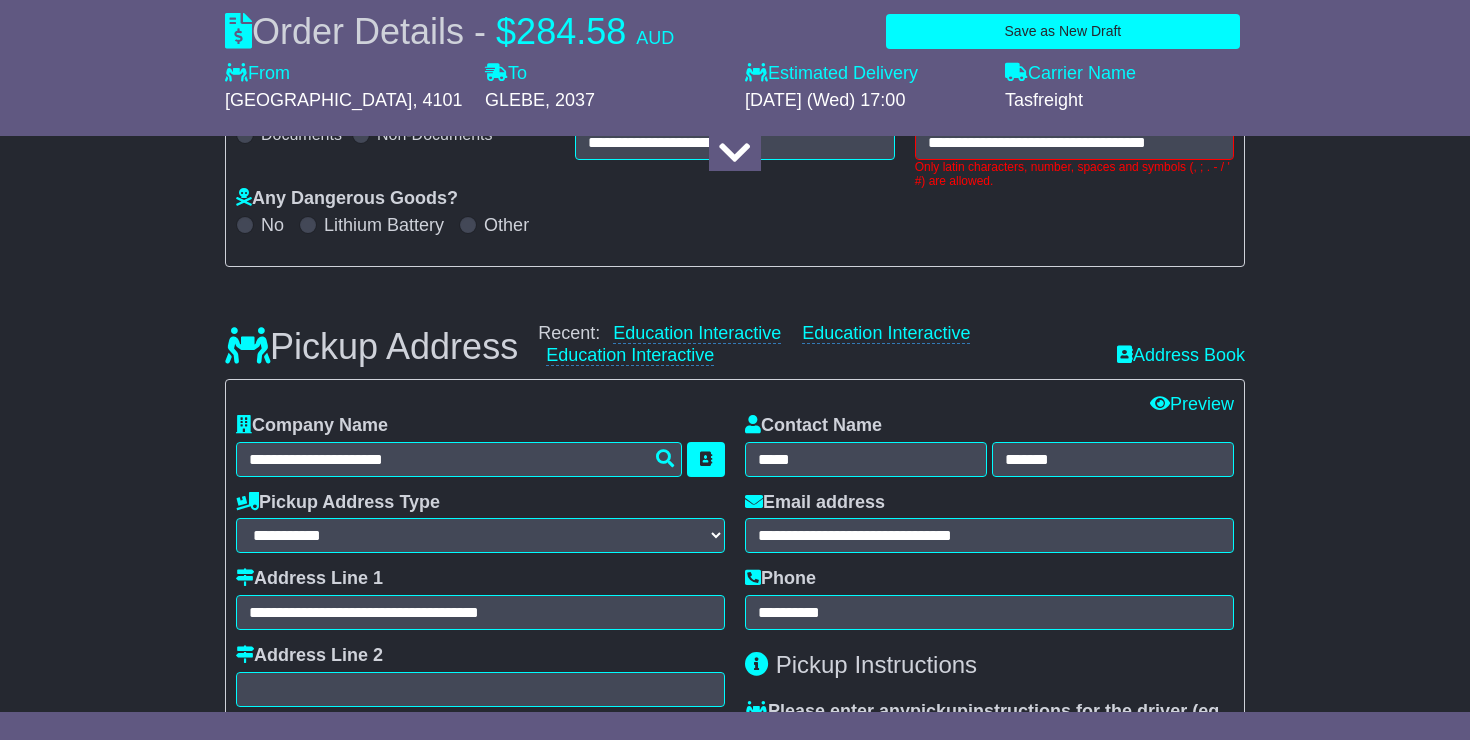 scroll, scrollTop: 292, scrollLeft: 0, axis: vertical 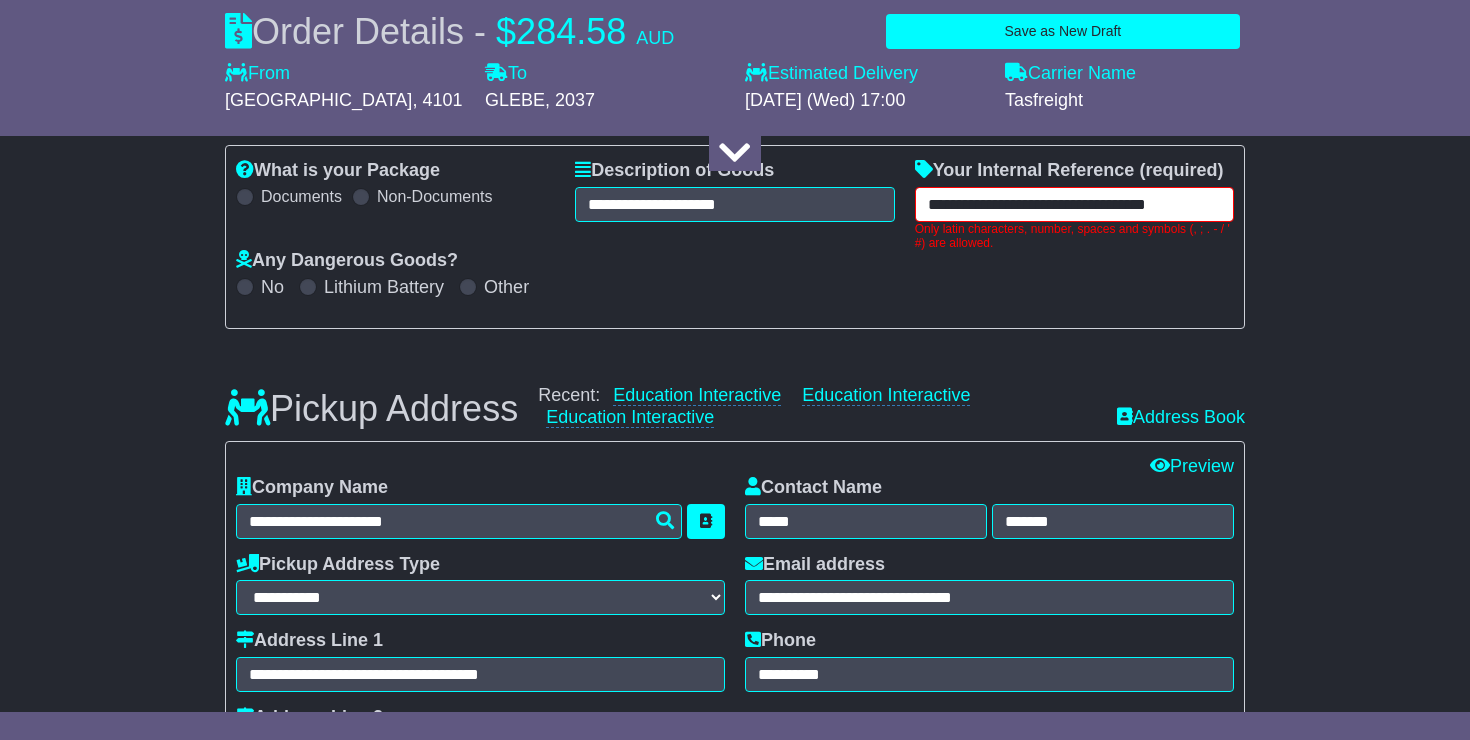 click on "**********" at bounding box center [1074, 204] 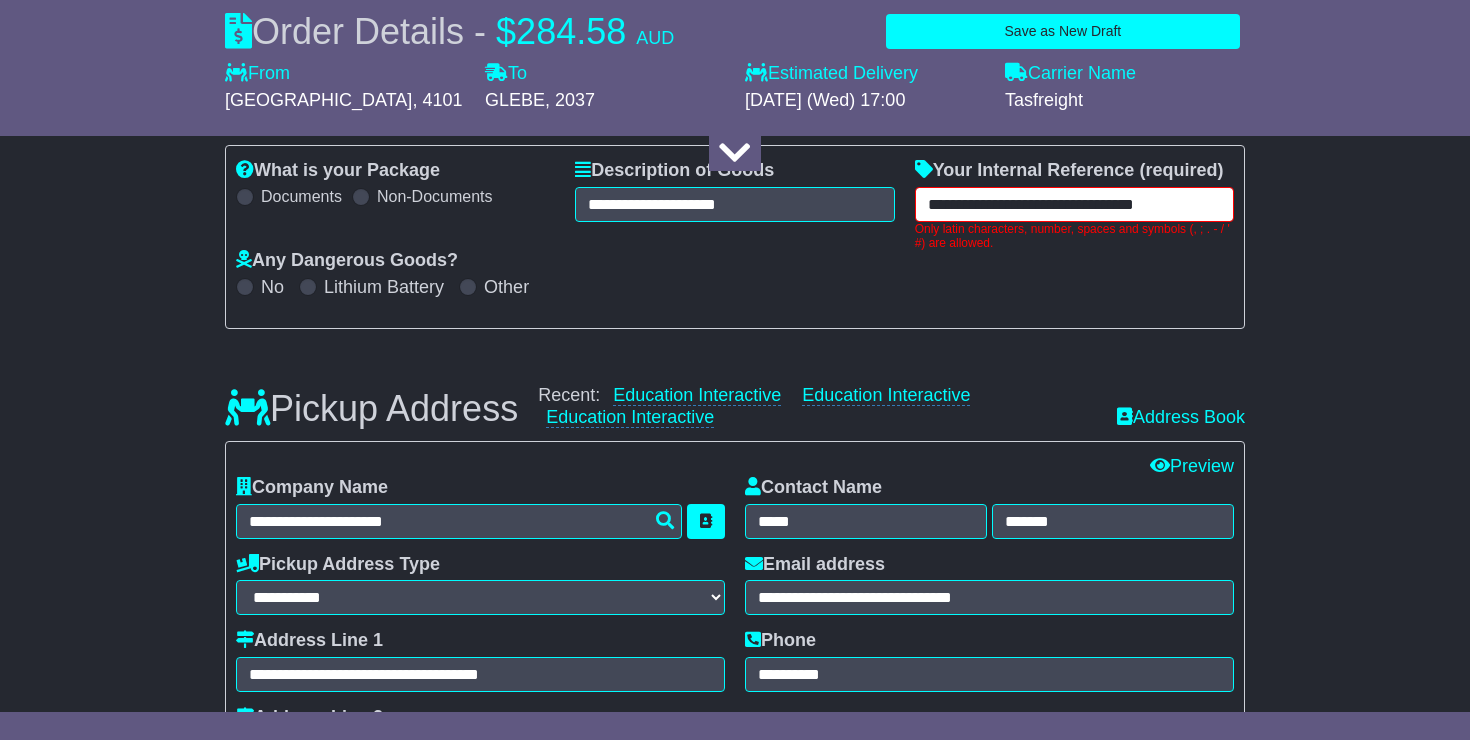 type on "**********" 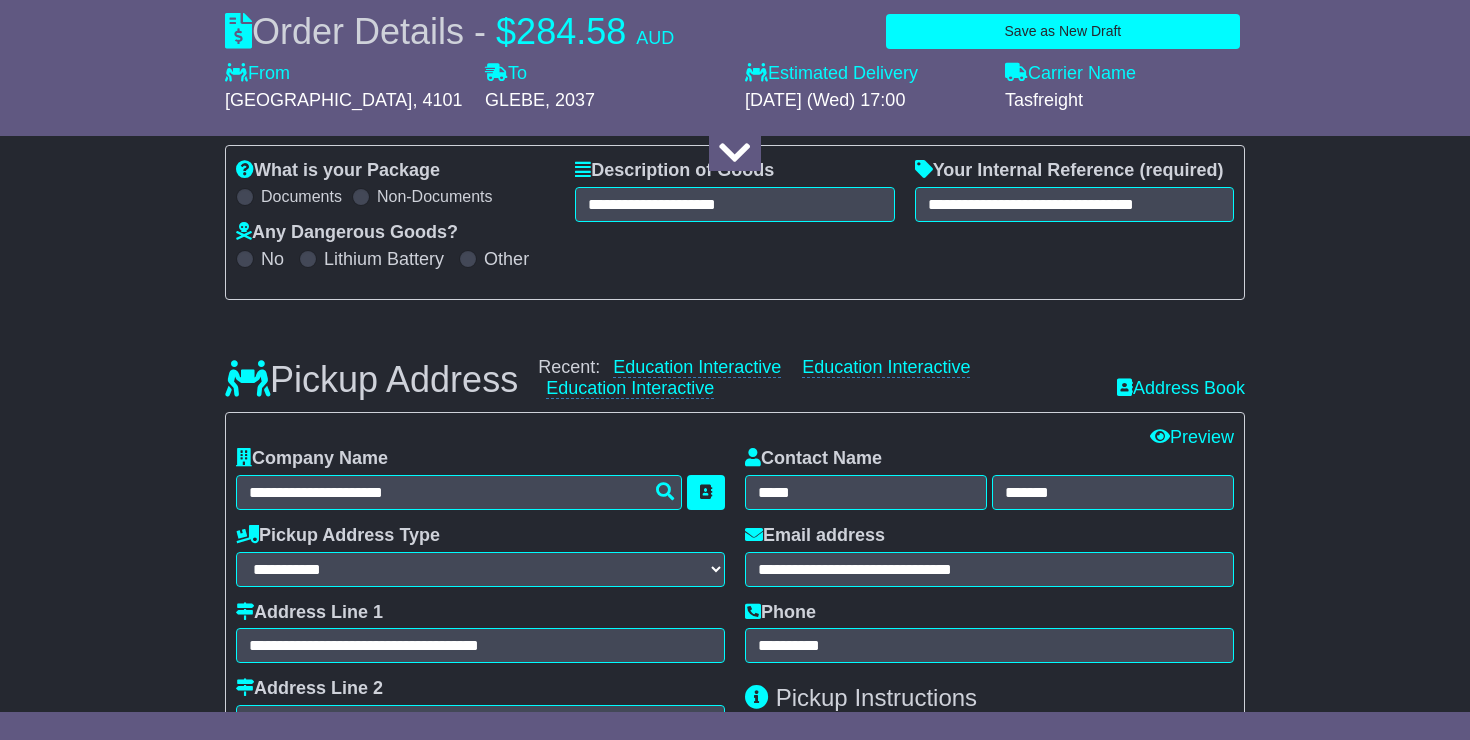click on "**********" at bounding box center (735, 1645) 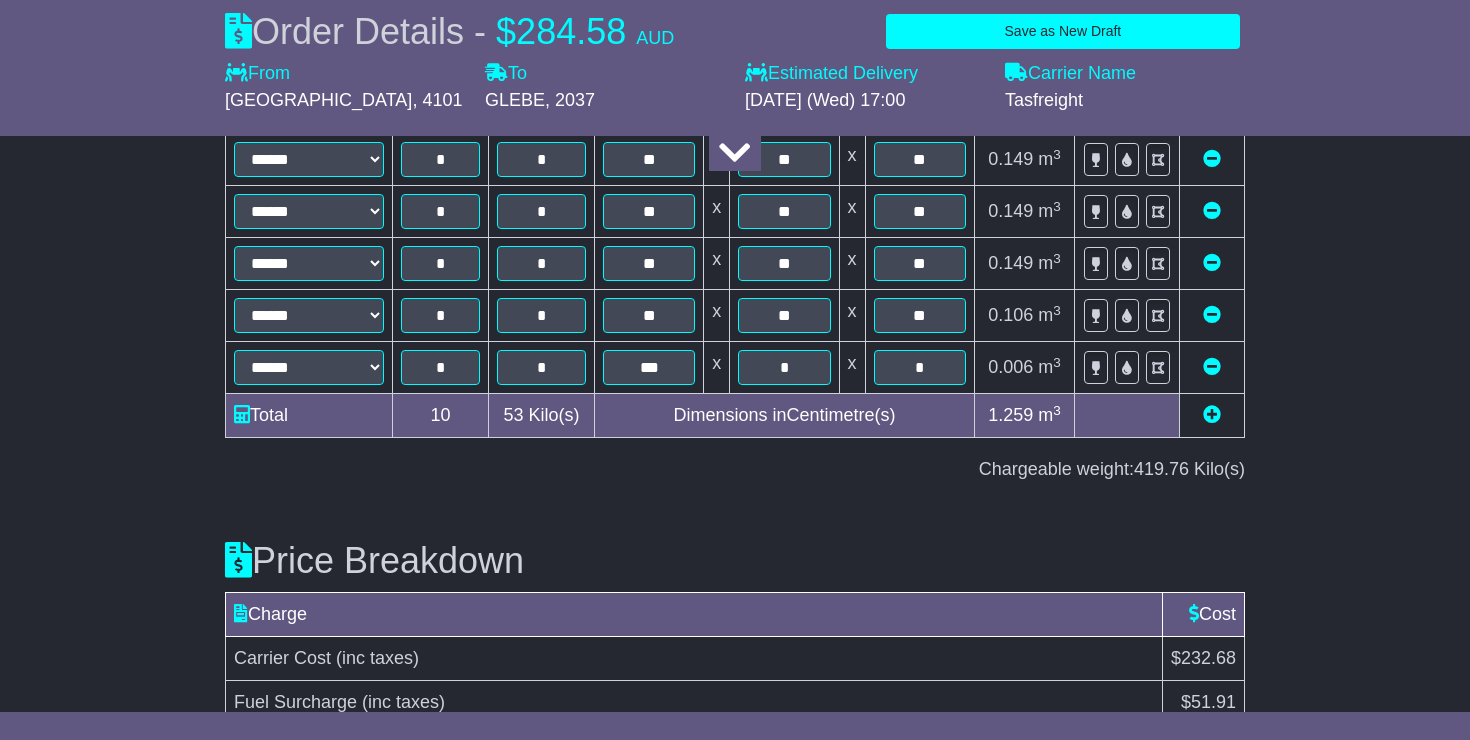 scroll, scrollTop: 2887, scrollLeft: 0, axis: vertical 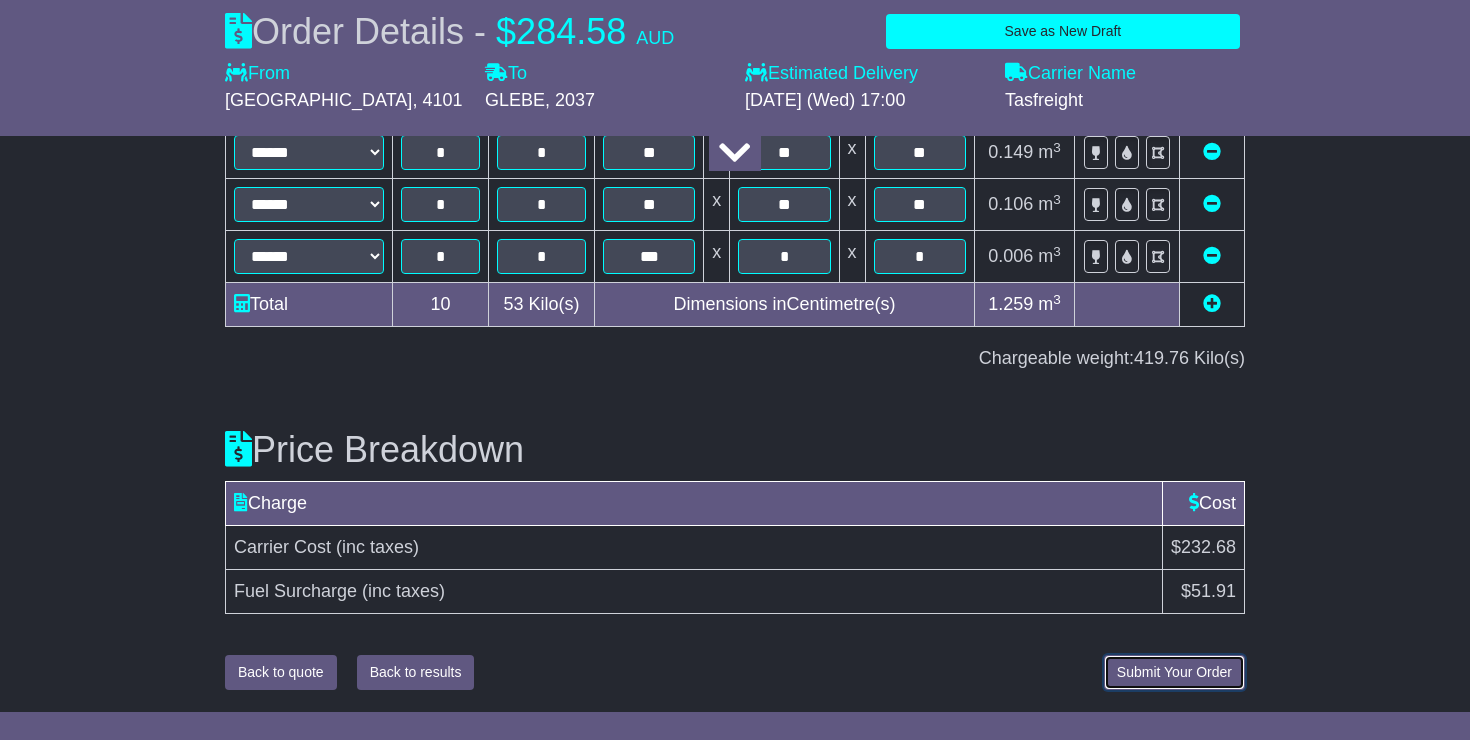 click on "Submit Your Order" at bounding box center [1174, 672] 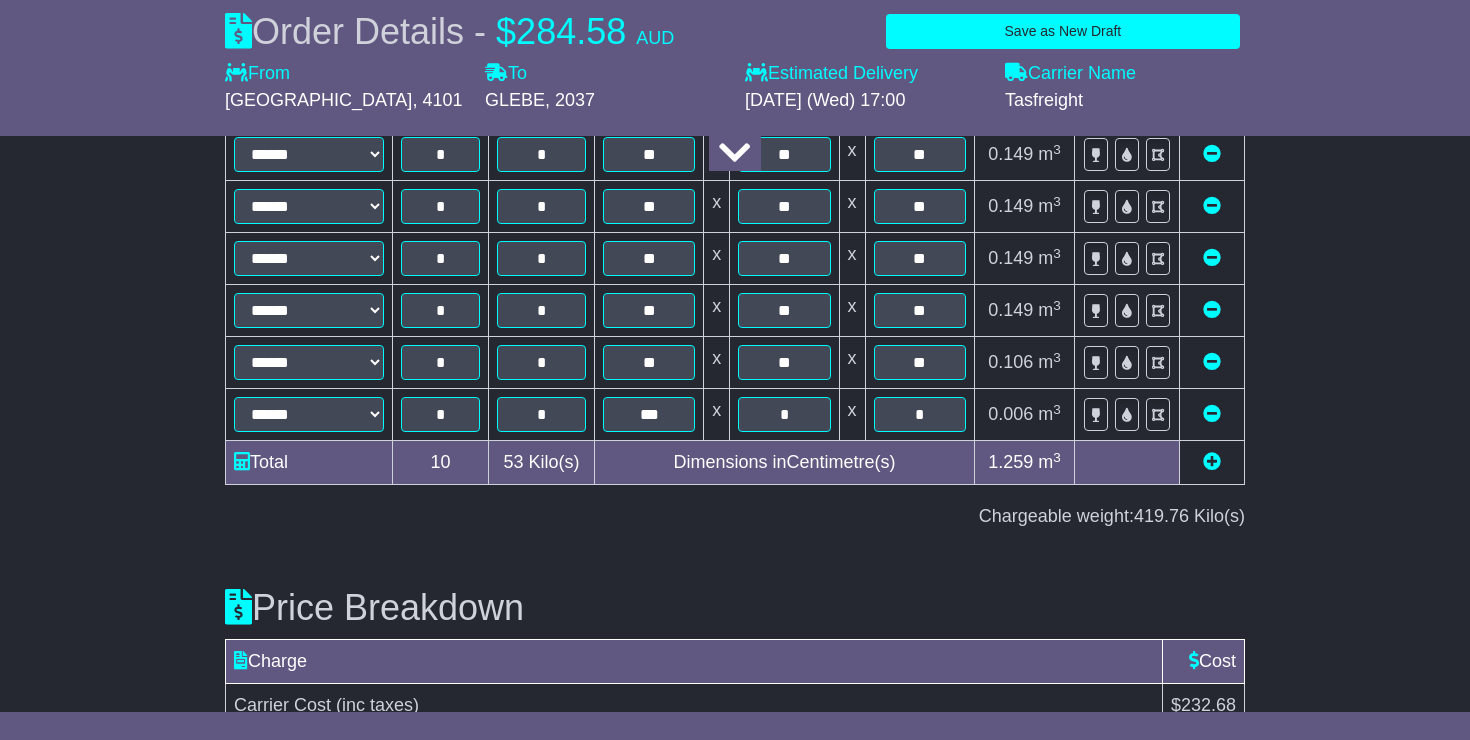 scroll, scrollTop: 2887, scrollLeft: 0, axis: vertical 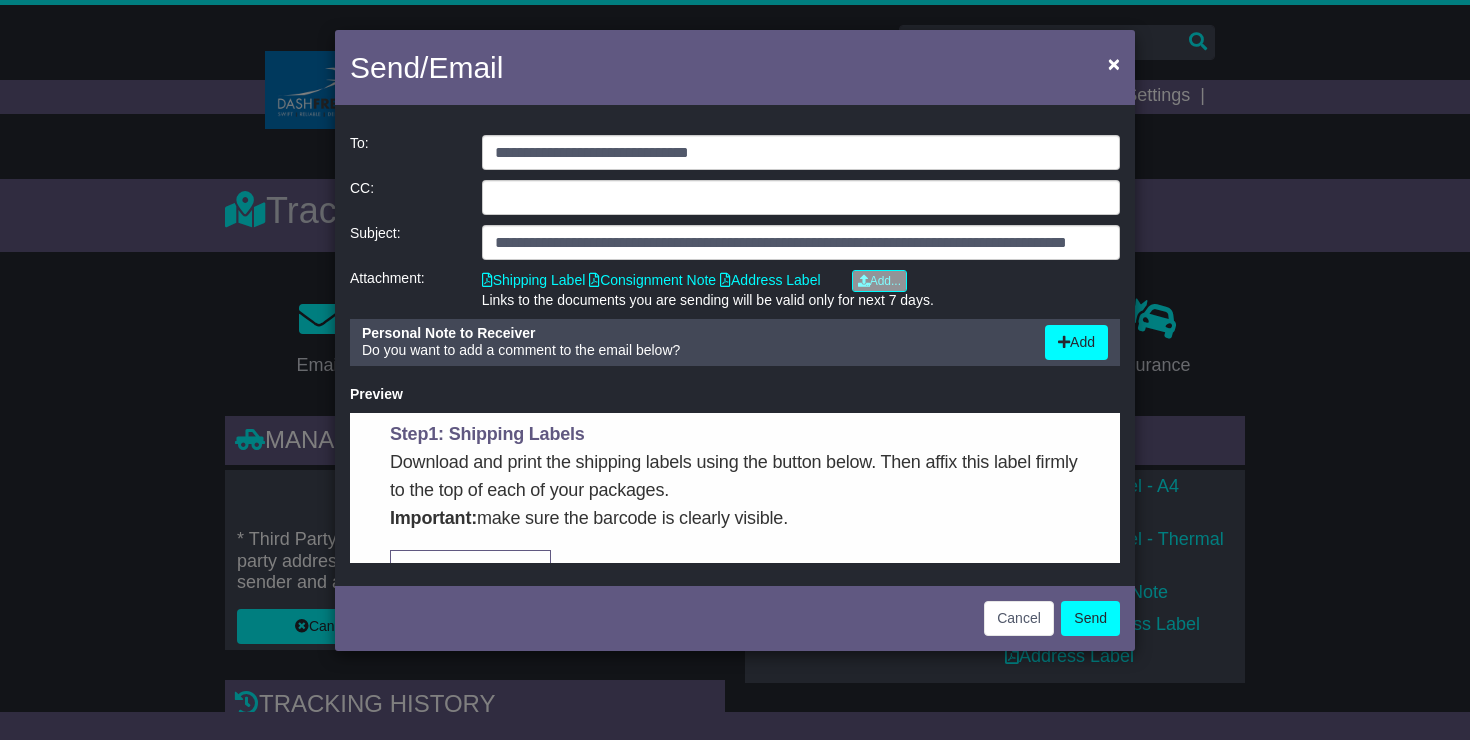 click on "**********" 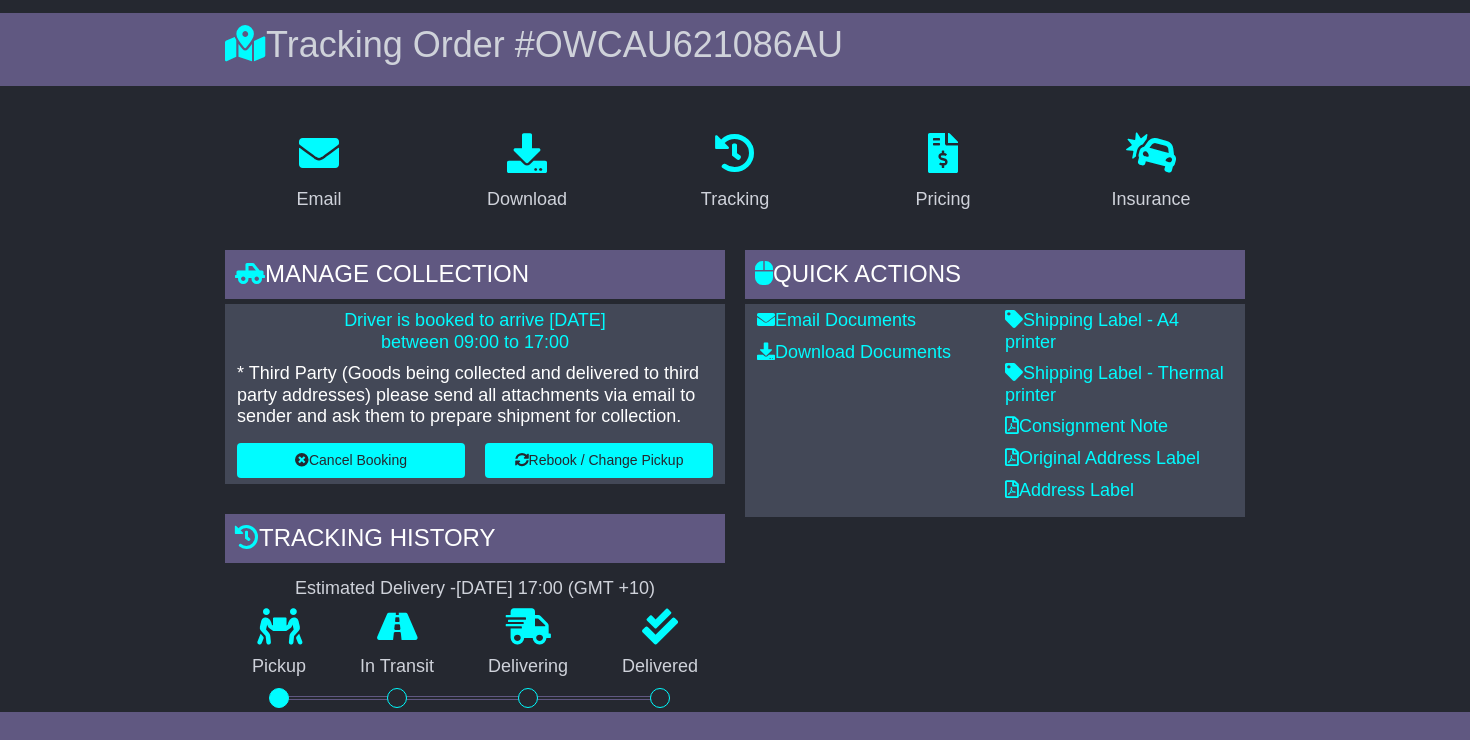 scroll, scrollTop: 184, scrollLeft: 0, axis: vertical 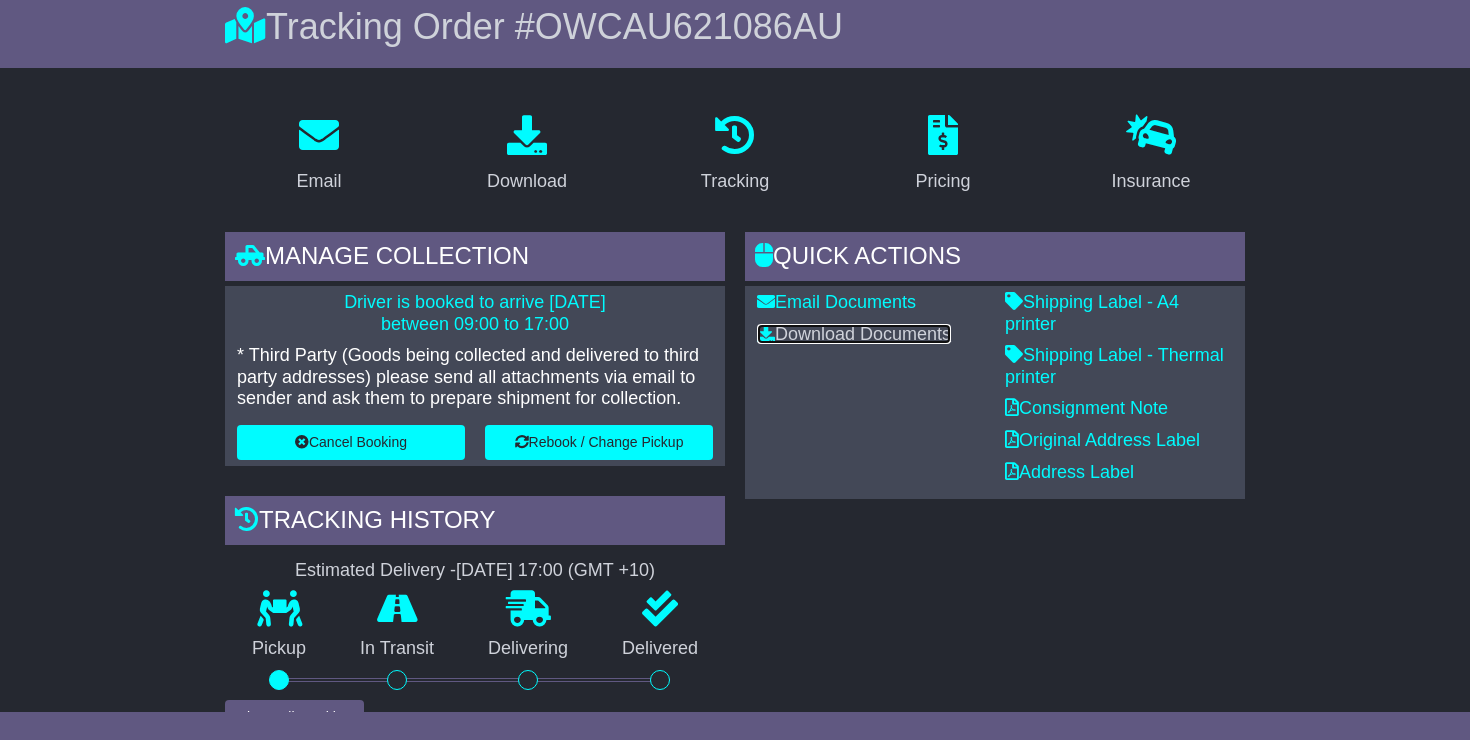click on "Download Documents" at bounding box center (854, 334) 